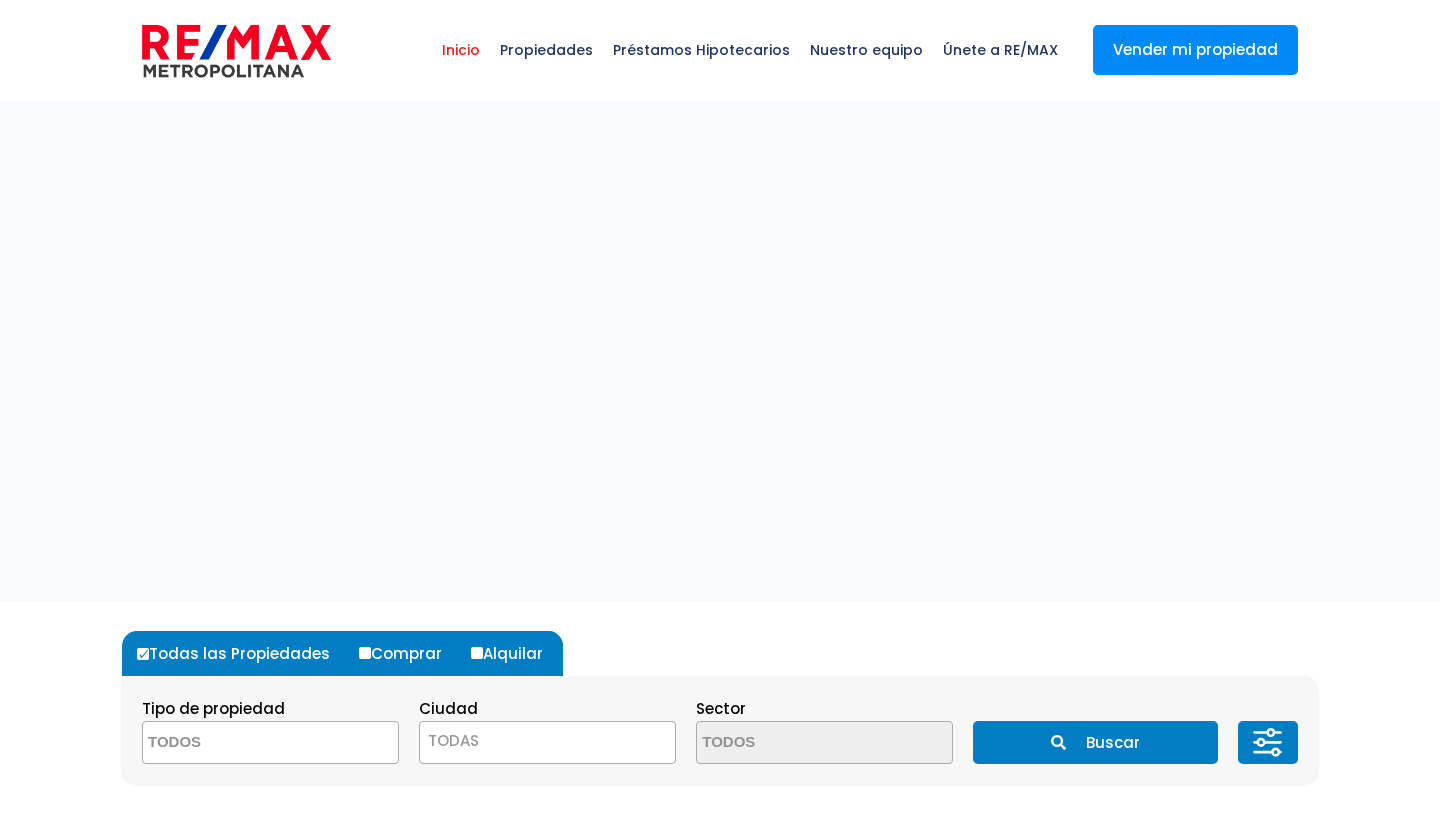 select 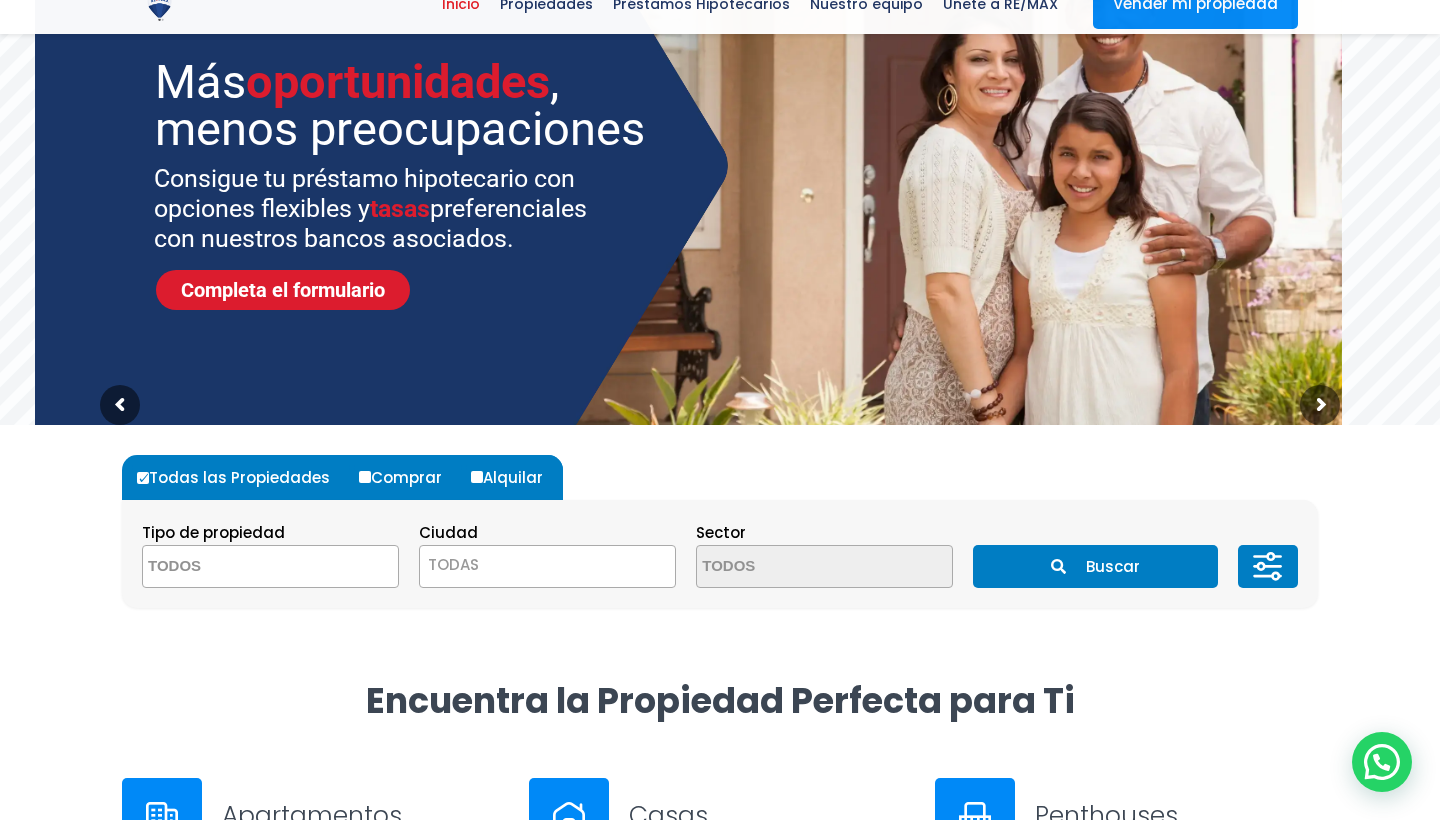 scroll, scrollTop: 177, scrollLeft: 0, axis: vertical 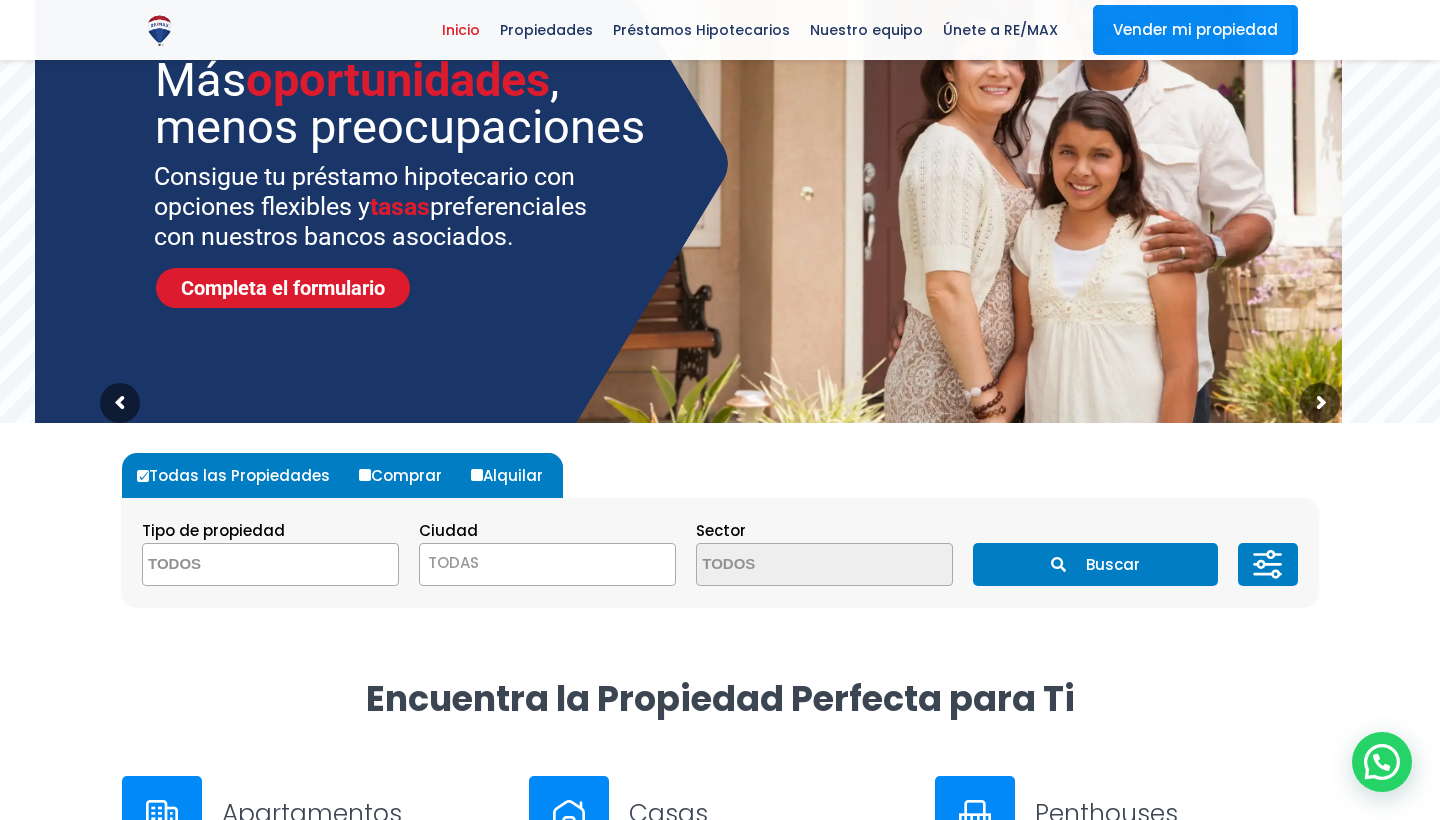 click on "Comprar" at bounding box center [365, 475] 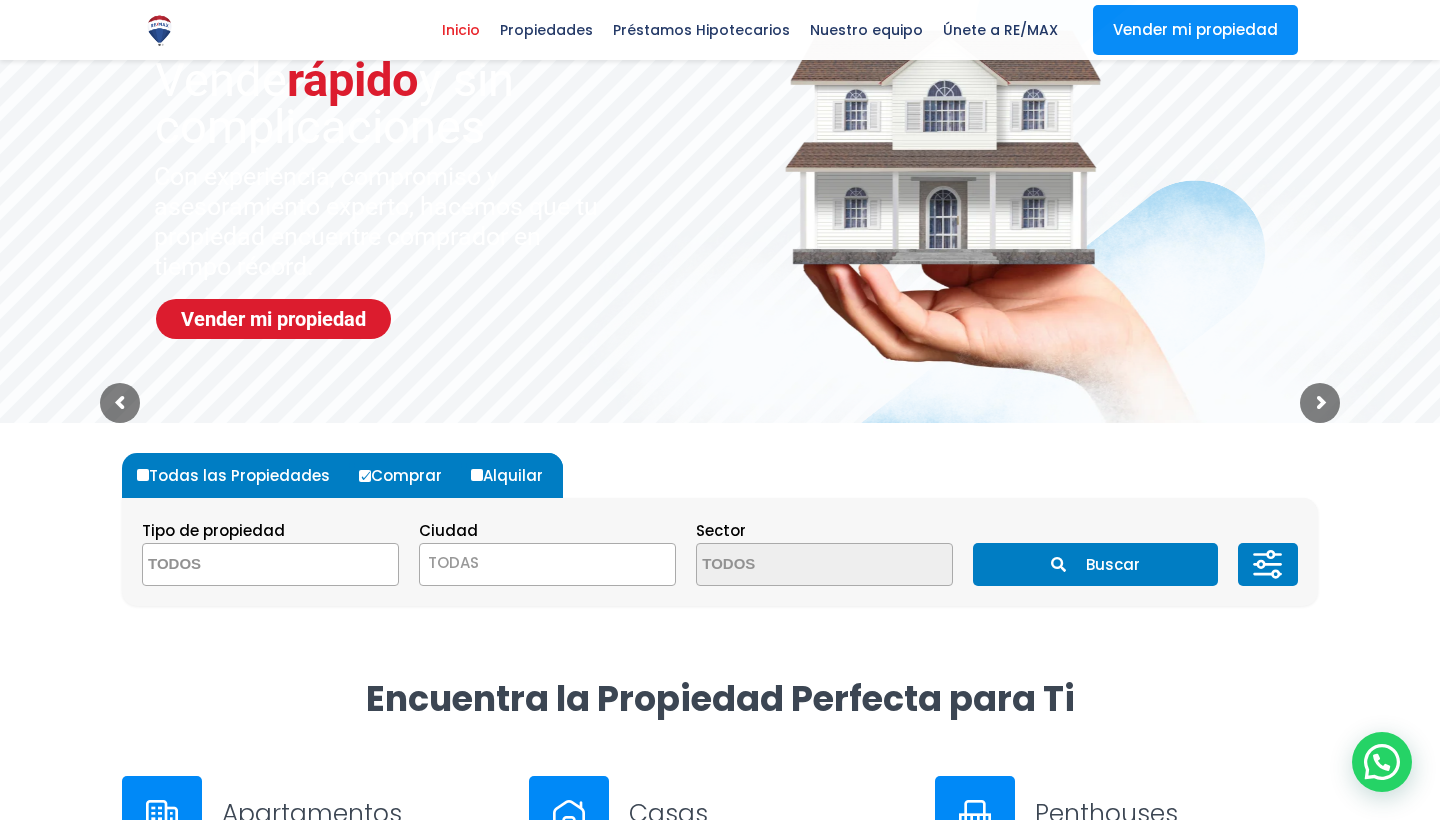 click at bounding box center (240, 565) 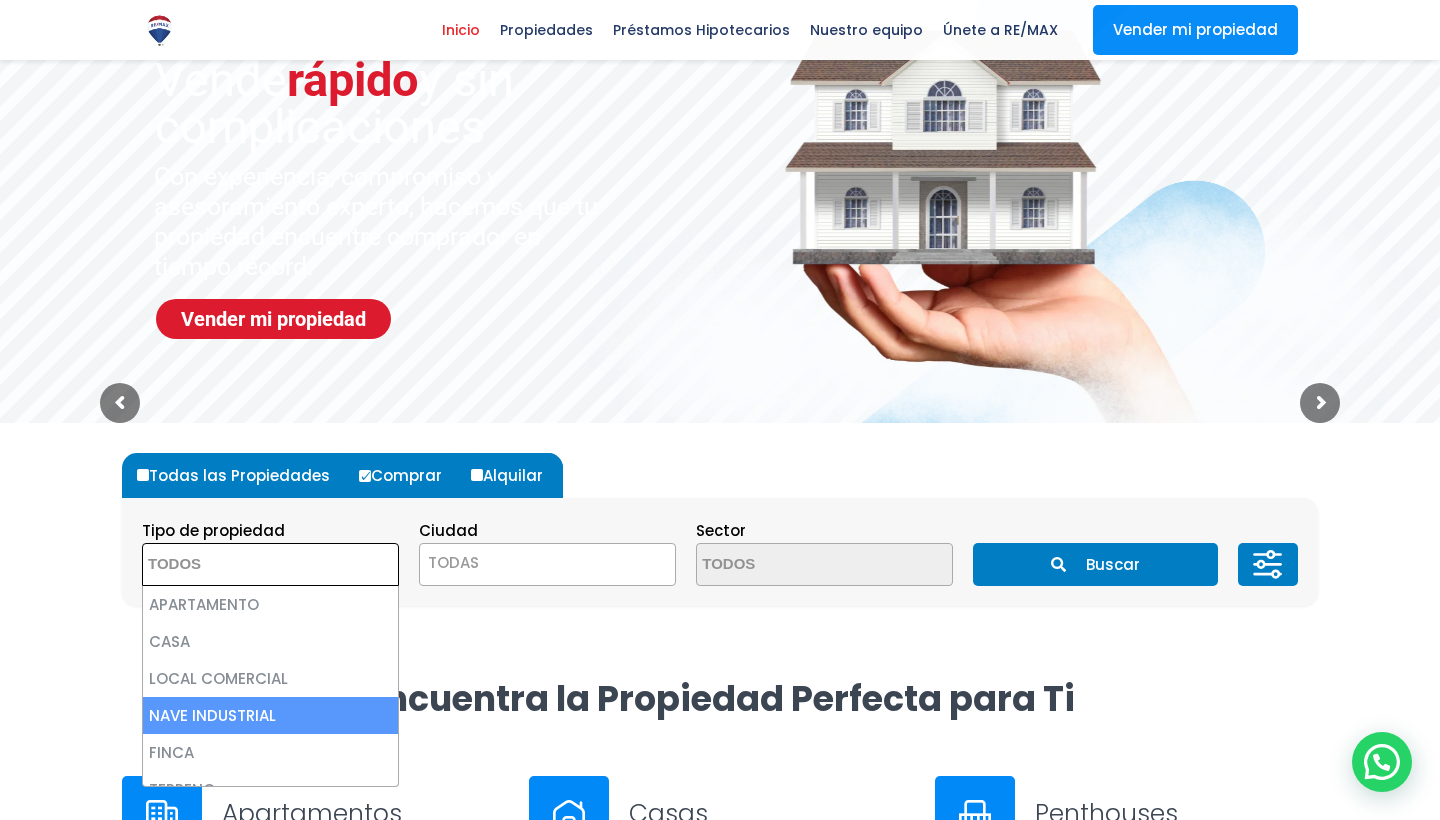 scroll, scrollTop: 0, scrollLeft: 0, axis: both 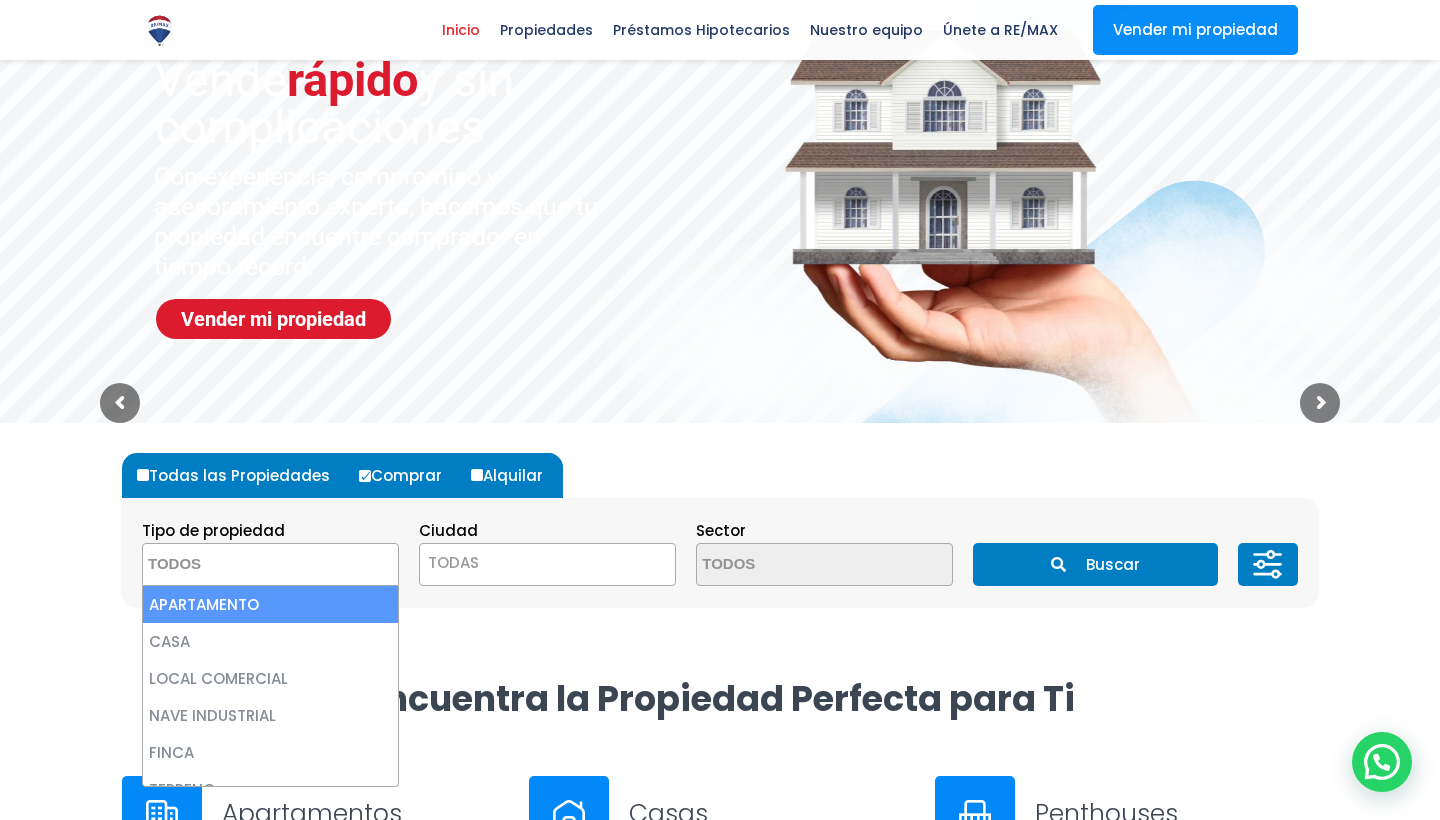 select on "apartment" 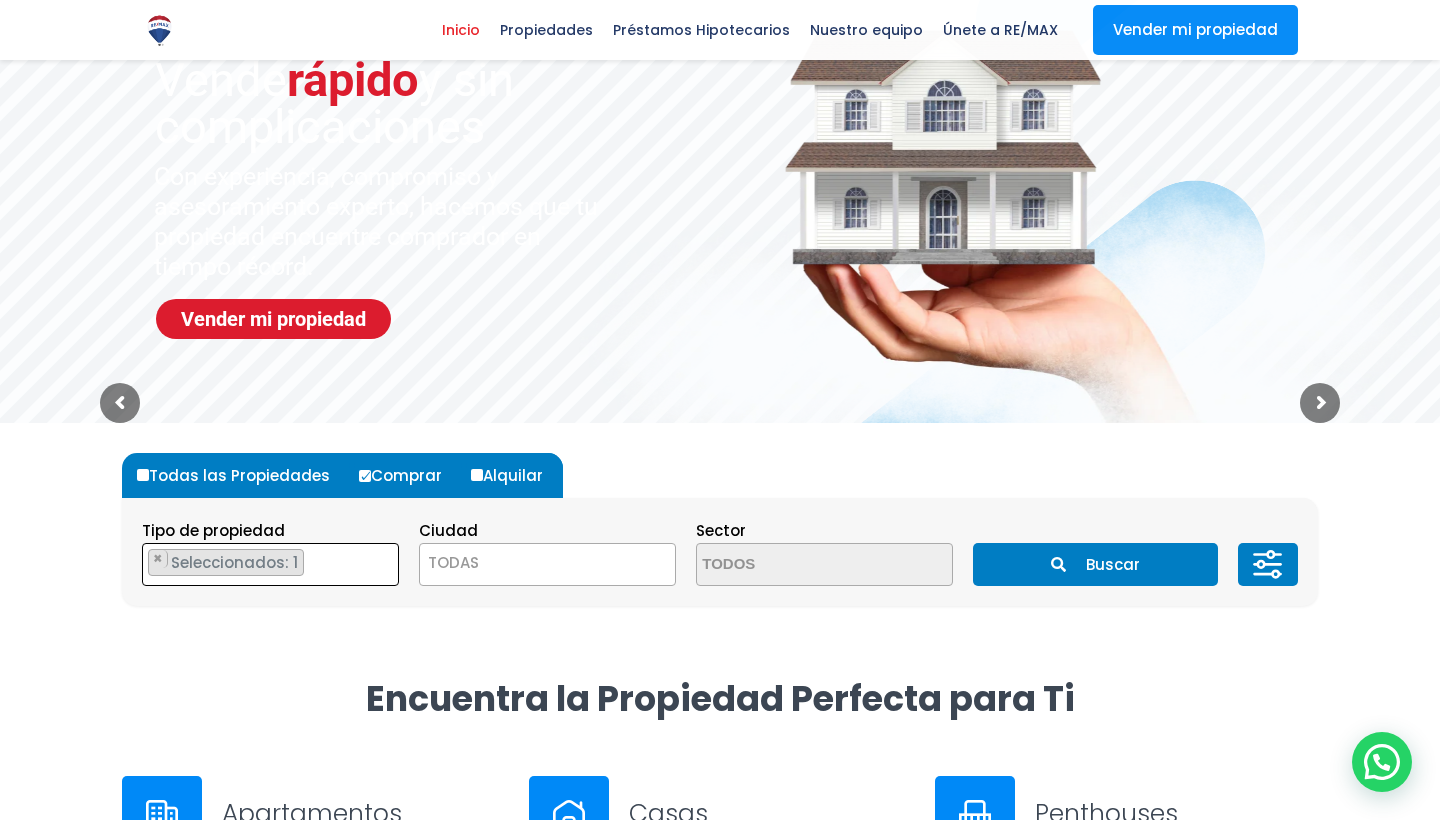 click on "TODAS" at bounding box center (547, 563) 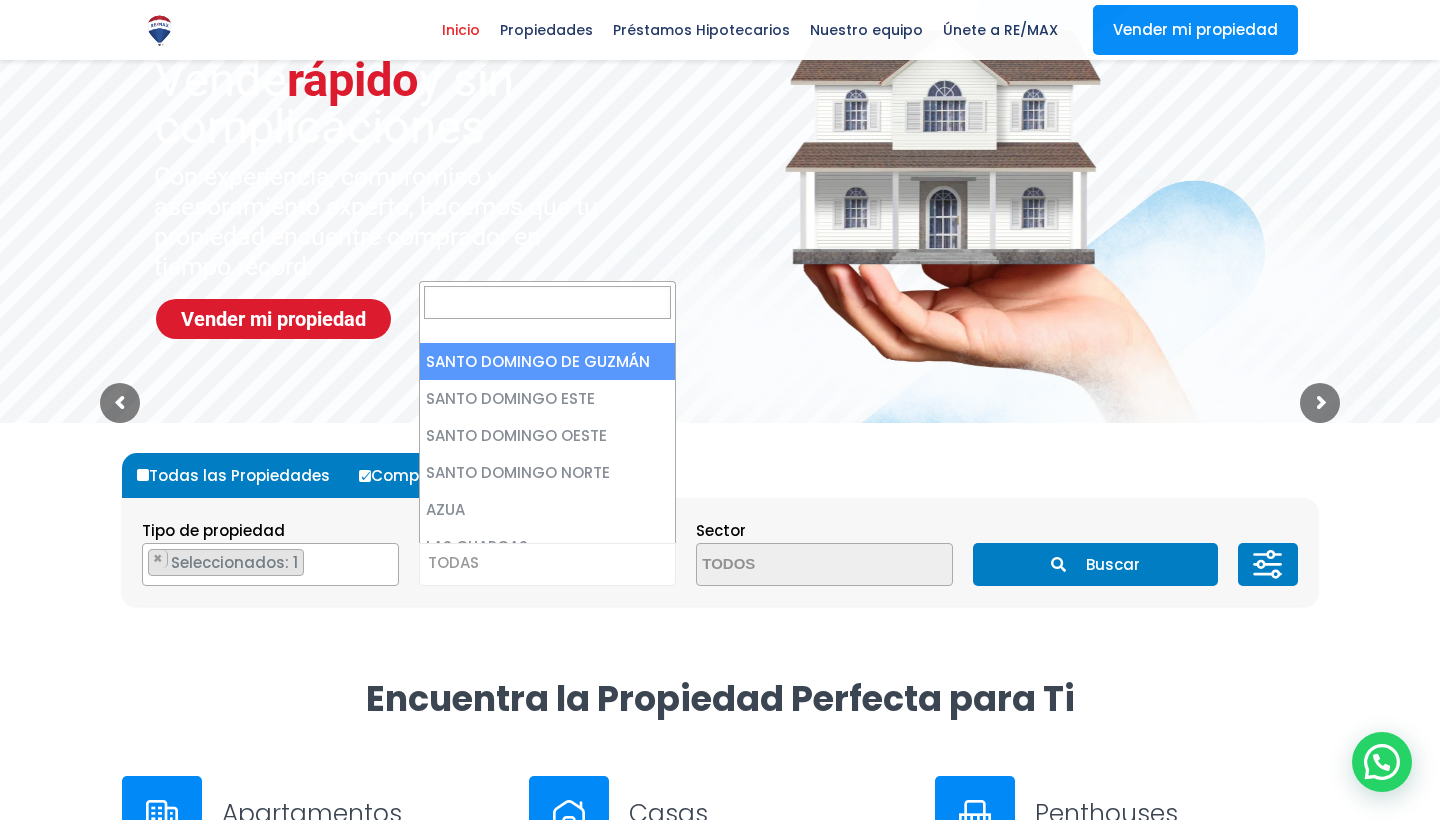 select on "1" 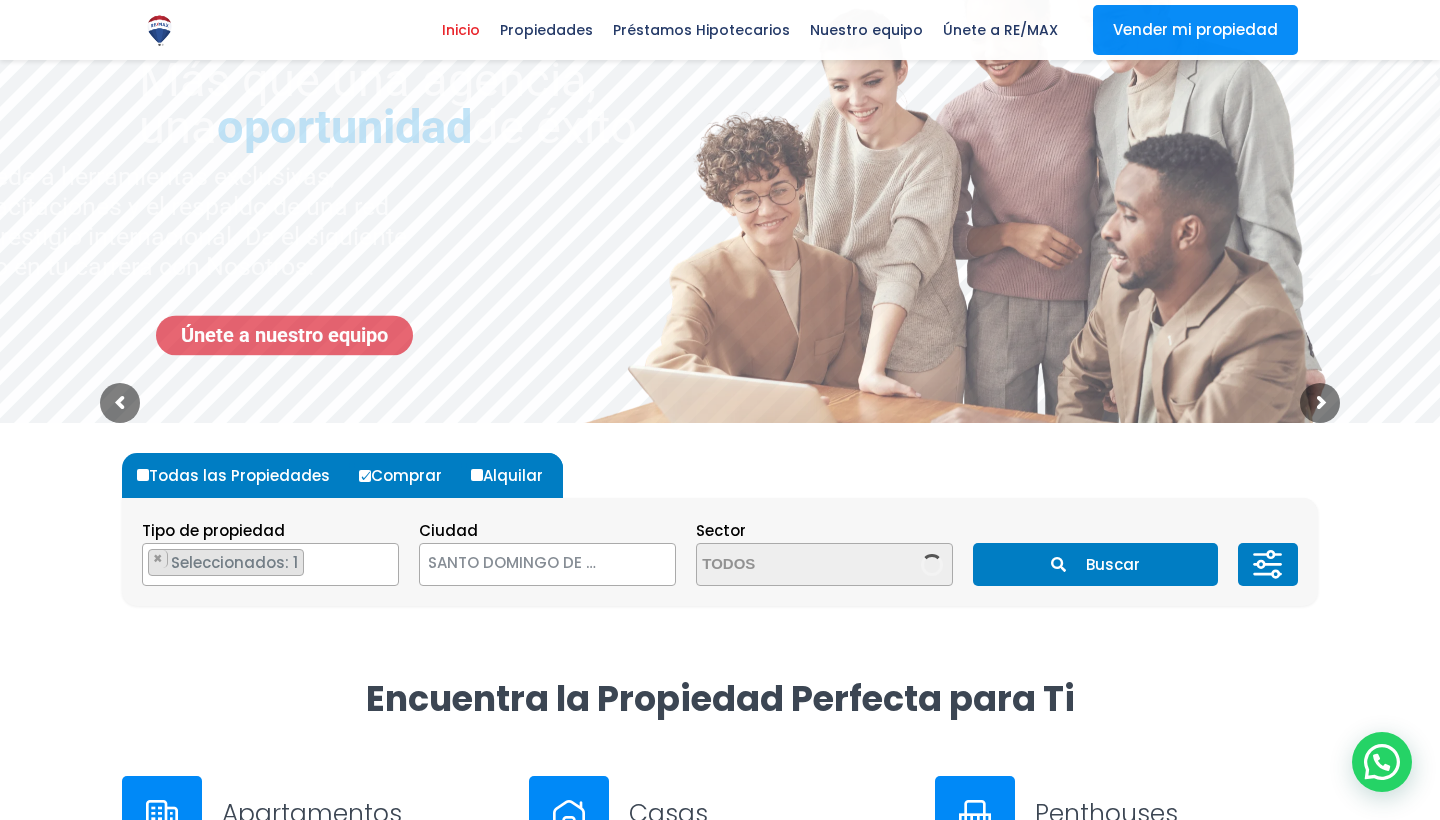 scroll, scrollTop: 0, scrollLeft: 0, axis: both 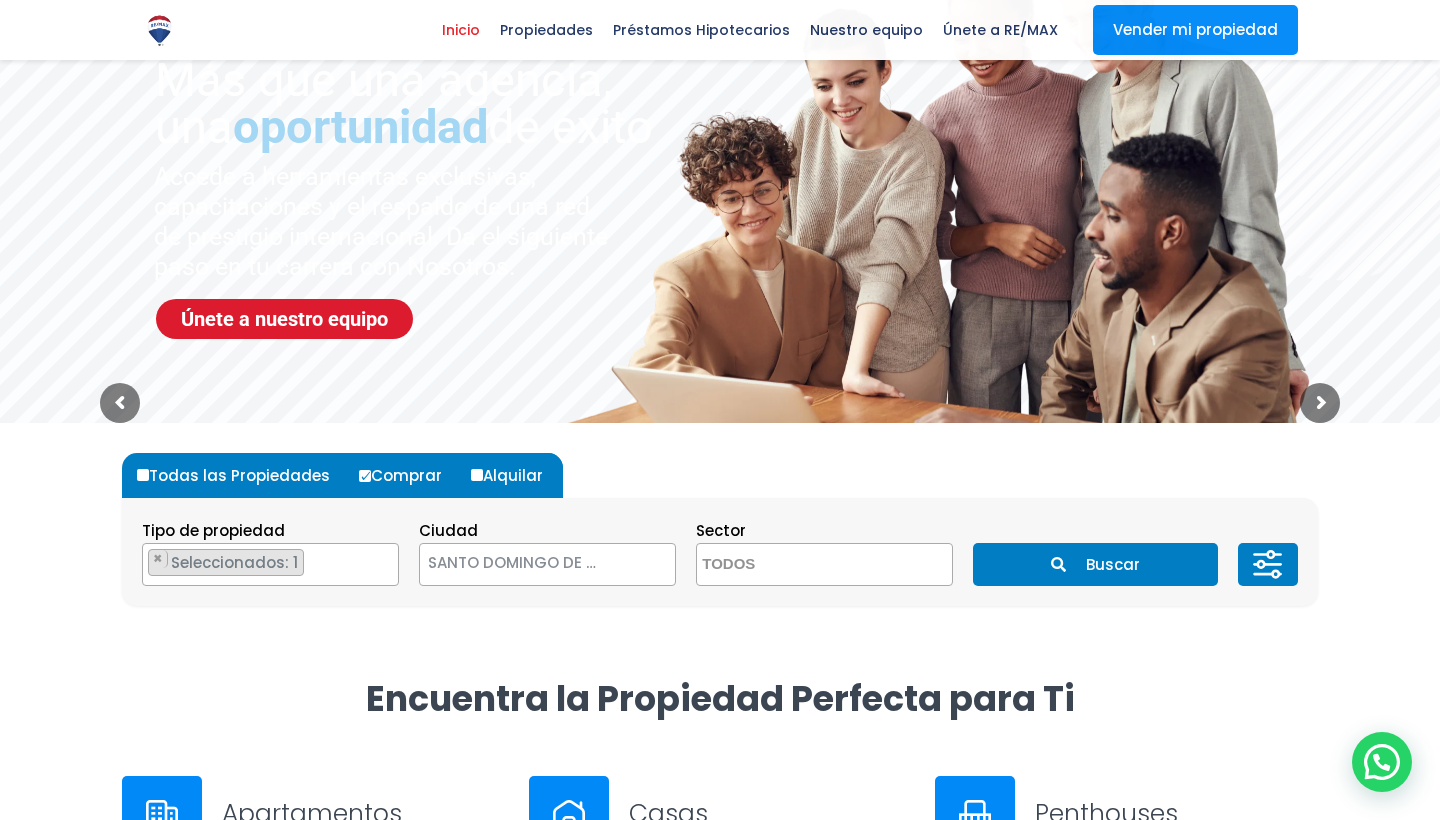 click on "Buscar" at bounding box center [1095, 564] 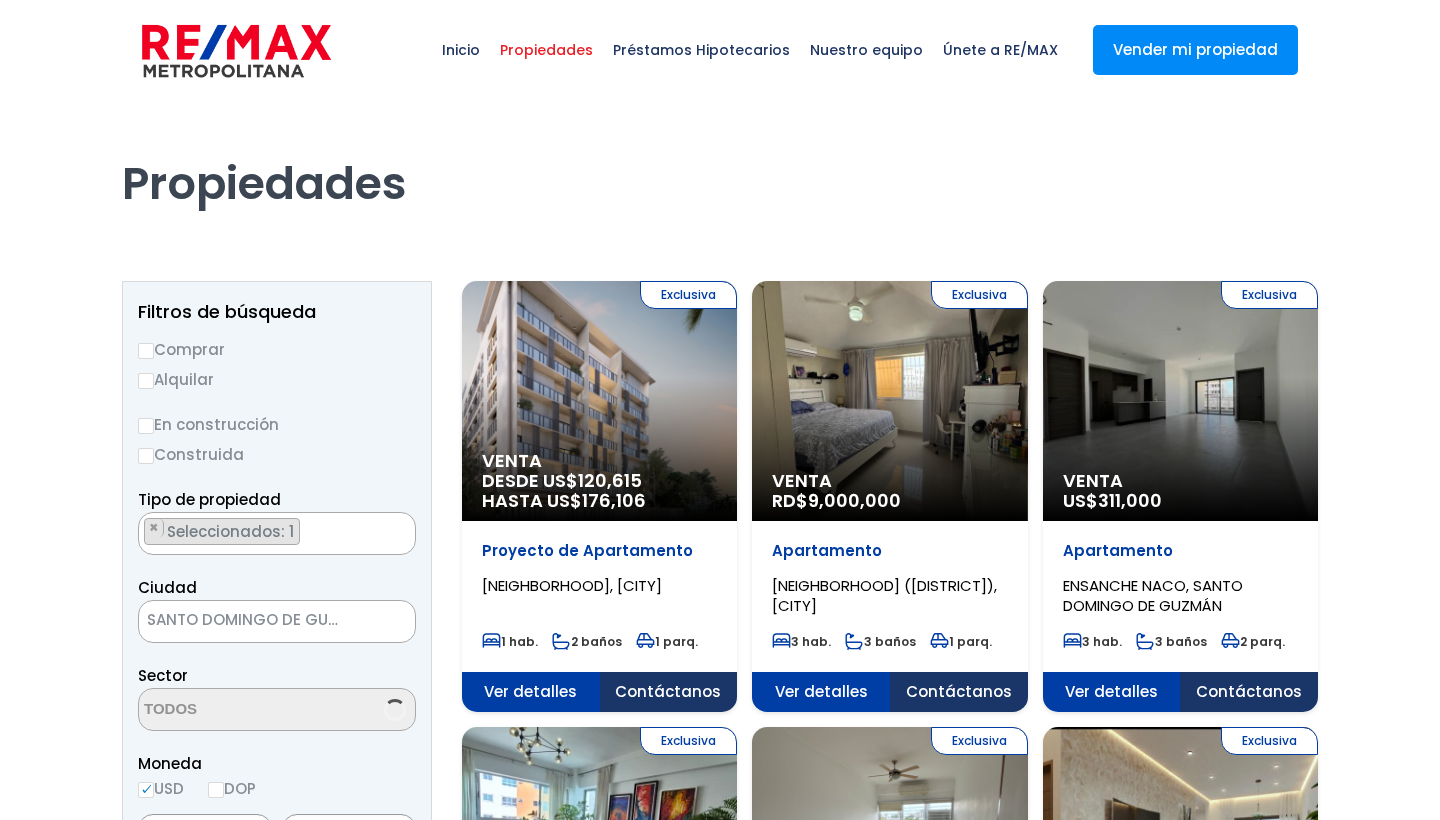 scroll, scrollTop: 0, scrollLeft: 0, axis: both 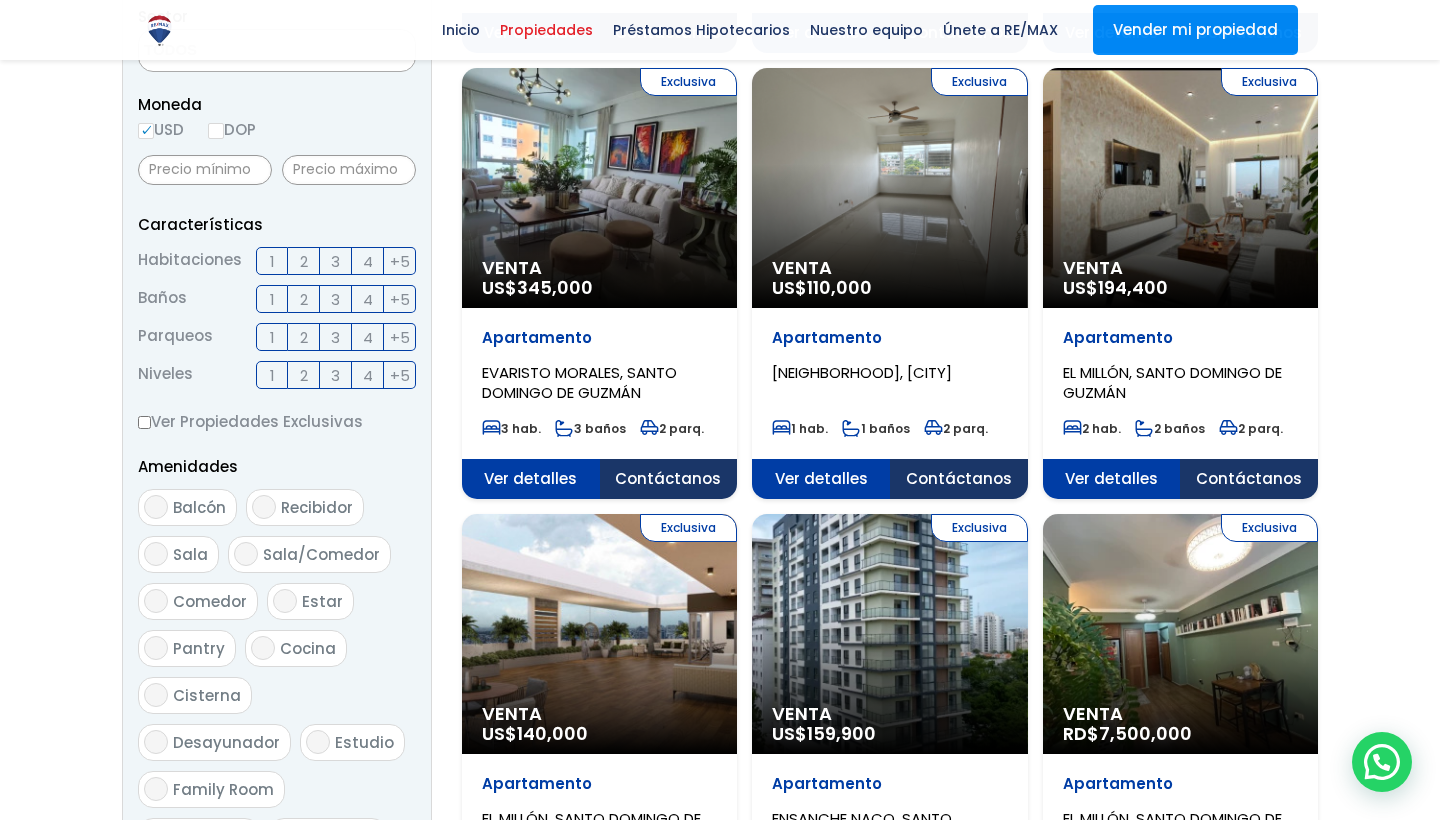 click on "Exclusiva
Venta
US$  345,000" at bounding box center [599, -258] 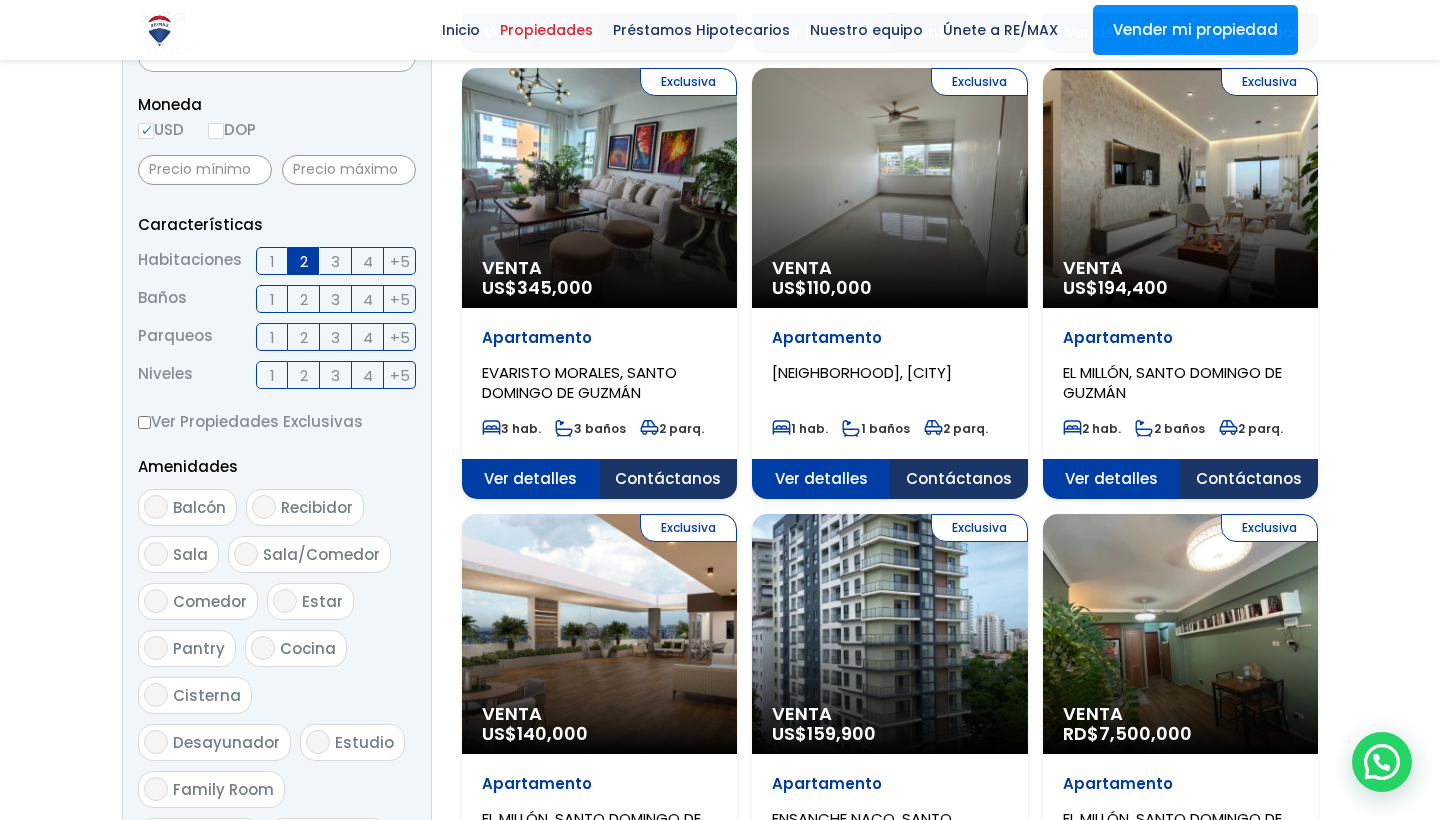 click on "2" at bounding box center (304, 299) 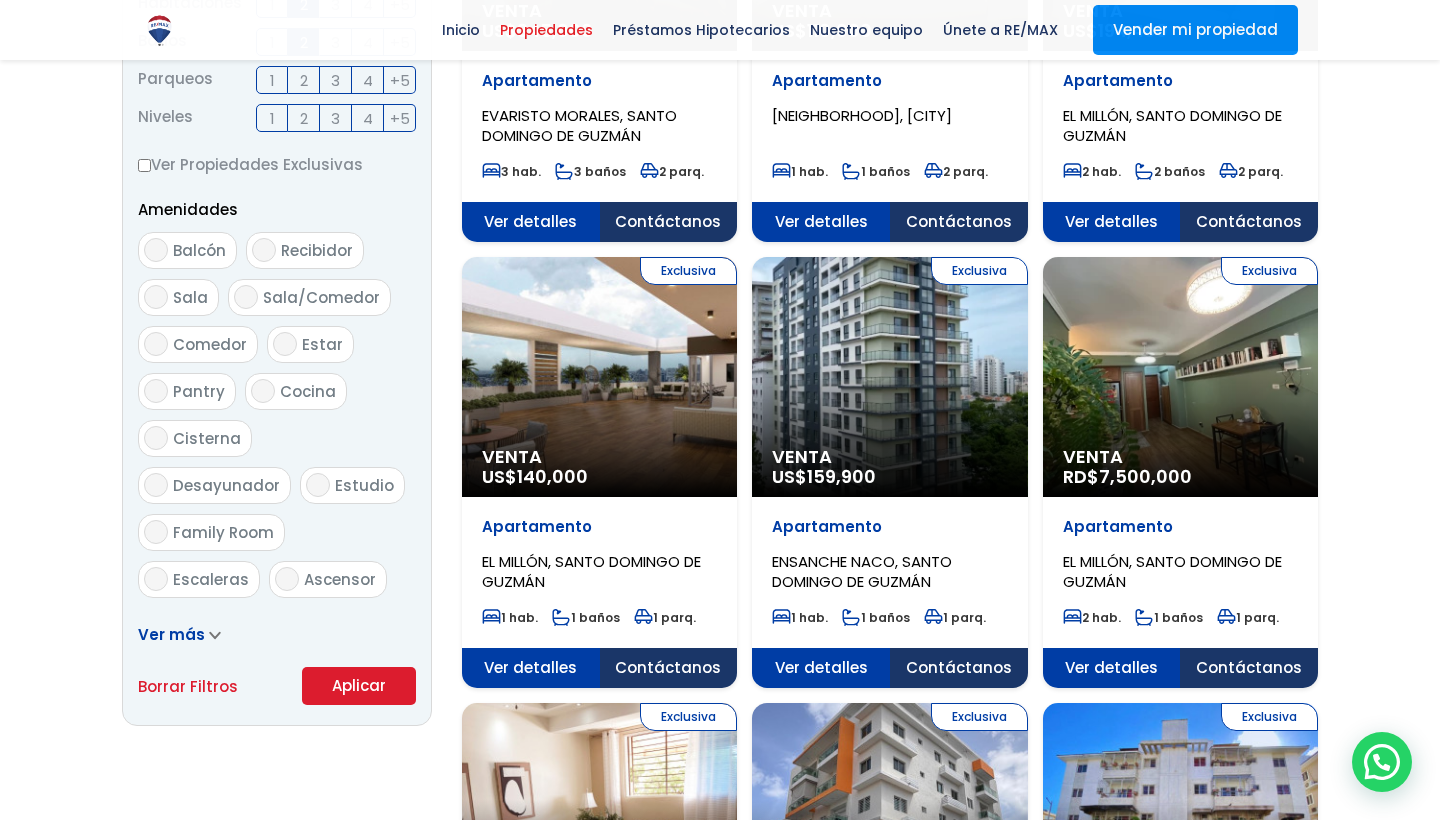 scroll, scrollTop: 912, scrollLeft: 0, axis: vertical 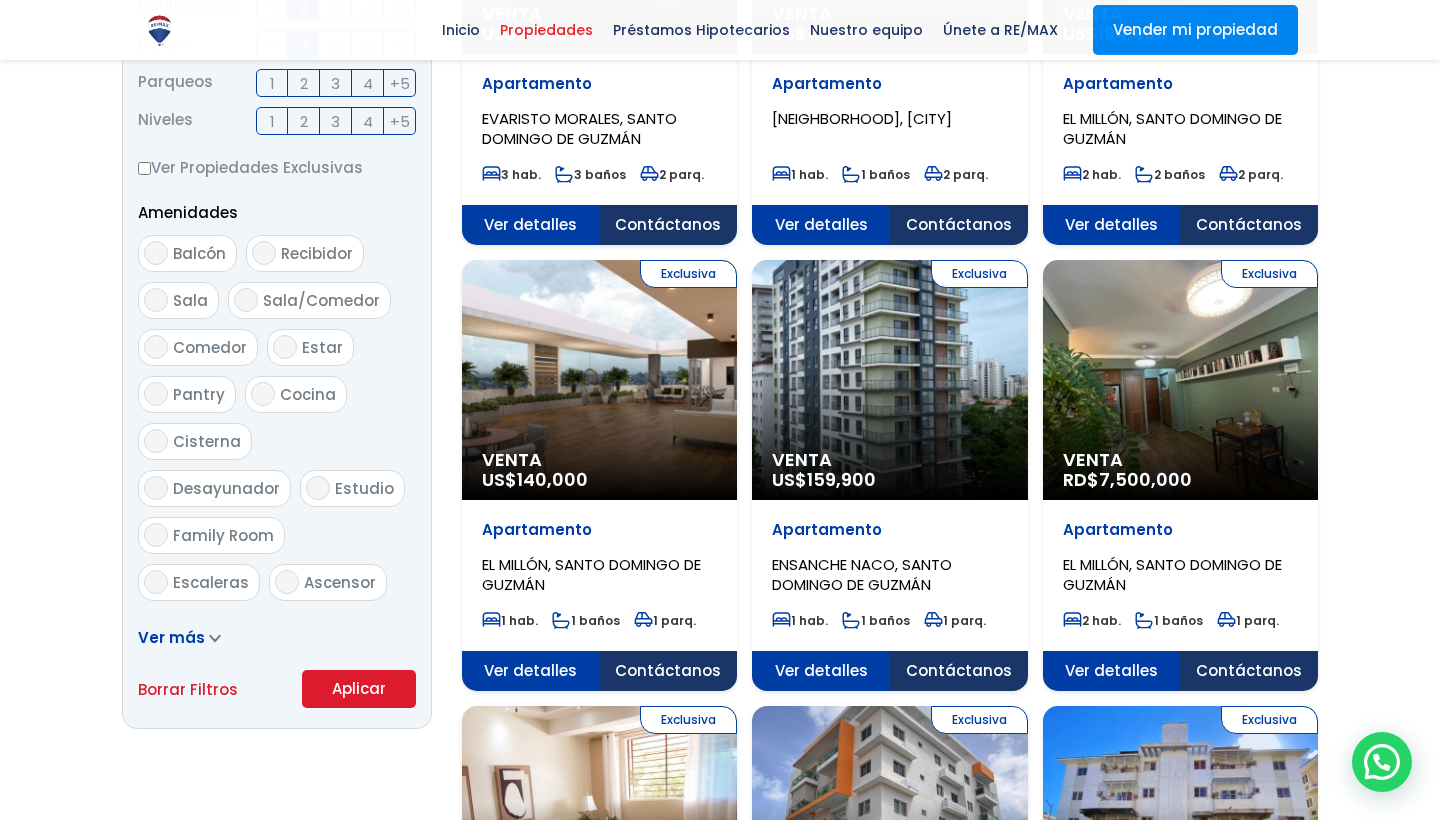 click on "Ver más" at bounding box center (171, 637) 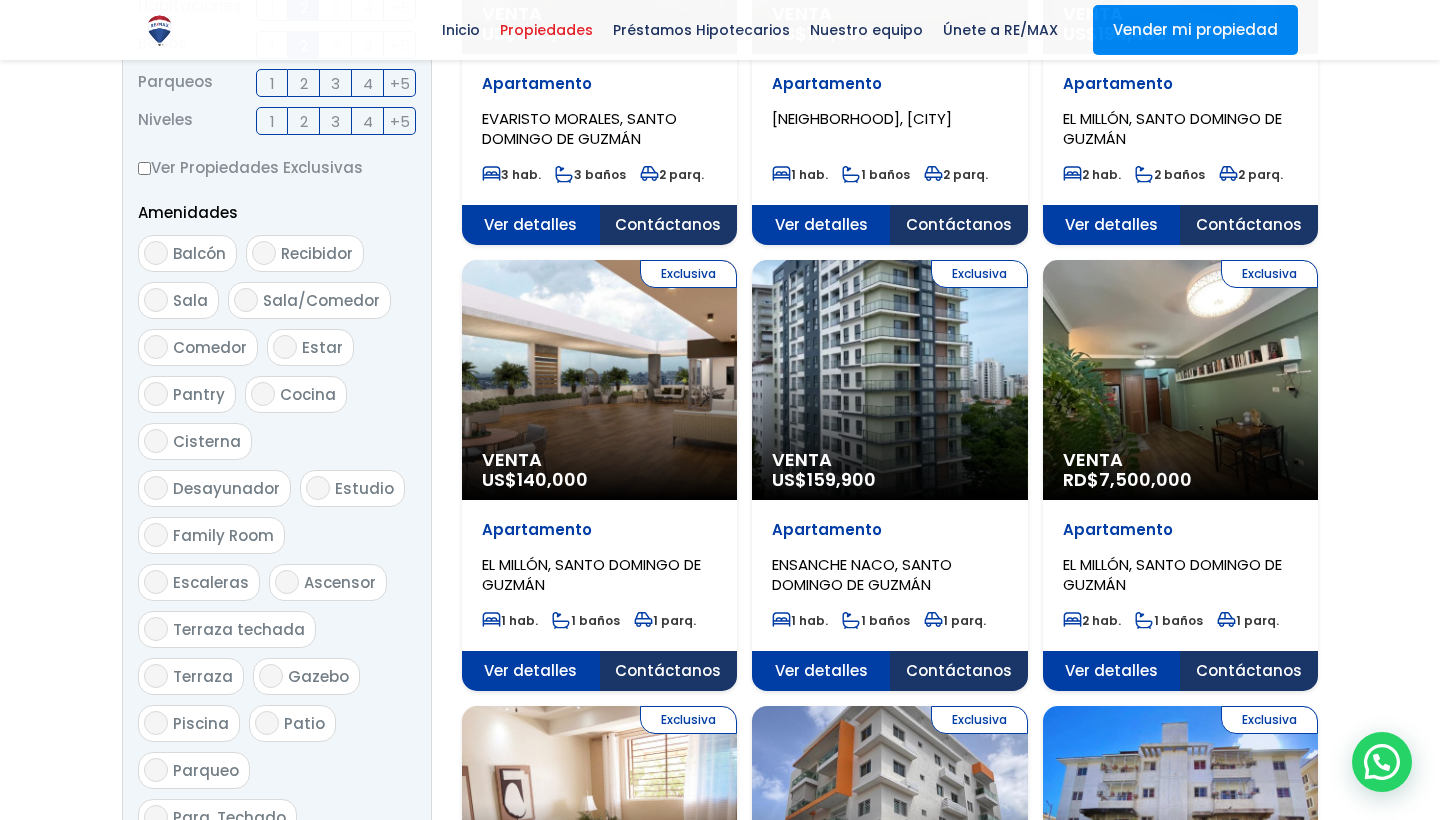 click on "Piscina" at bounding box center [156, 723] 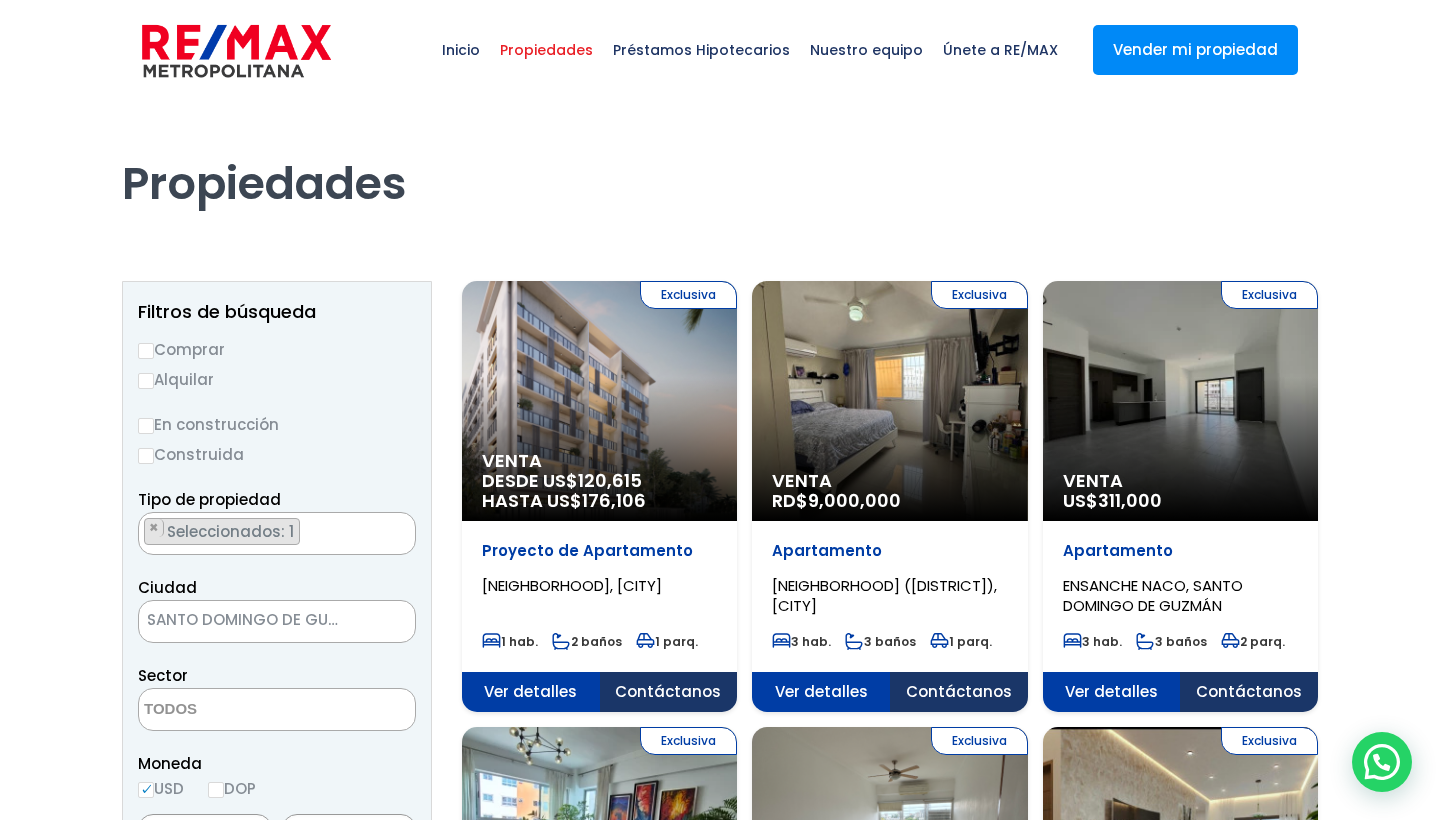 scroll, scrollTop: 0, scrollLeft: 0, axis: both 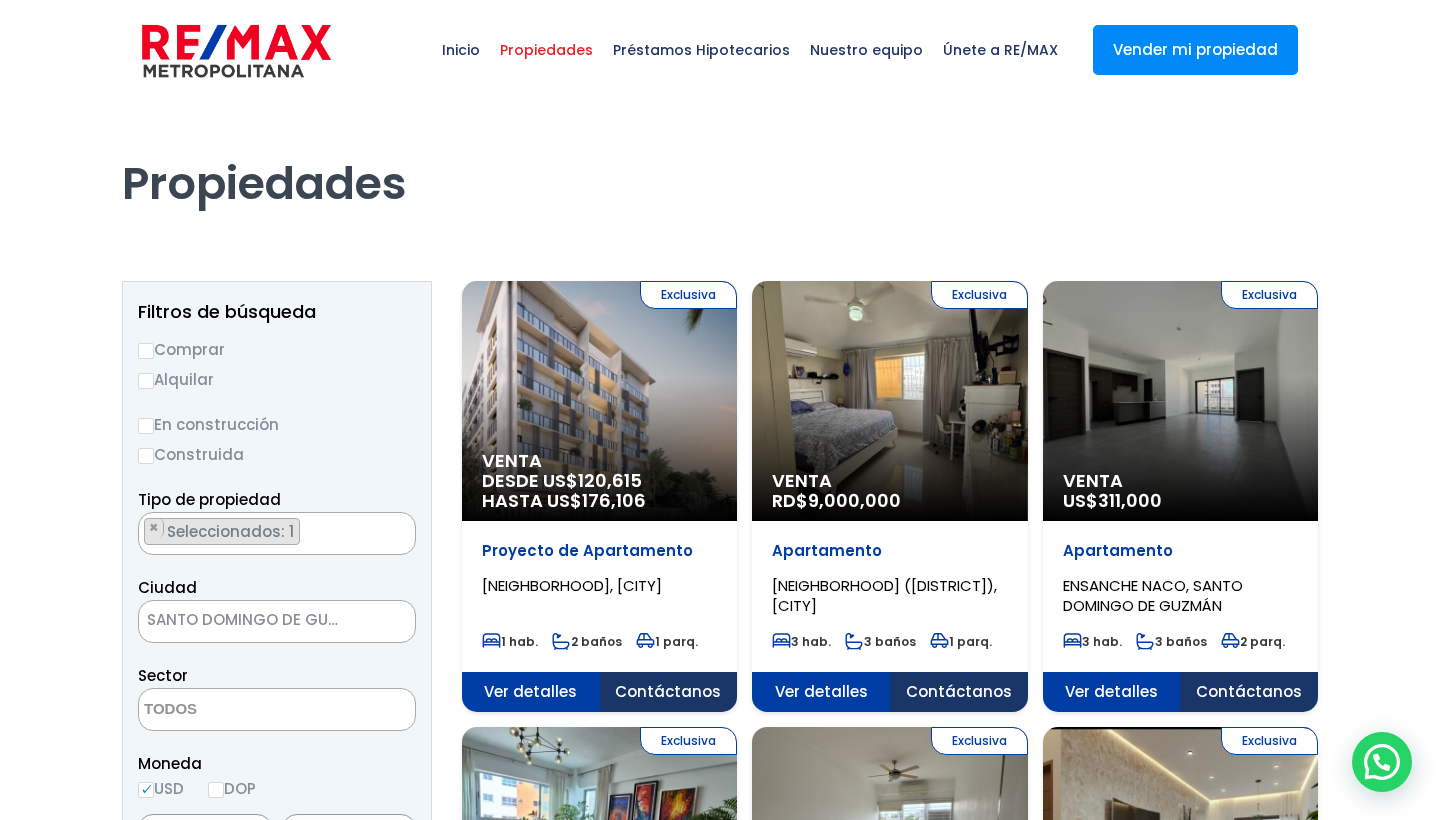 click on "Comprar" at bounding box center (146, 351) 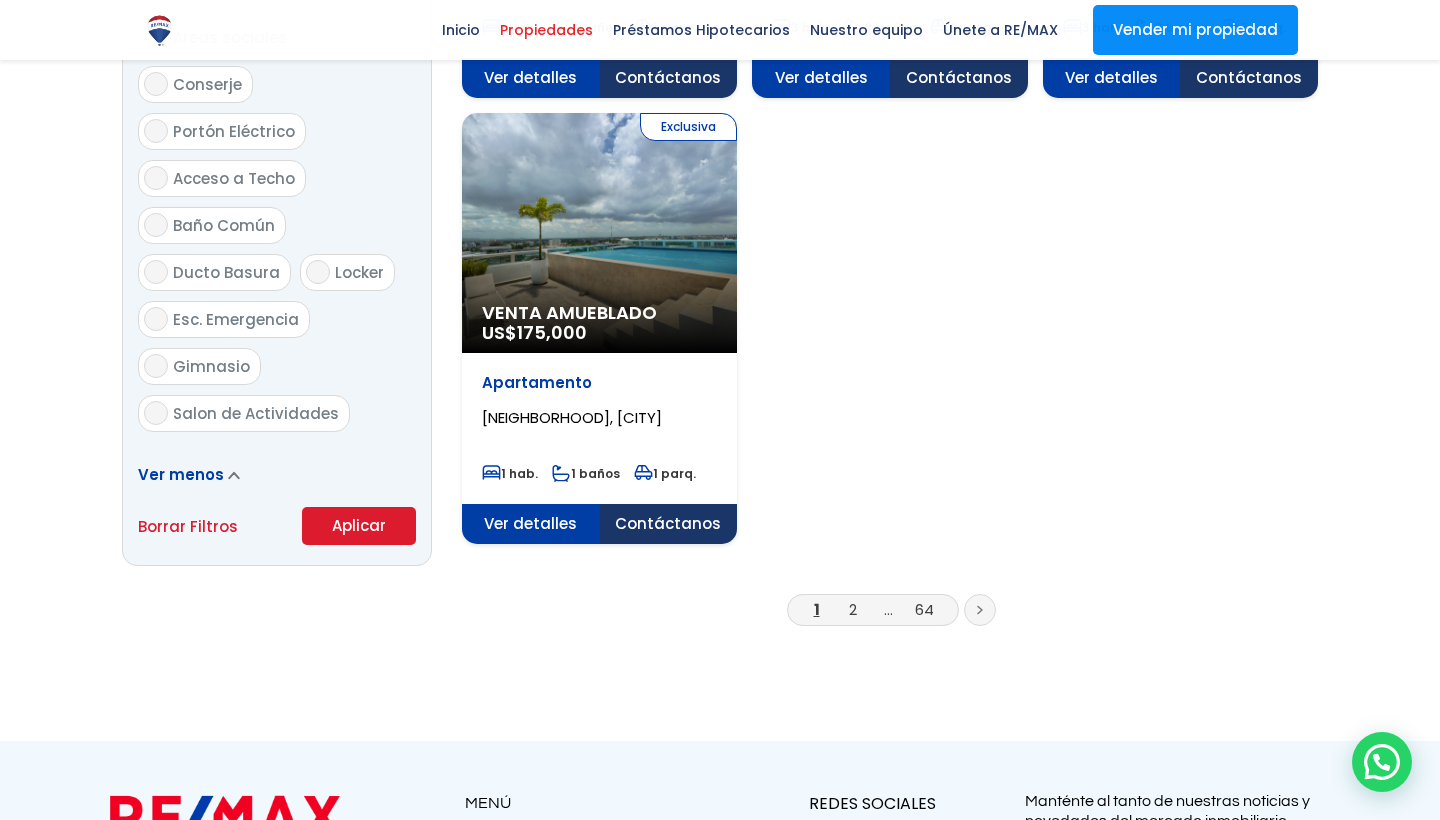 scroll, scrollTop: 2414, scrollLeft: 0, axis: vertical 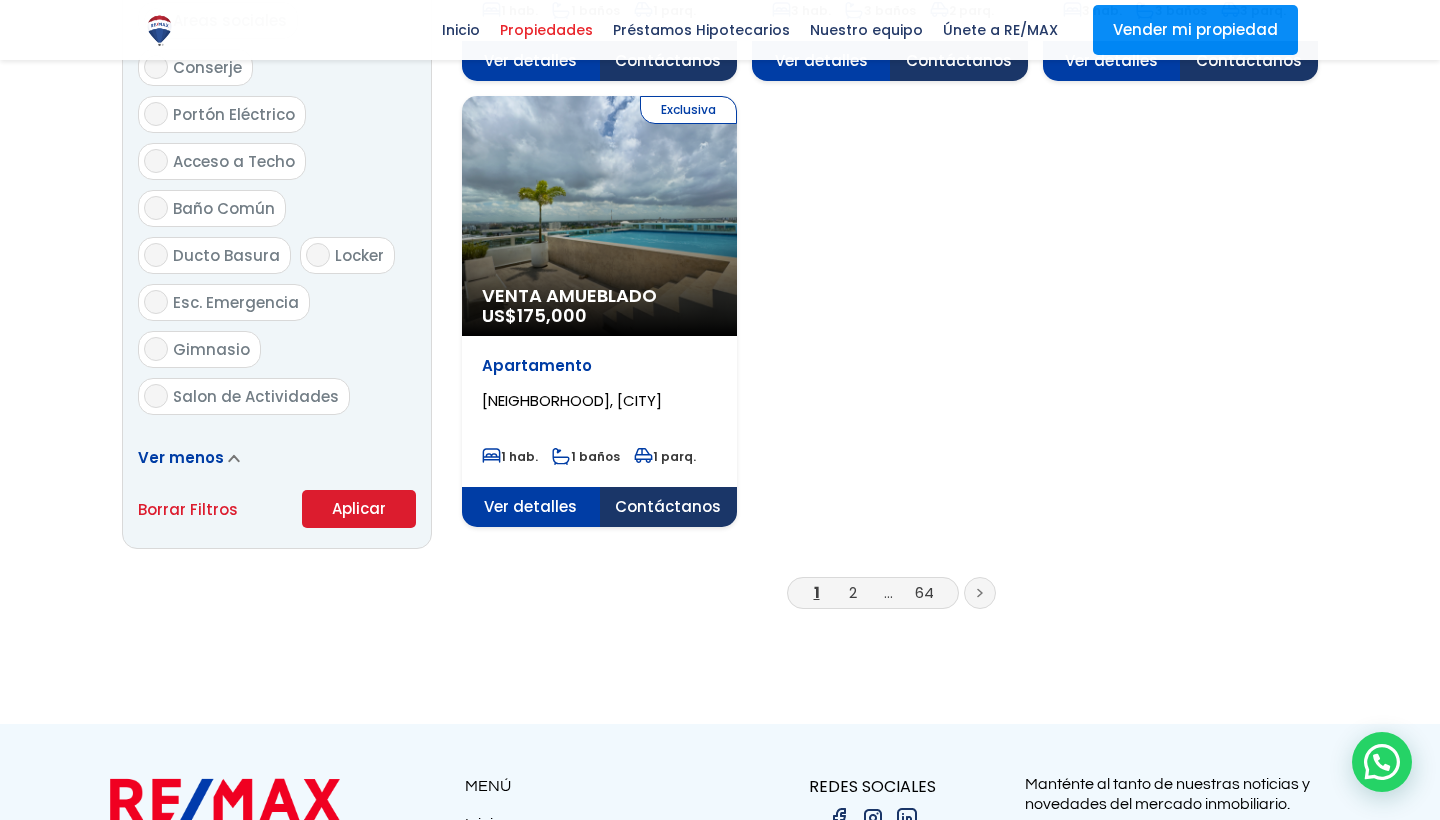 click on "Aplicar" at bounding box center [359, 509] 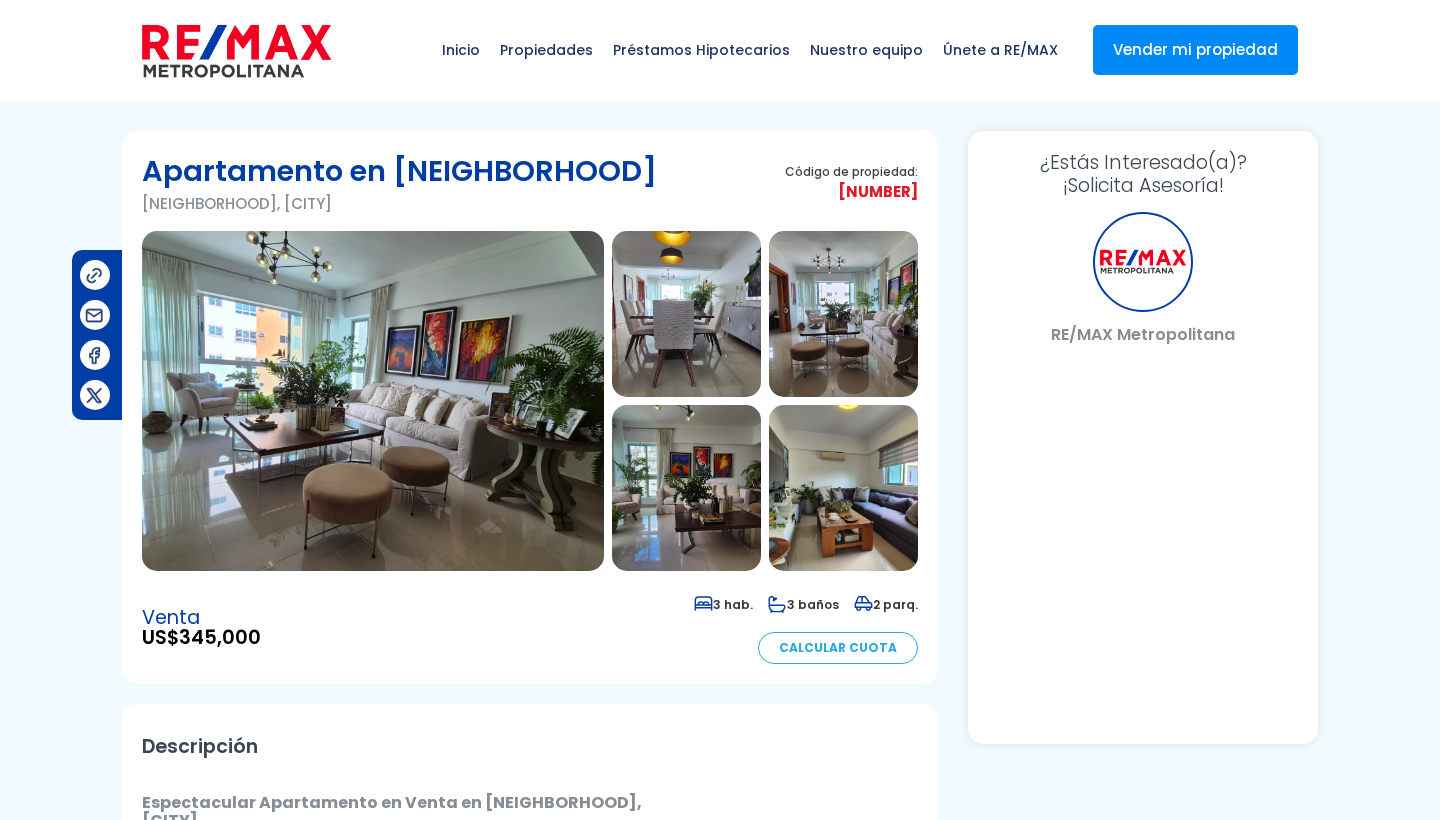 scroll, scrollTop: 0, scrollLeft: 0, axis: both 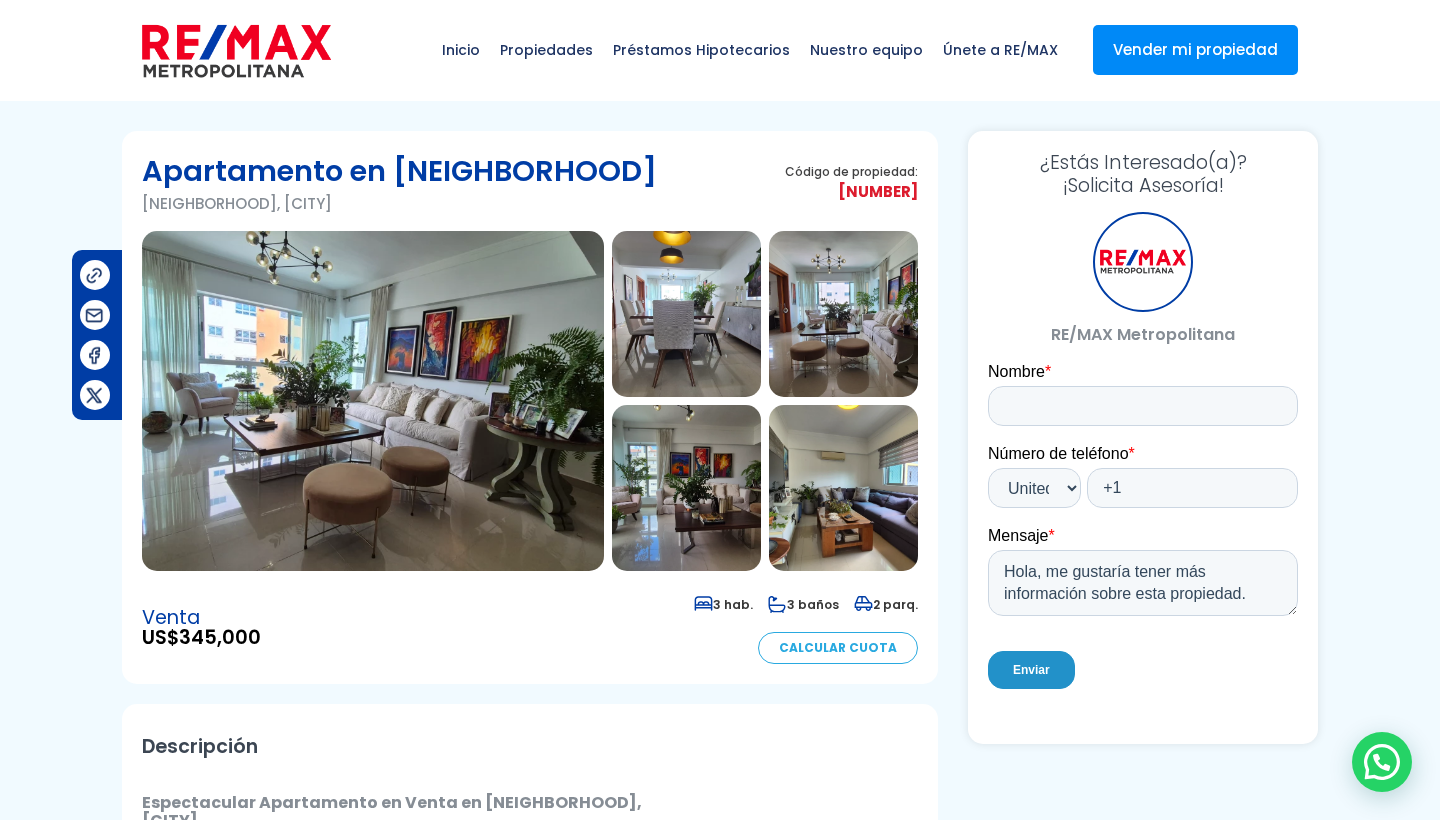 click at bounding box center [373, 401] 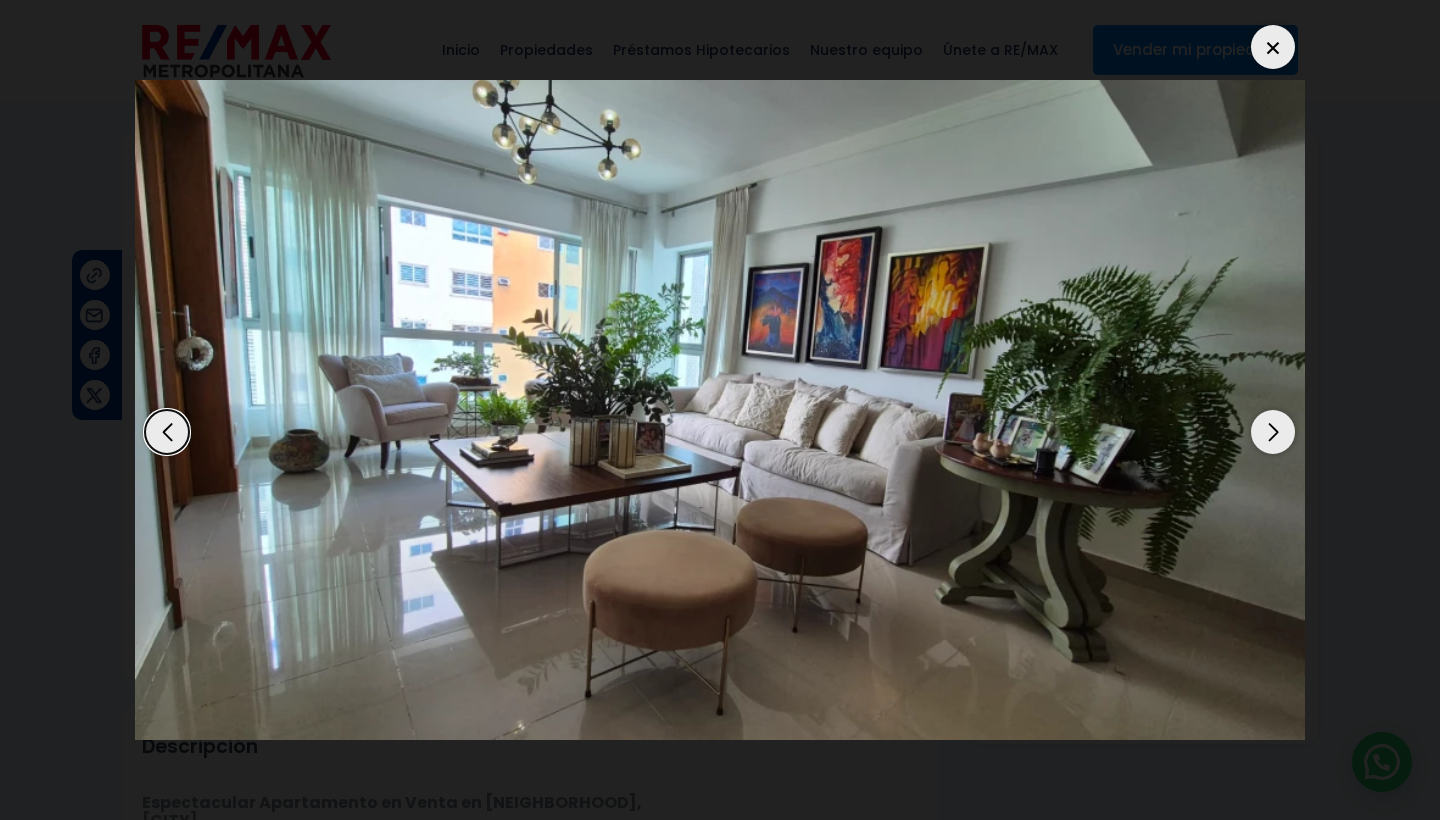 click at bounding box center (1273, 432) 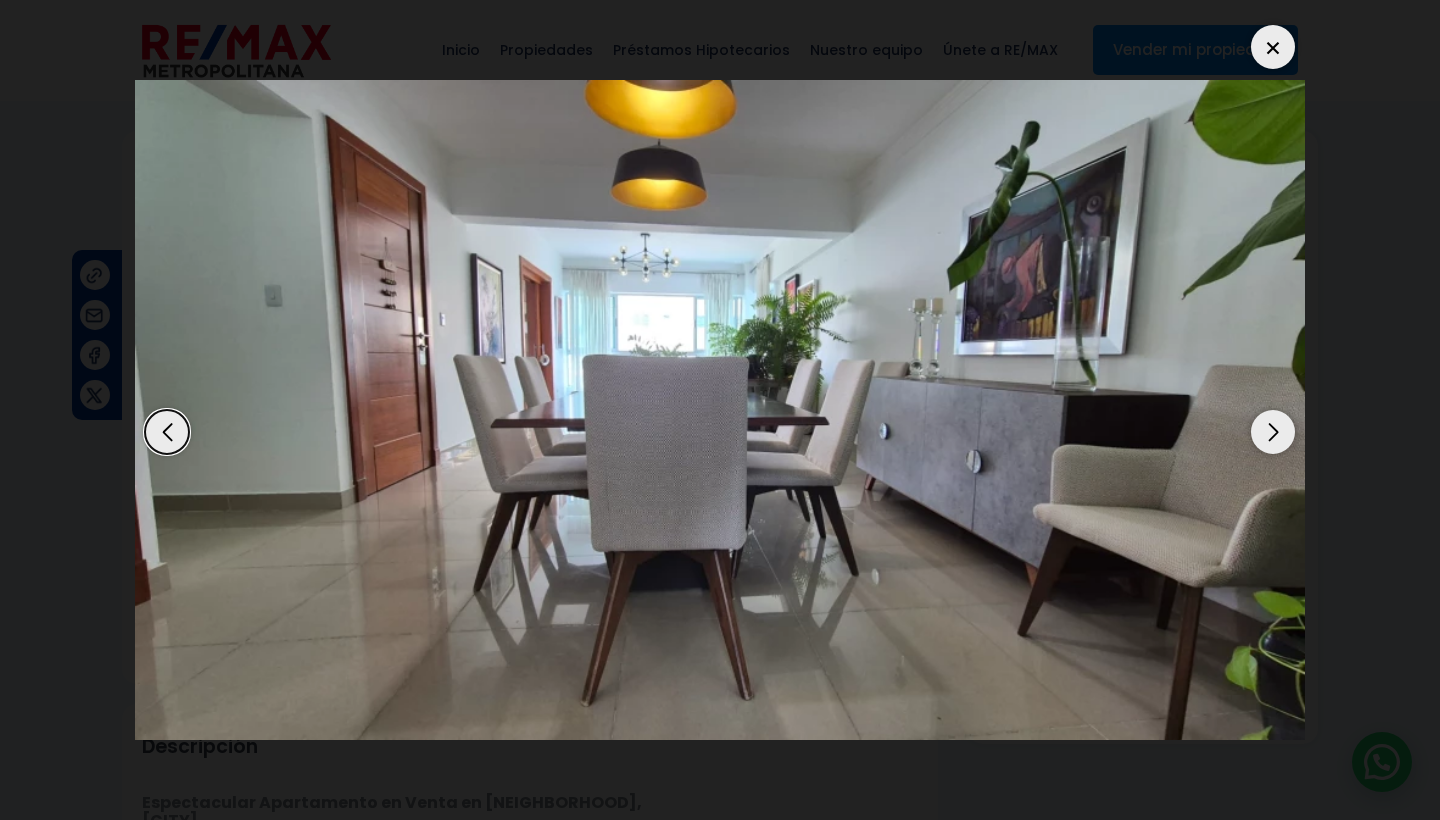 click at bounding box center (1273, 432) 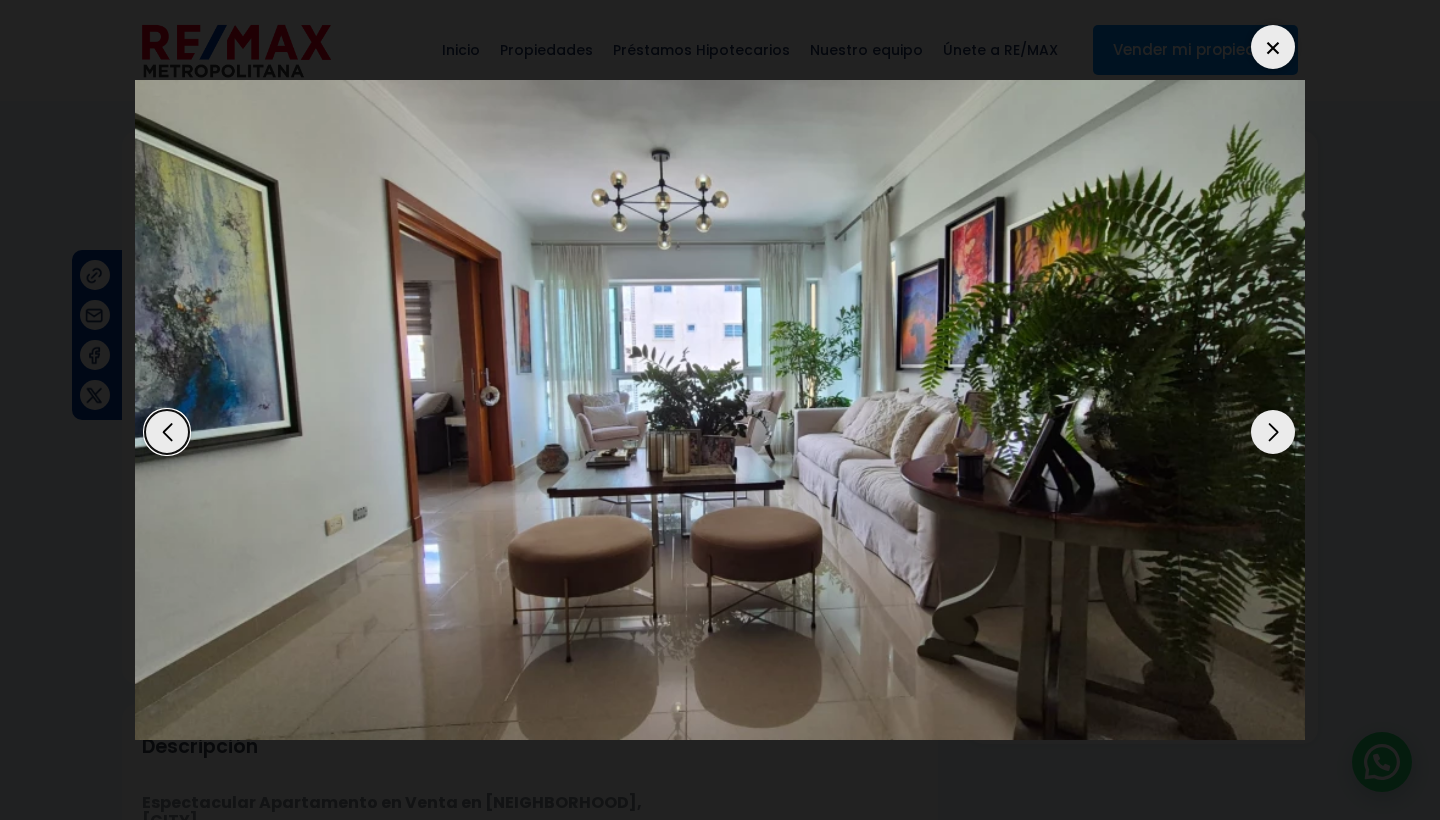 click at bounding box center [1273, 432] 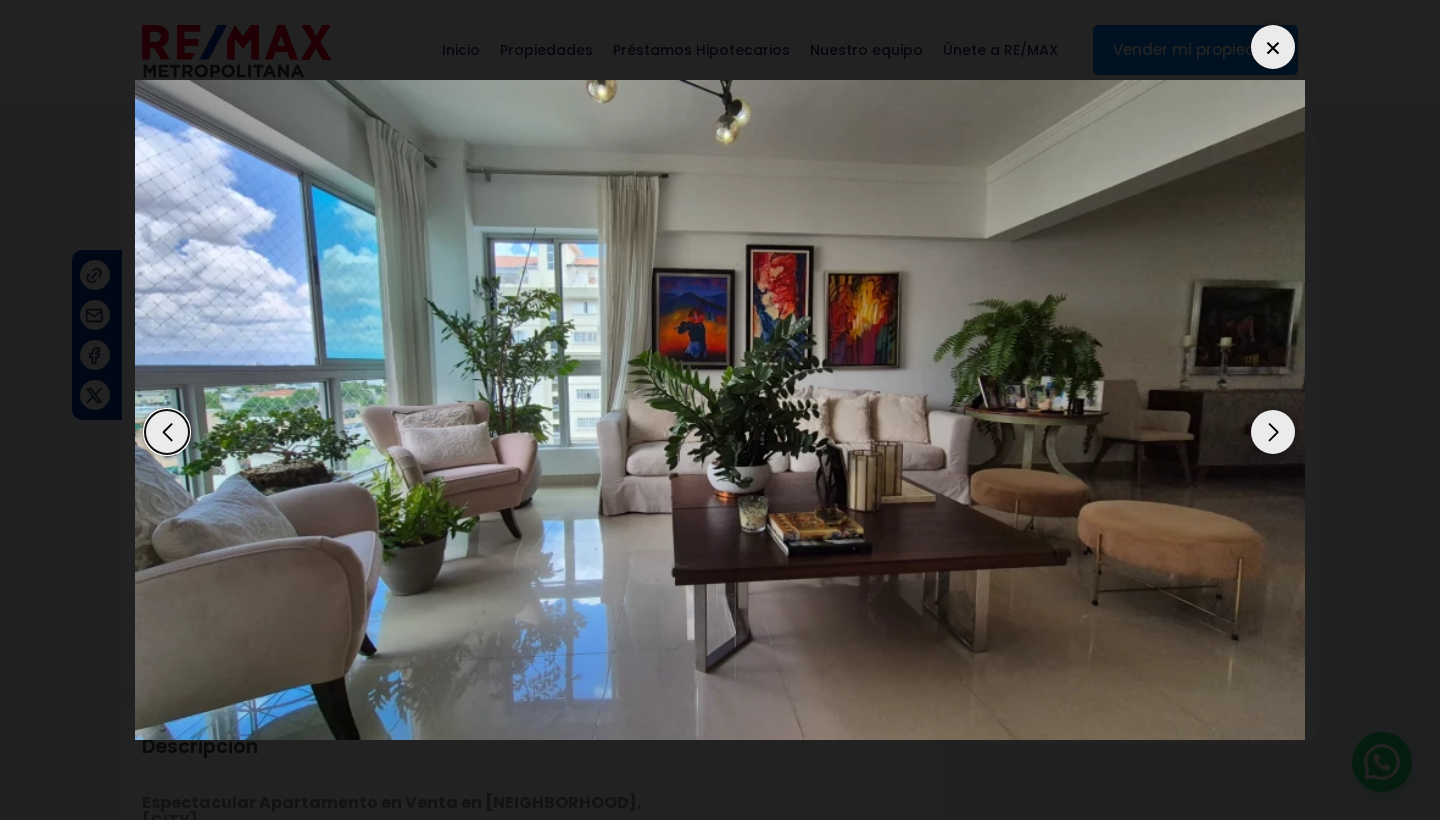 click at bounding box center (1273, 432) 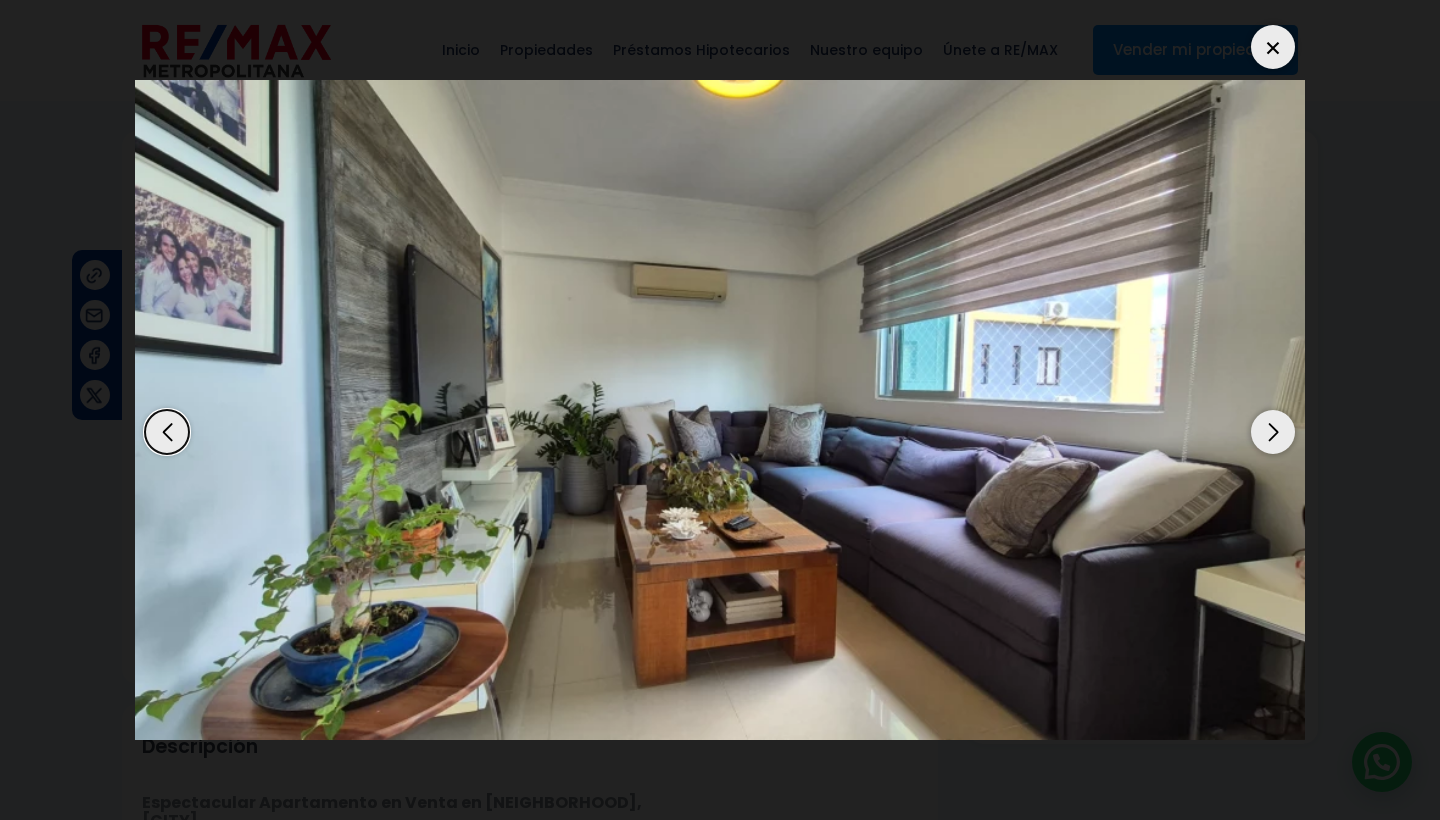 click at bounding box center (1273, 432) 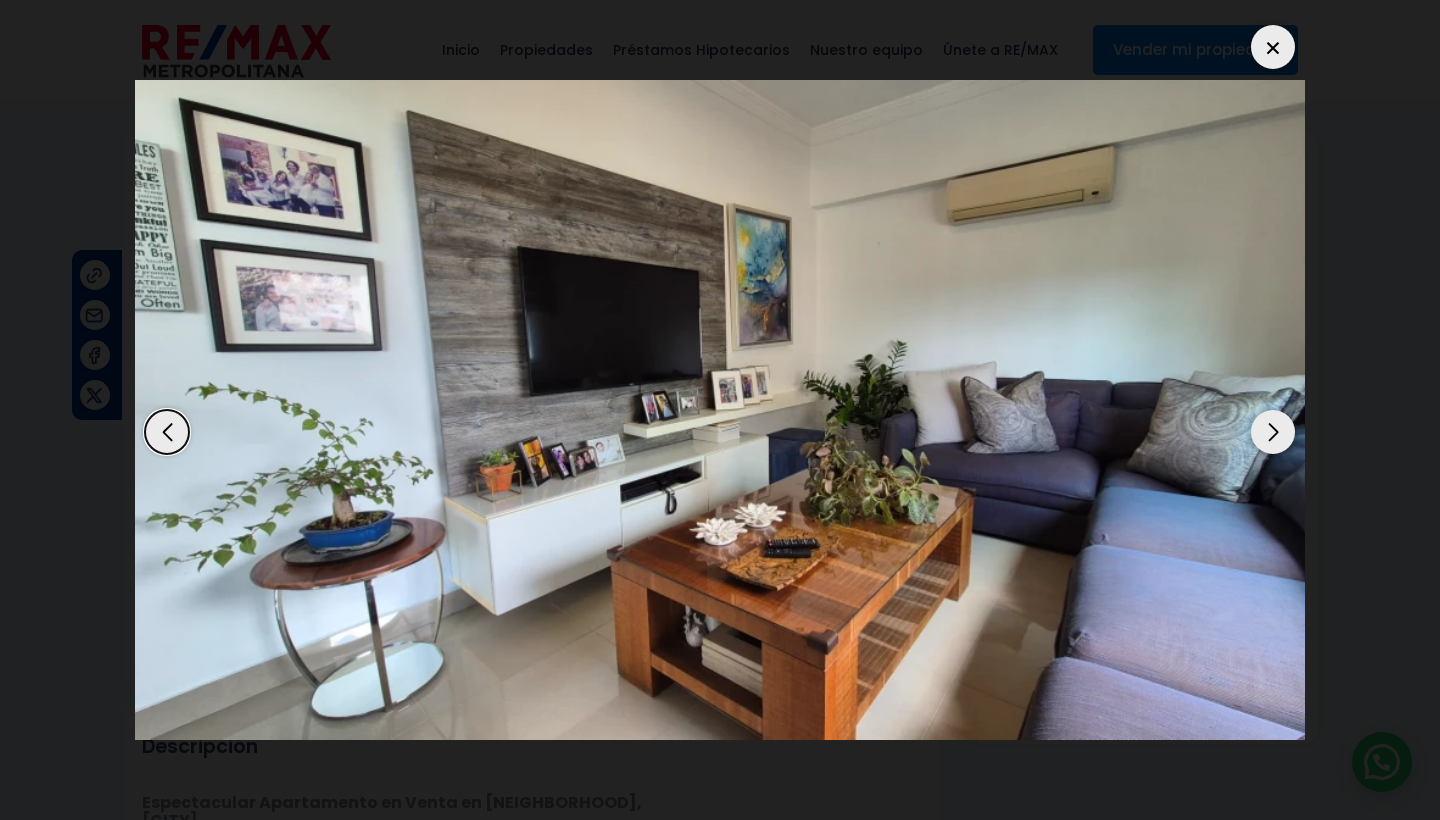 click at bounding box center [1273, 432] 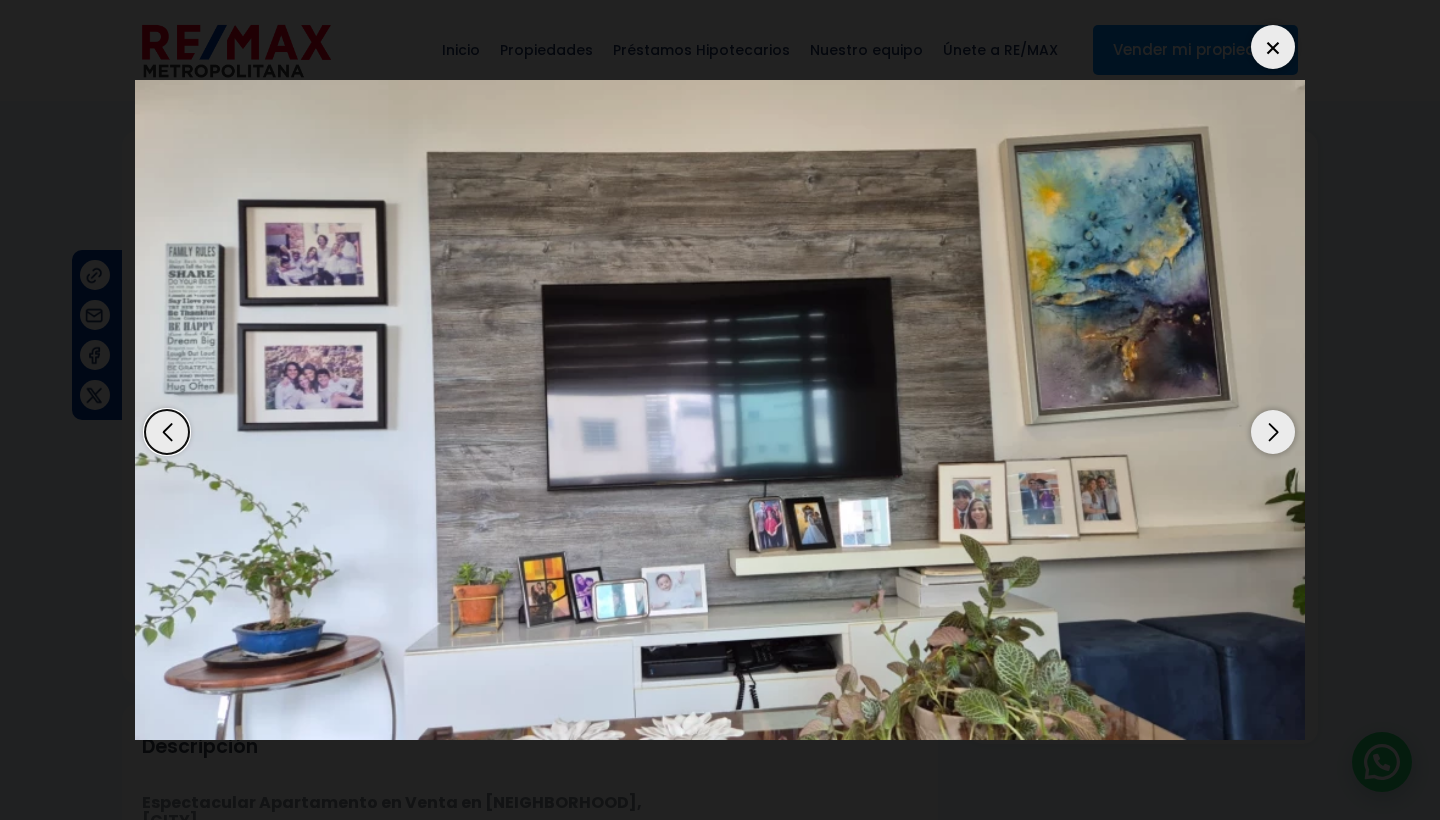 click at bounding box center [1273, 432] 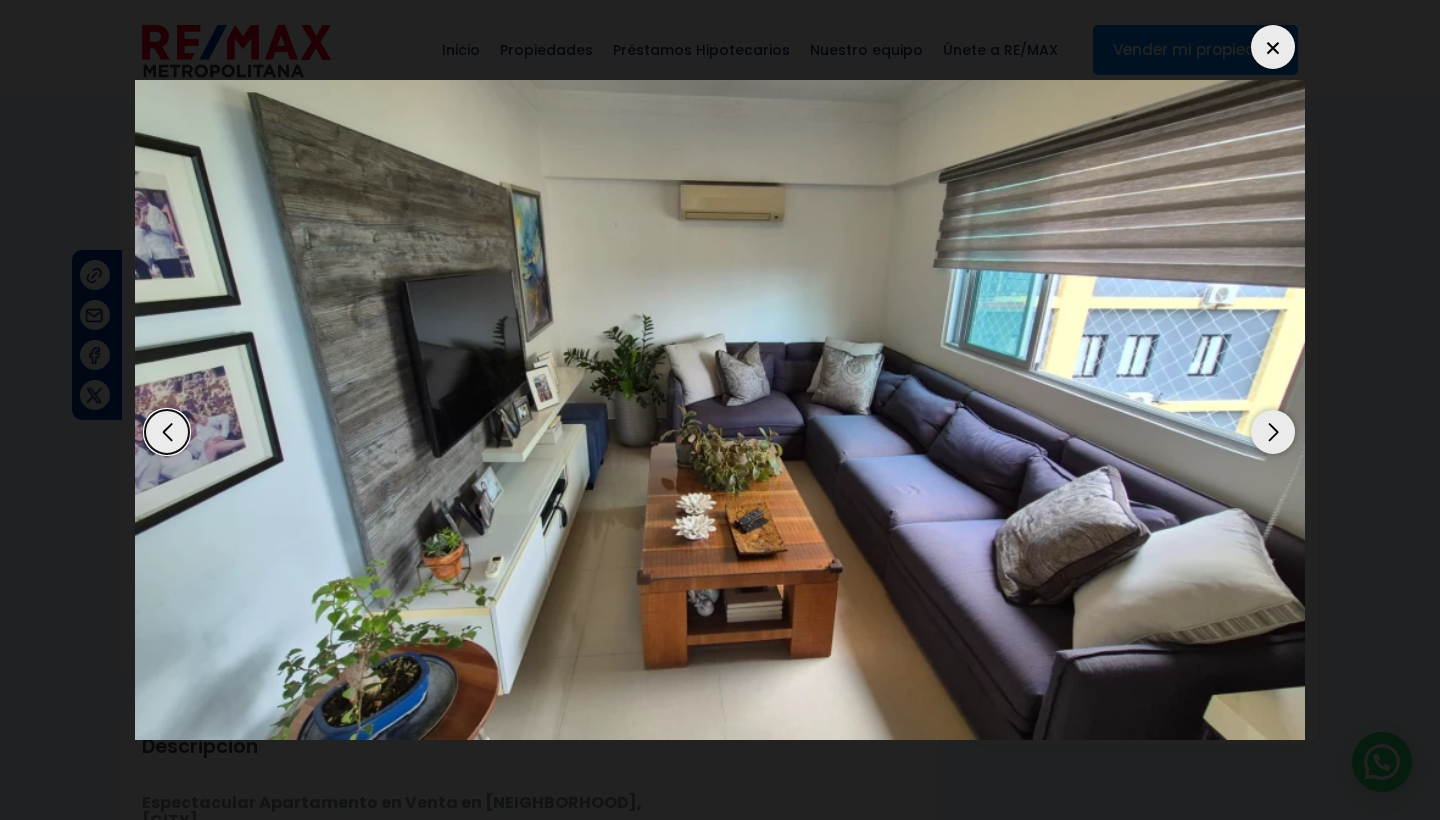 click at bounding box center (1273, 432) 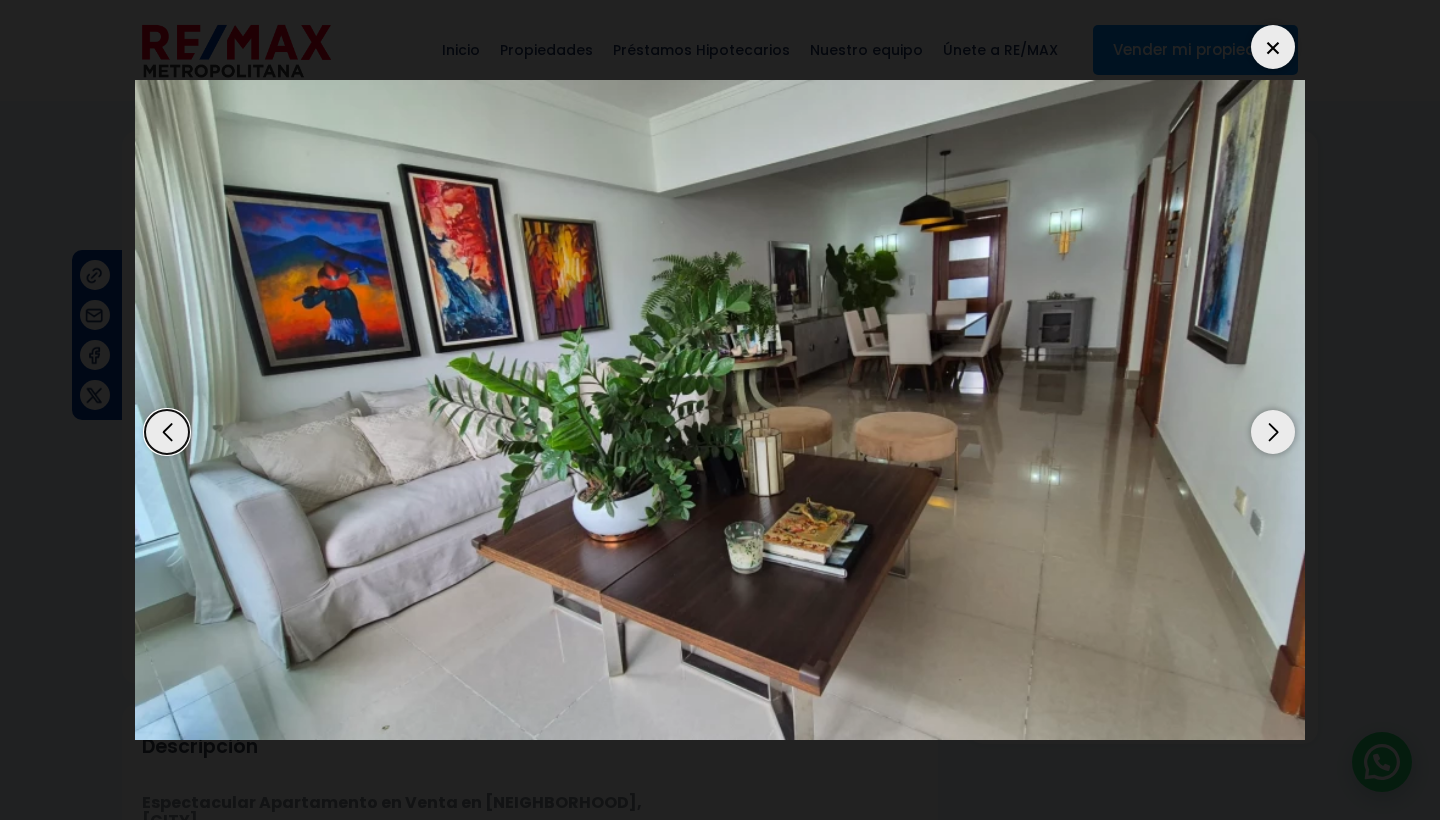 click at bounding box center [1273, 432] 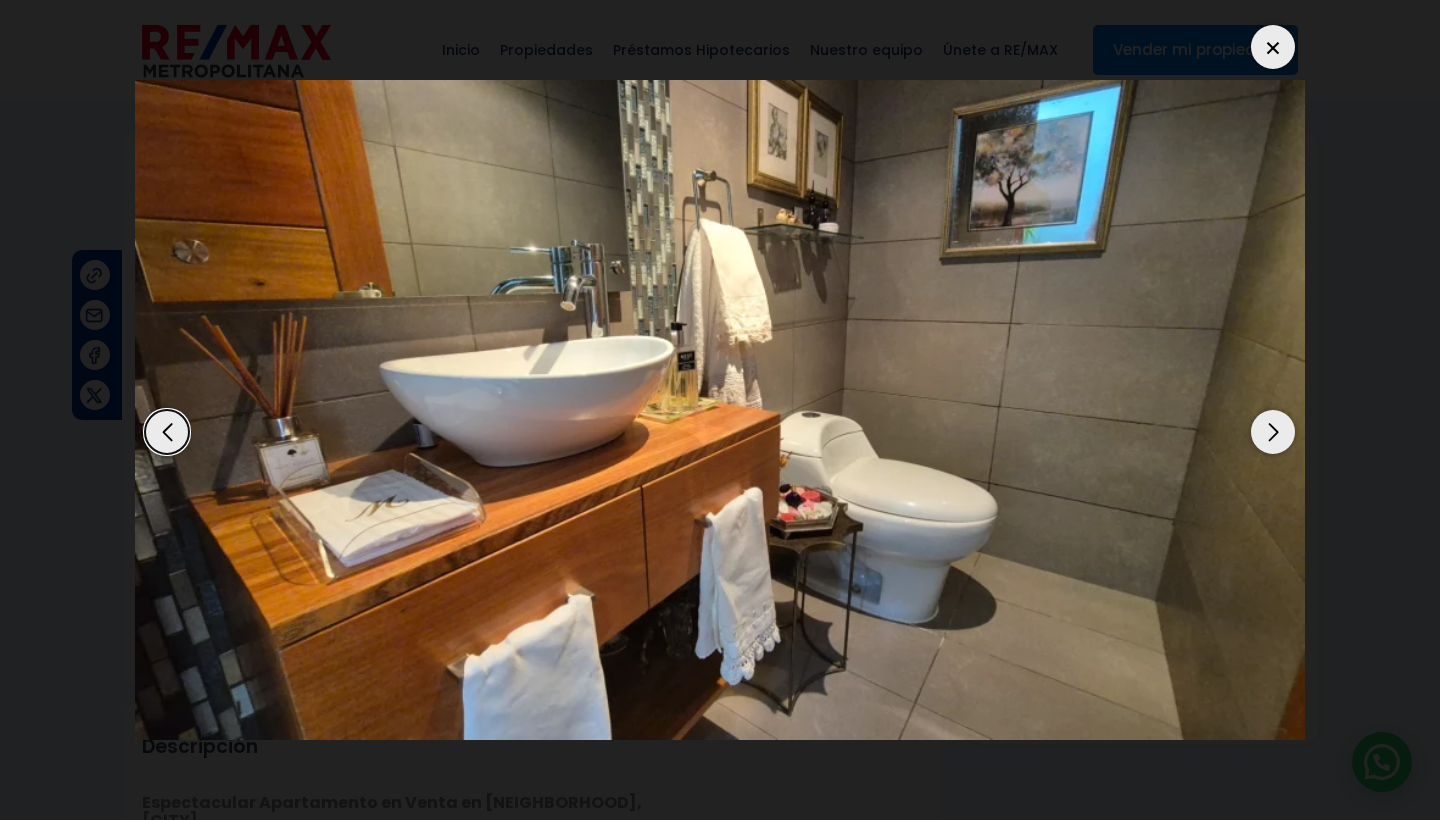 click at bounding box center [1273, 432] 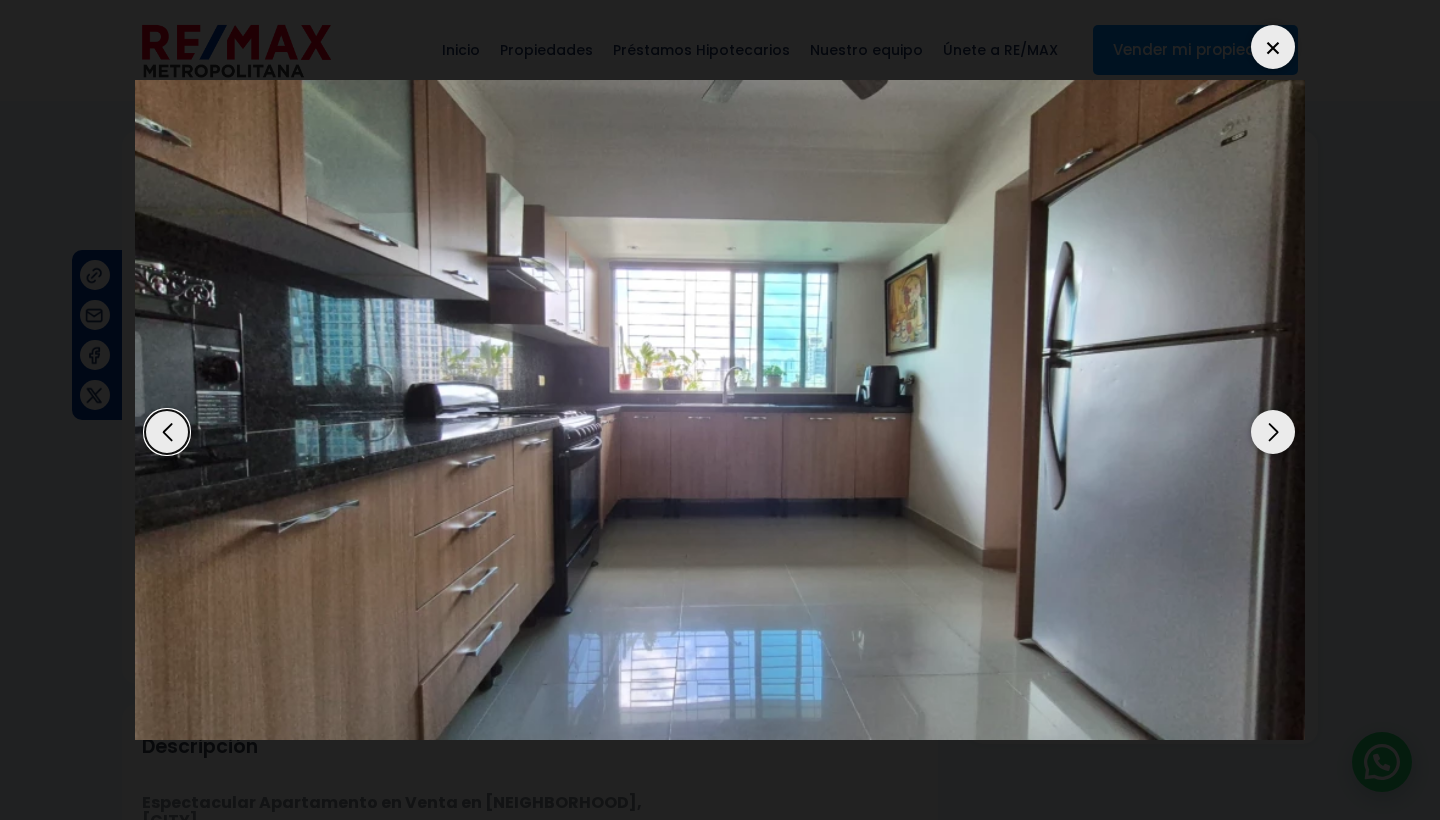 click at bounding box center [1273, 432] 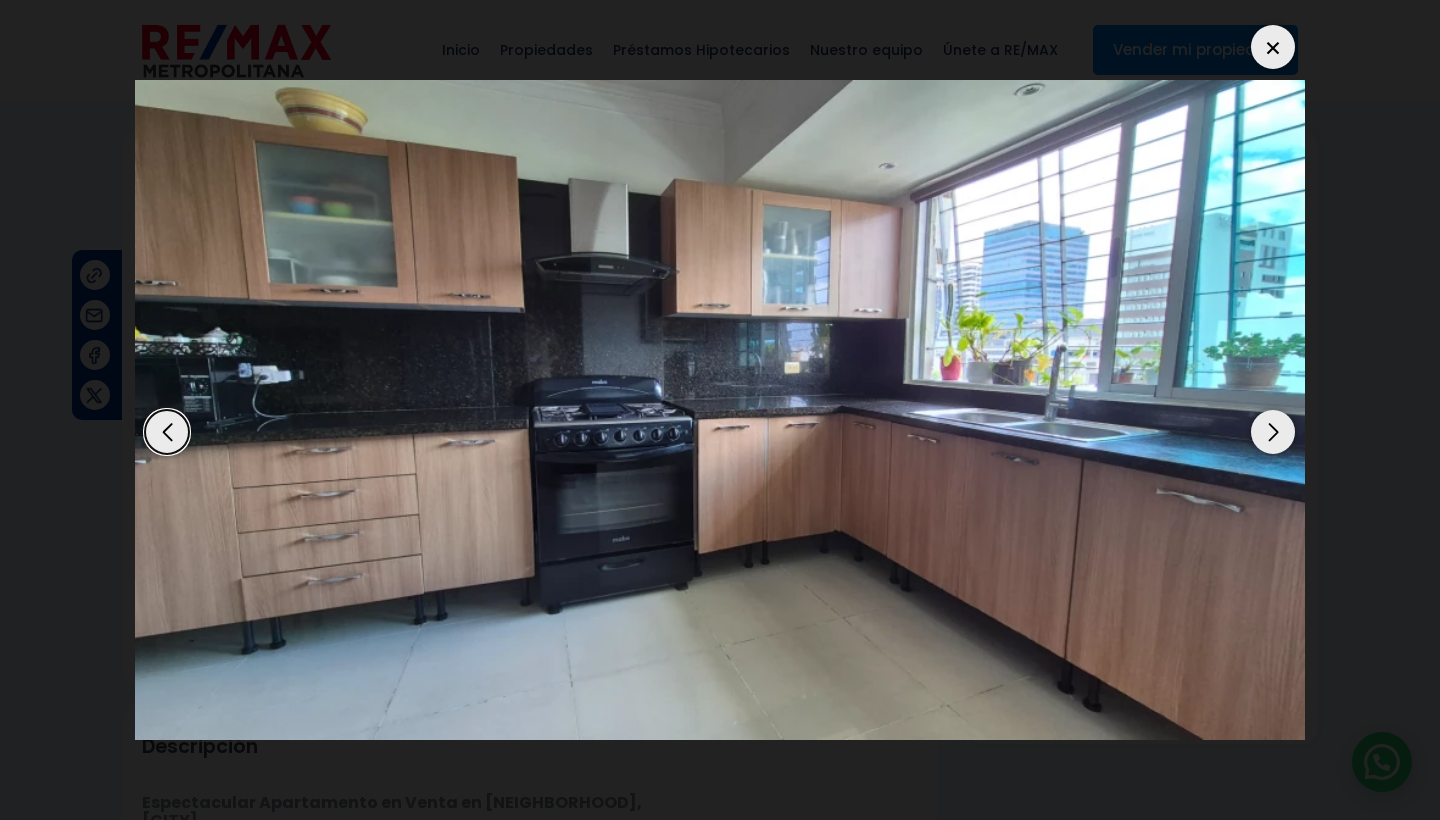 click at bounding box center [1273, 432] 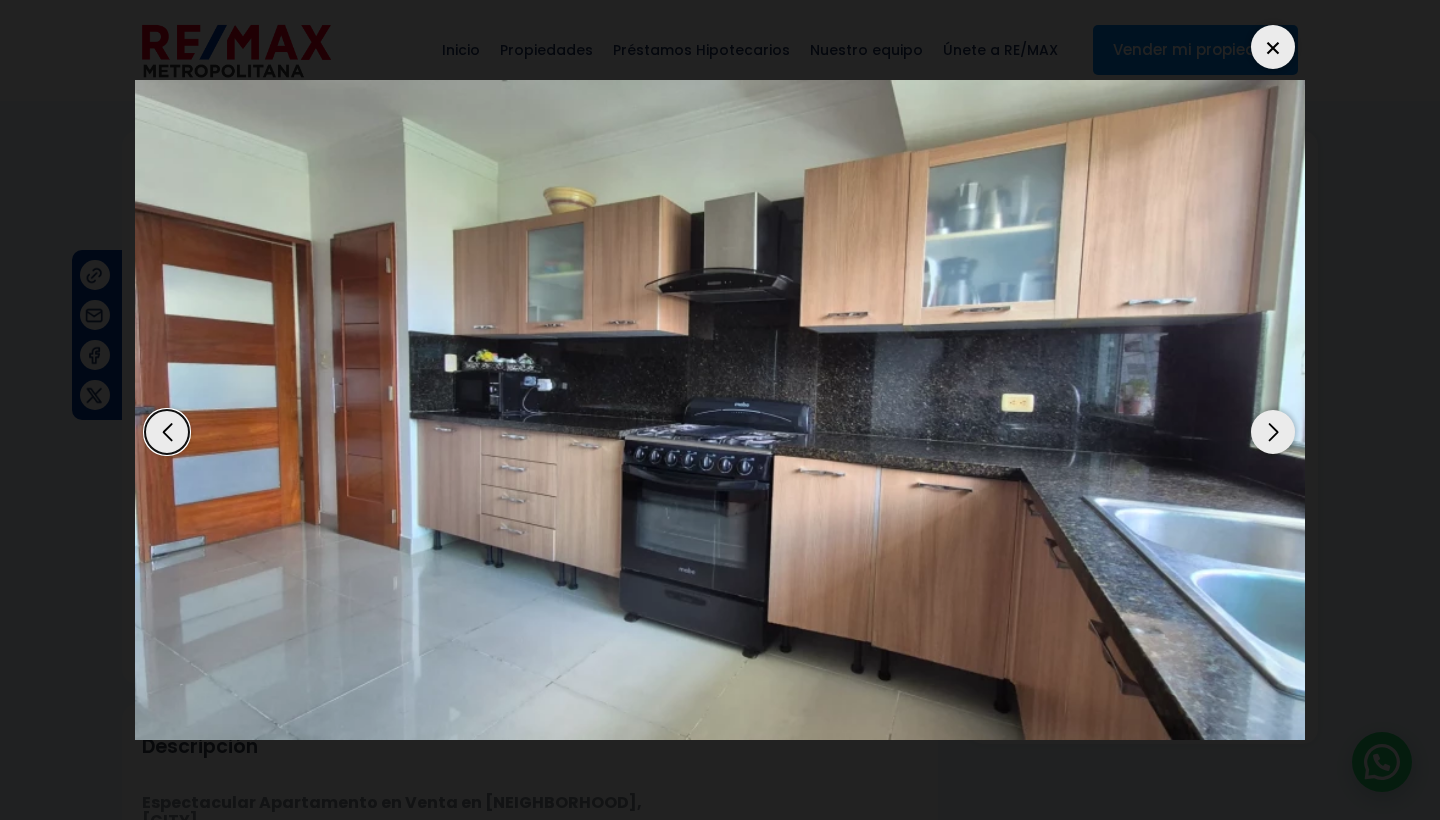 click at bounding box center [1273, 432] 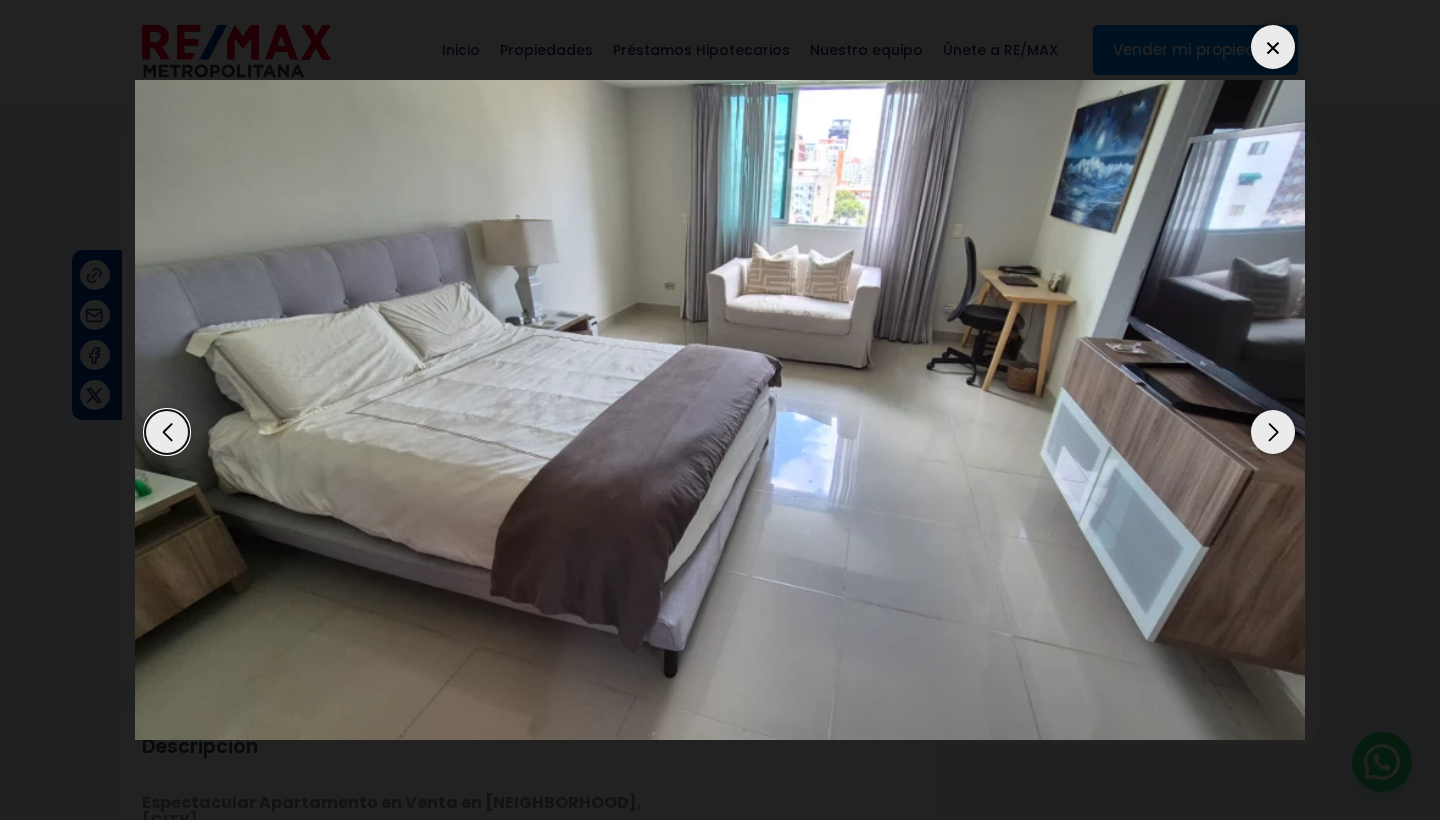 click at bounding box center (1273, 432) 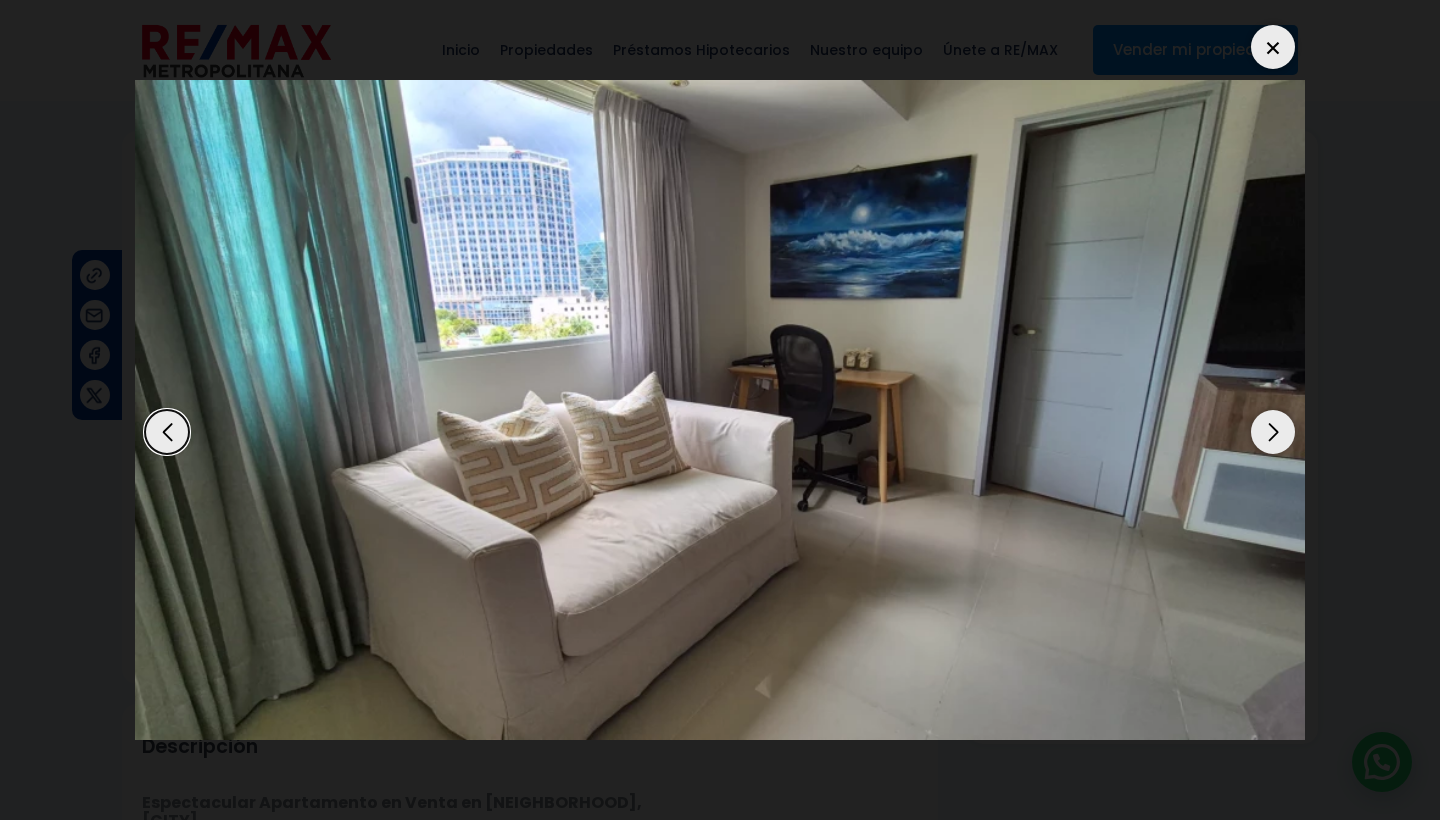 click at bounding box center (1273, 432) 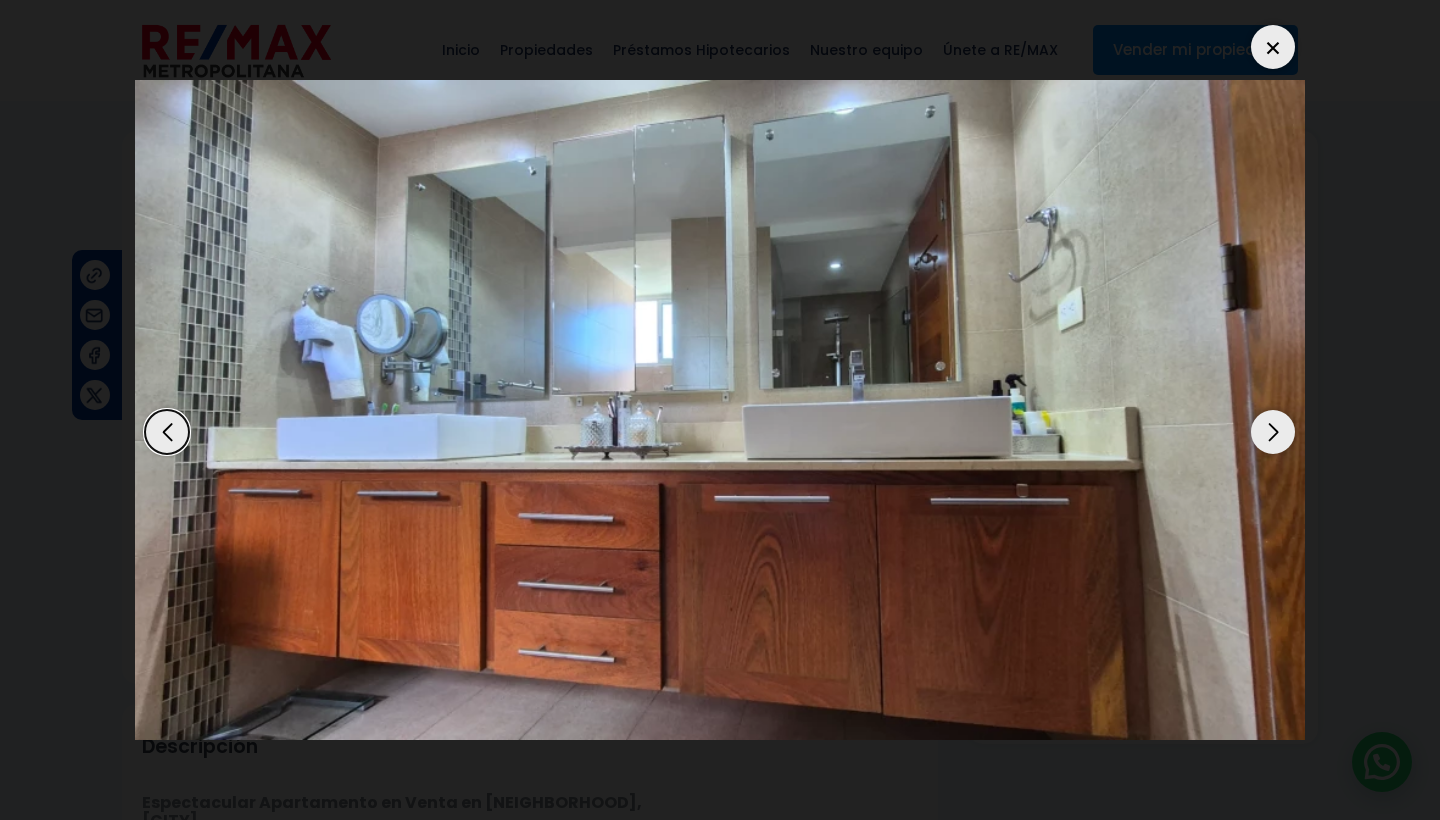 click at bounding box center [1273, 432] 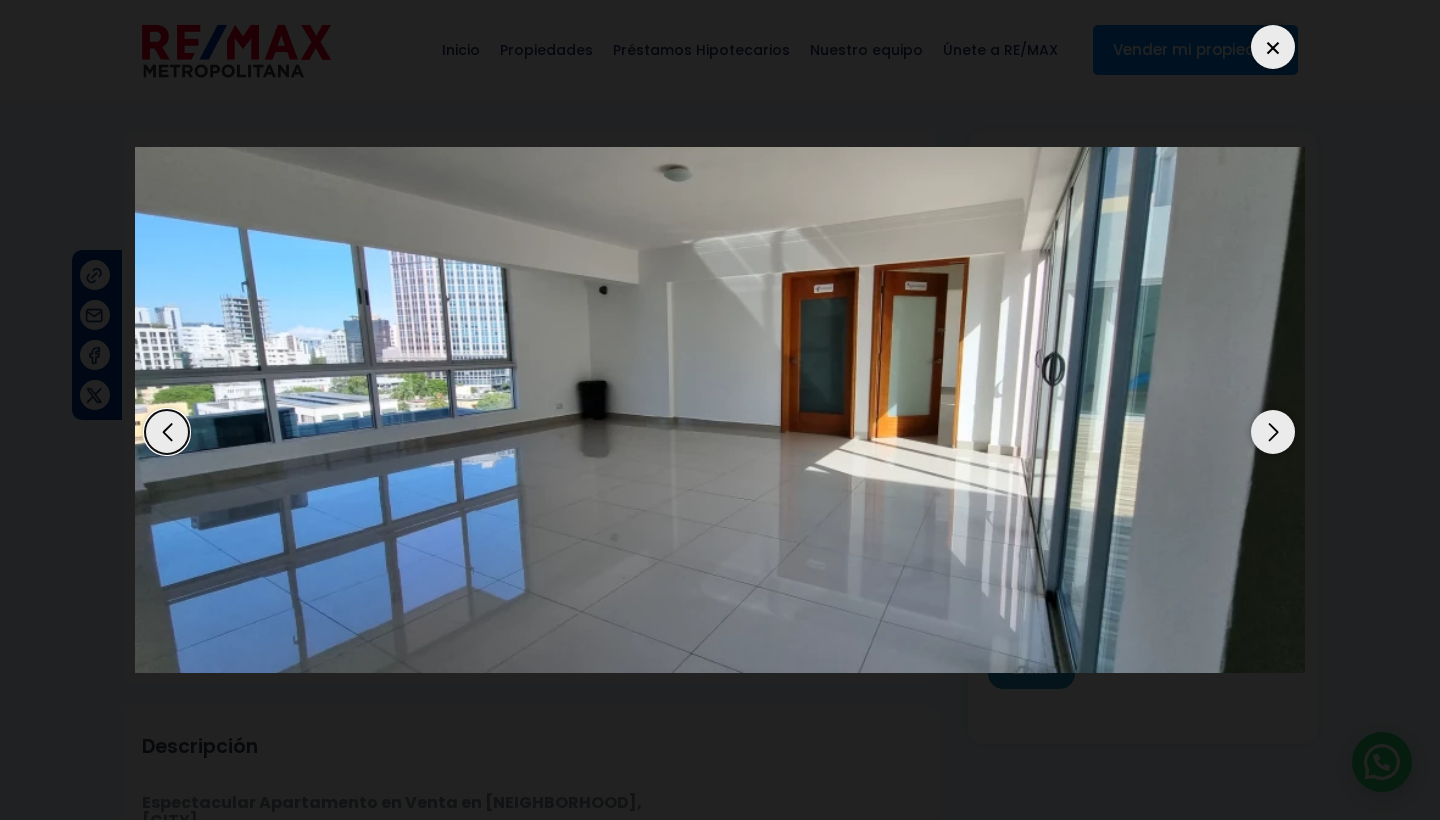 click at bounding box center (1273, 432) 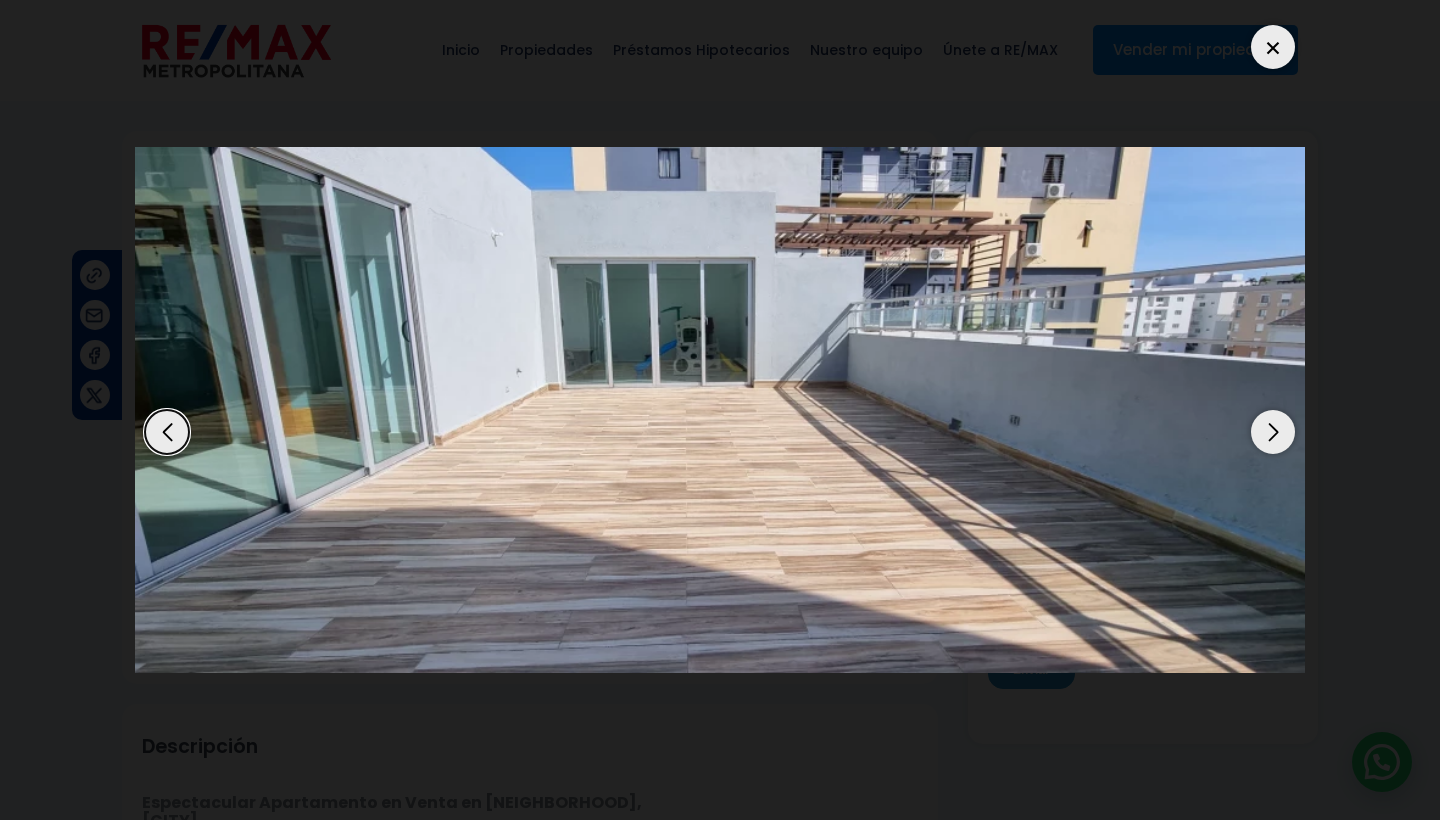 click at bounding box center (1273, 432) 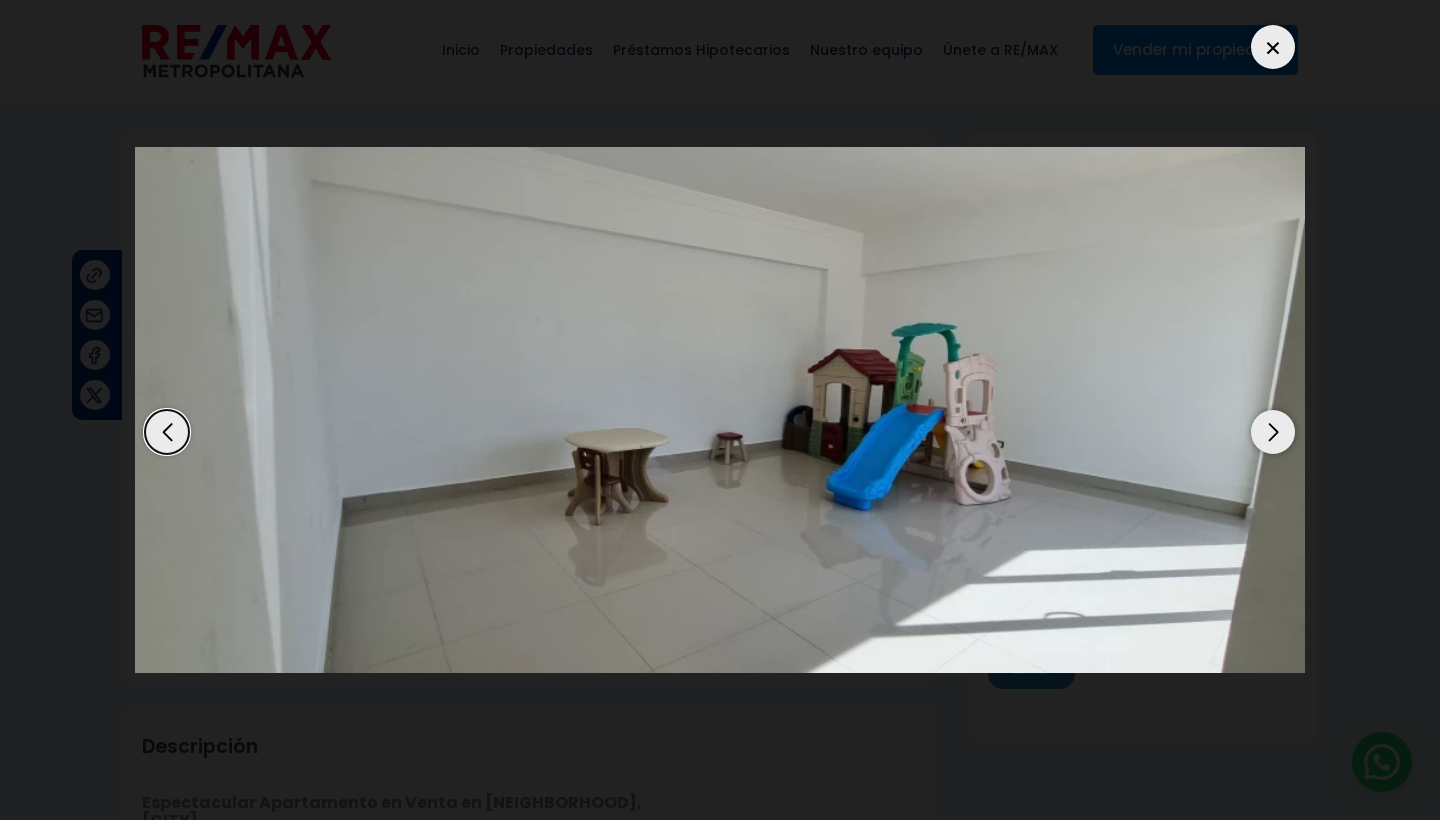click at bounding box center (1273, 432) 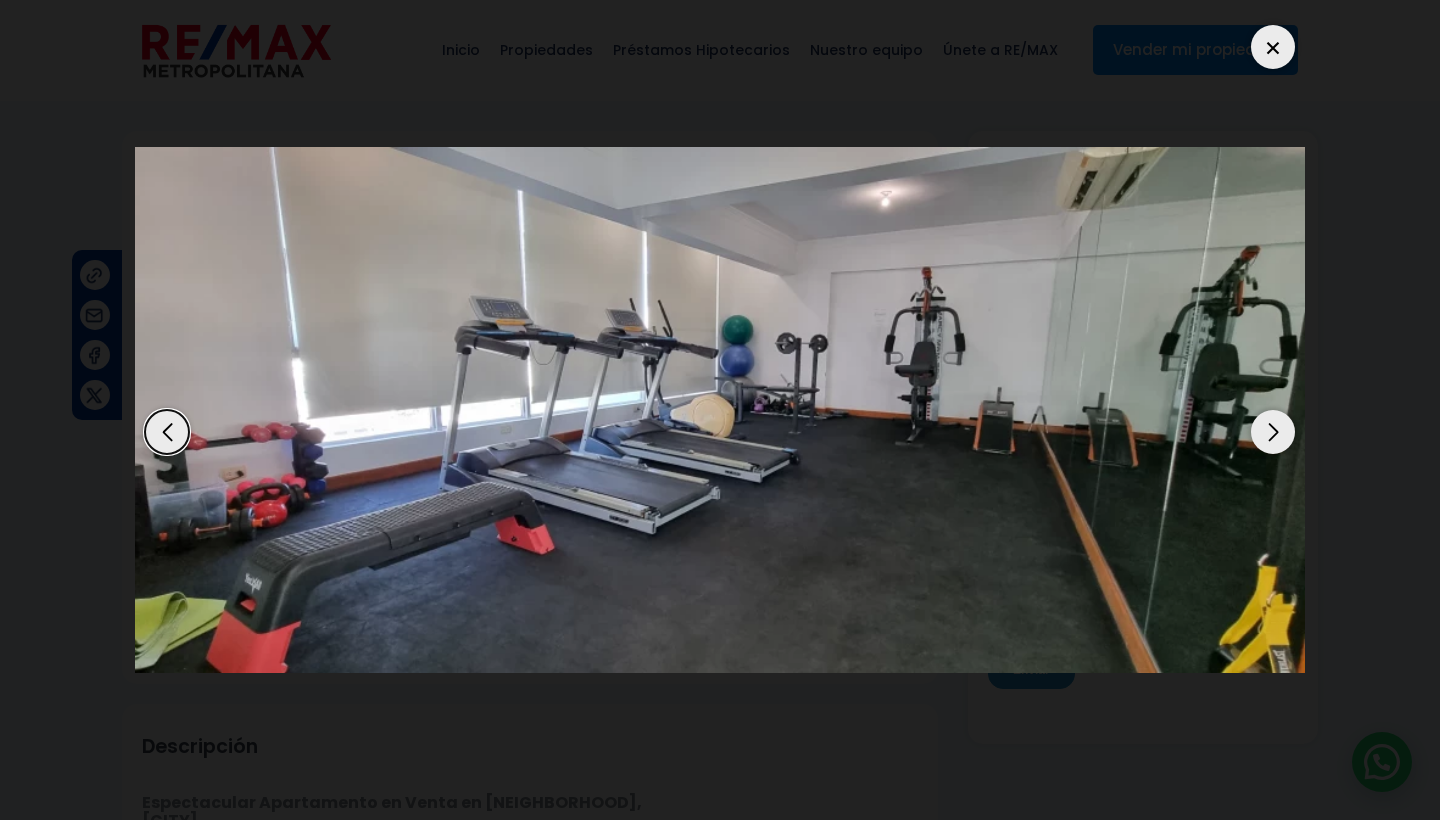 click at bounding box center [1273, 432] 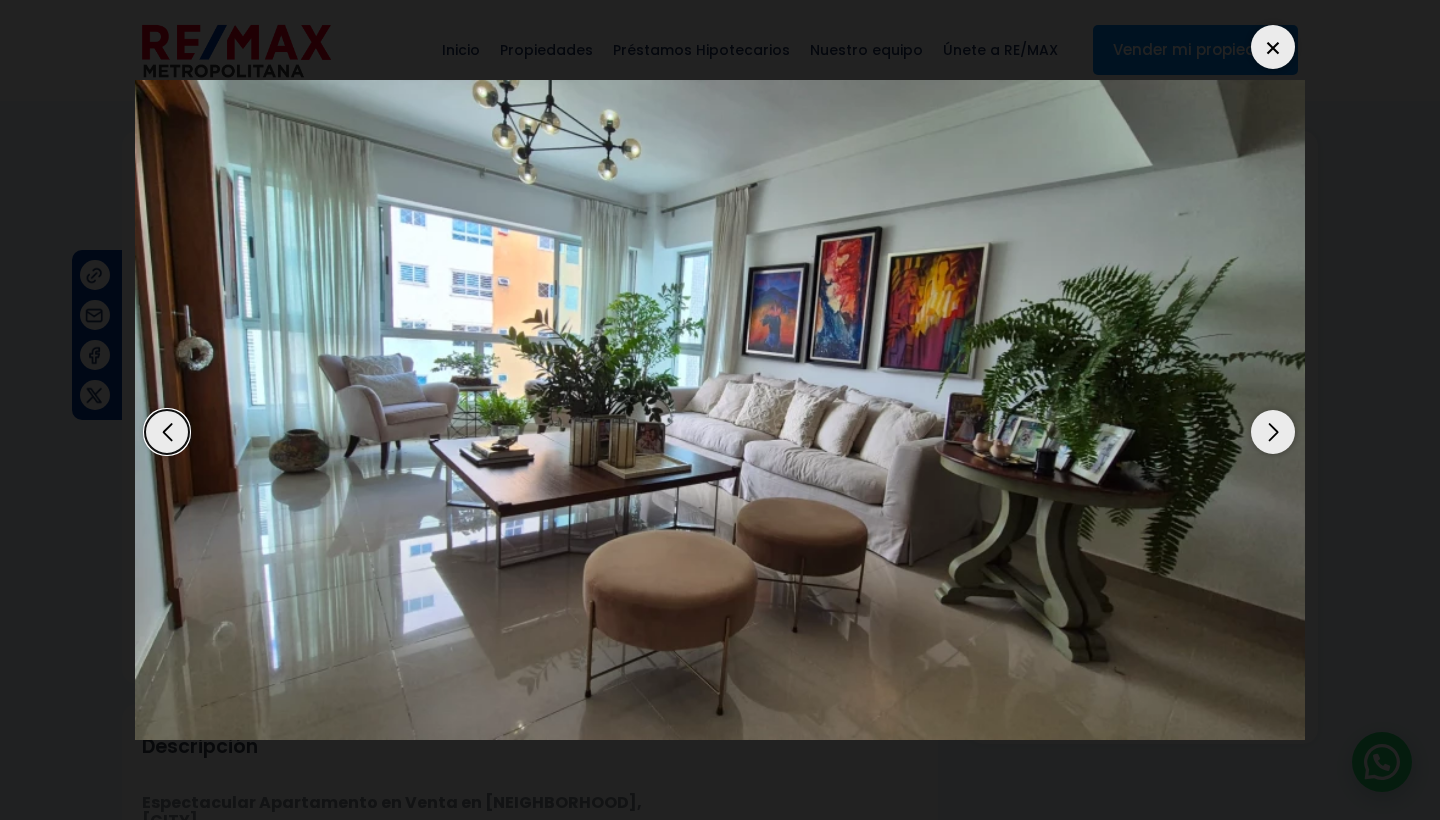 click at bounding box center (1273, 432) 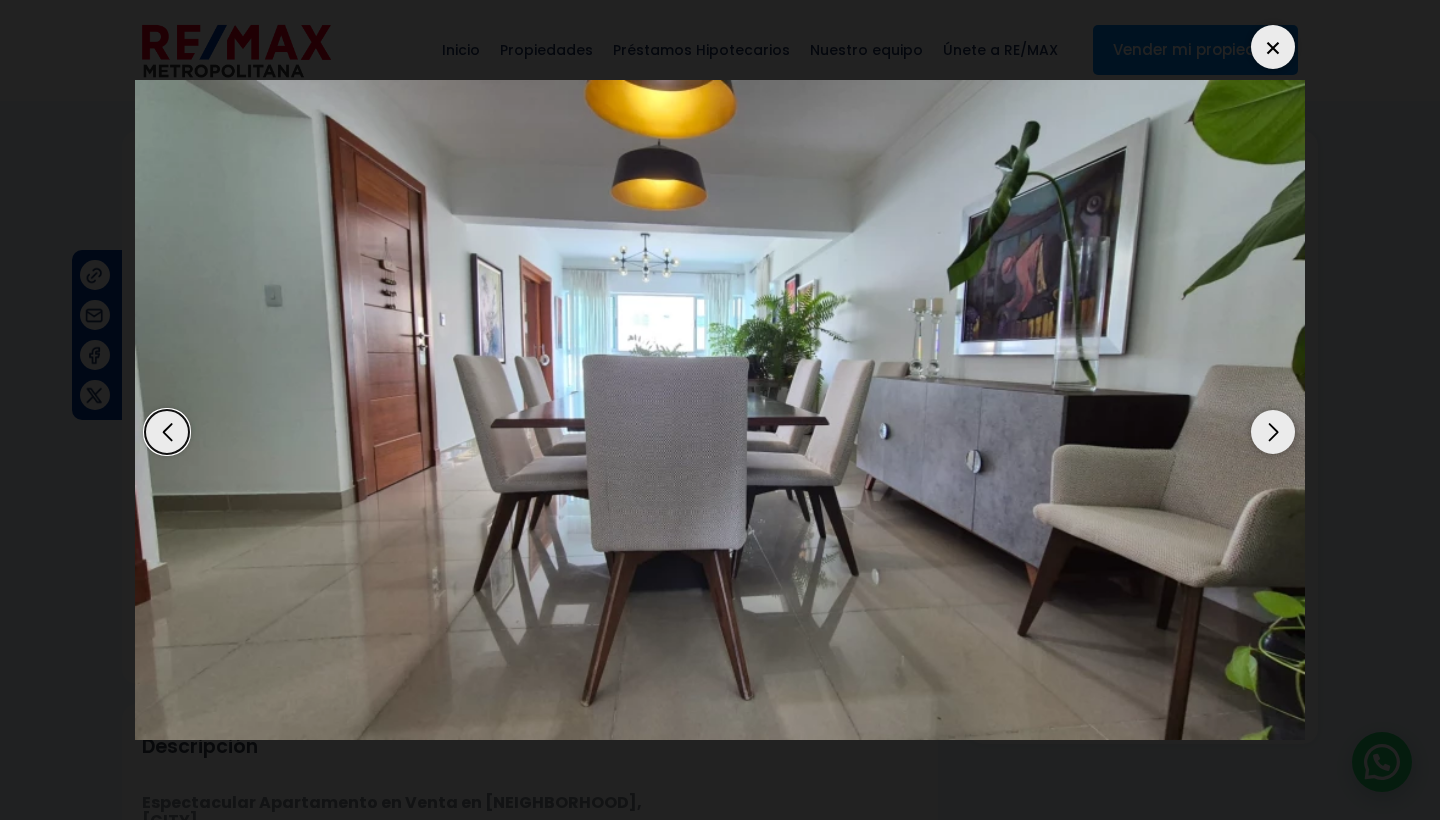 click at bounding box center (1273, 432) 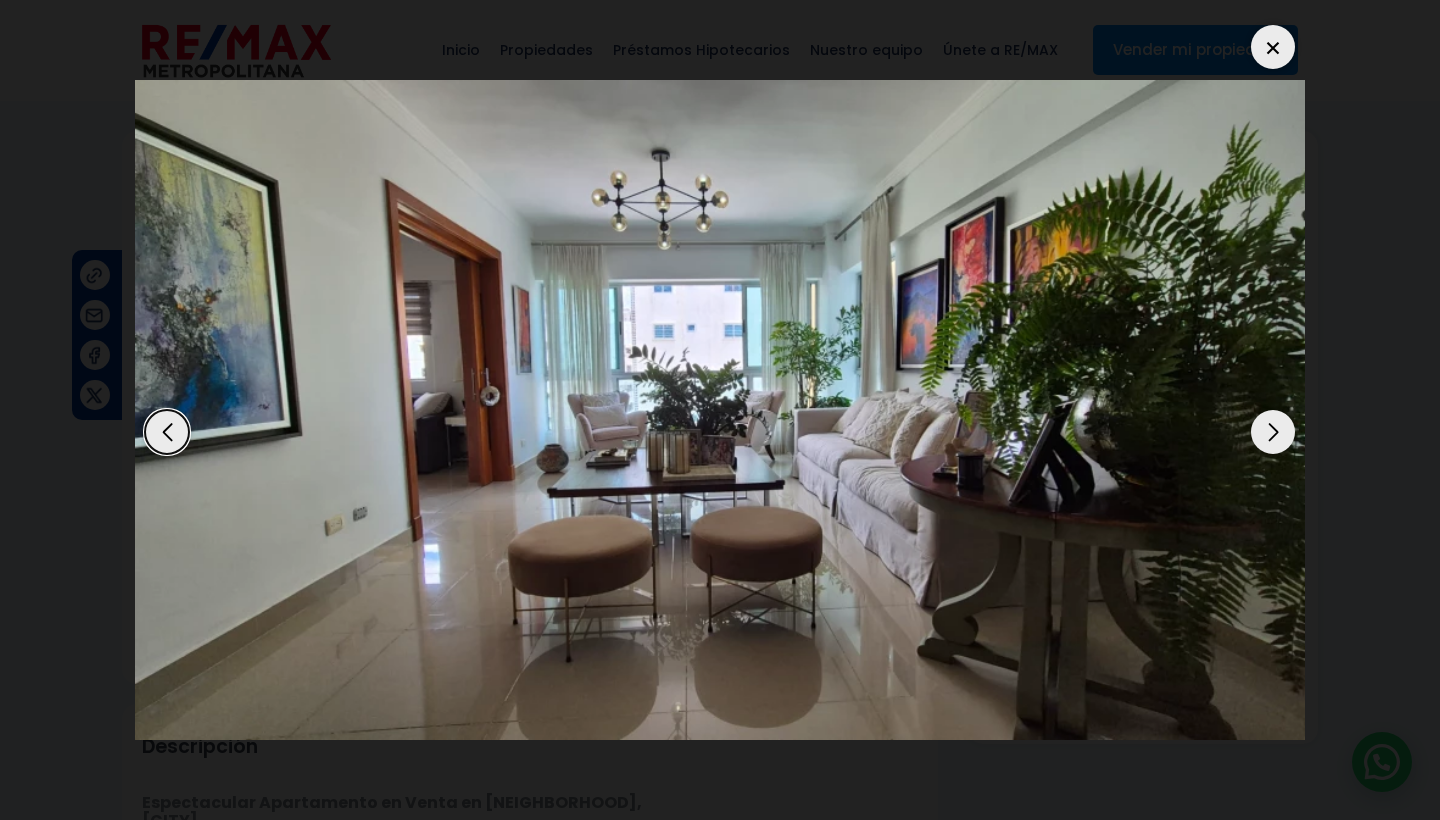 click at bounding box center (1273, 432) 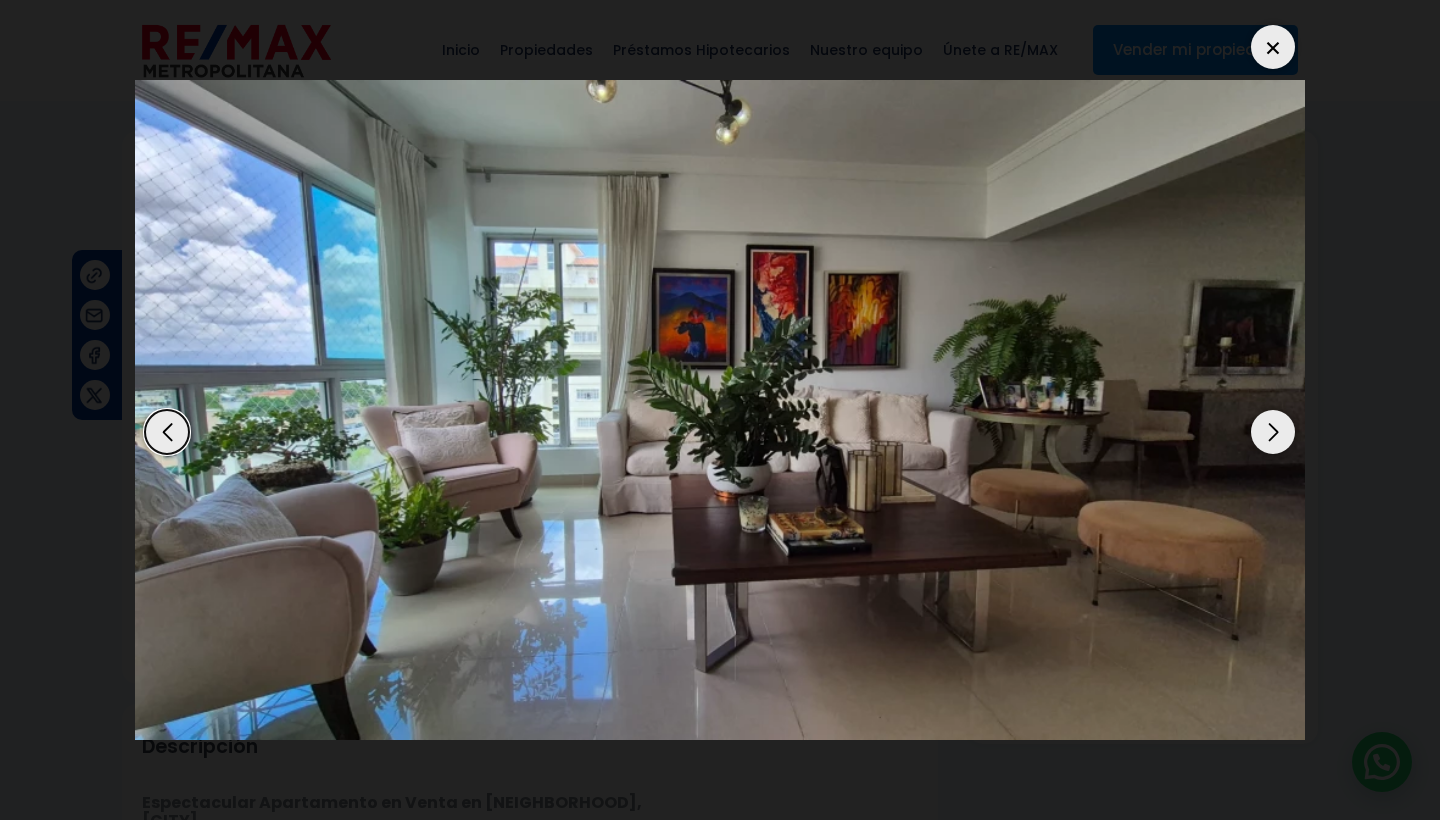 click at bounding box center (1273, 432) 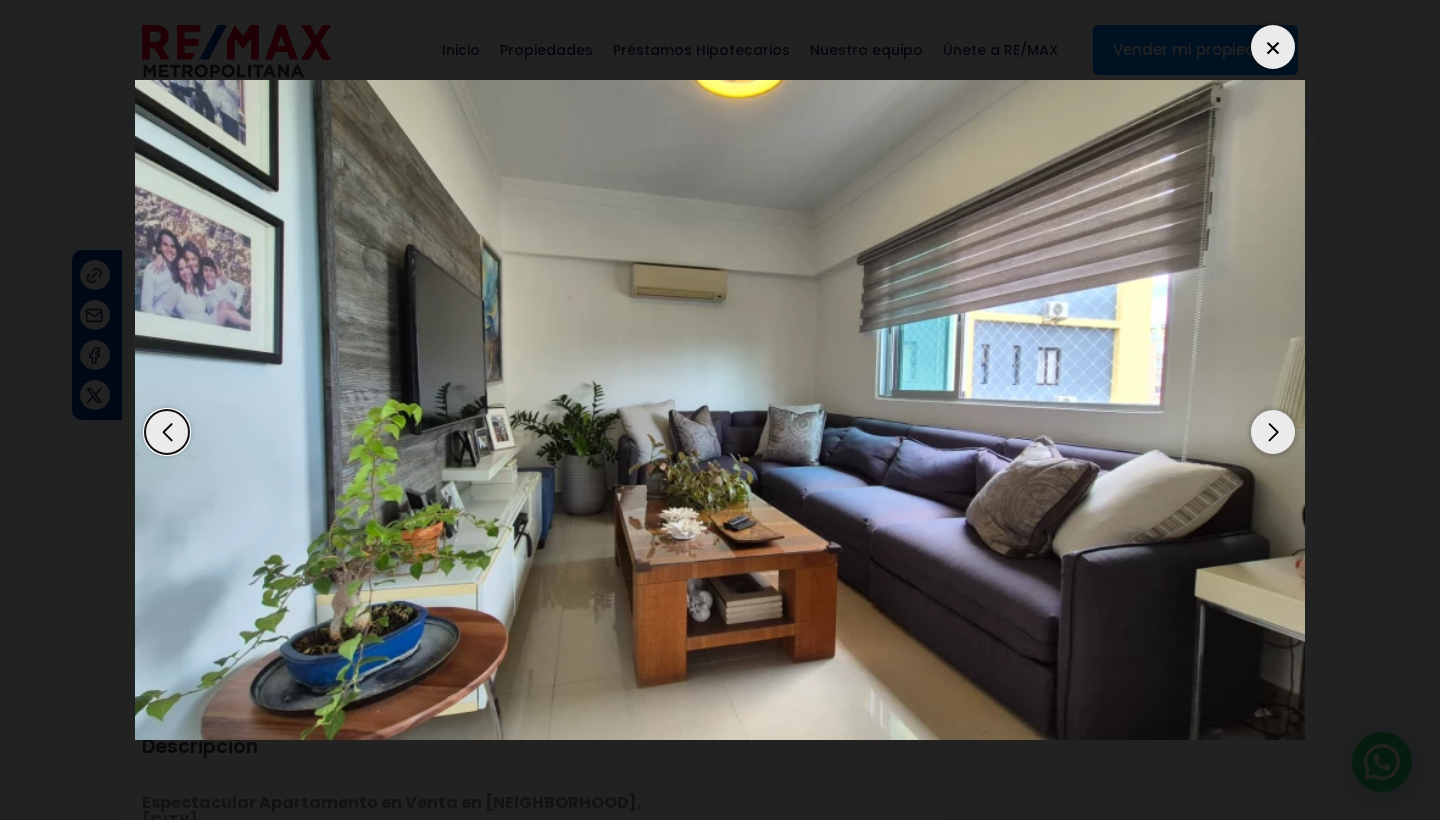 click at bounding box center [1273, 432] 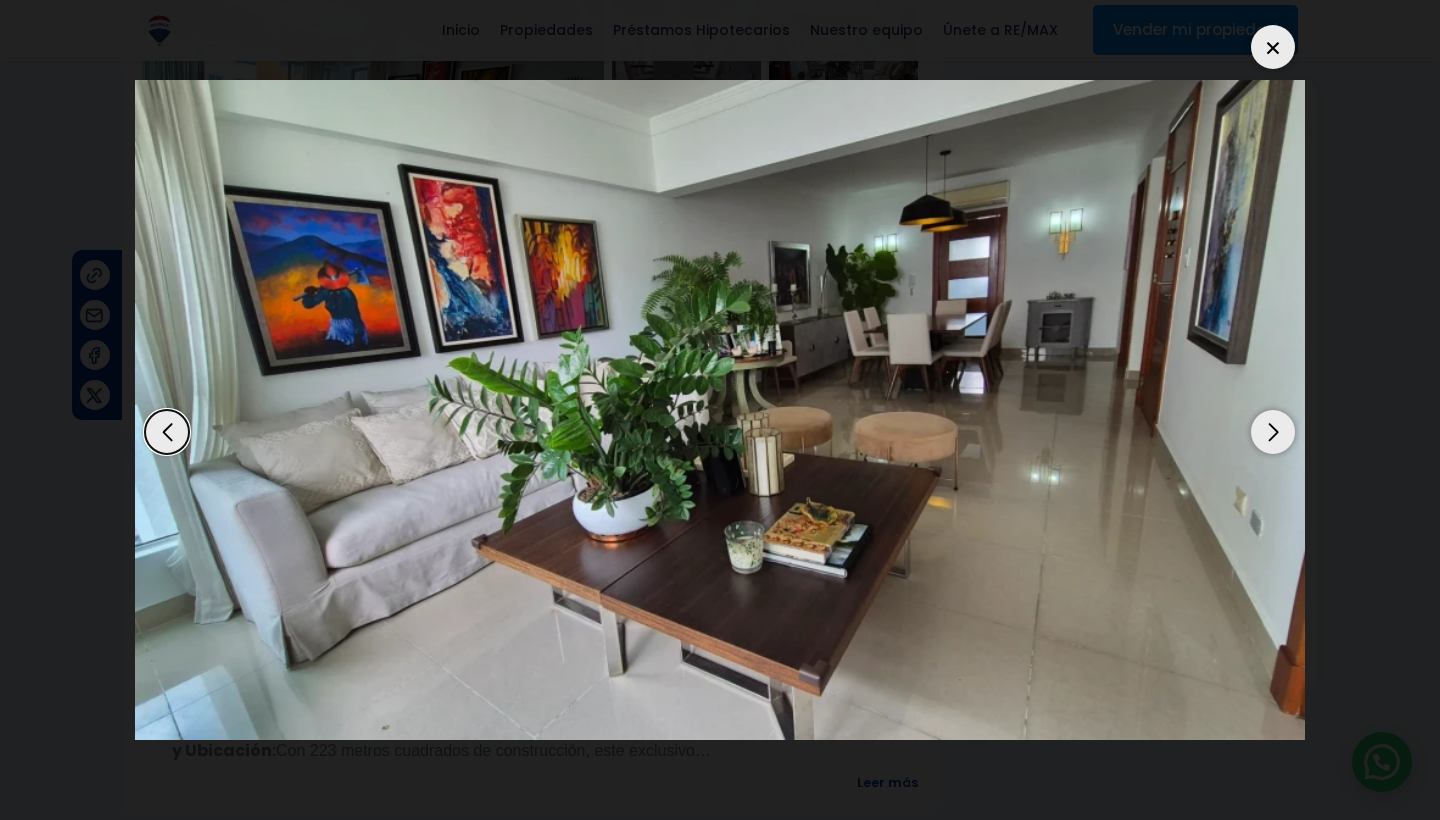 scroll, scrollTop: 182, scrollLeft: 0, axis: vertical 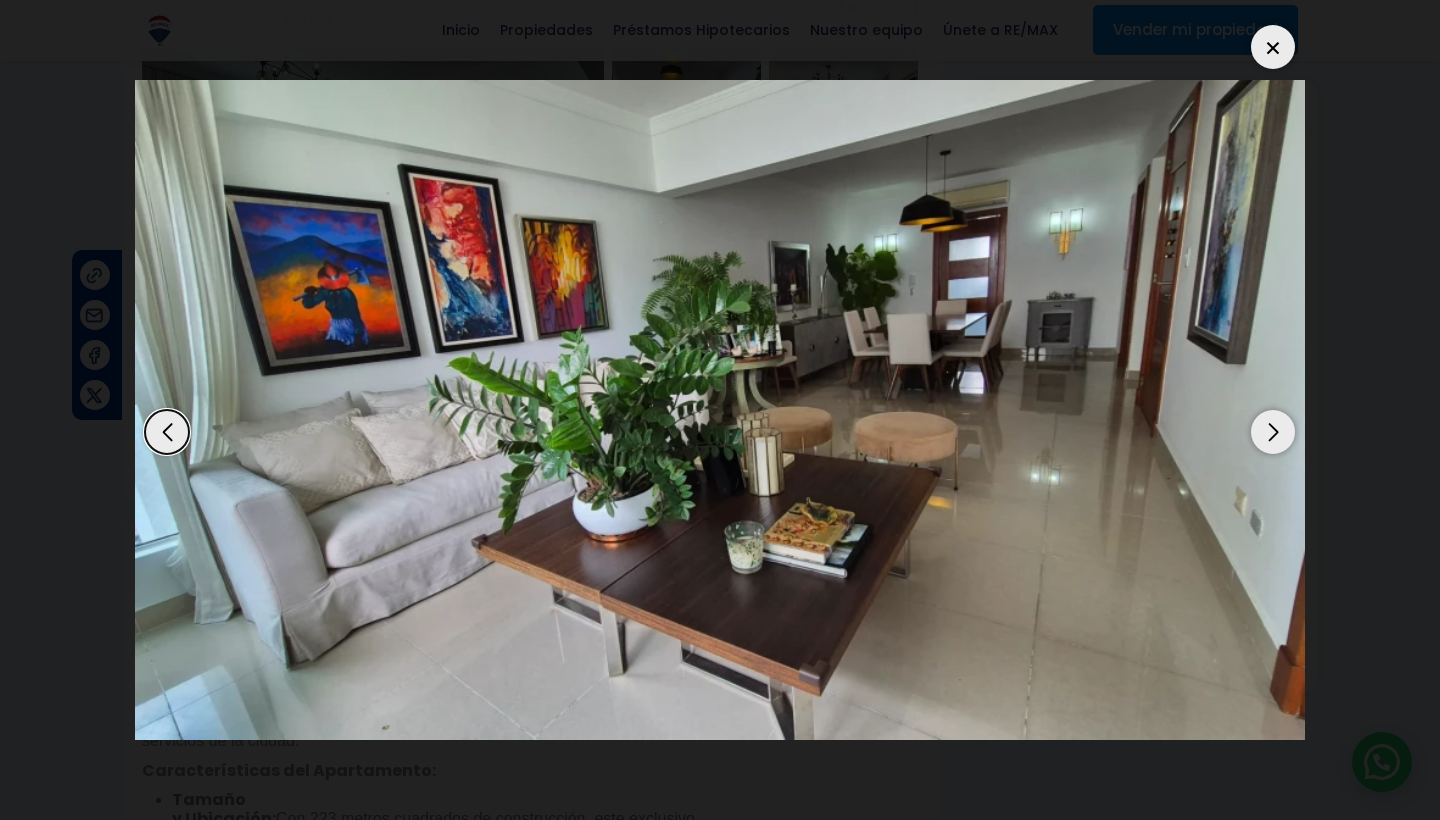 click at bounding box center [1273, 47] 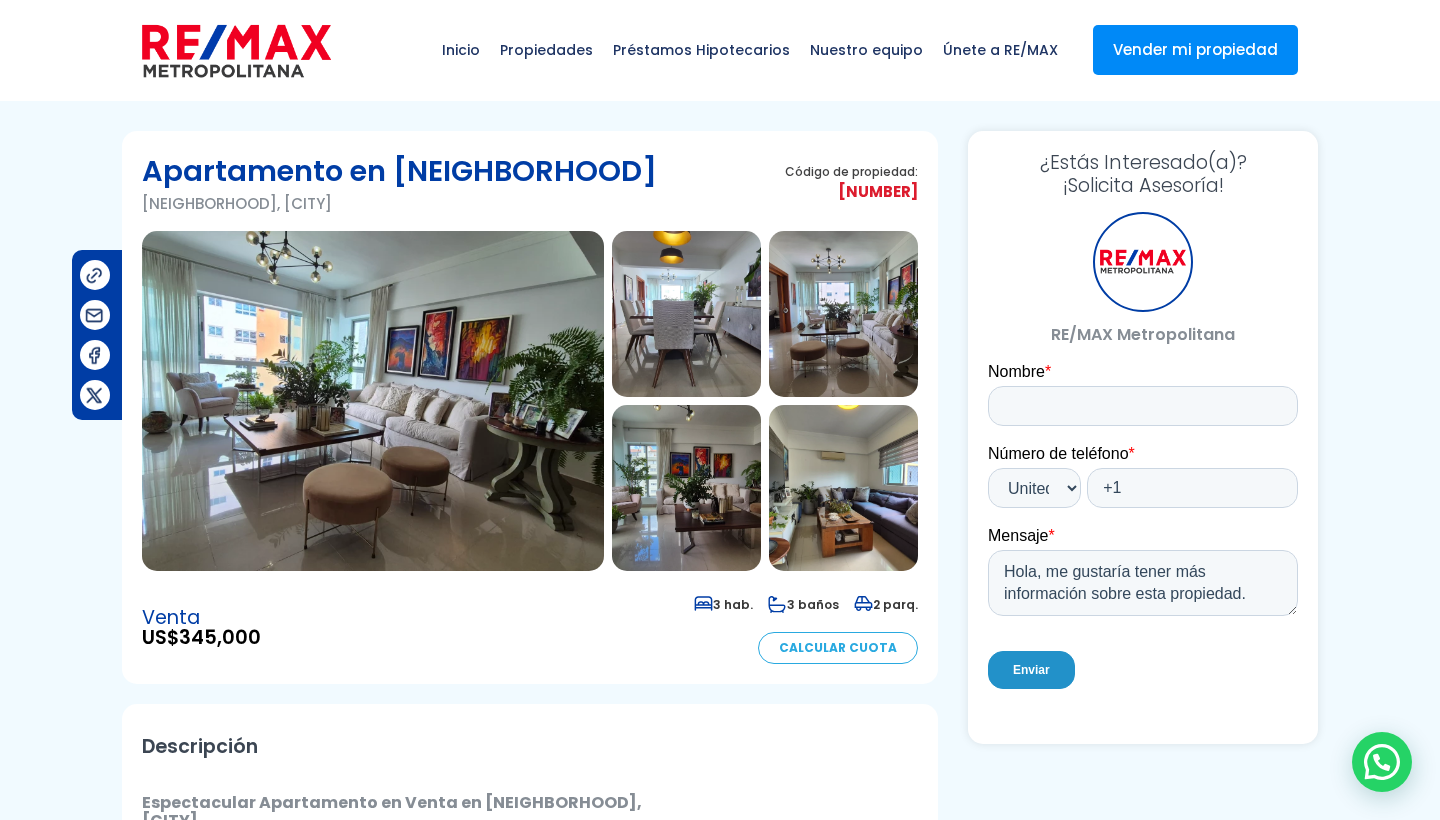 scroll, scrollTop: 0, scrollLeft: 0, axis: both 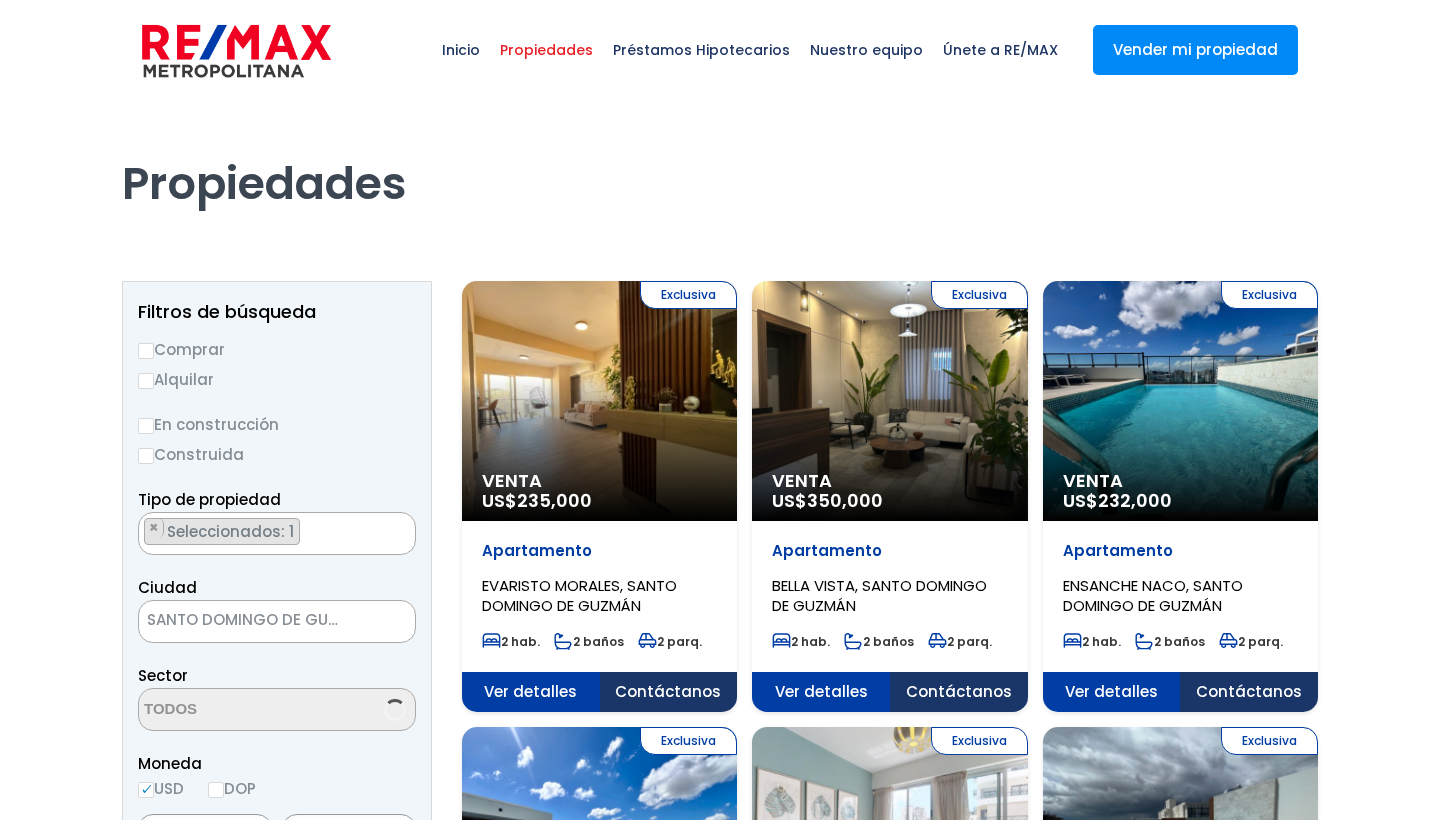 select on "US" 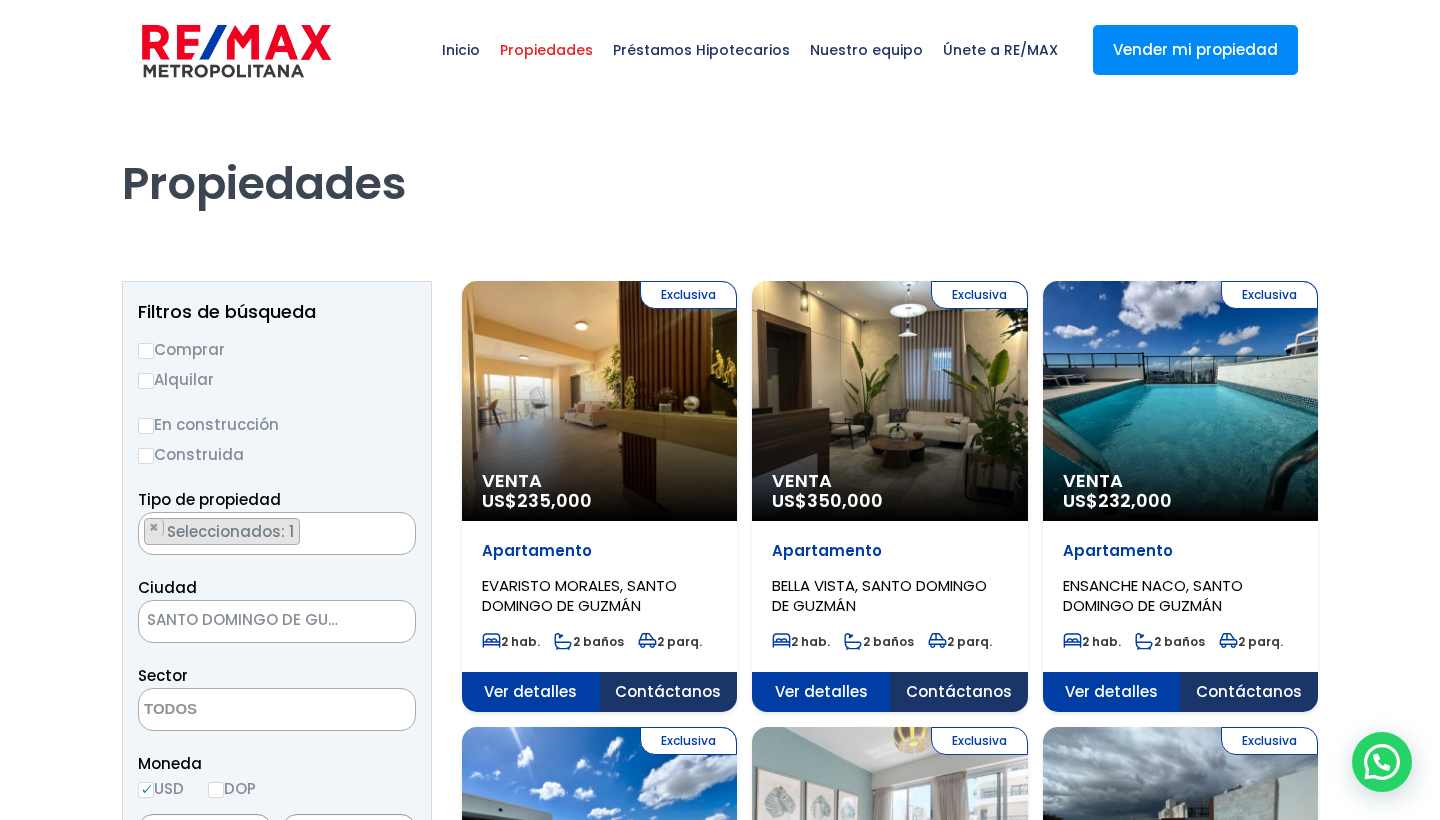 scroll, scrollTop: 0, scrollLeft: 0, axis: both 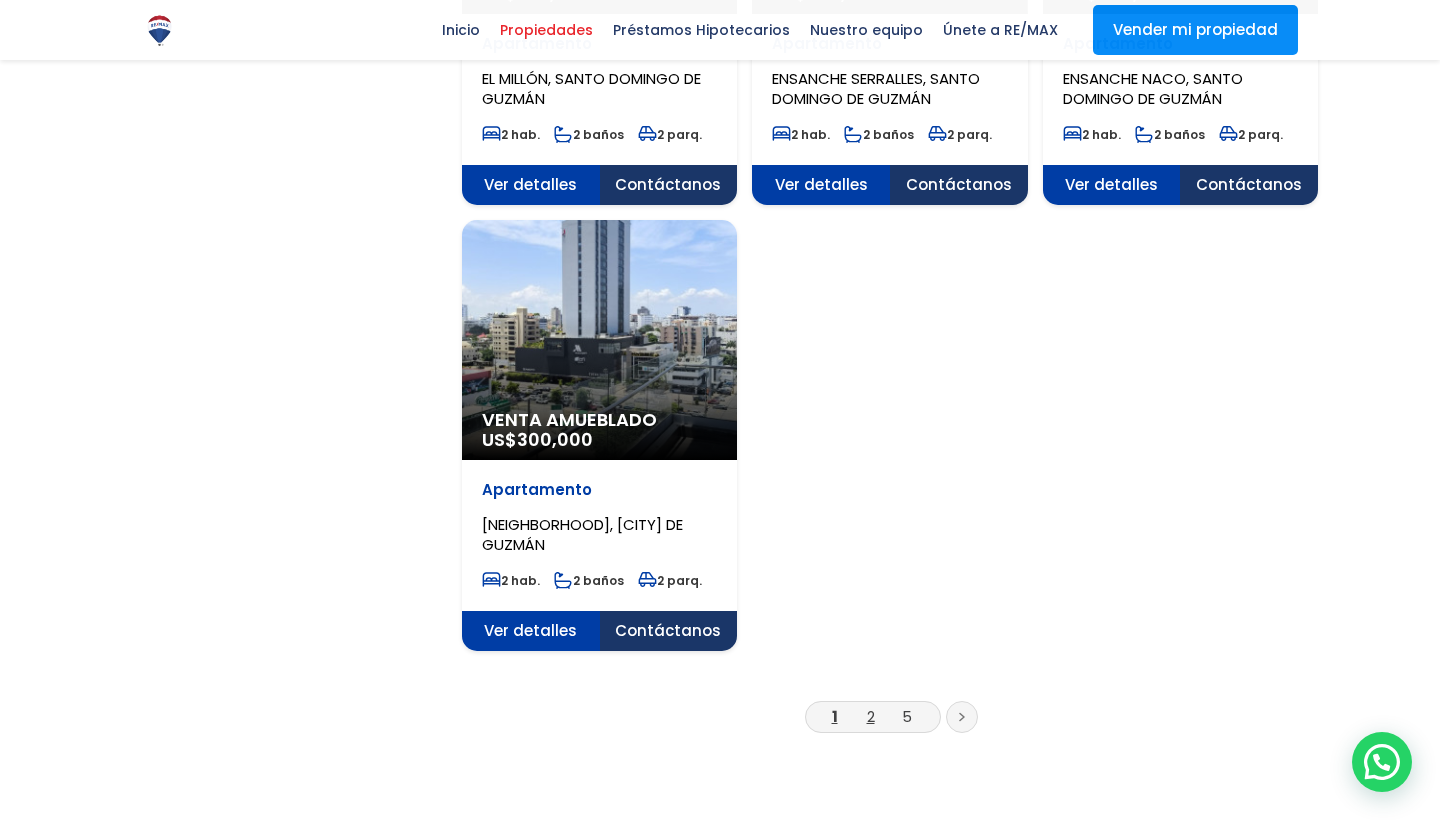 click on "2" at bounding box center (871, 716) 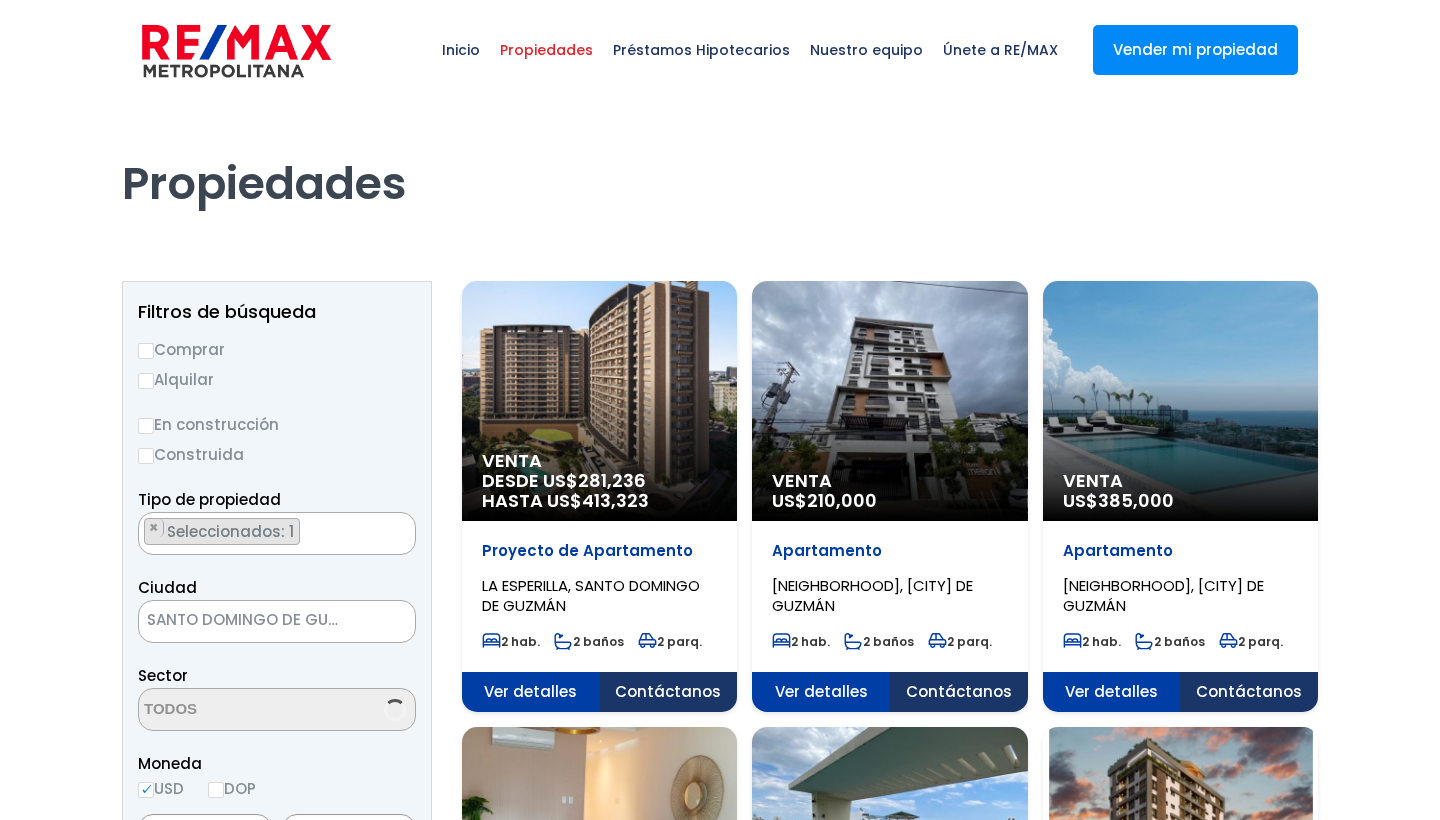scroll, scrollTop: 0, scrollLeft: 0, axis: both 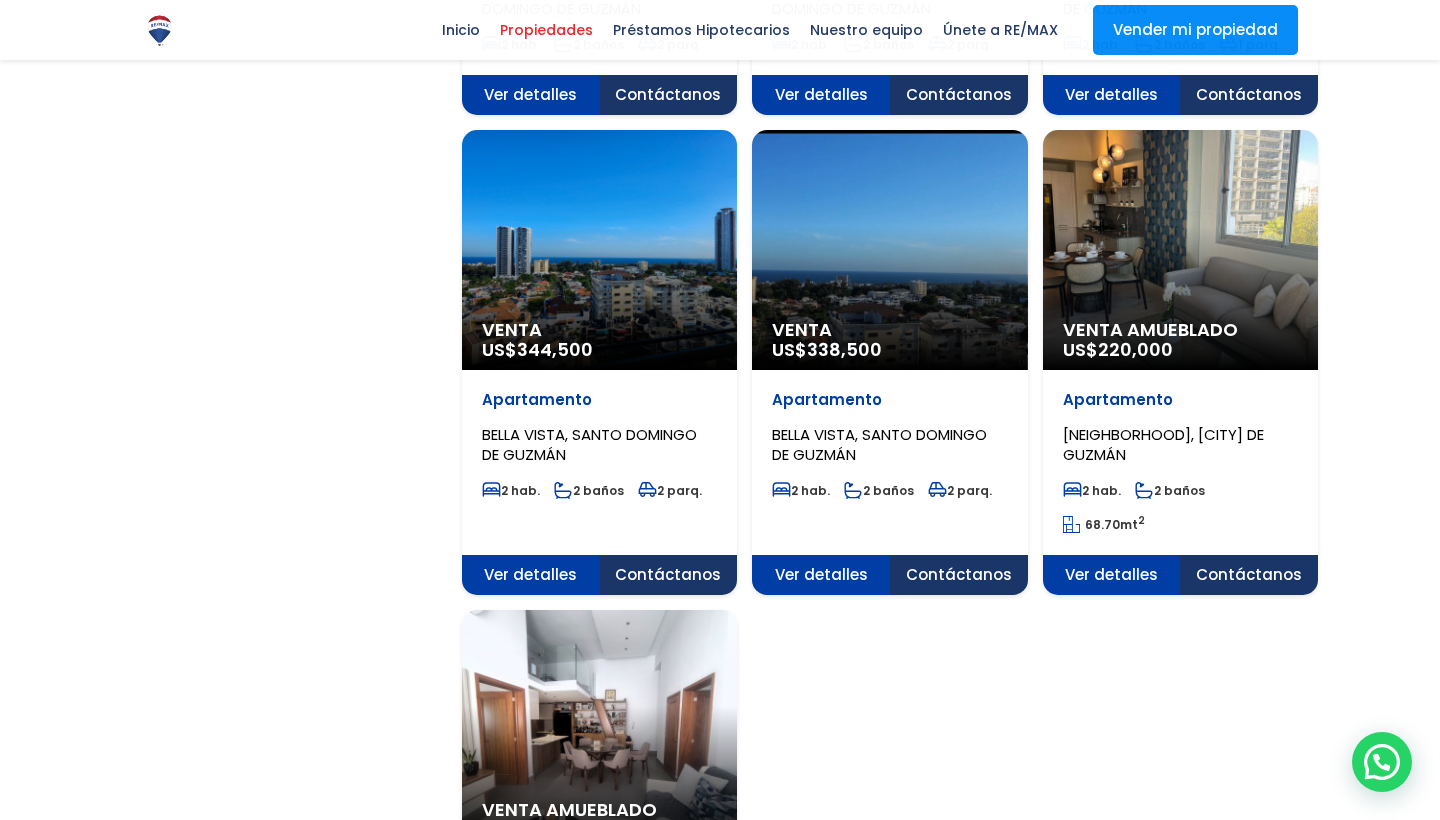 click on "Venta Amueblado
US$  220,000" at bounding box center (599, -1534) 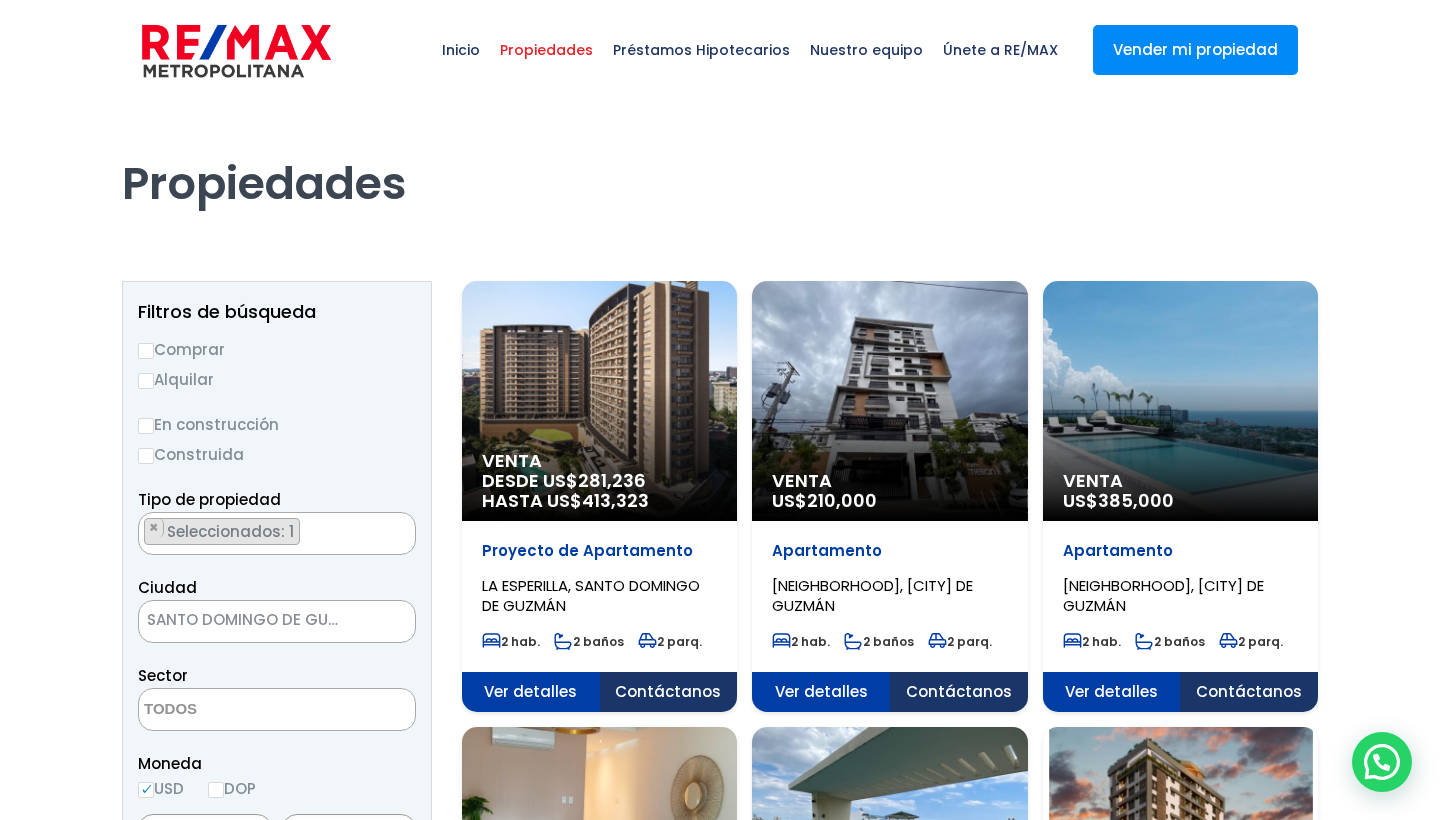 scroll, scrollTop: 0, scrollLeft: 0, axis: both 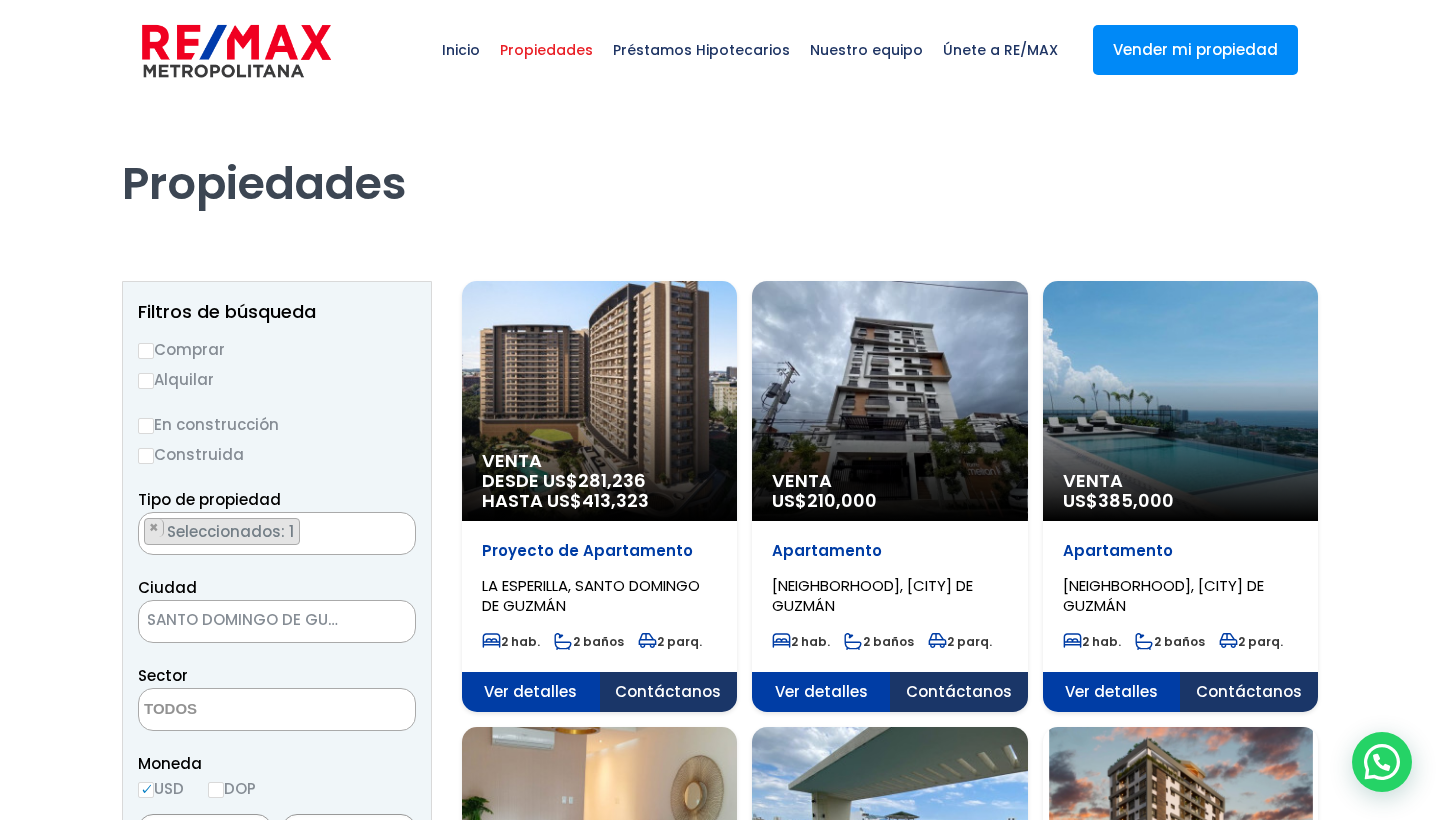 click at bounding box center (236, 51) 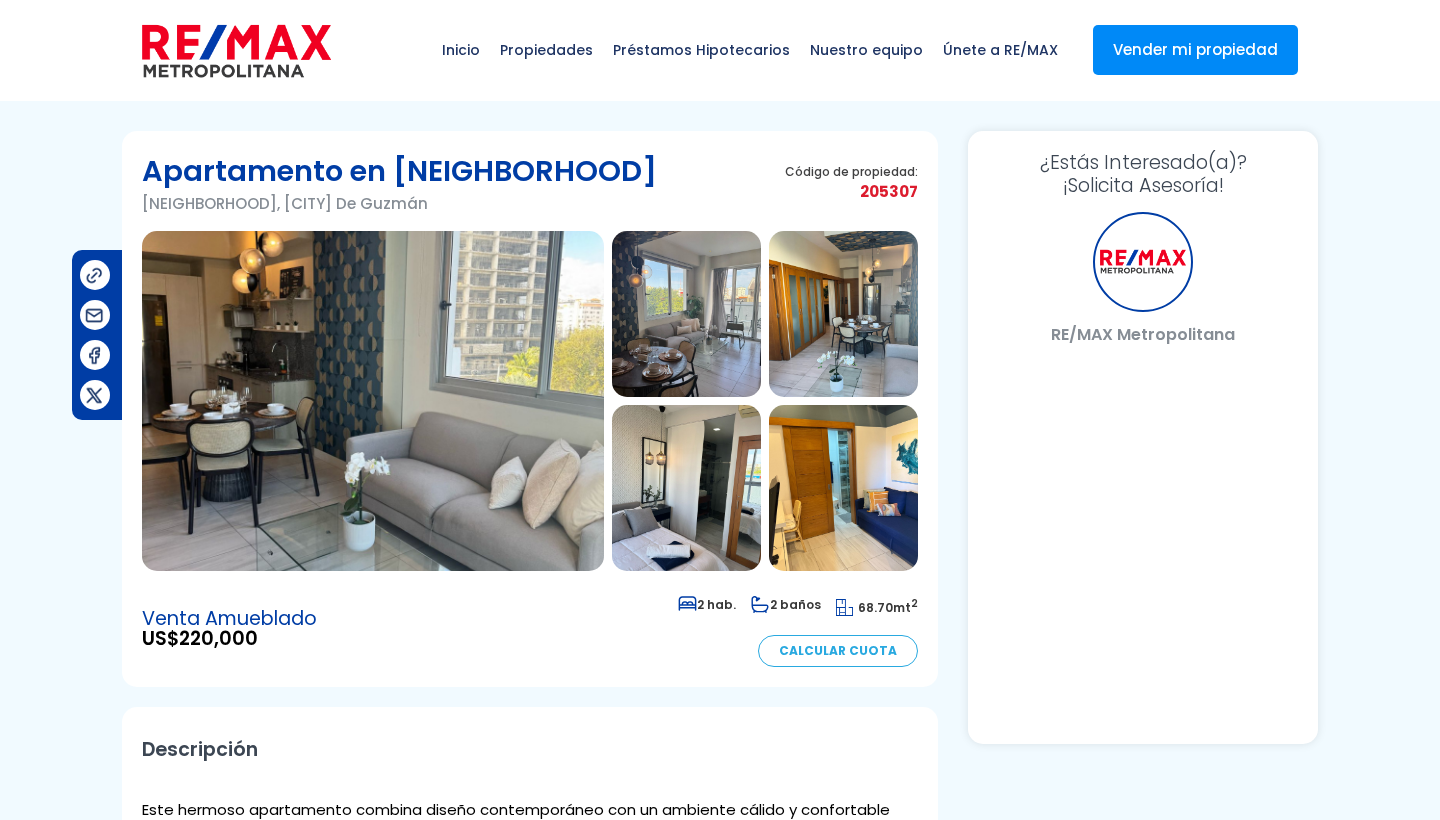 scroll, scrollTop: 0, scrollLeft: 0, axis: both 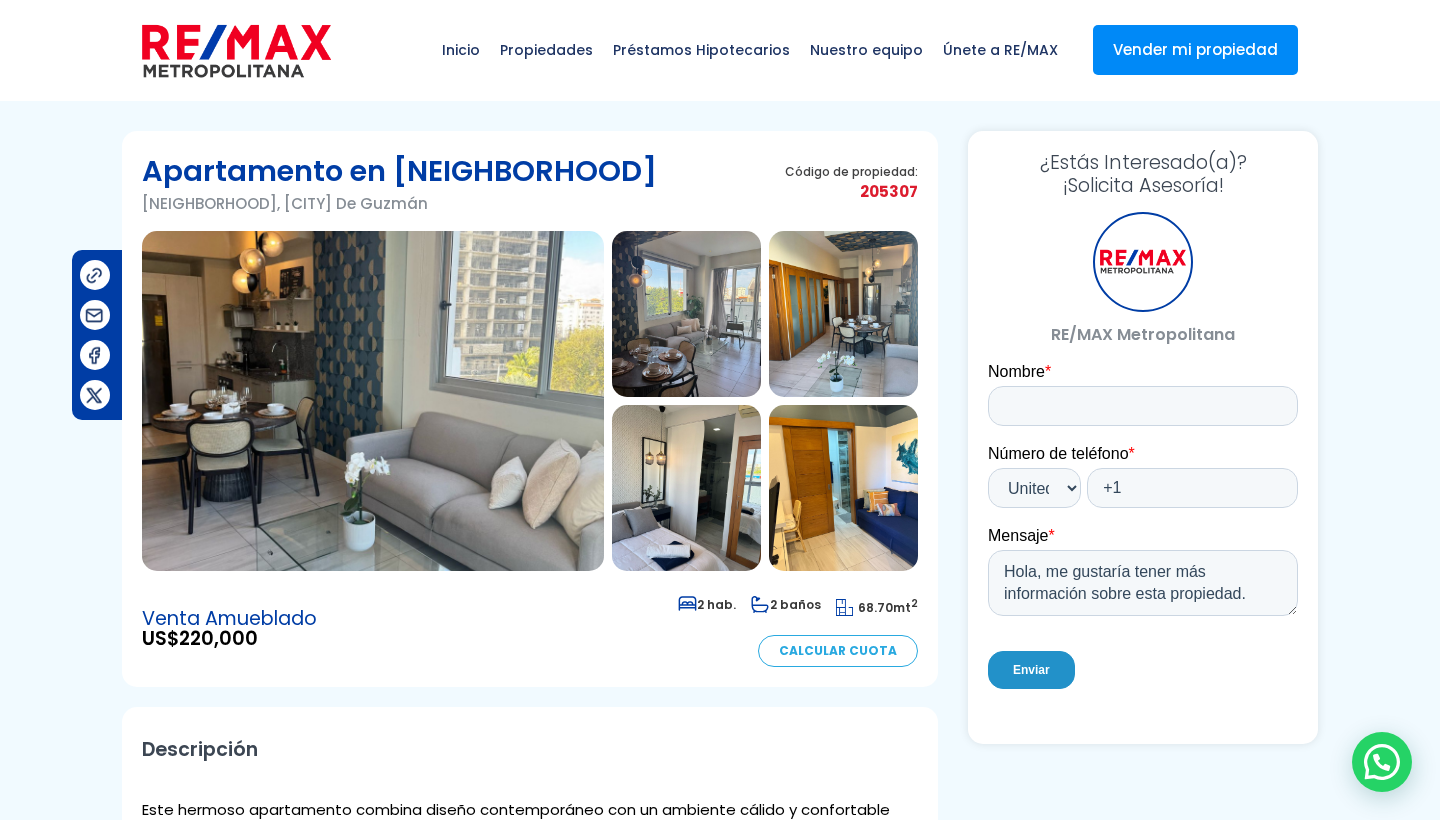 click at bounding box center (373, 401) 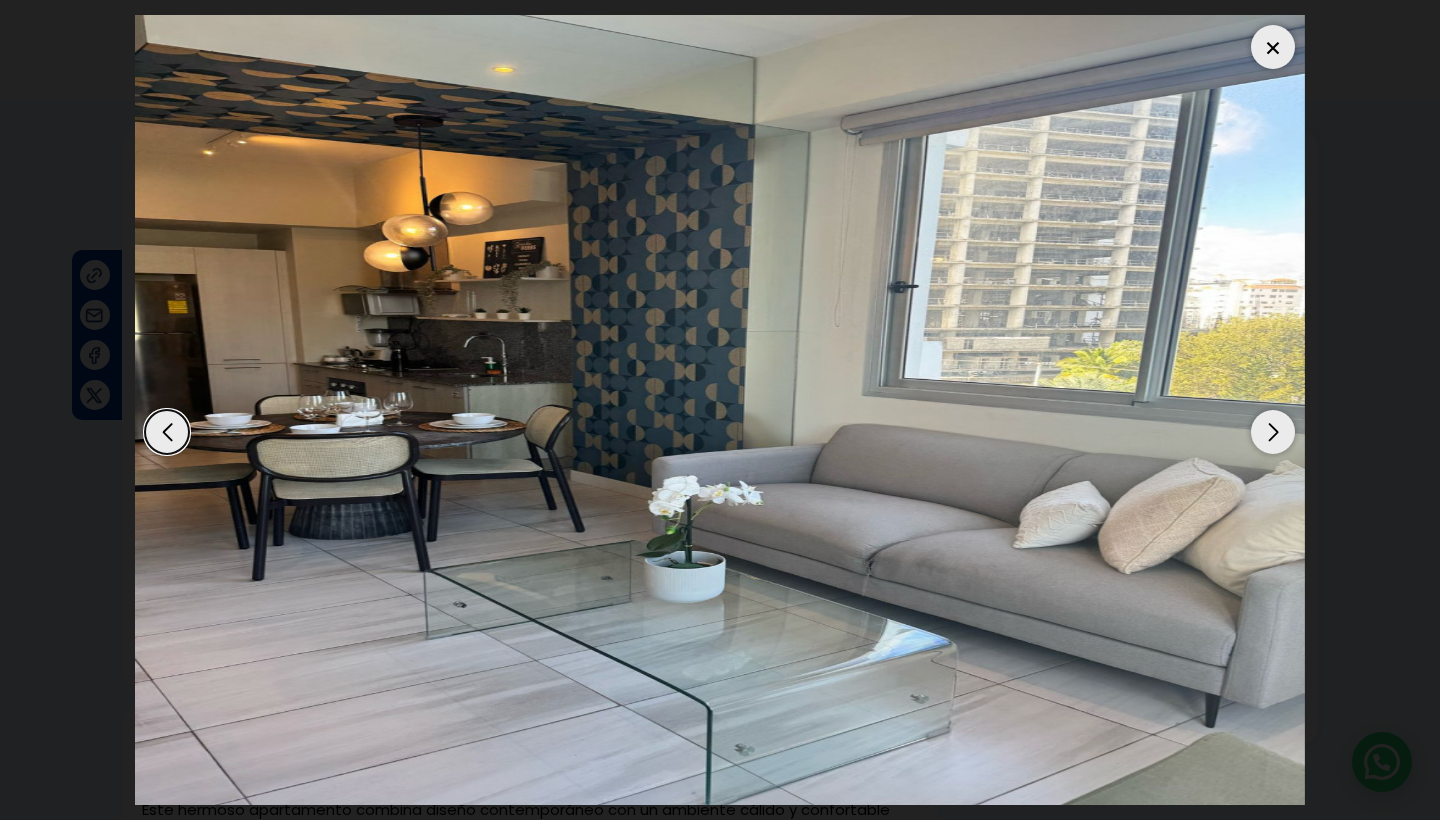 click at bounding box center (1273, 432) 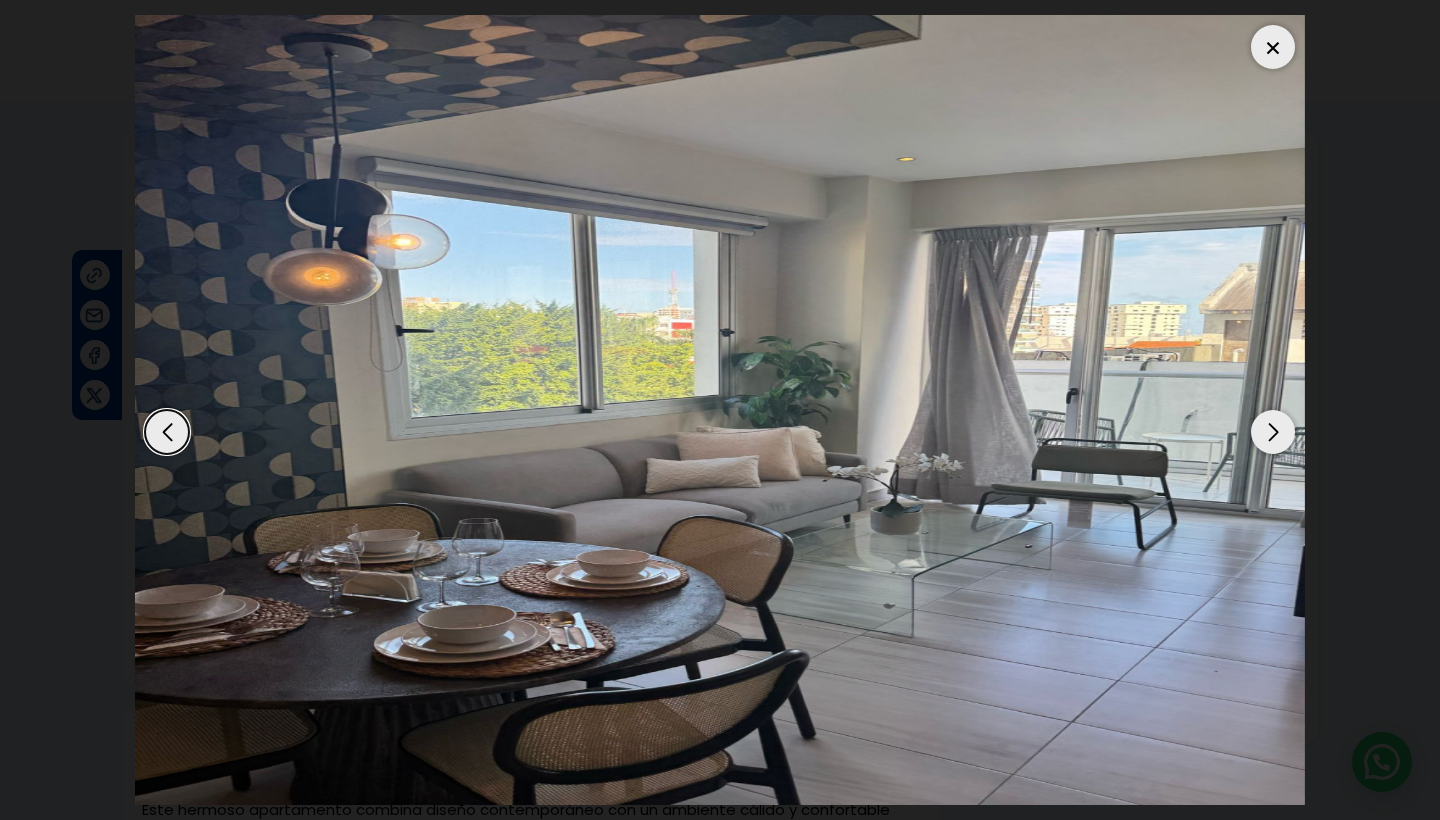 click at bounding box center (1273, 432) 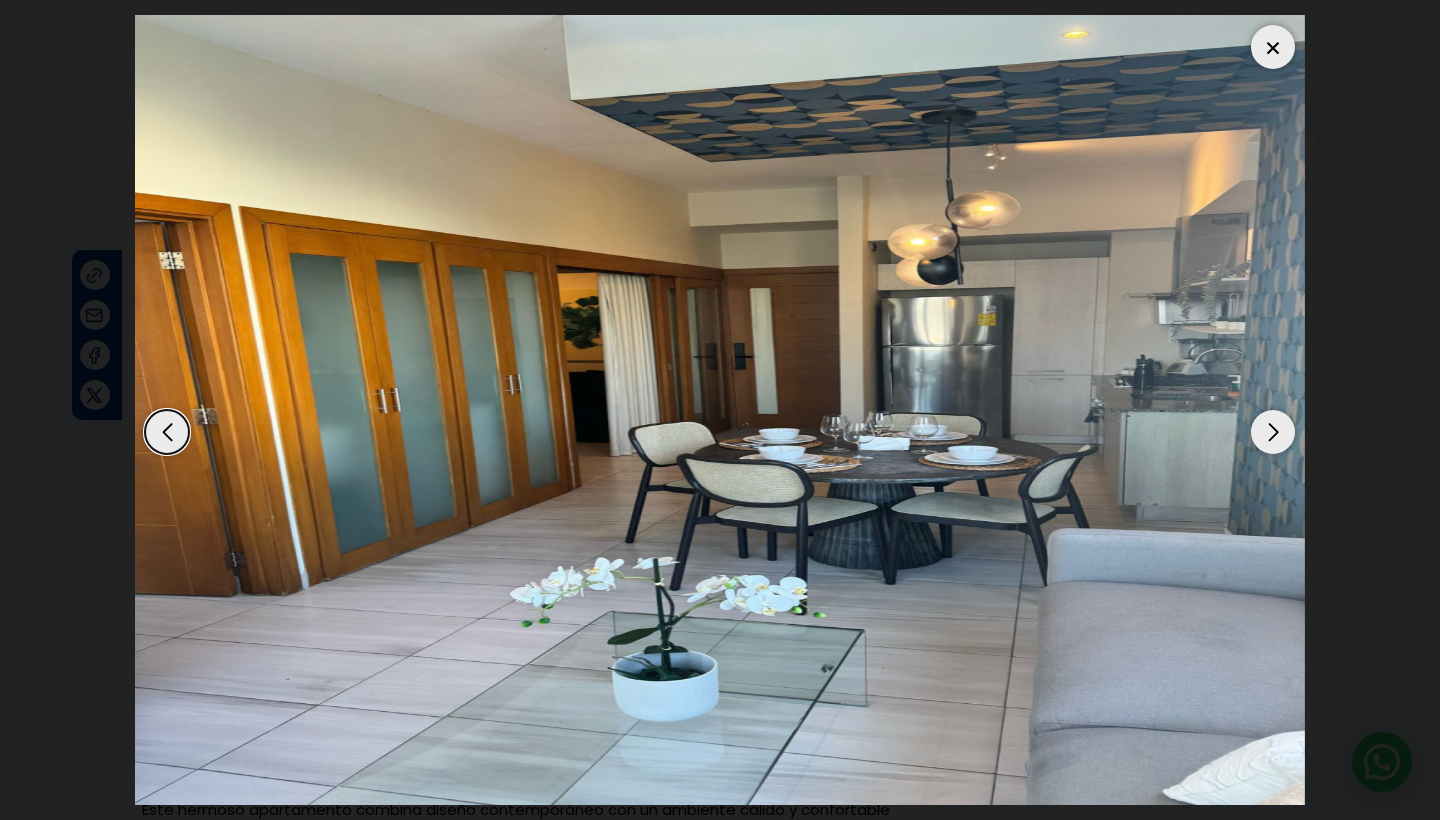 click at bounding box center [1273, 432] 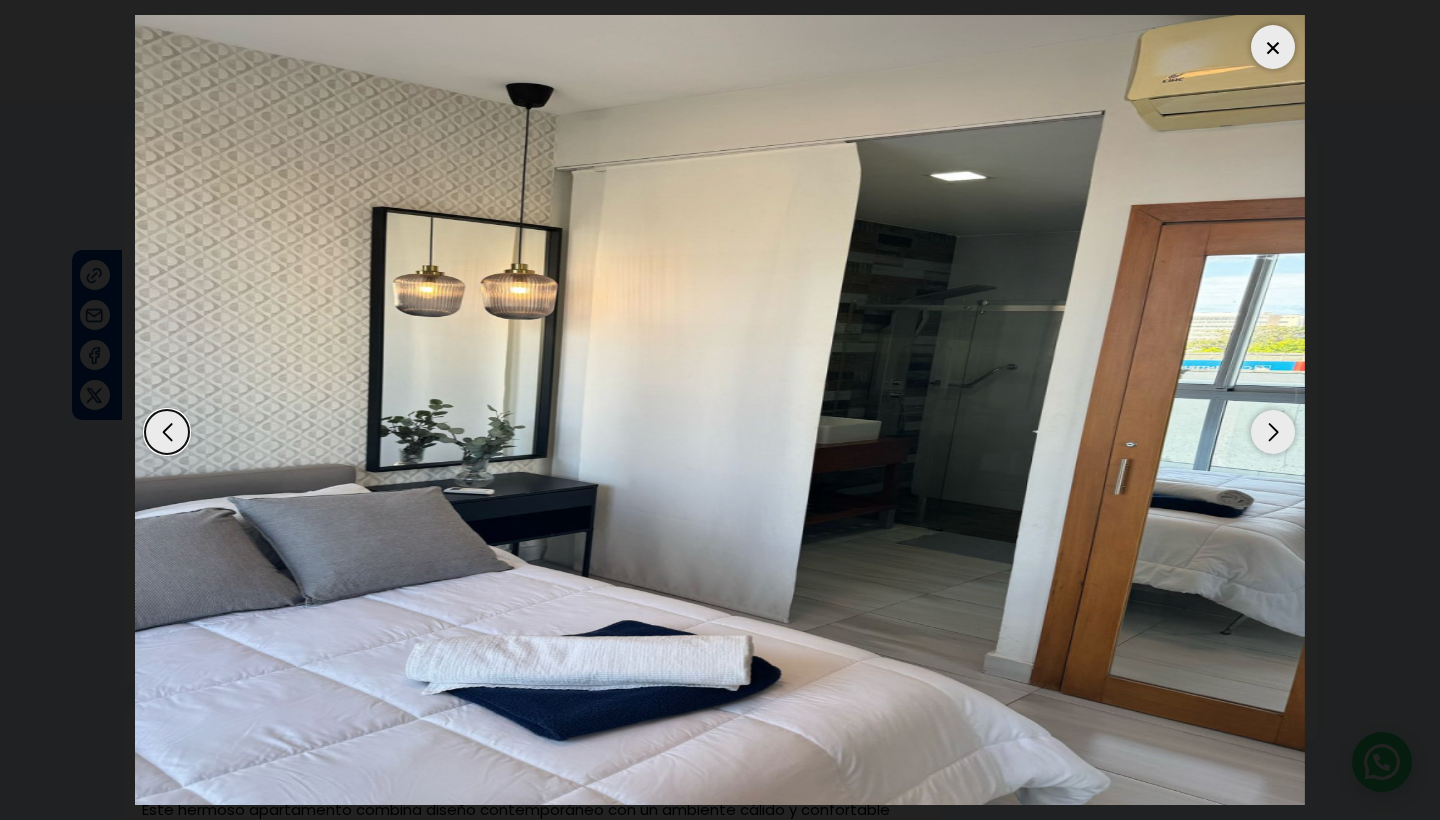 click at bounding box center [1273, 432] 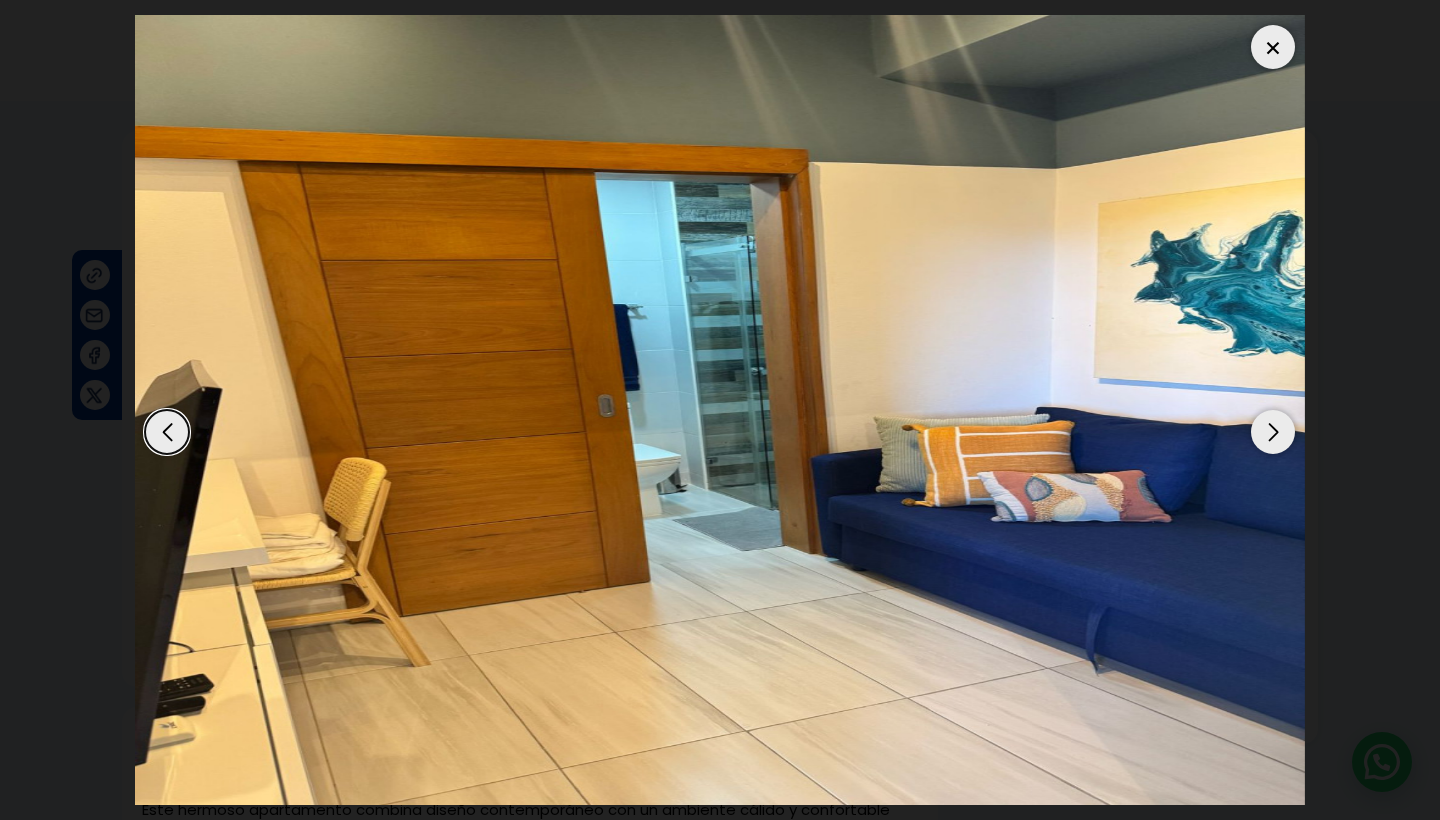 click at bounding box center (1273, 432) 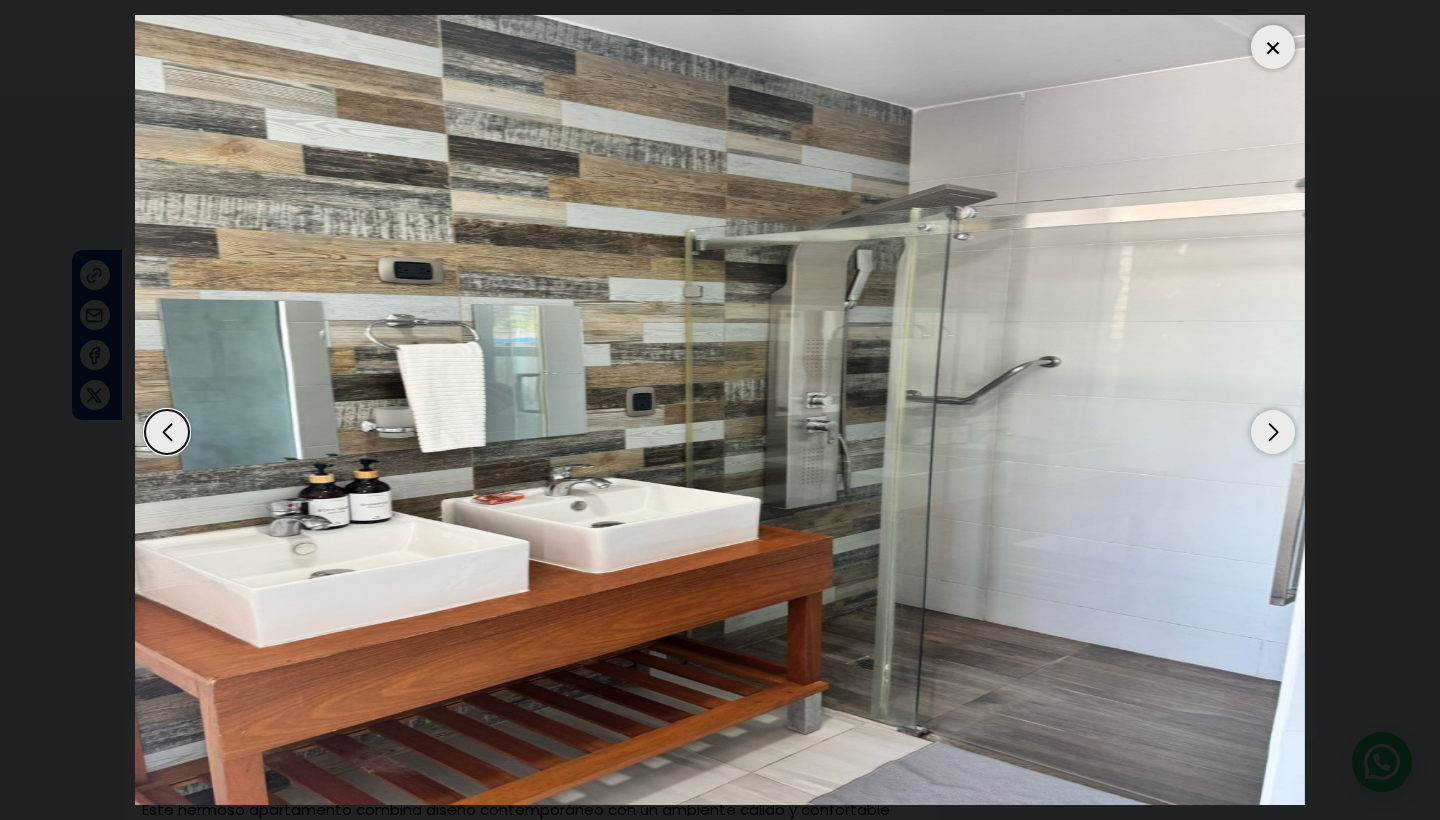 click at bounding box center [1273, 432] 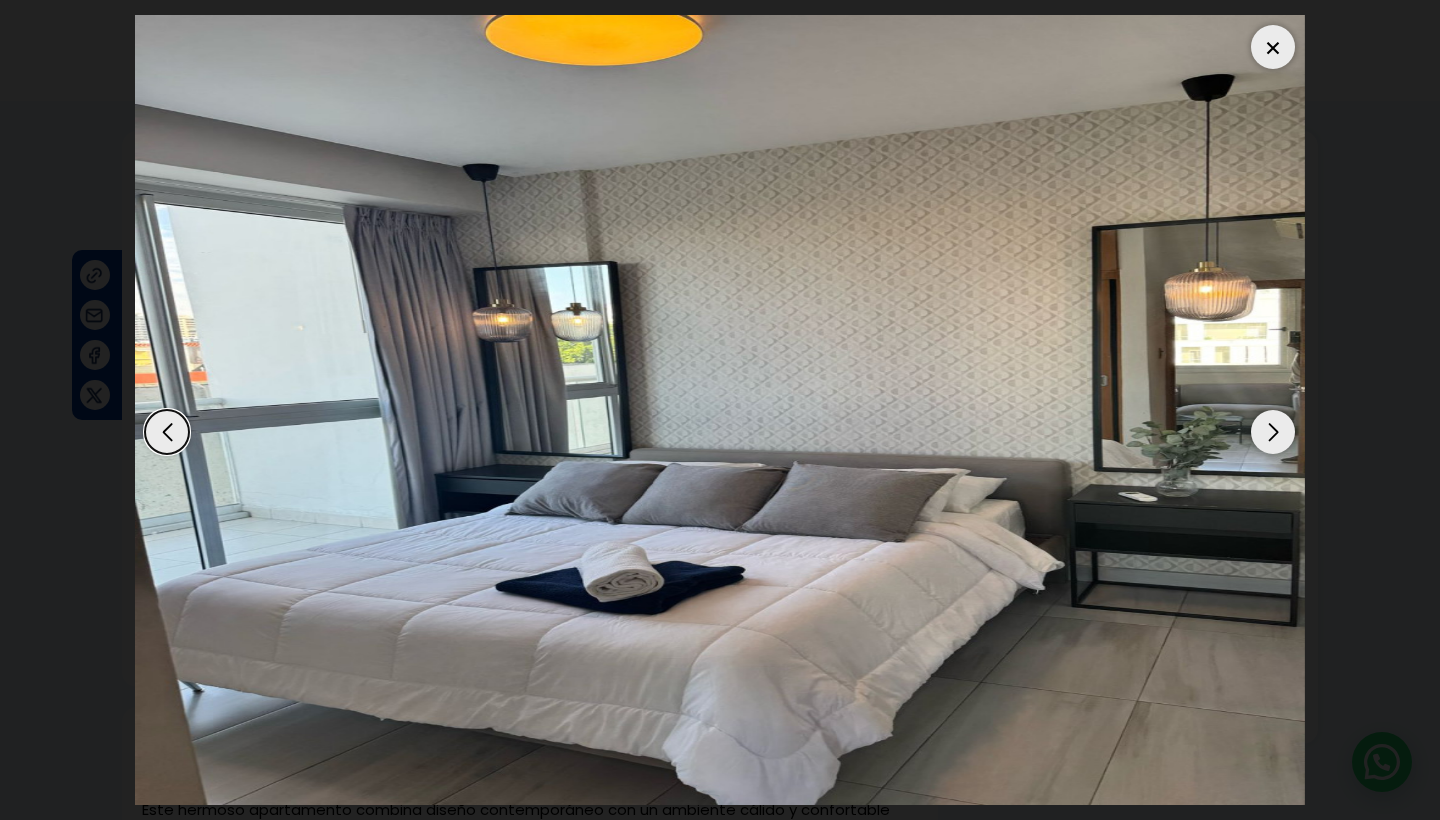 click at bounding box center (1273, 432) 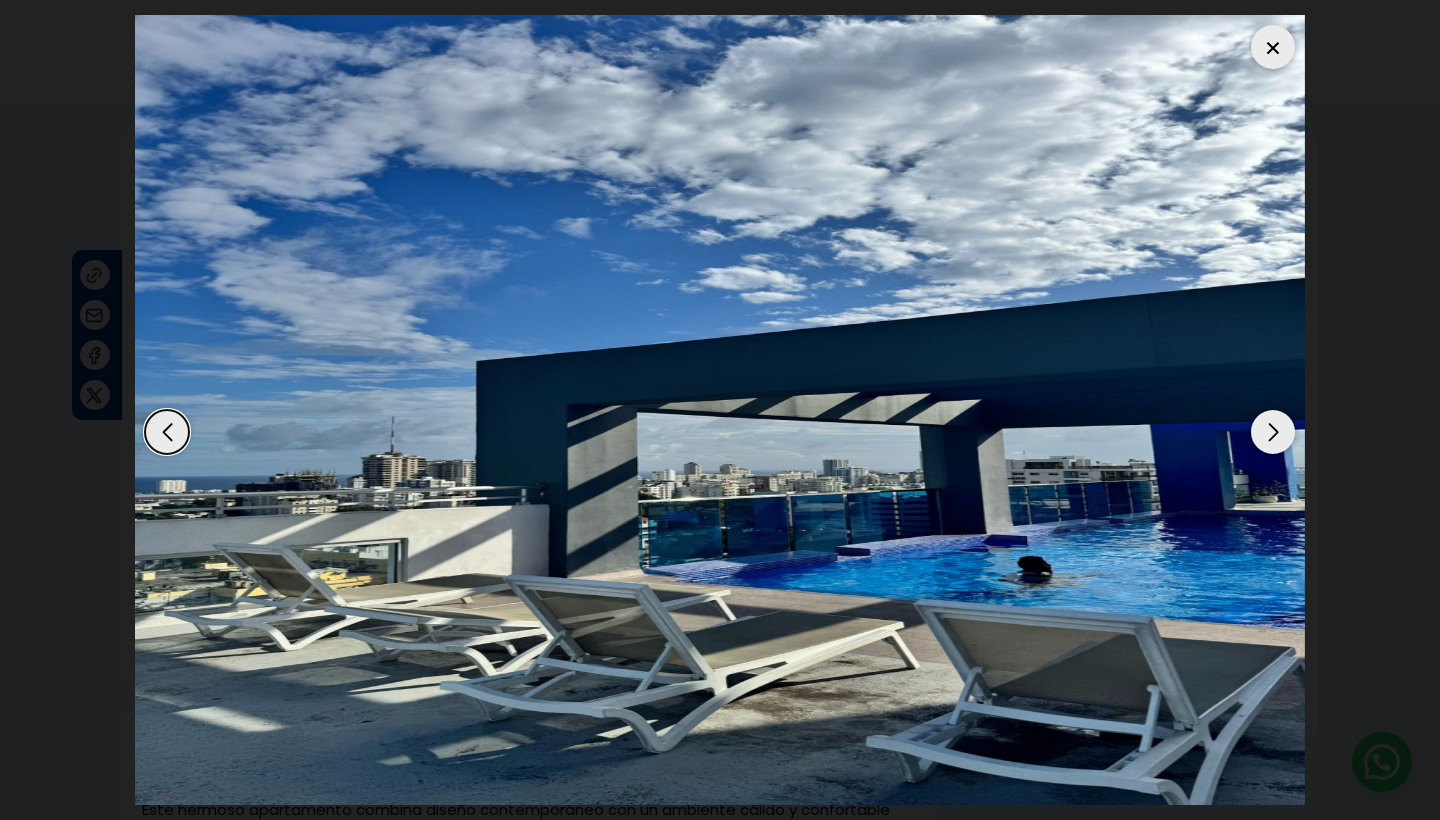 click at bounding box center (1273, 432) 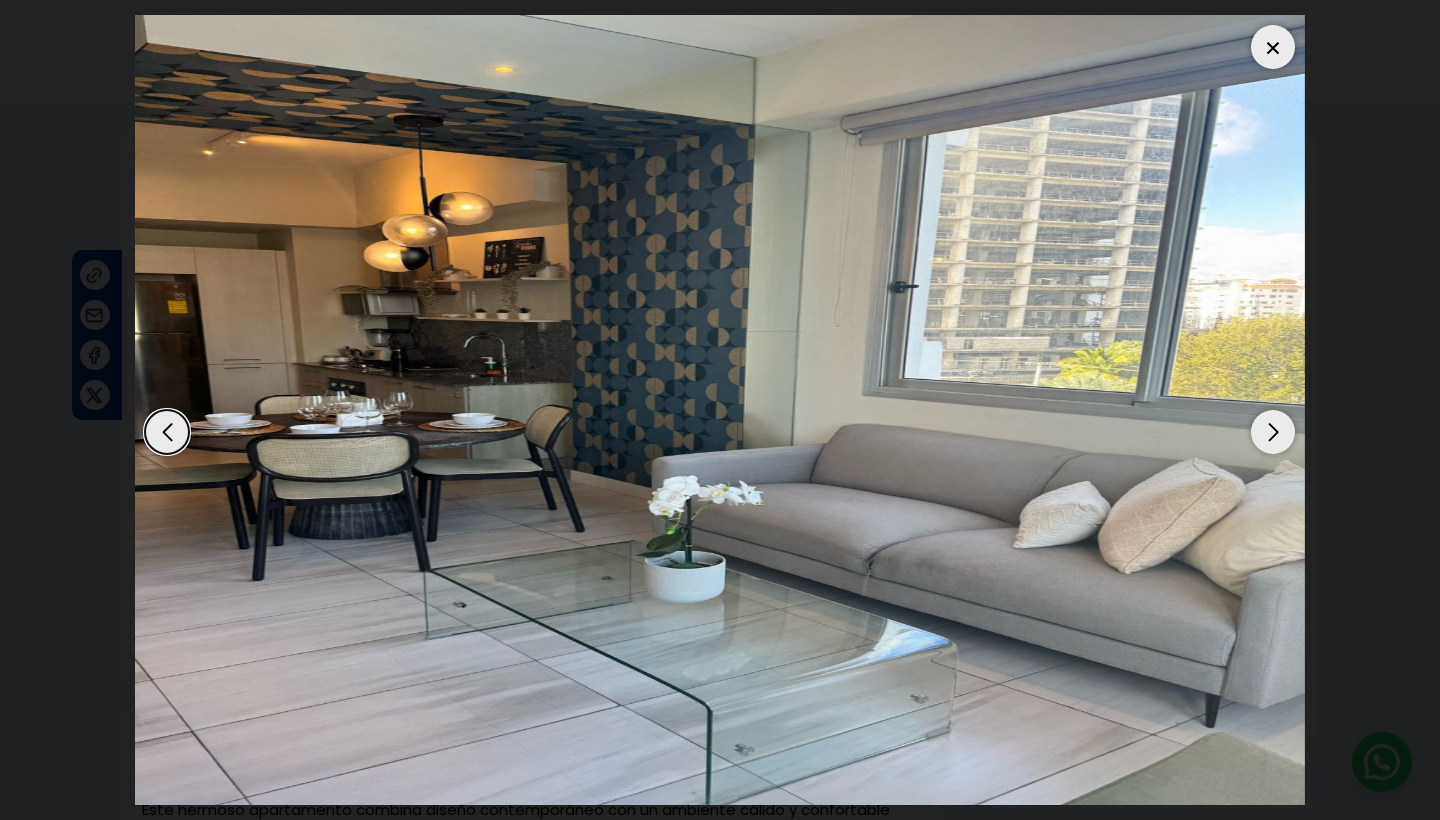 click at bounding box center [1273, 432] 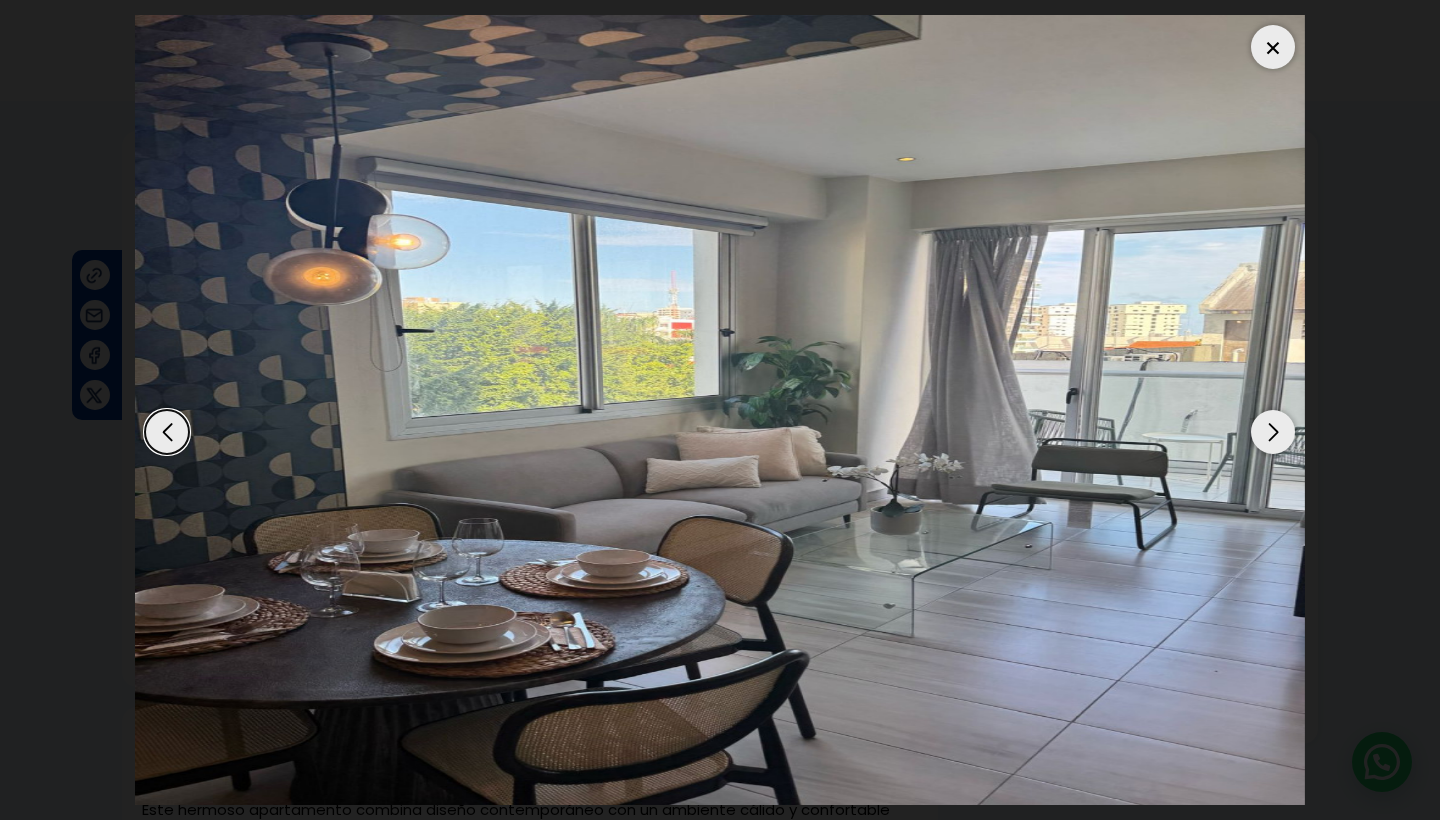 click at bounding box center (1273, 432) 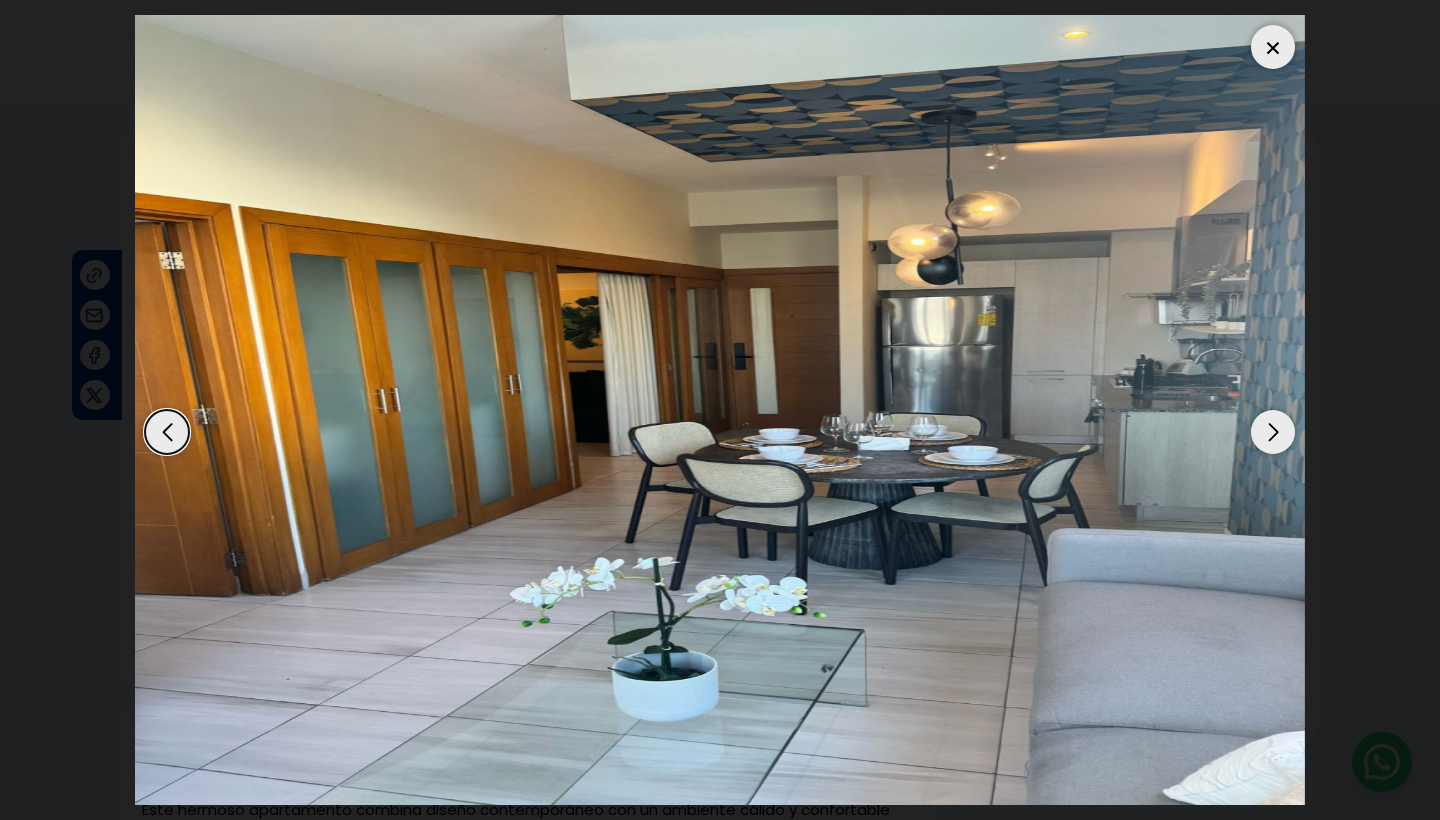 click at bounding box center [1273, 47] 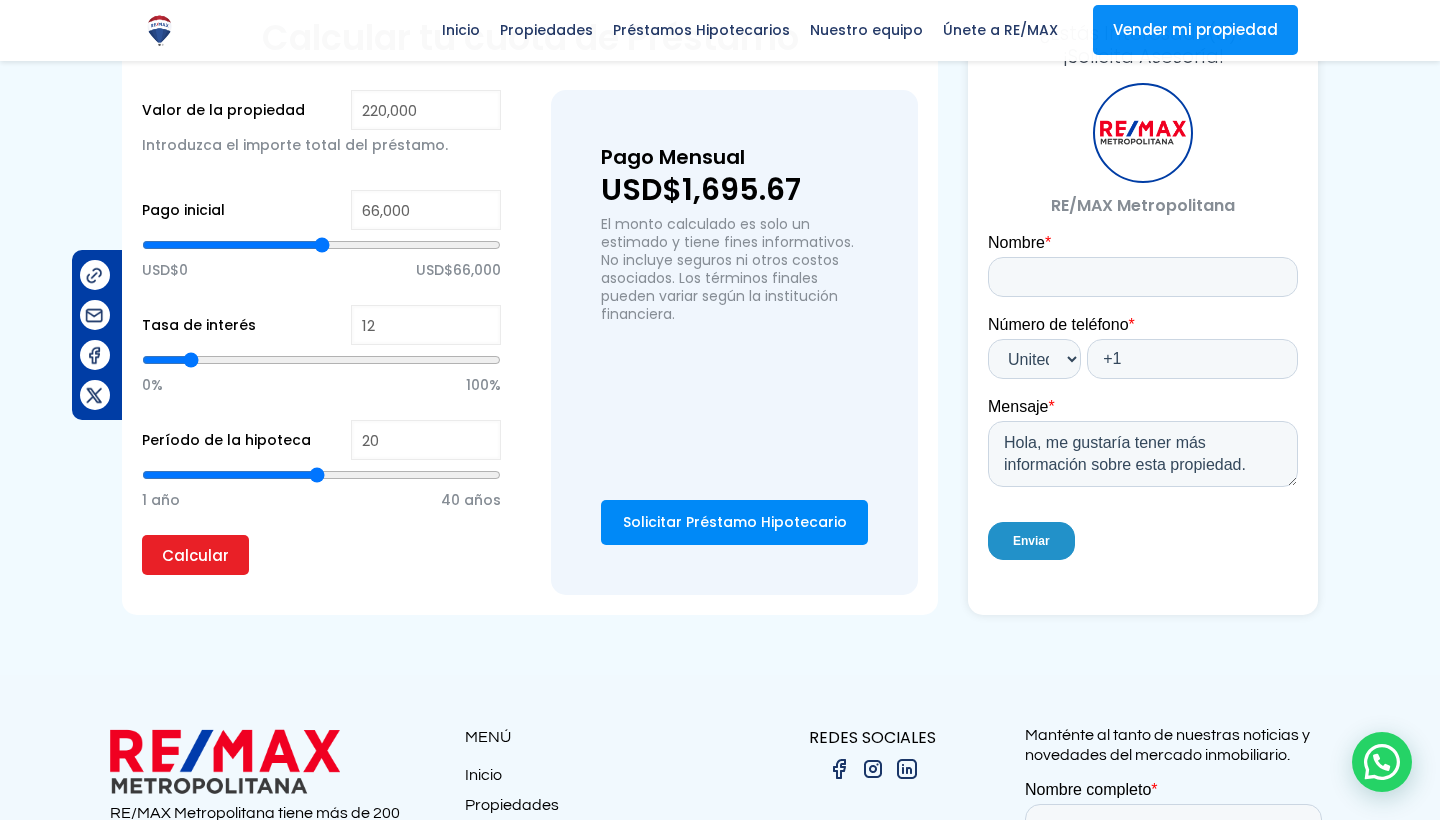 scroll, scrollTop: 1488, scrollLeft: 0, axis: vertical 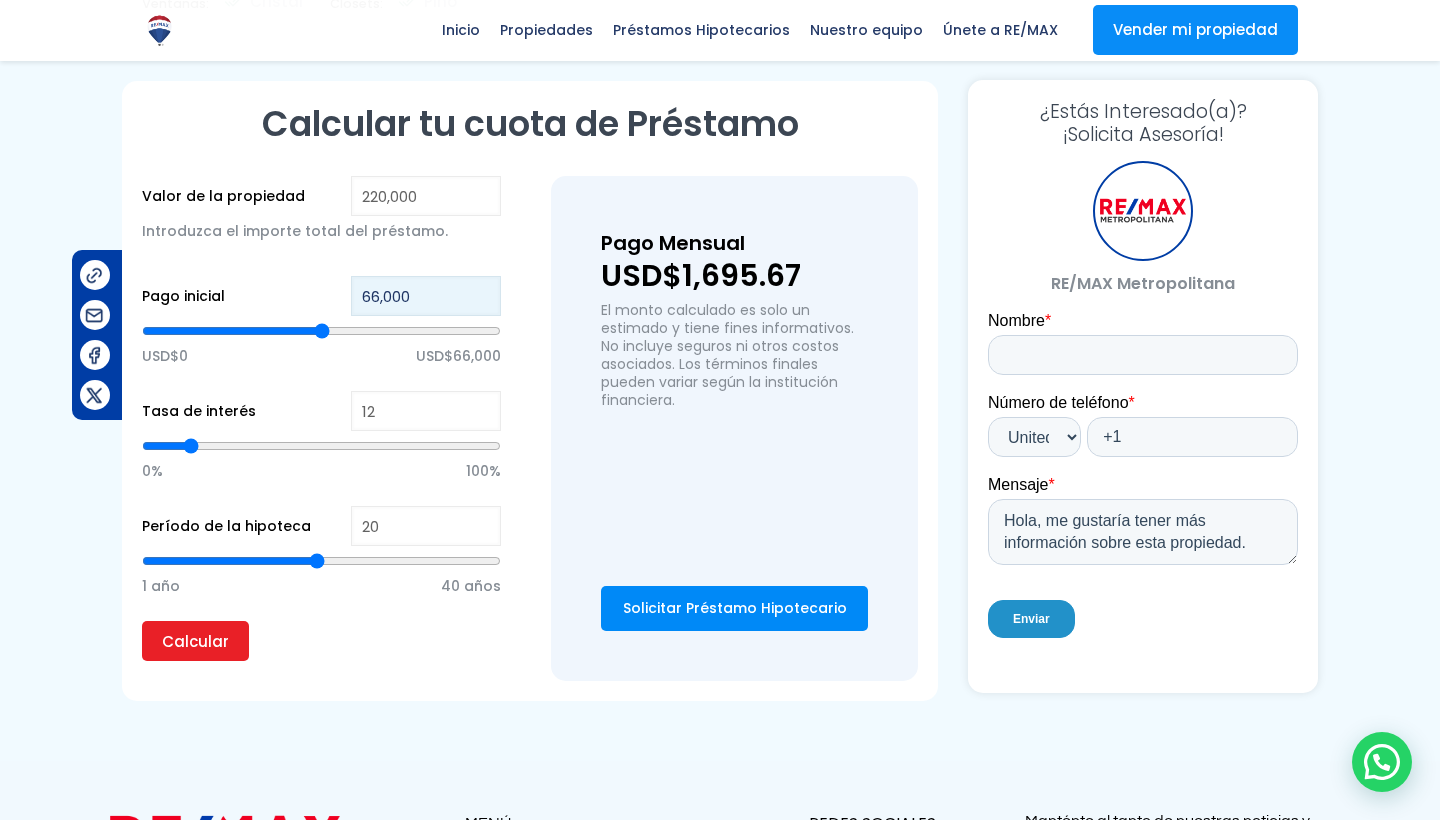 drag, startPoint x: 380, startPoint y: 284, endPoint x: 355, endPoint y: 284, distance: 25 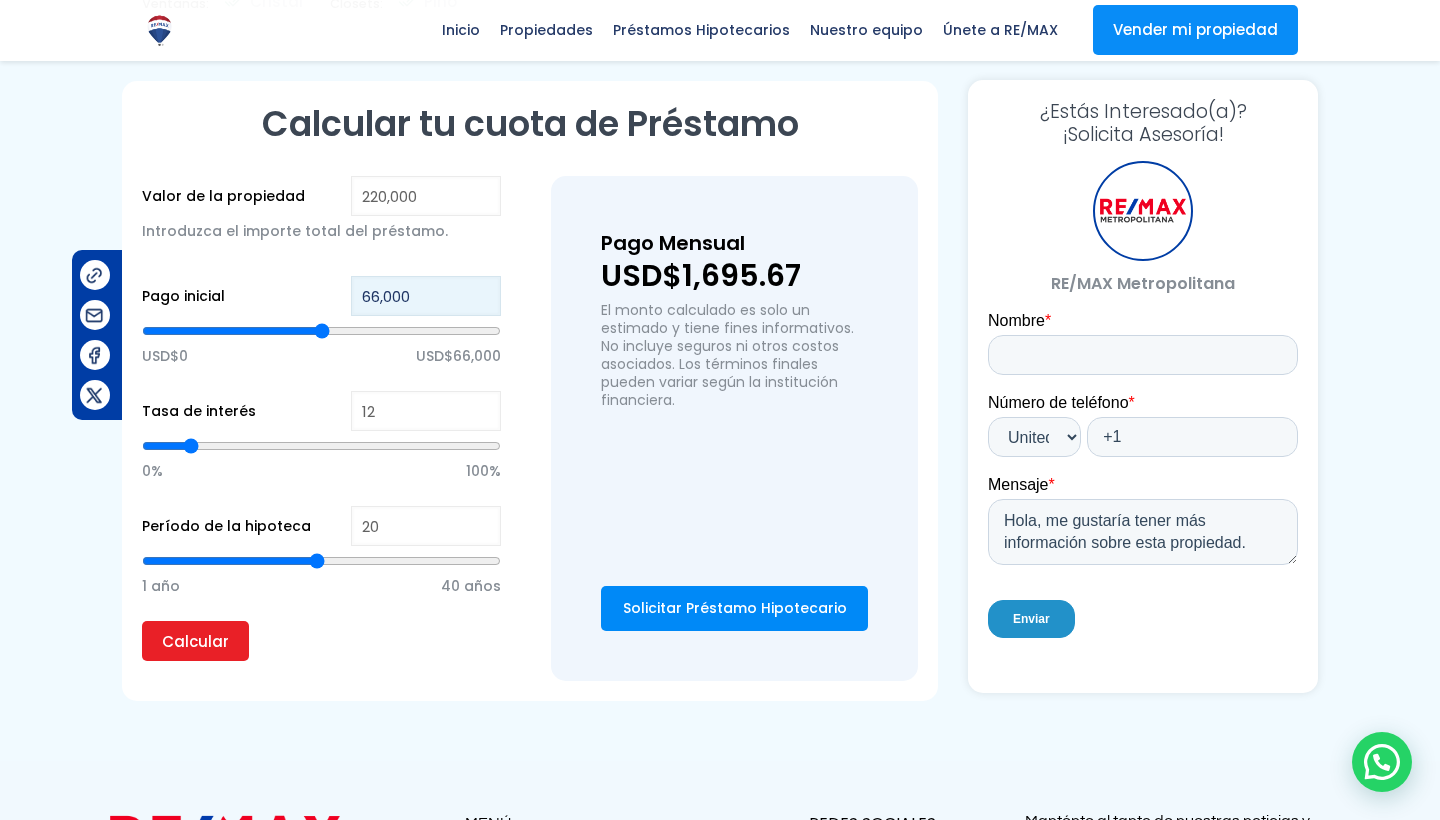 type on "4,000" 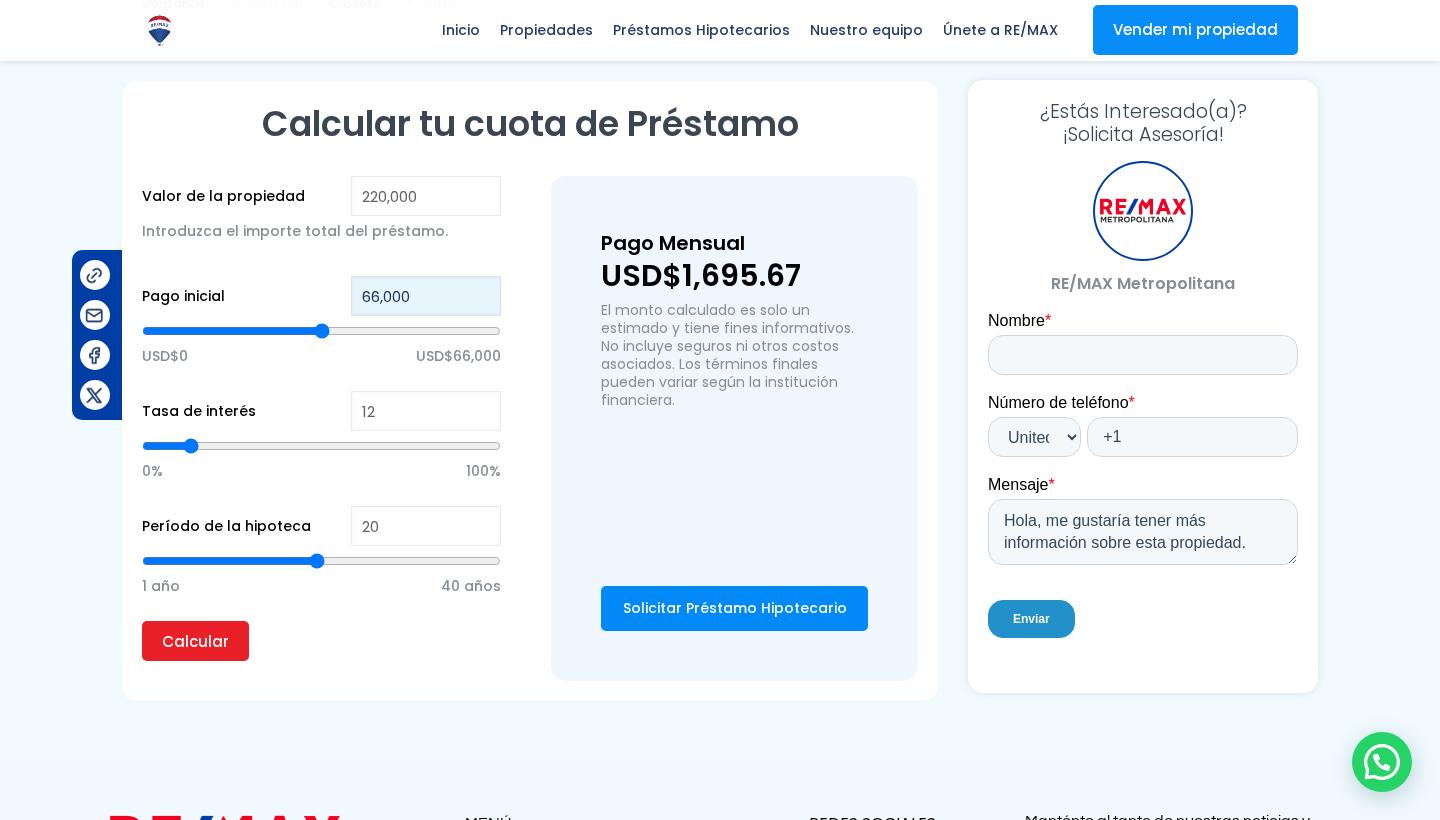 type on "4000" 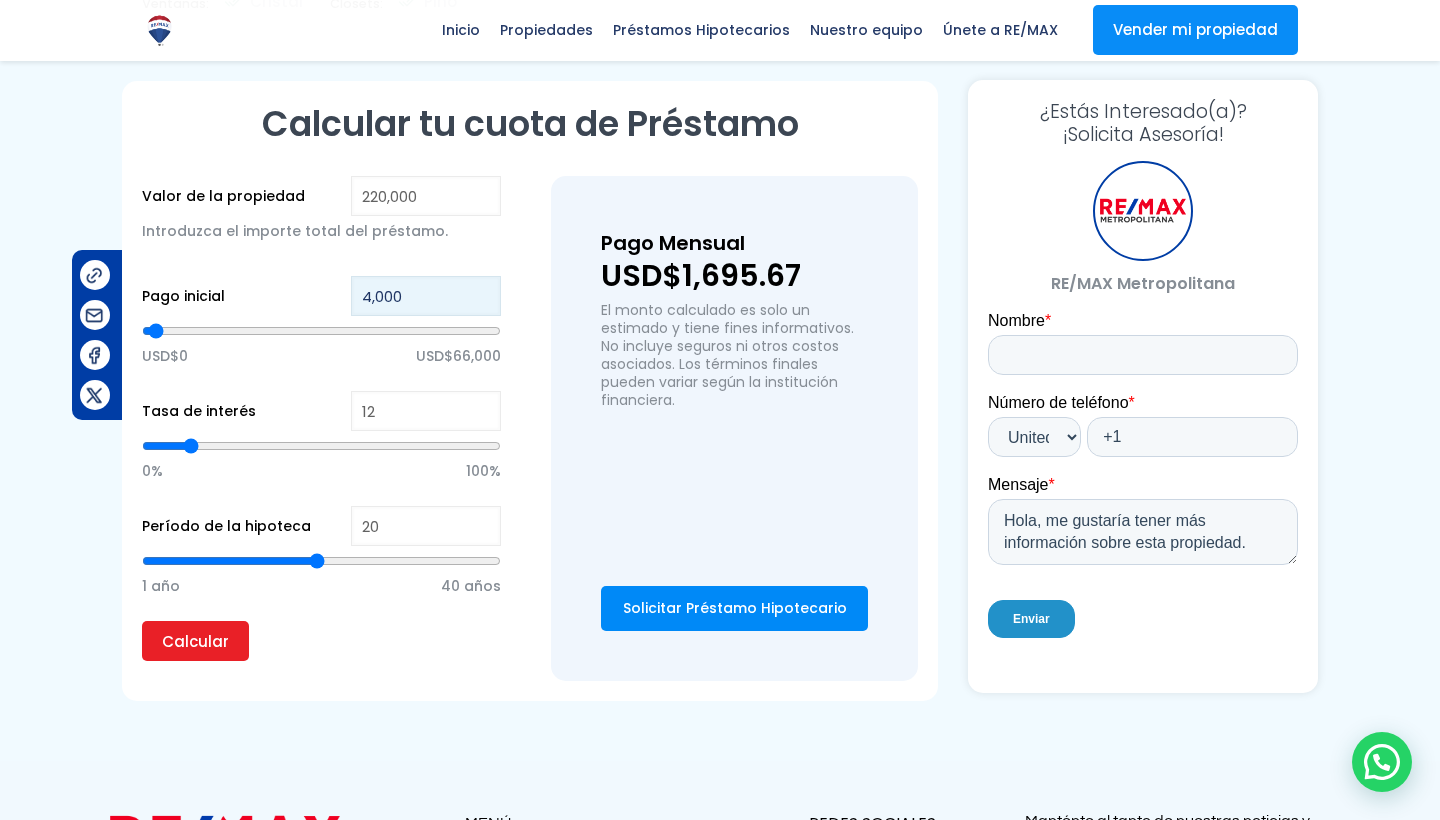 type on "40,000" 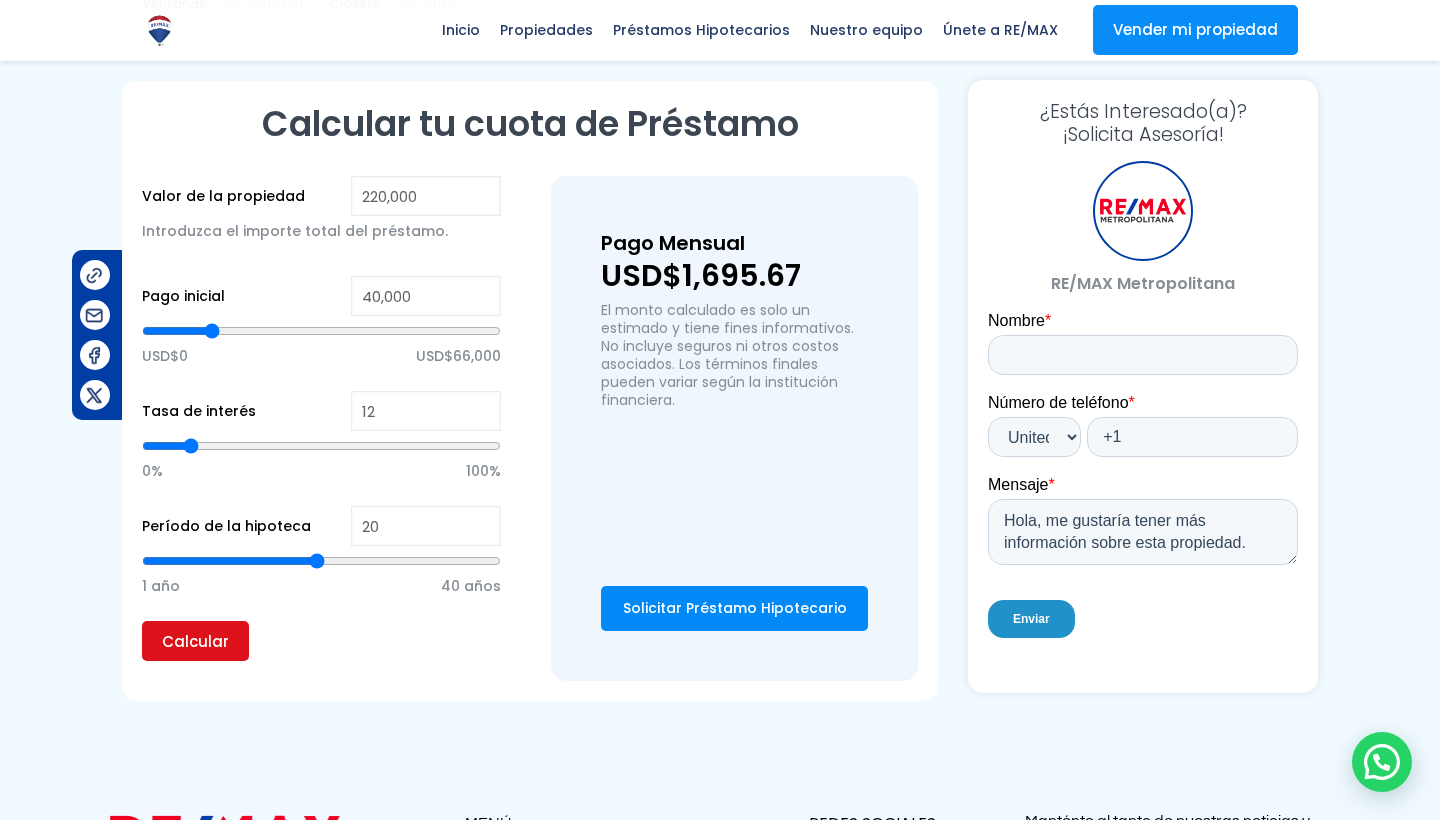 click on "Calcular" at bounding box center [195, 641] 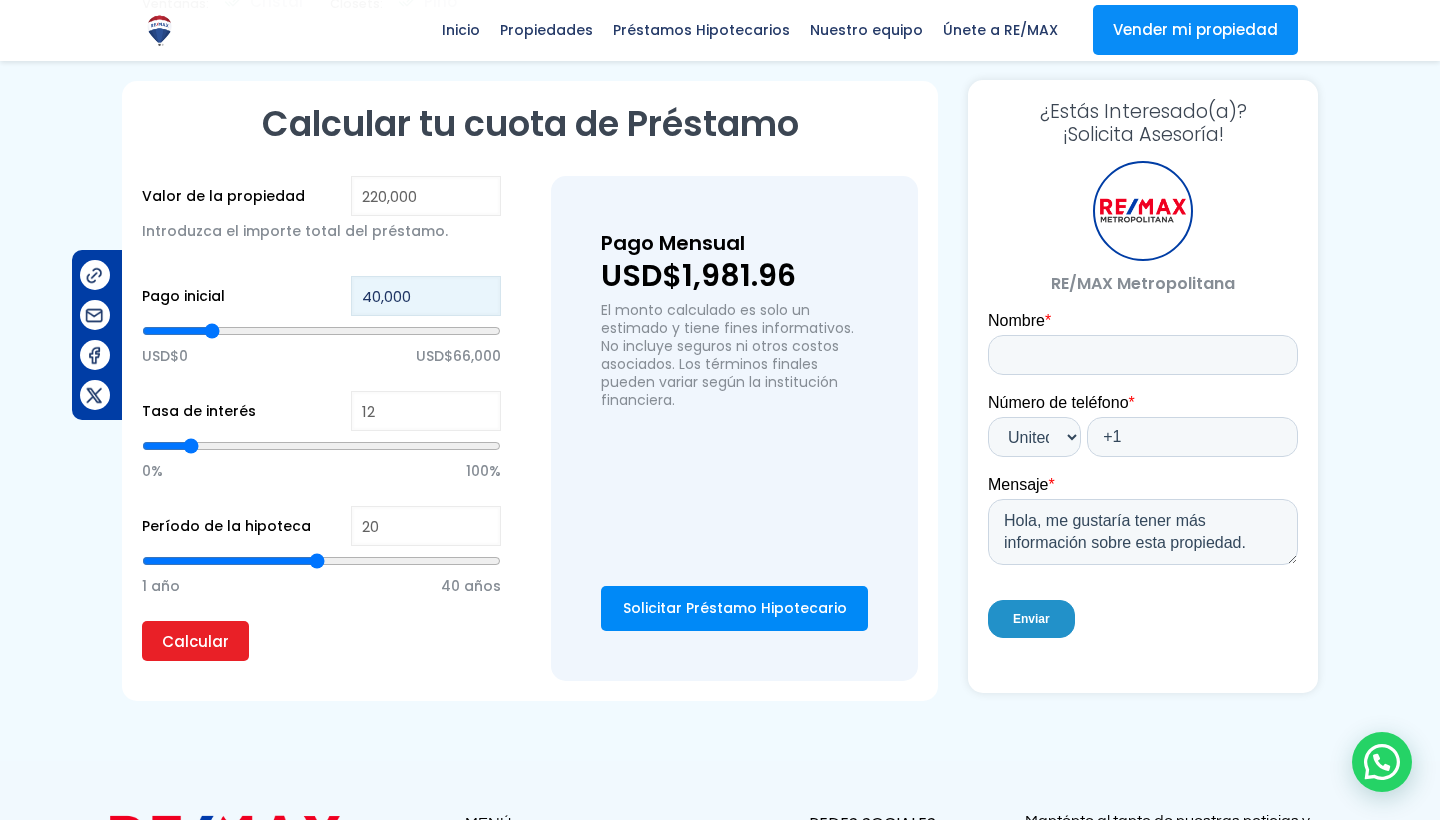 click on "40,000" at bounding box center [426, 296] 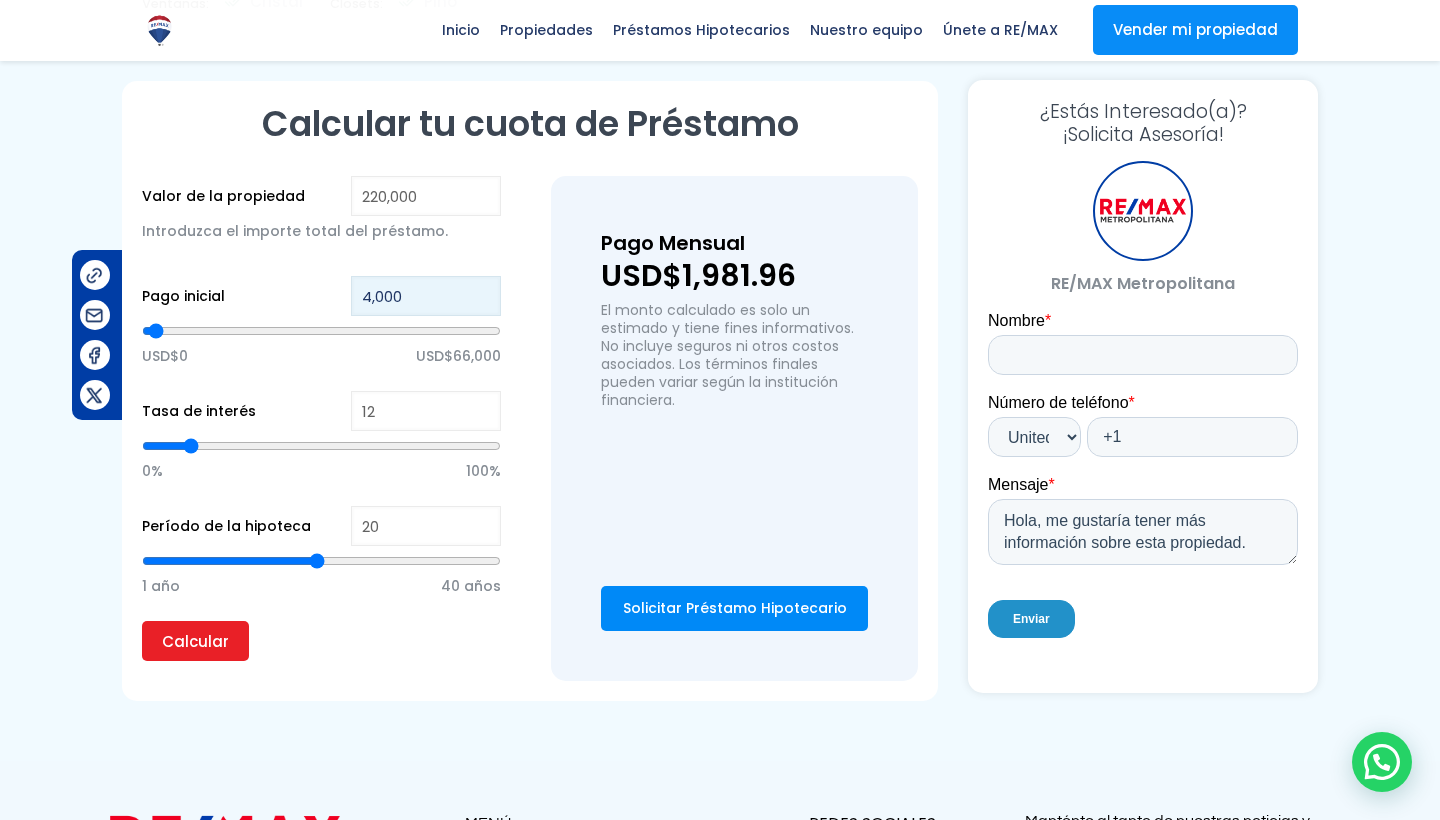 type on "45,000" 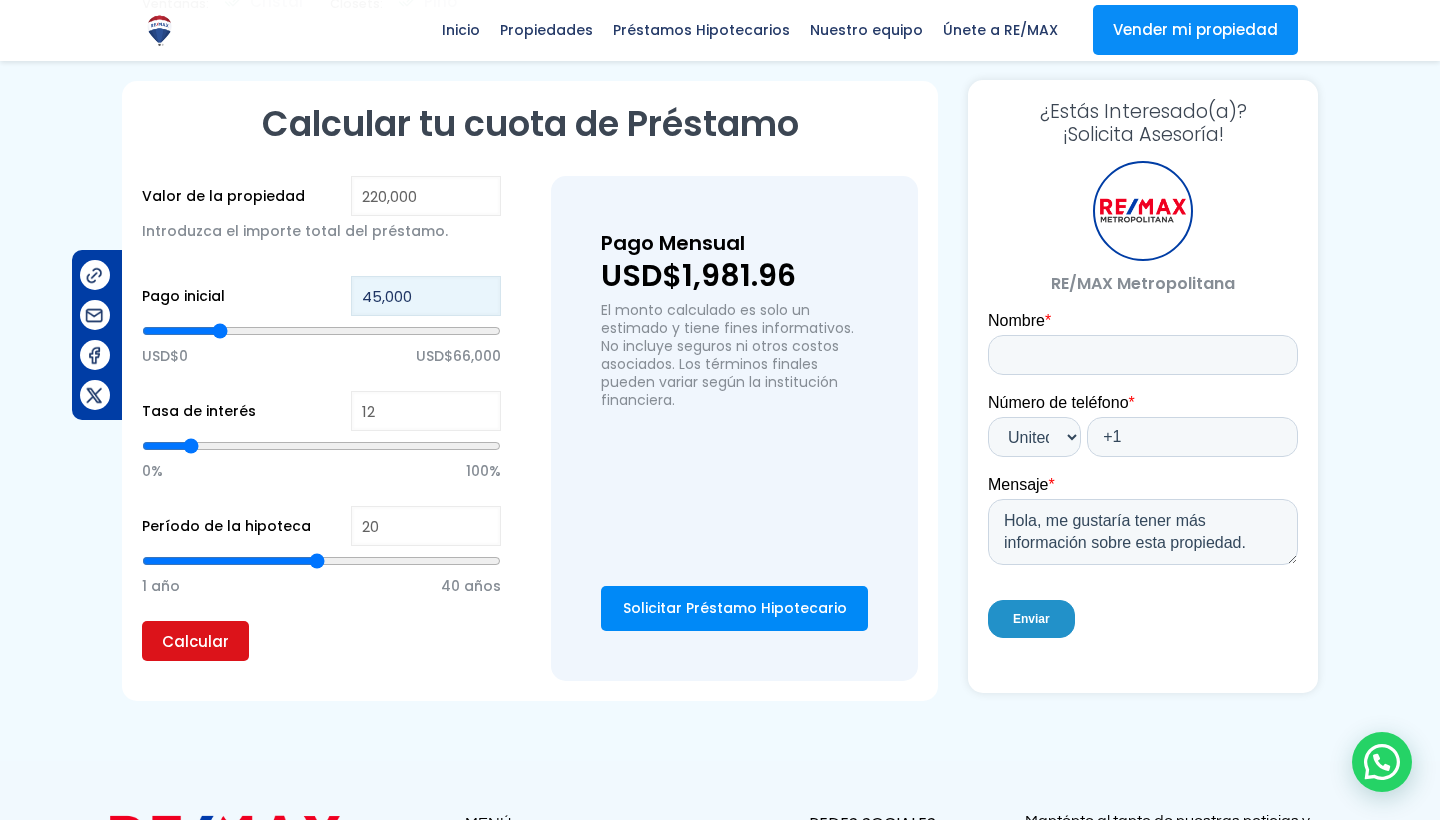 type on "45,000" 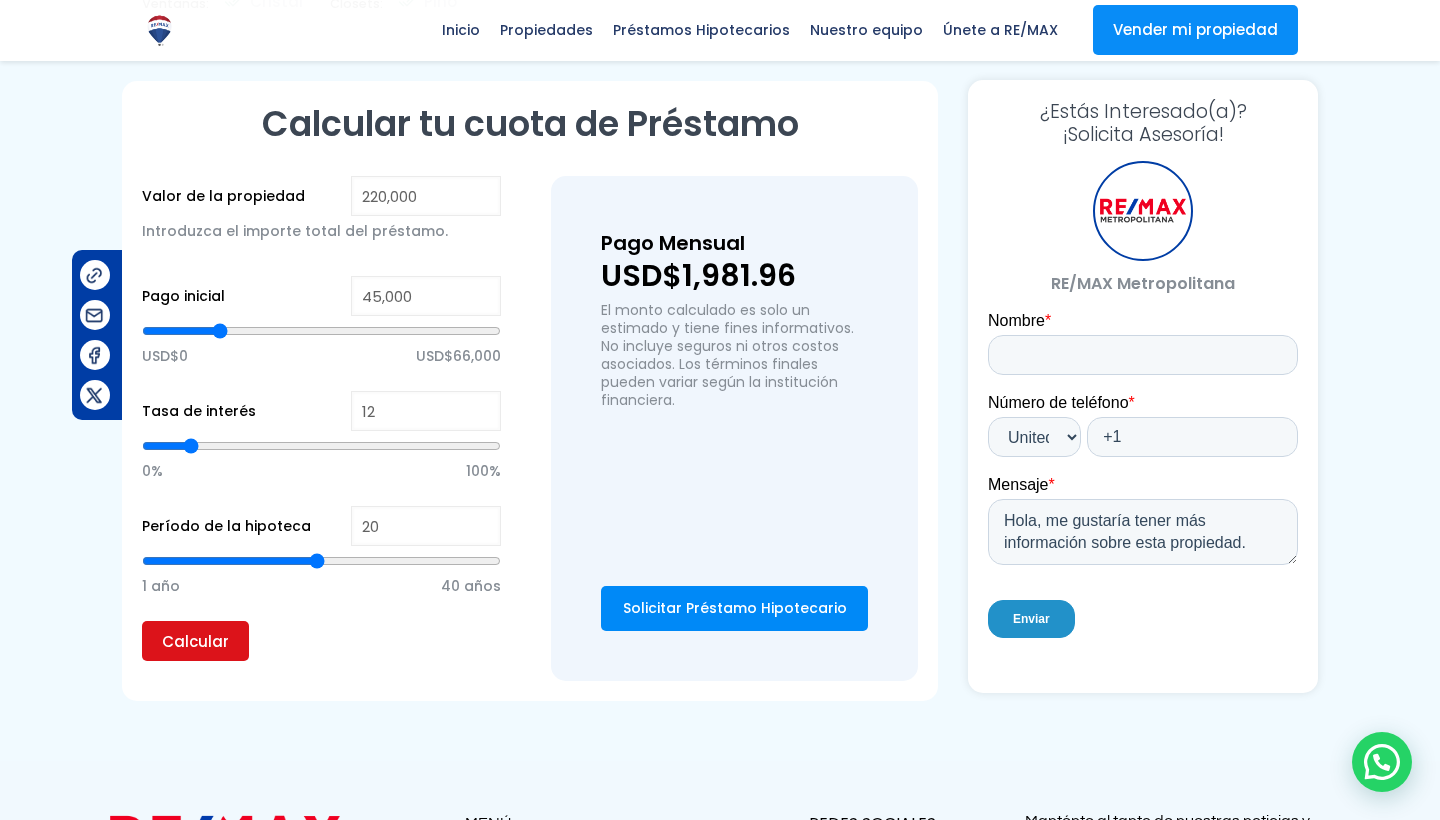 click on "Calcular" at bounding box center [195, 641] 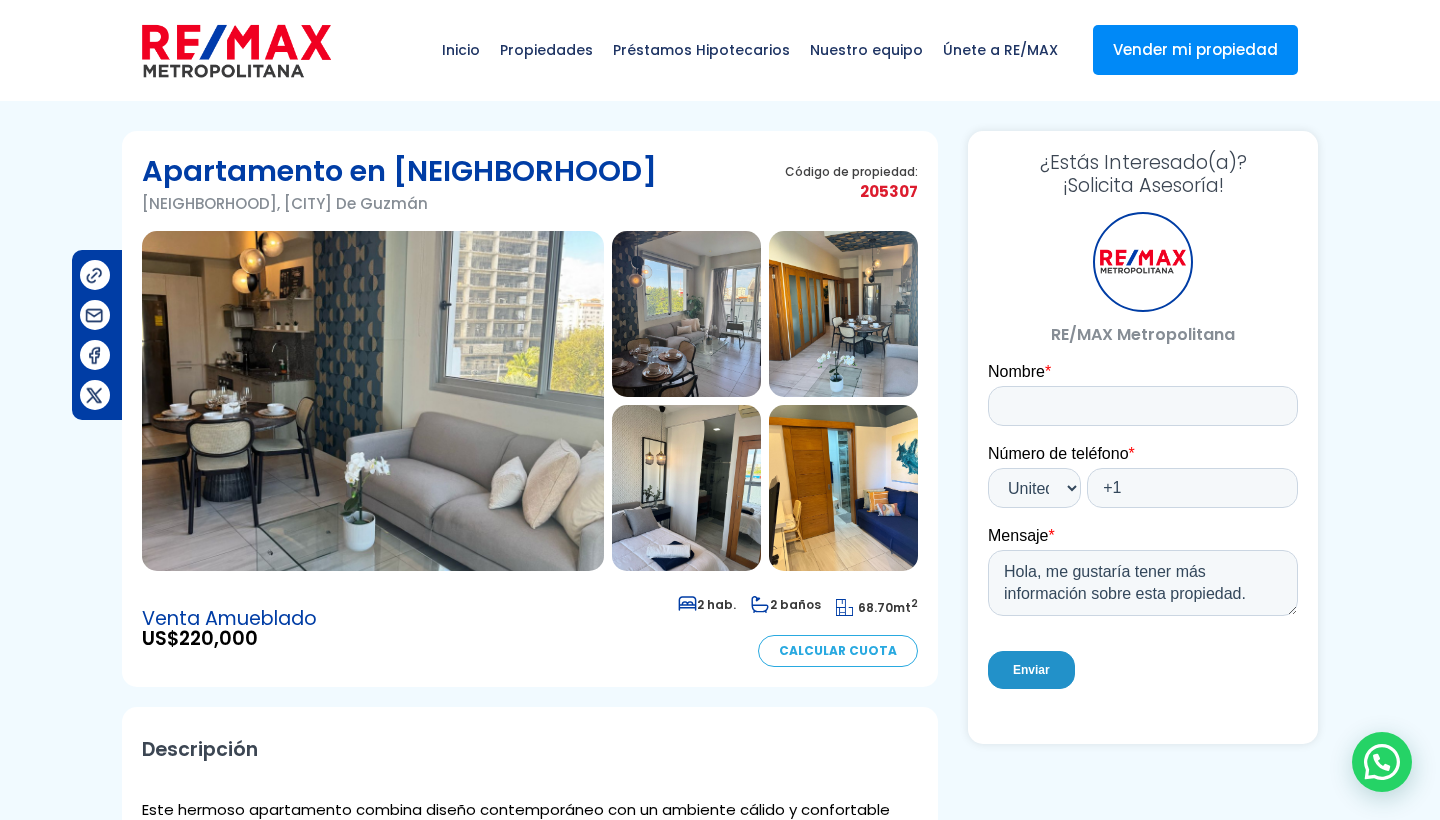 scroll, scrollTop: 0, scrollLeft: 0, axis: both 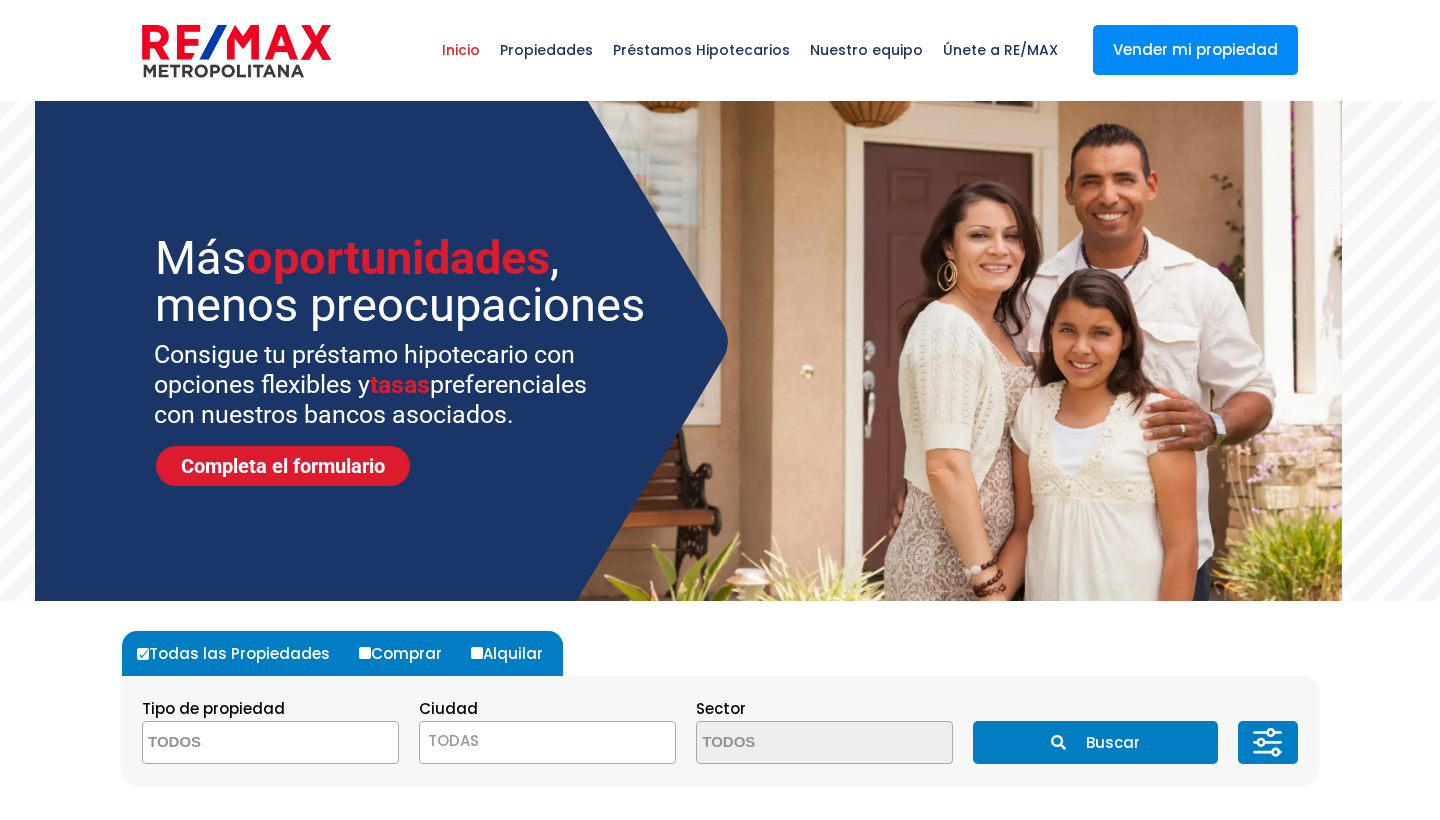 click at bounding box center (270, 742) 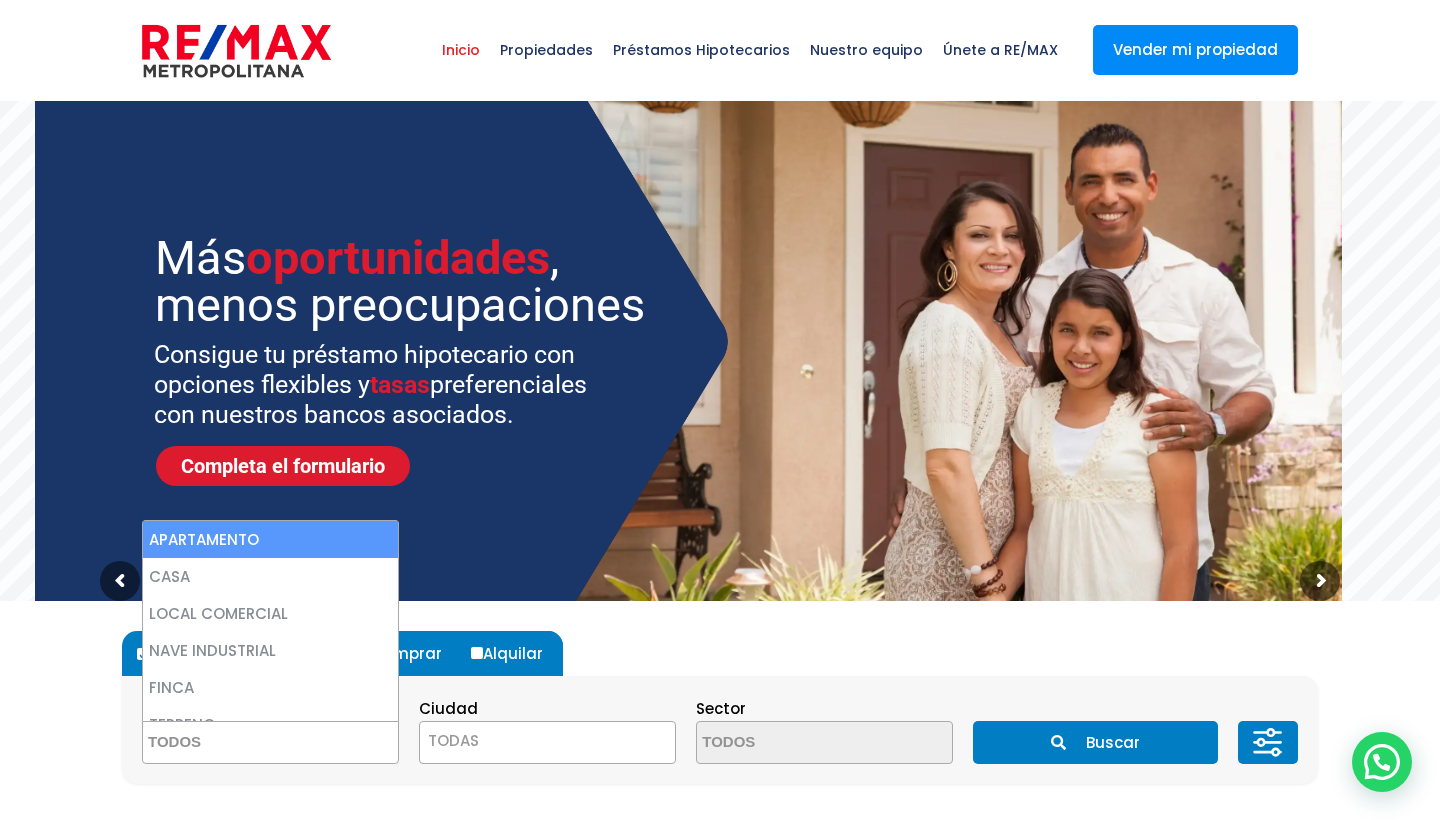 select on "apartment" 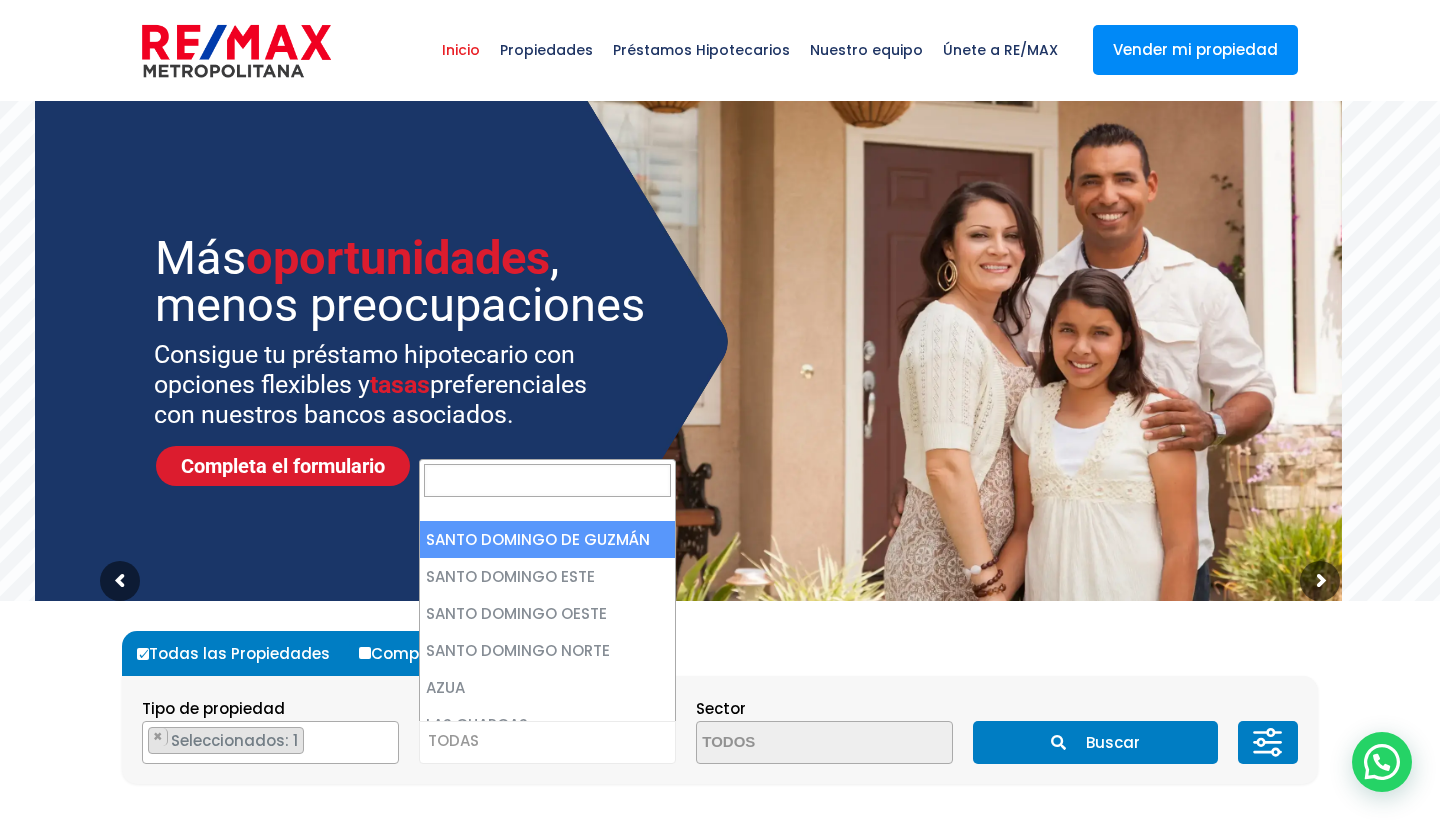 click on "TODAS" at bounding box center [547, 741] 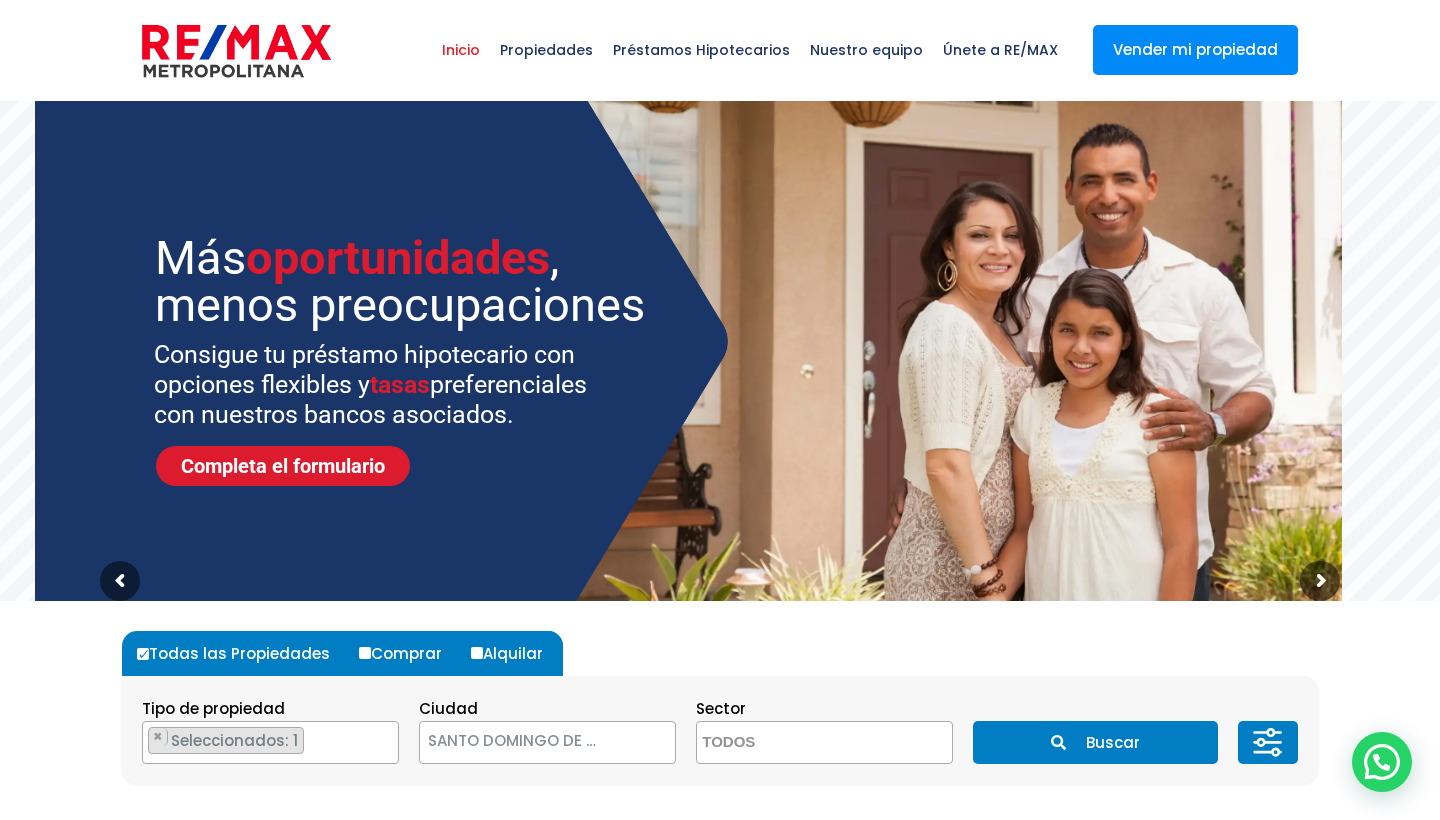 click on "Buscar" at bounding box center (1095, 742) 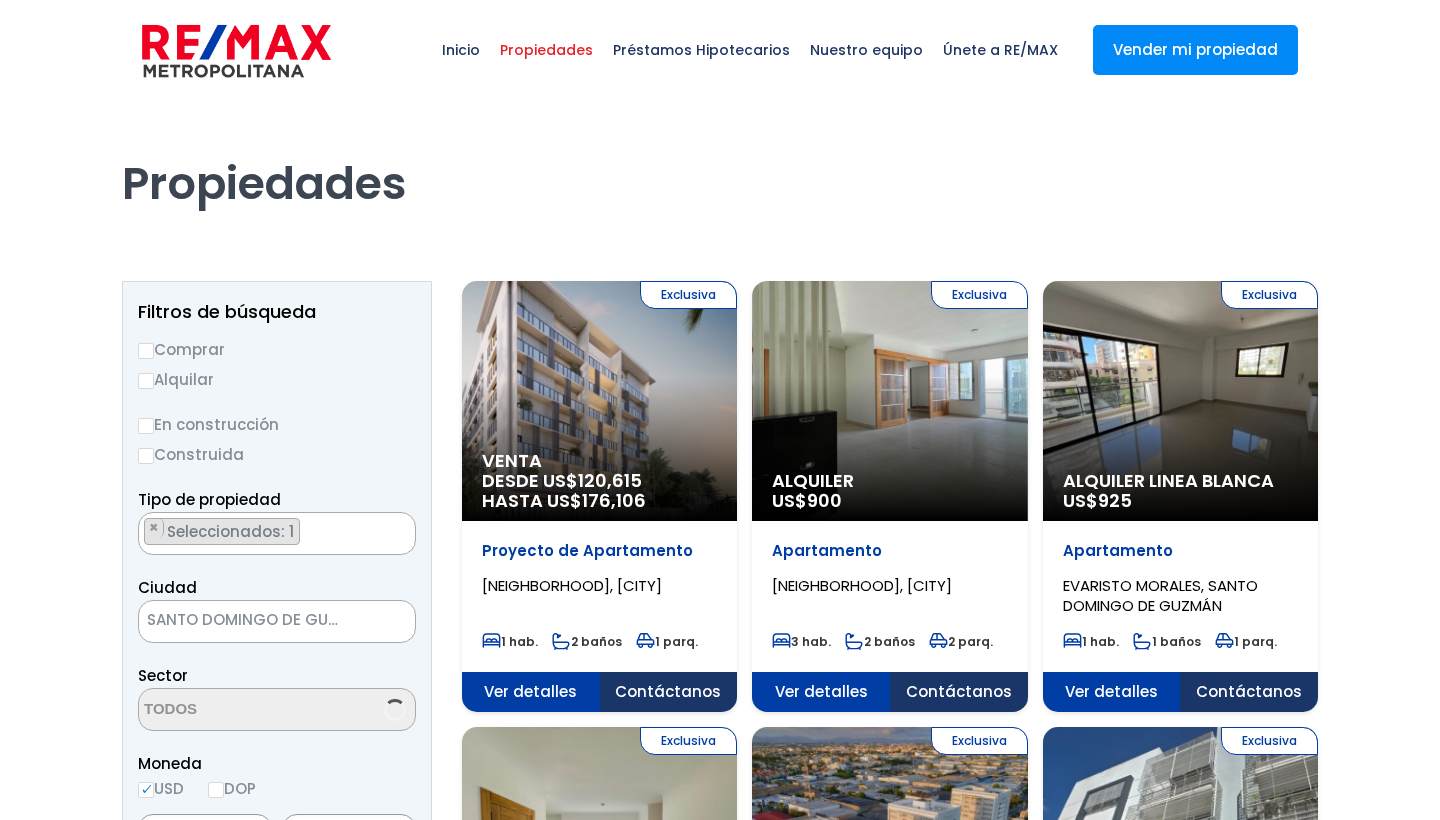 scroll, scrollTop: 0, scrollLeft: 0, axis: both 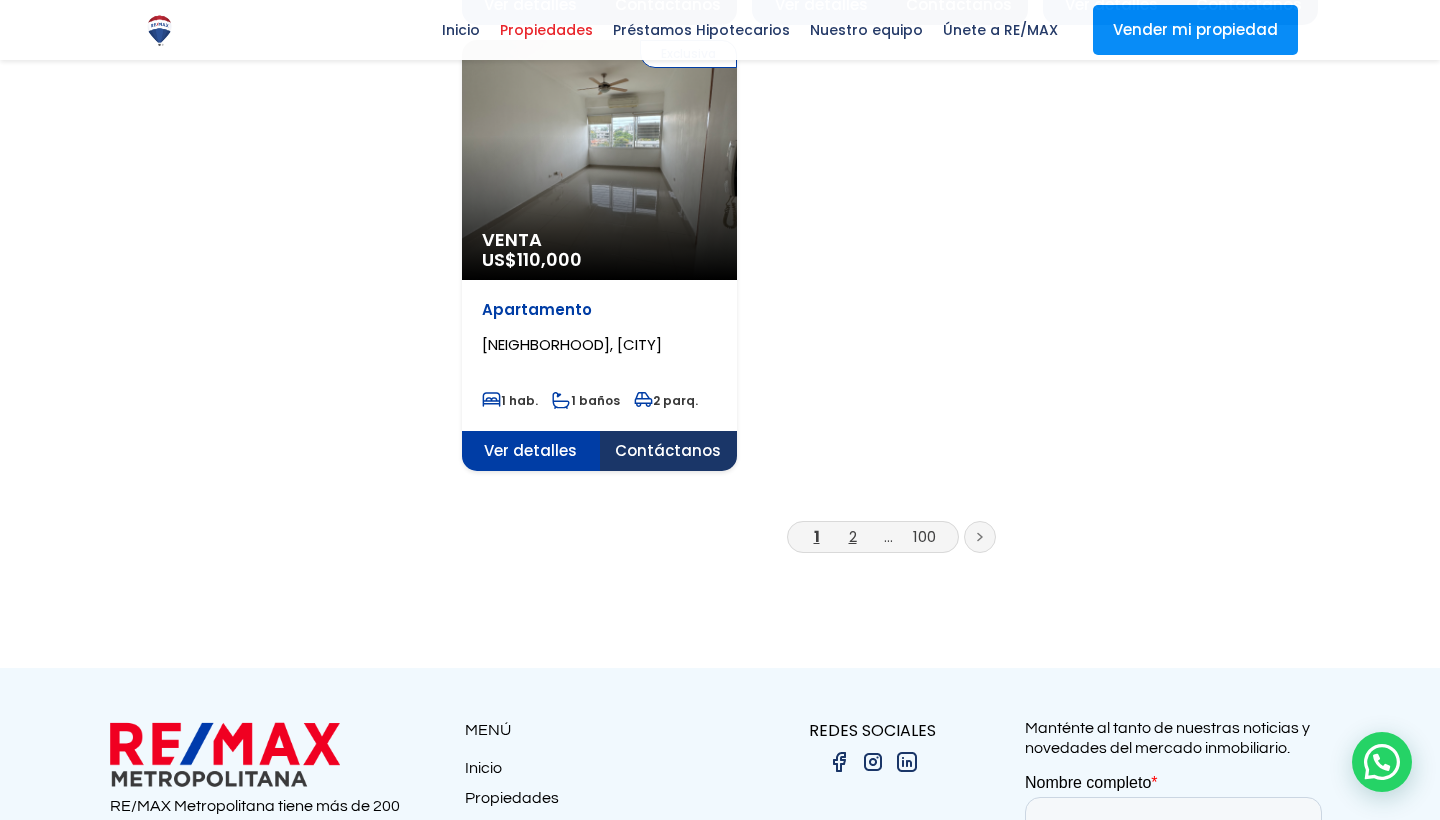 click on "2" at bounding box center [853, 536] 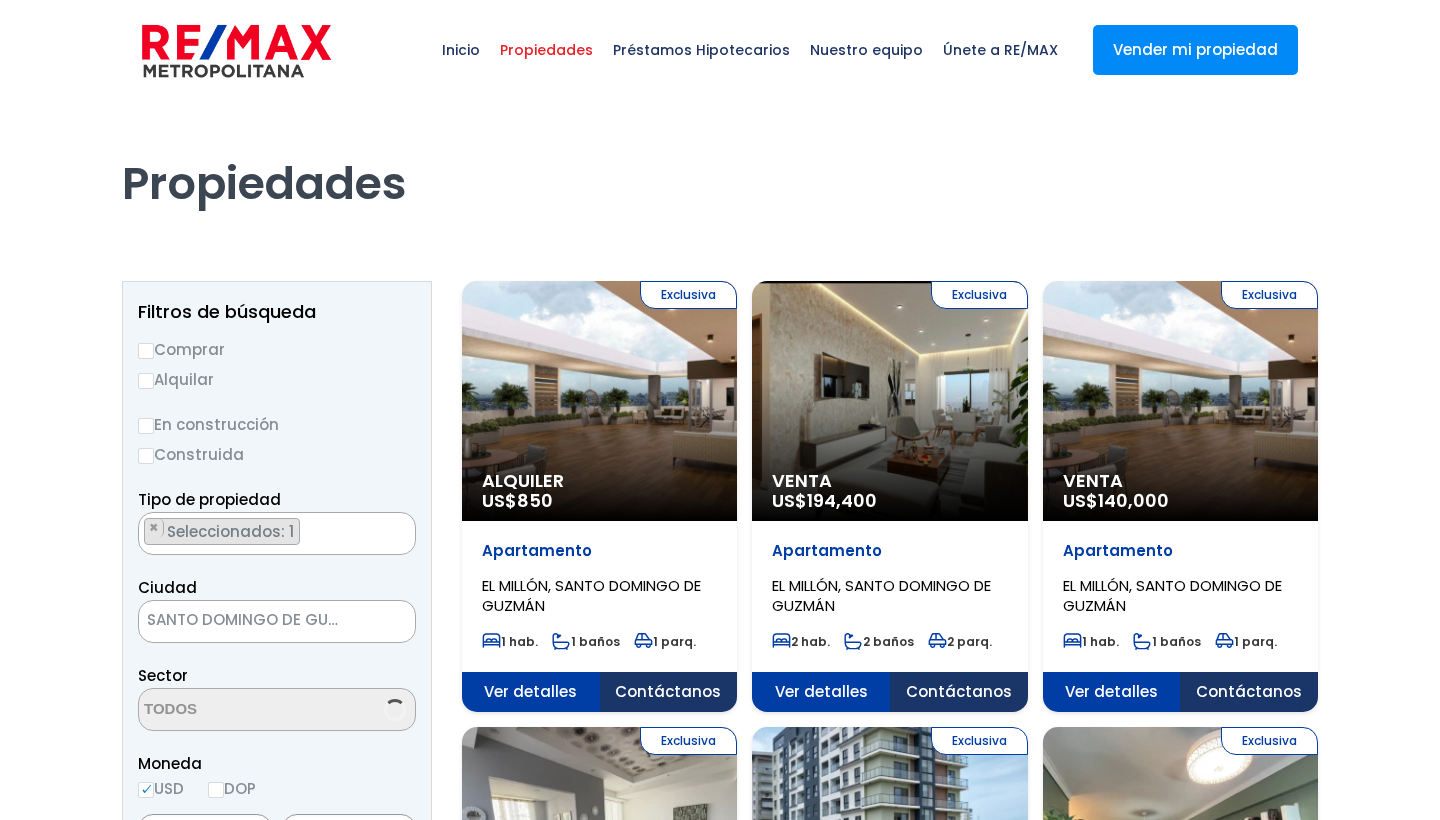 scroll, scrollTop: 0, scrollLeft: 0, axis: both 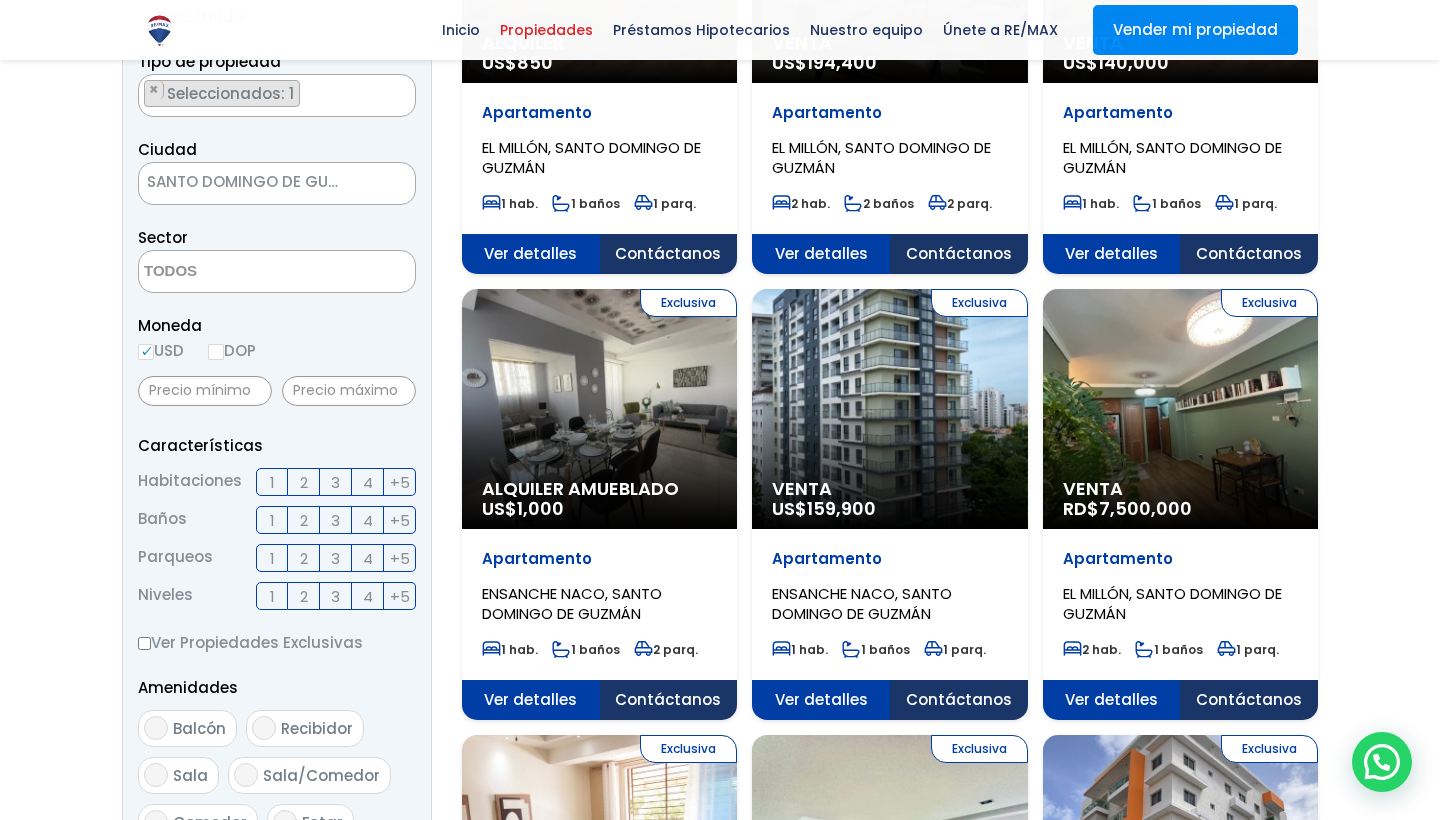 click on "Exclusiva
Venta
US$  159,900" at bounding box center (599, -37) 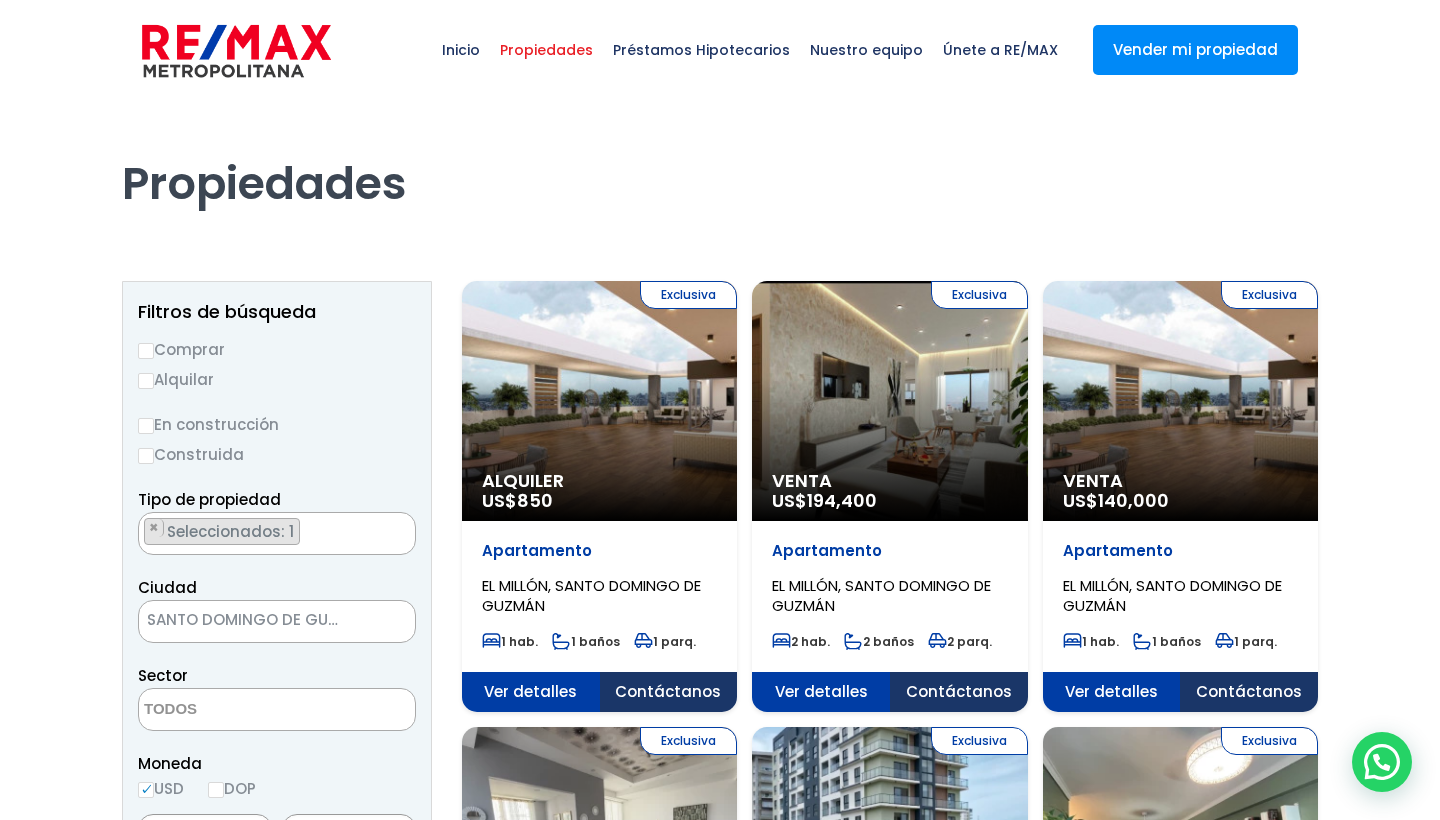 scroll, scrollTop: 0, scrollLeft: 0, axis: both 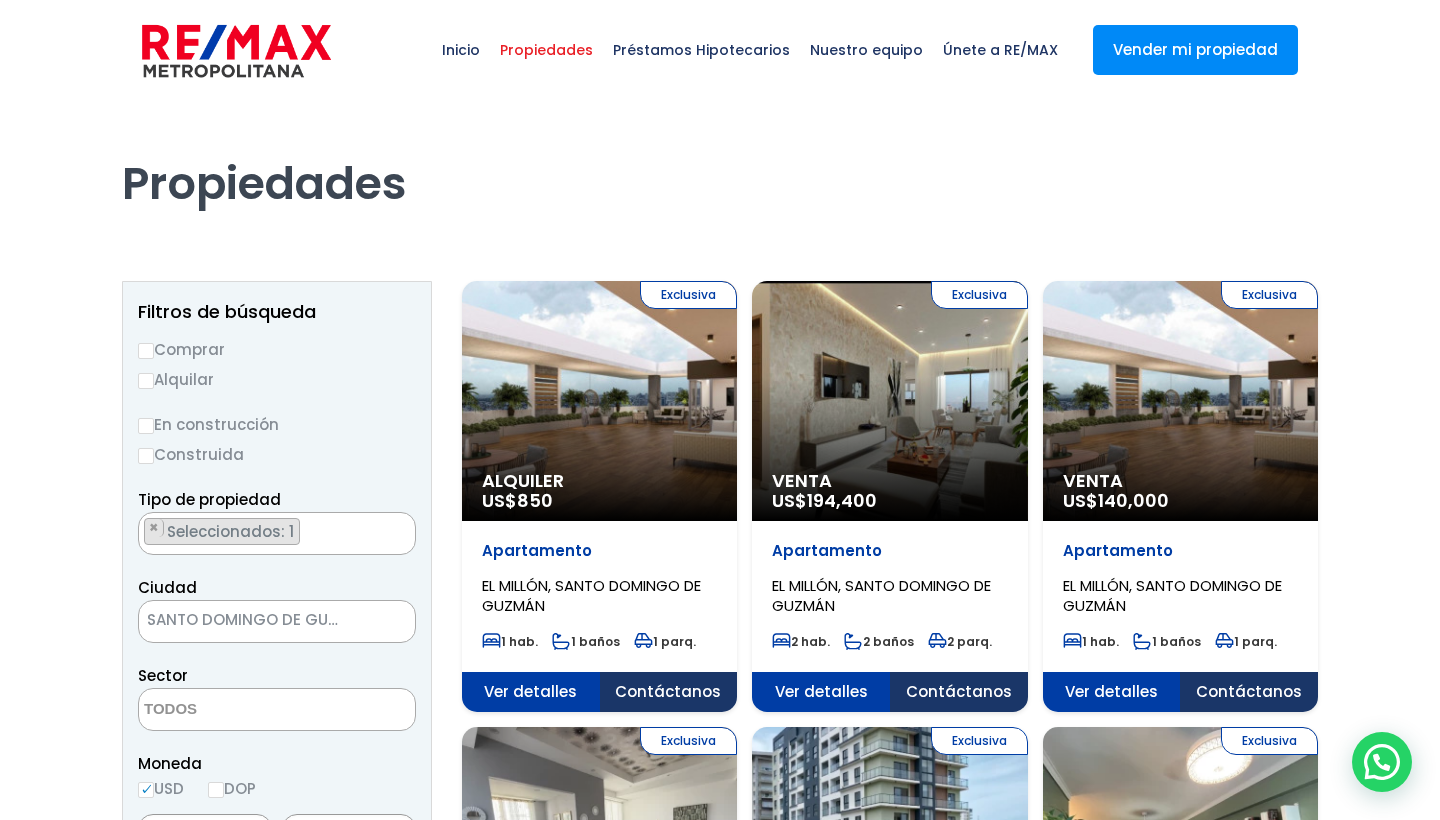 click on "Exclusiva
Alquiler
US$  850" at bounding box center (599, 401) 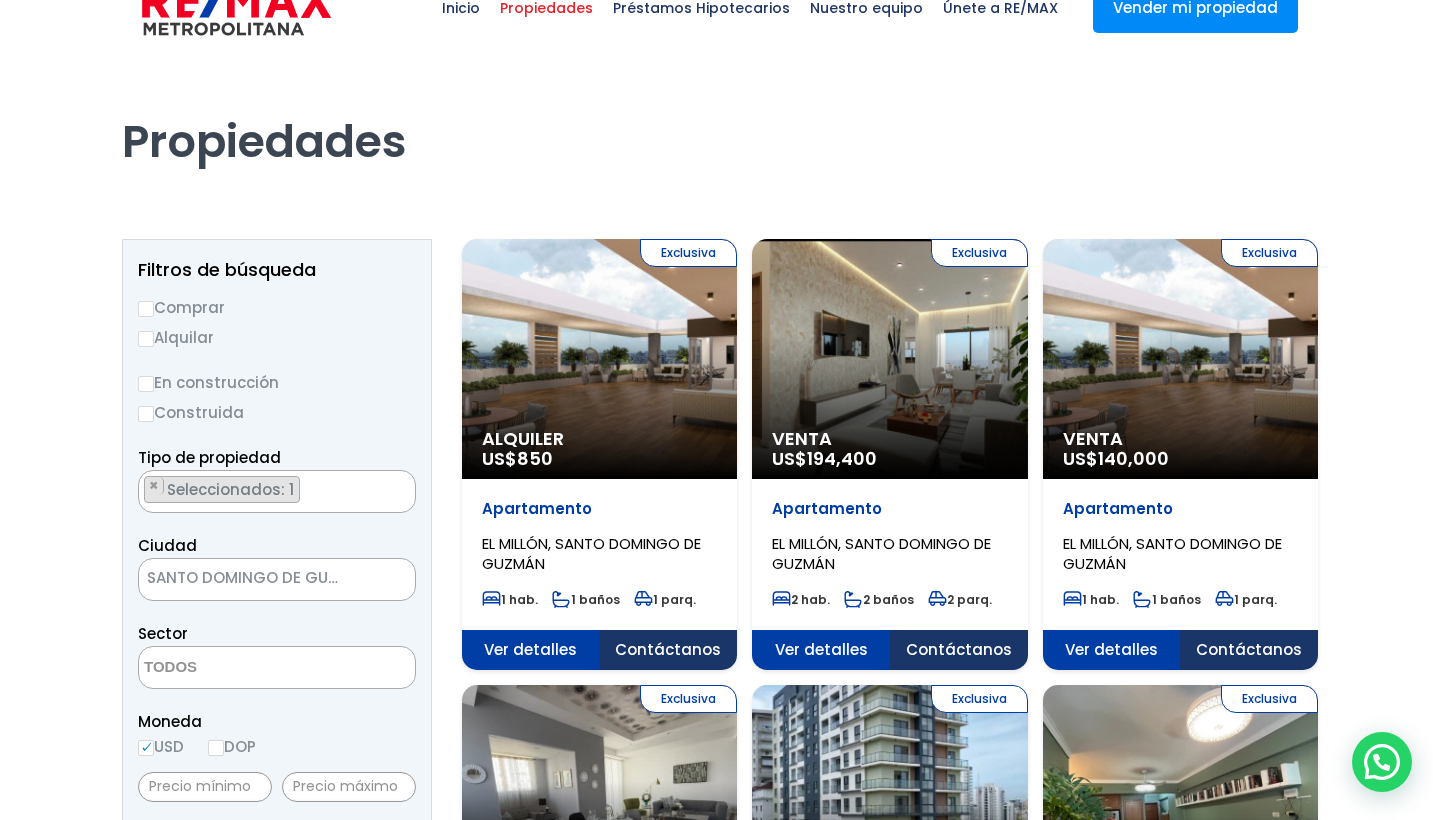scroll, scrollTop: 45, scrollLeft: 0, axis: vertical 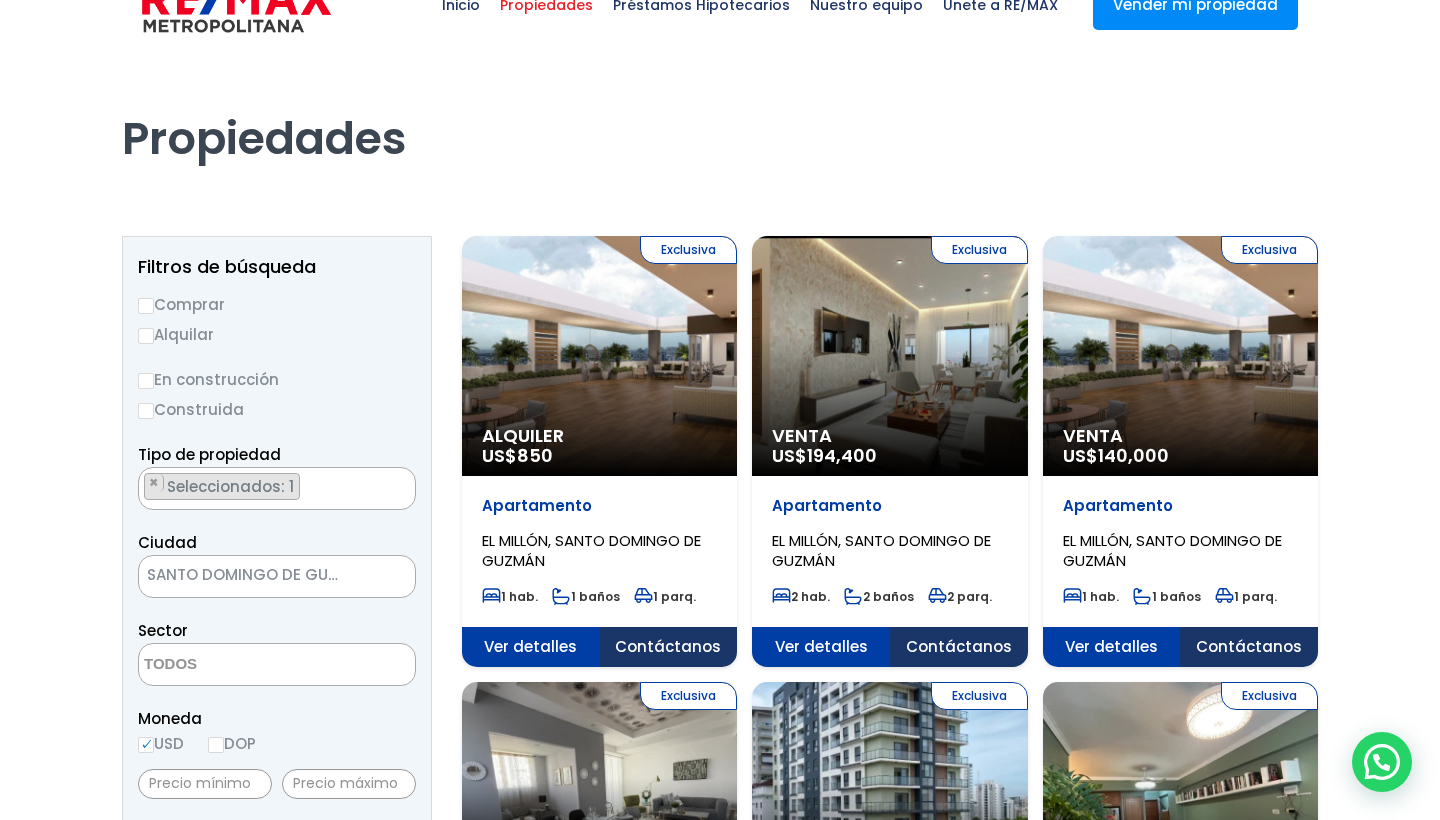 click on "Construida" at bounding box center [277, 409] 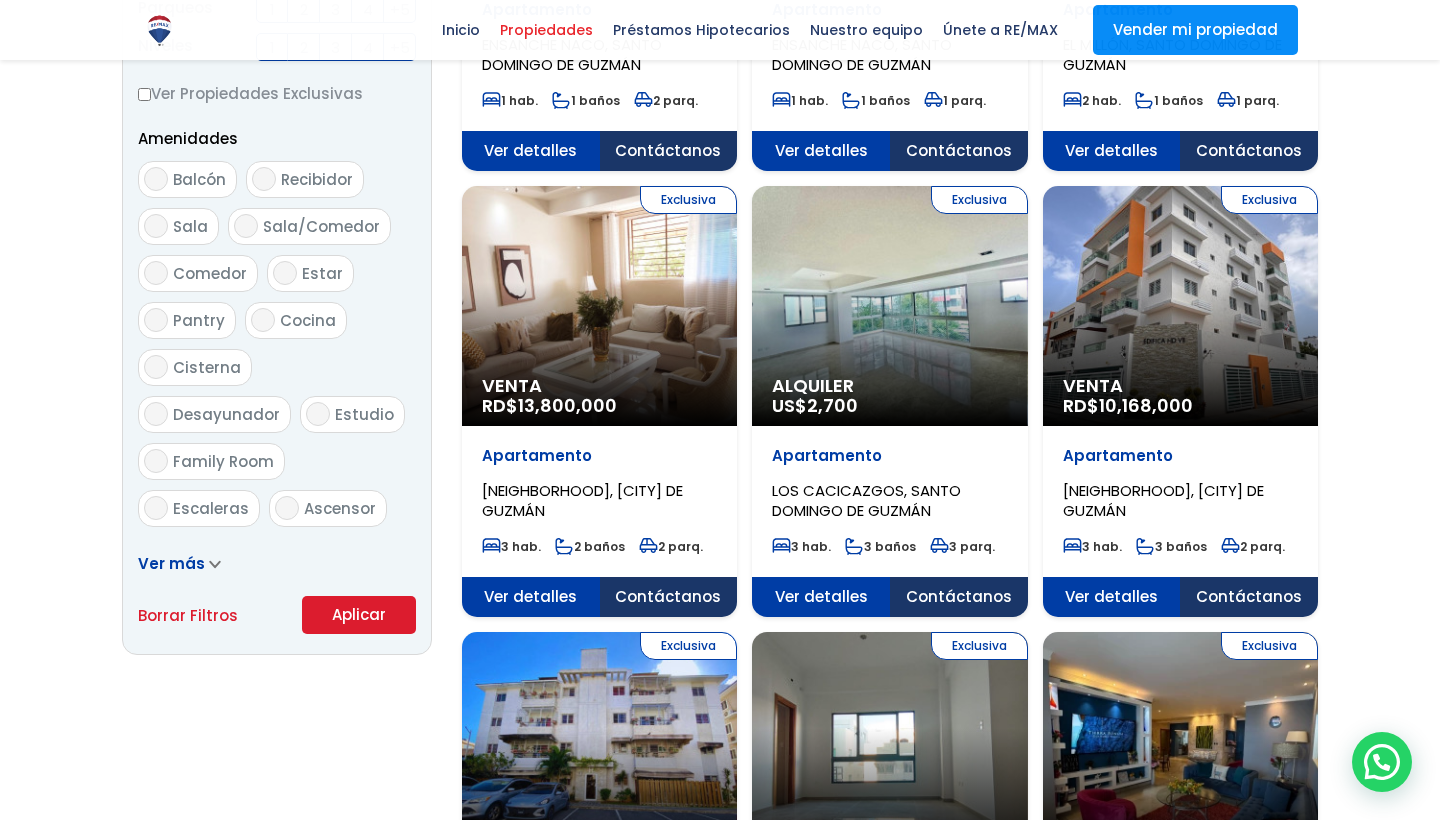 scroll, scrollTop: 989, scrollLeft: 0, axis: vertical 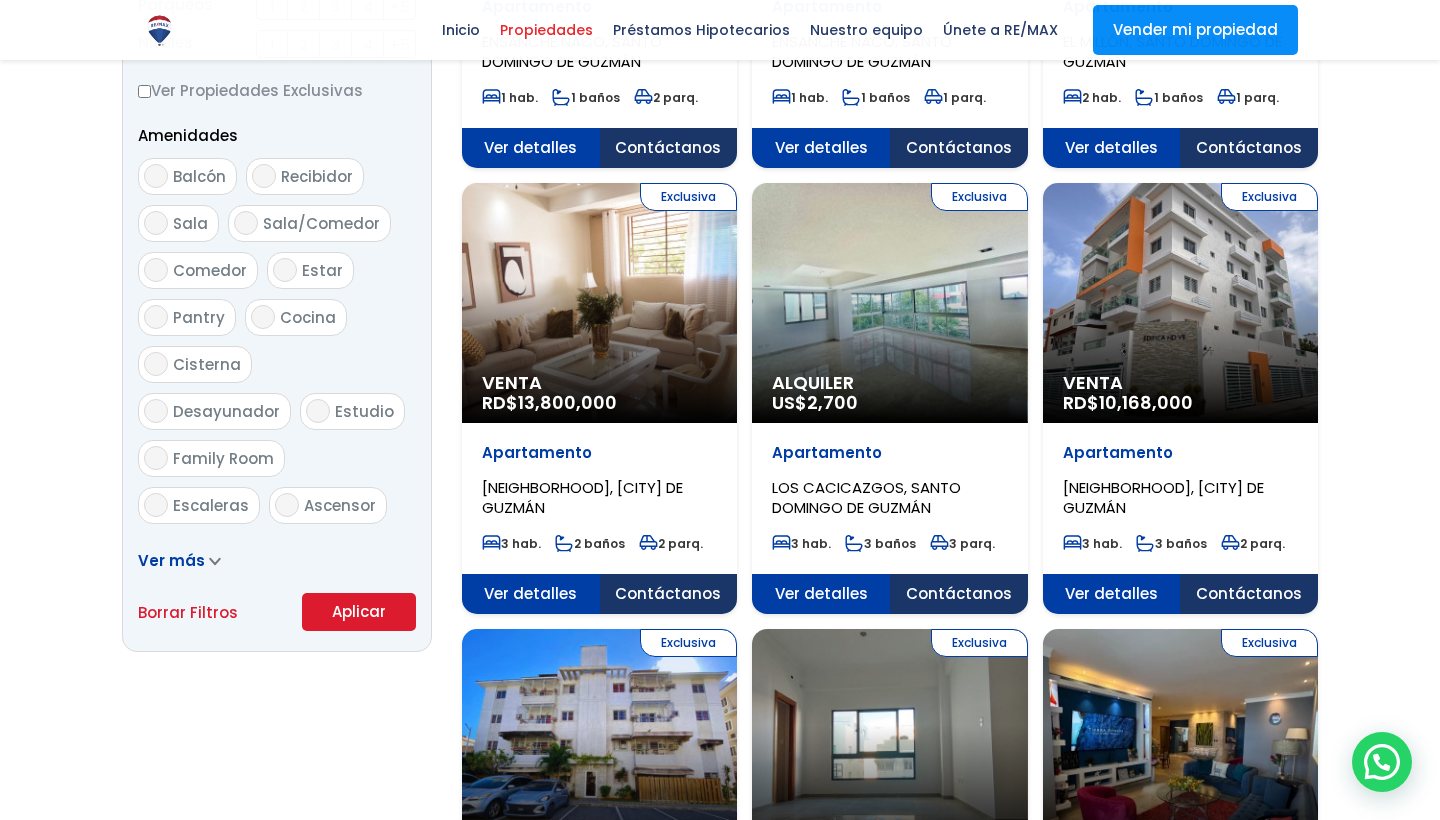 click on "Aplicar" at bounding box center (359, 612) 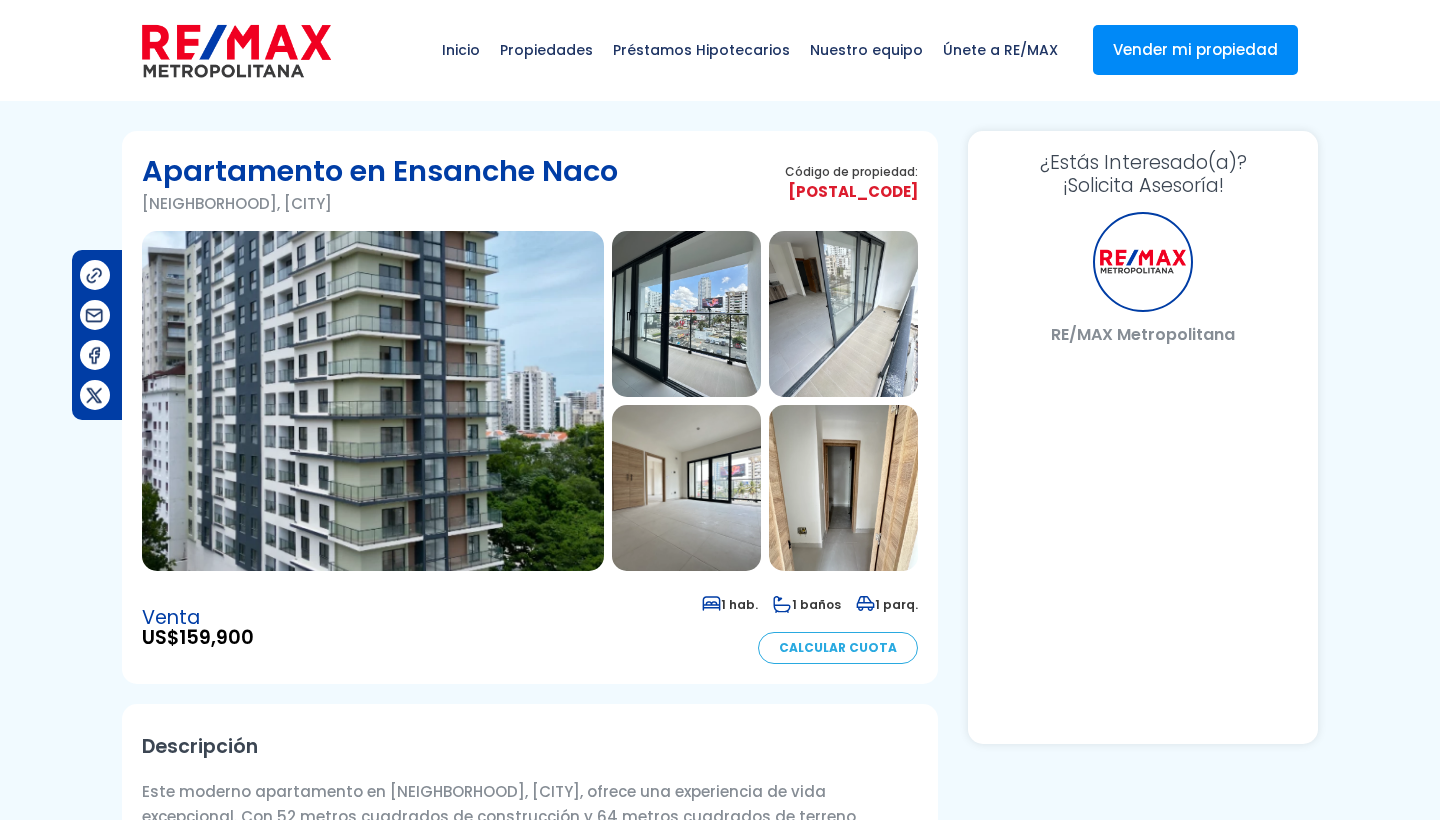 scroll, scrollTop: 0, scrollLeft: 0, axis: both 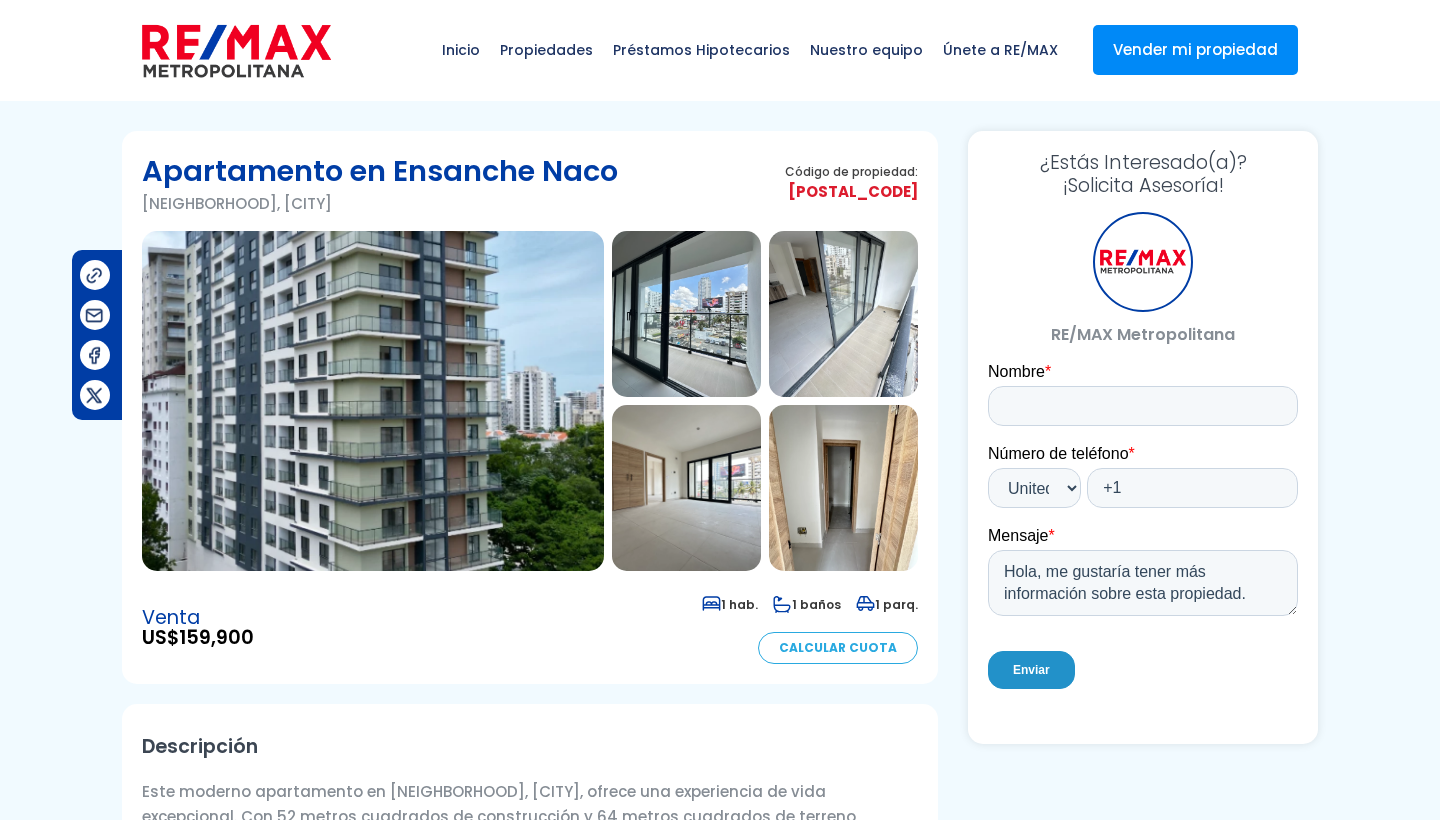 click at bounding box center (373, 401) 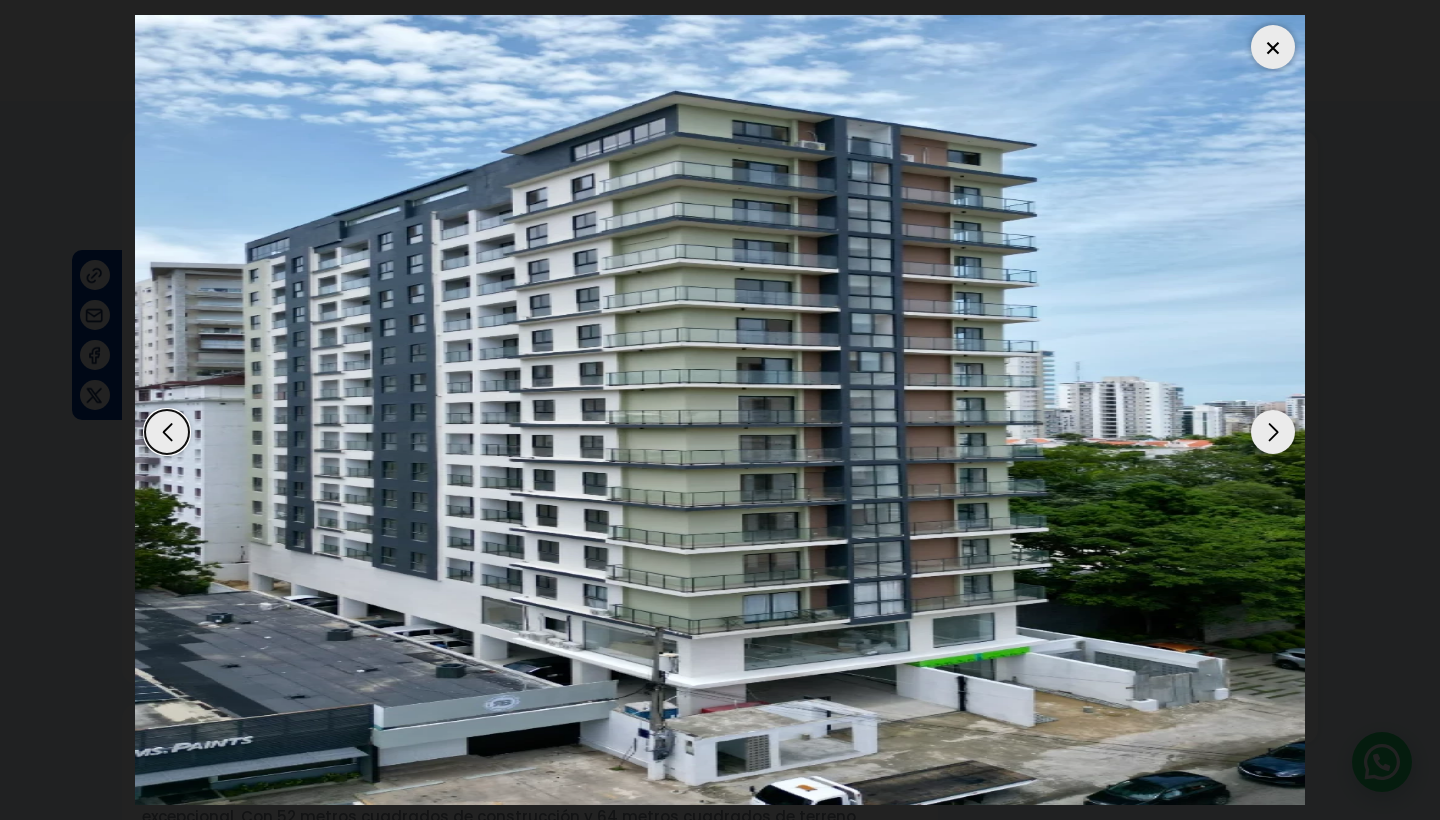 click at bounding box center [1273, 432] 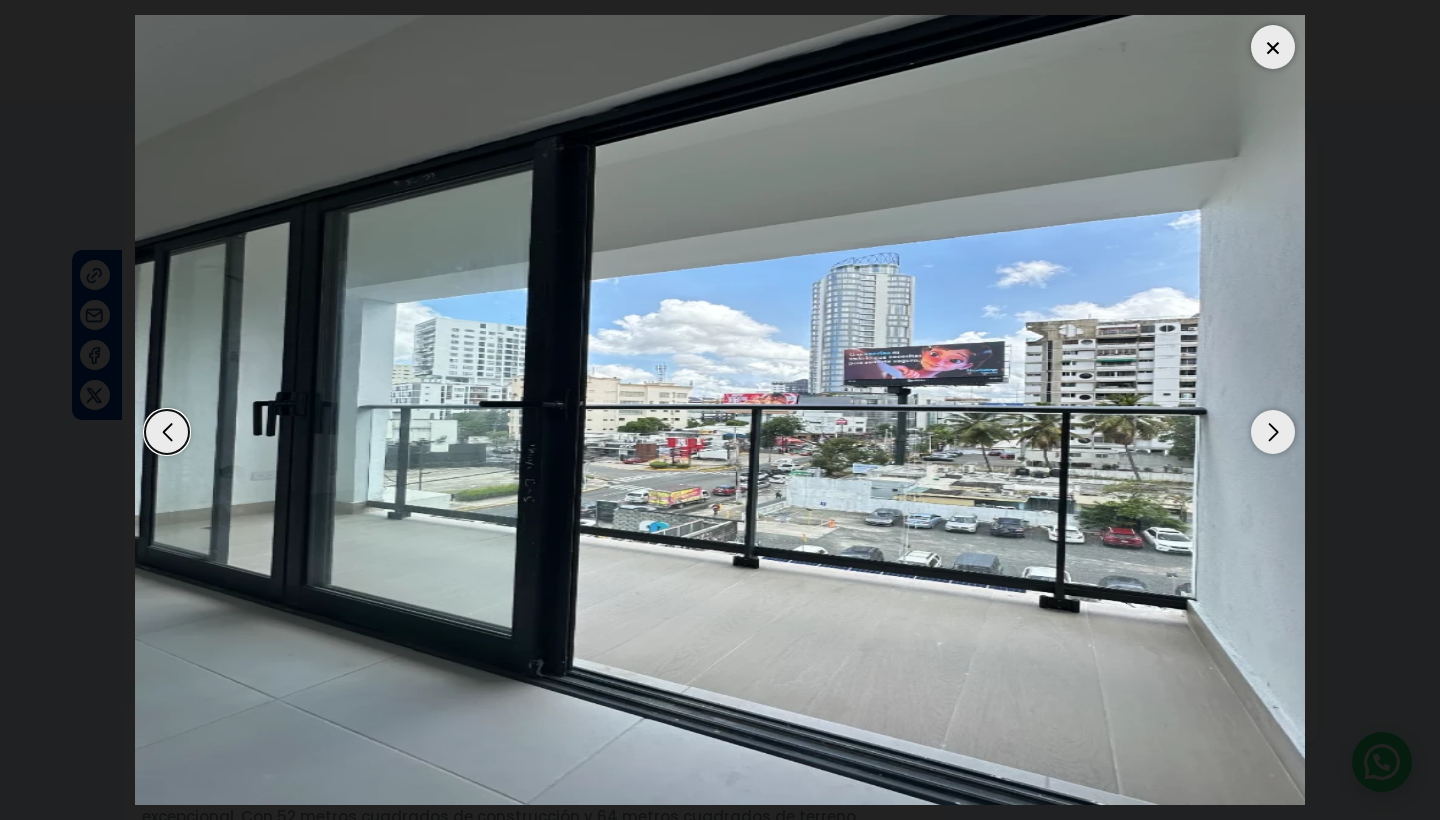 click at bounding box center (1273, 432) 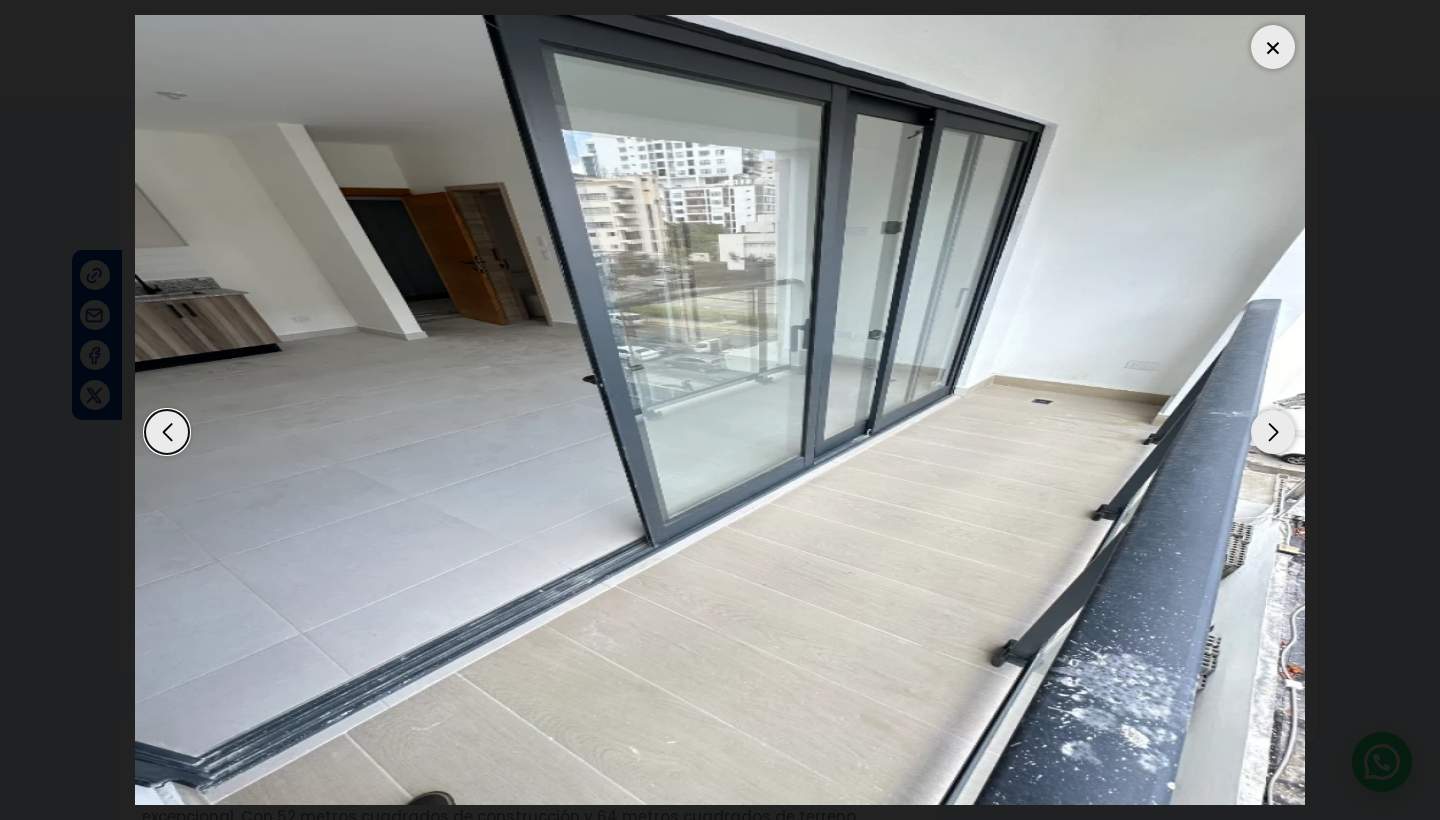 click at bounding box center (1273, 432) 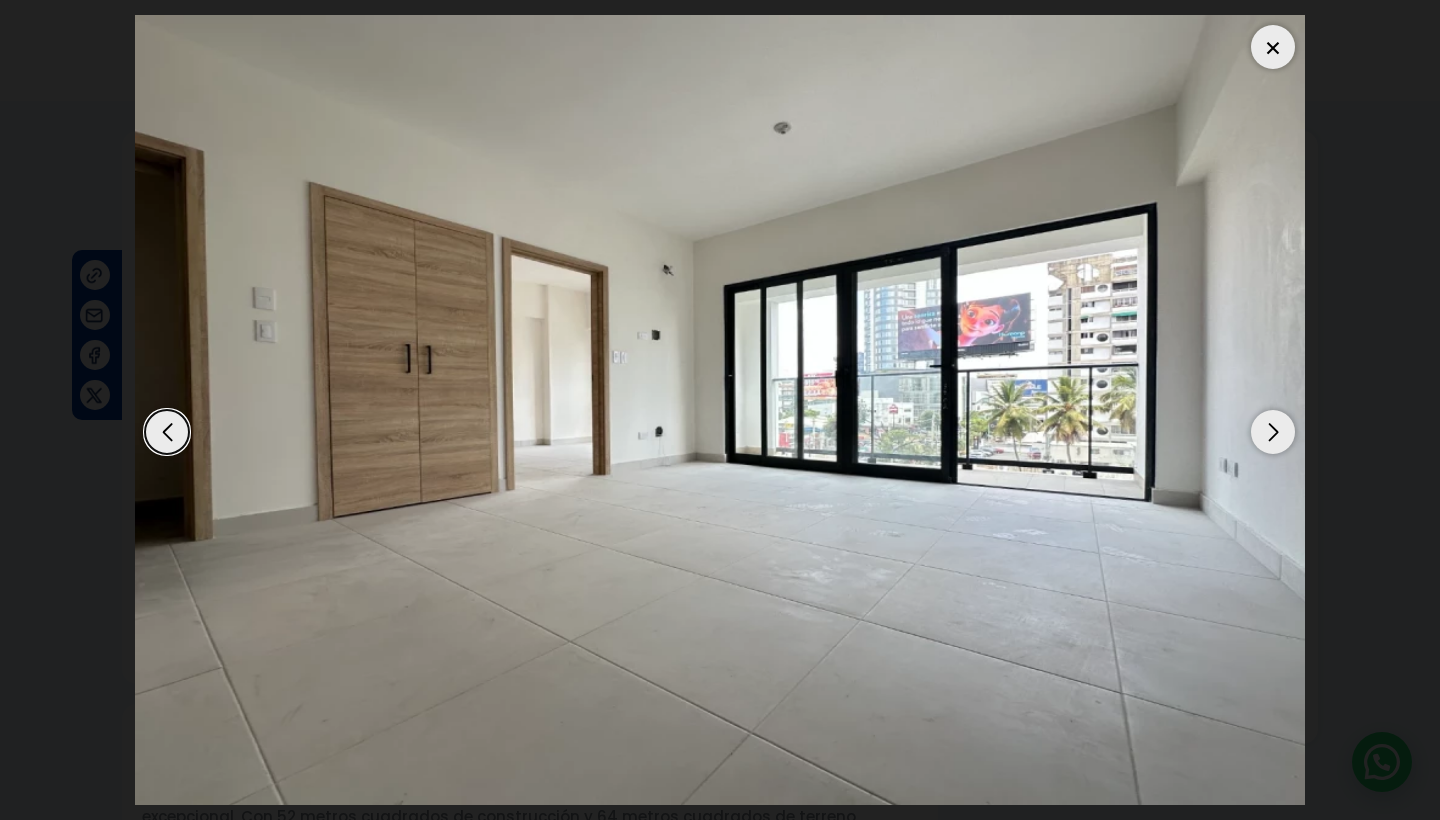 click at bounding box center (1273, 432) 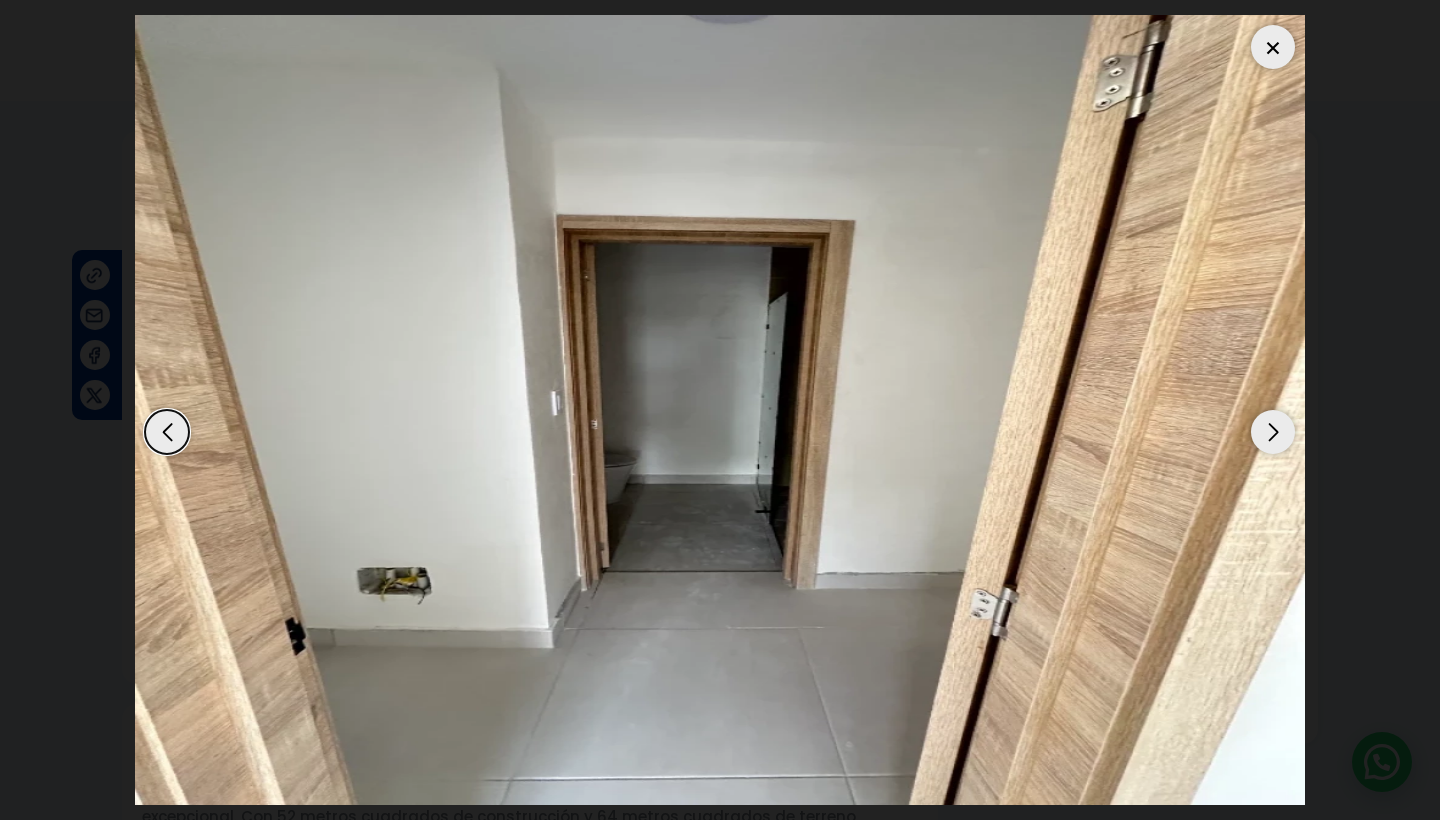 click at bounding box center [1273, 432] 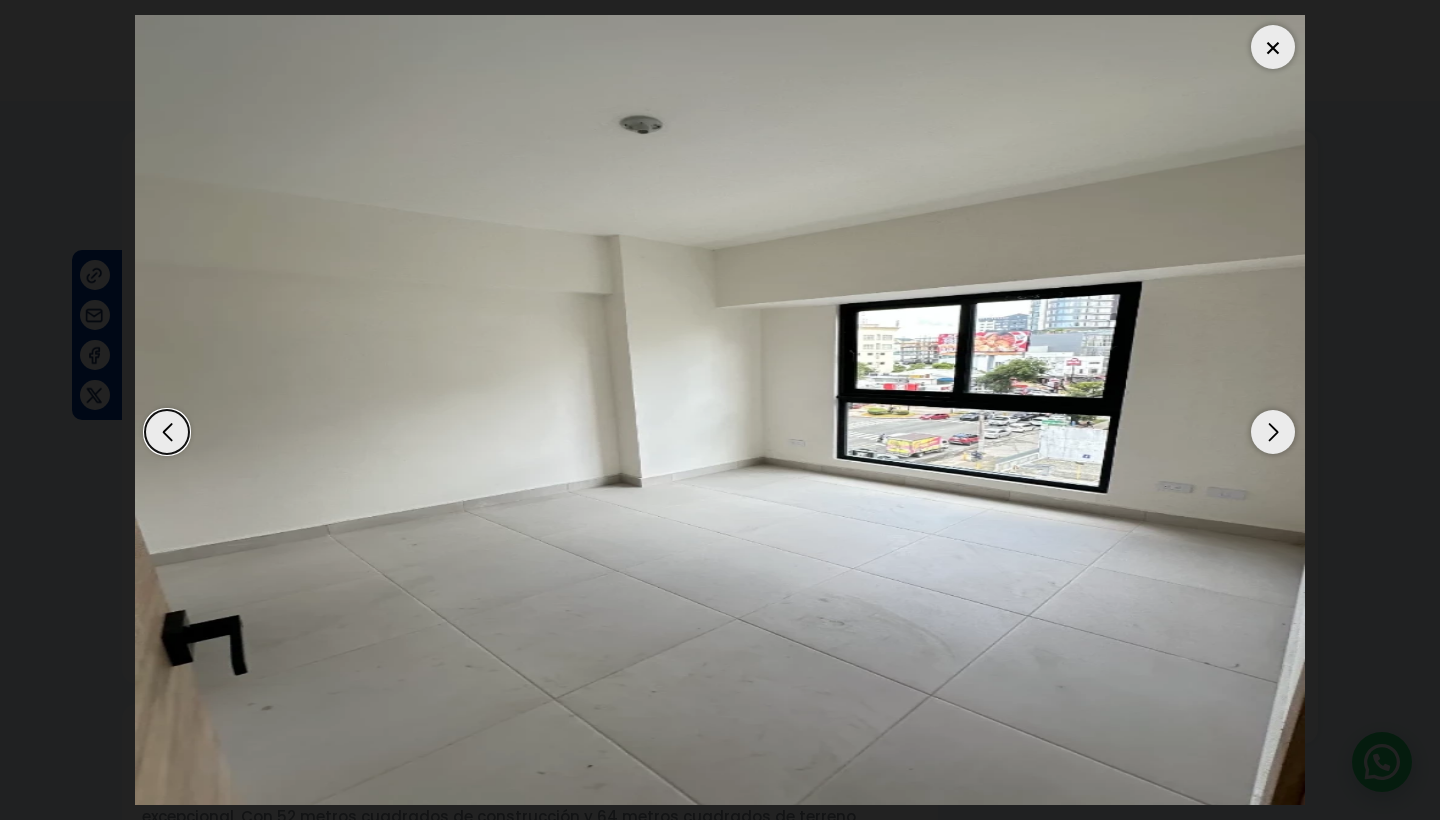 click at bounding box center [1273, 432] 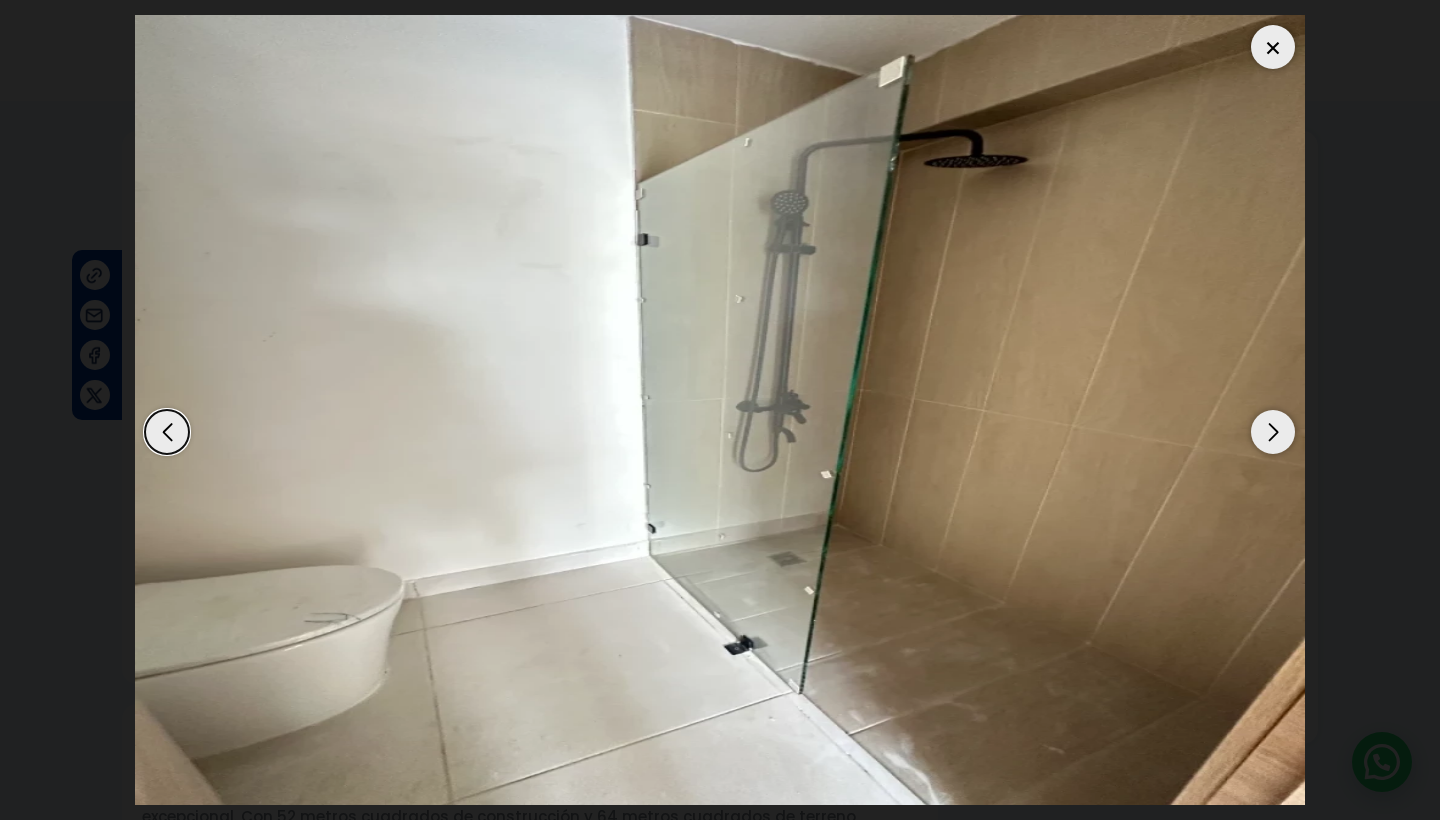 click at bounding box center (1273, 432) 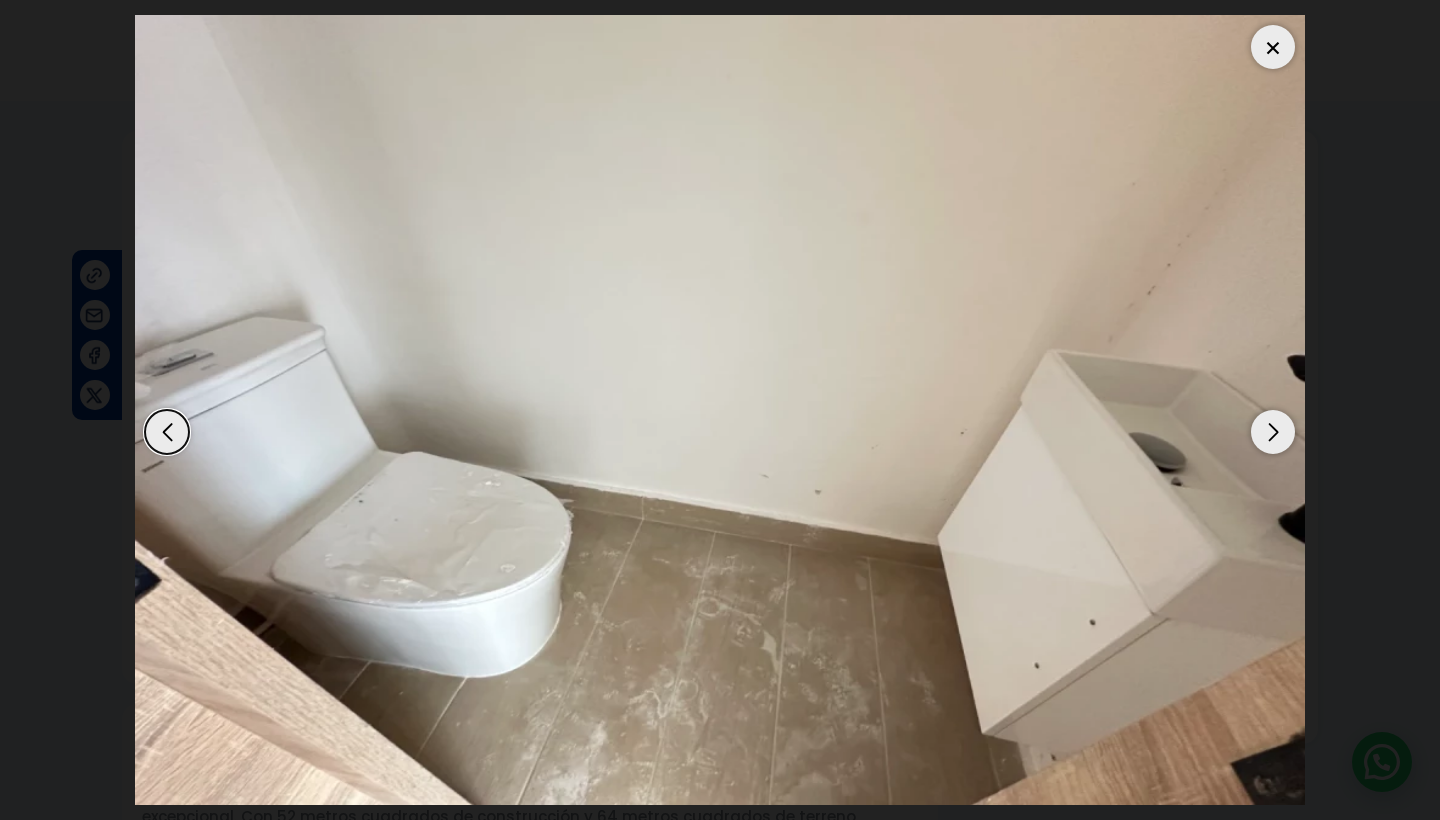 click at bounding box center (1273, 432) 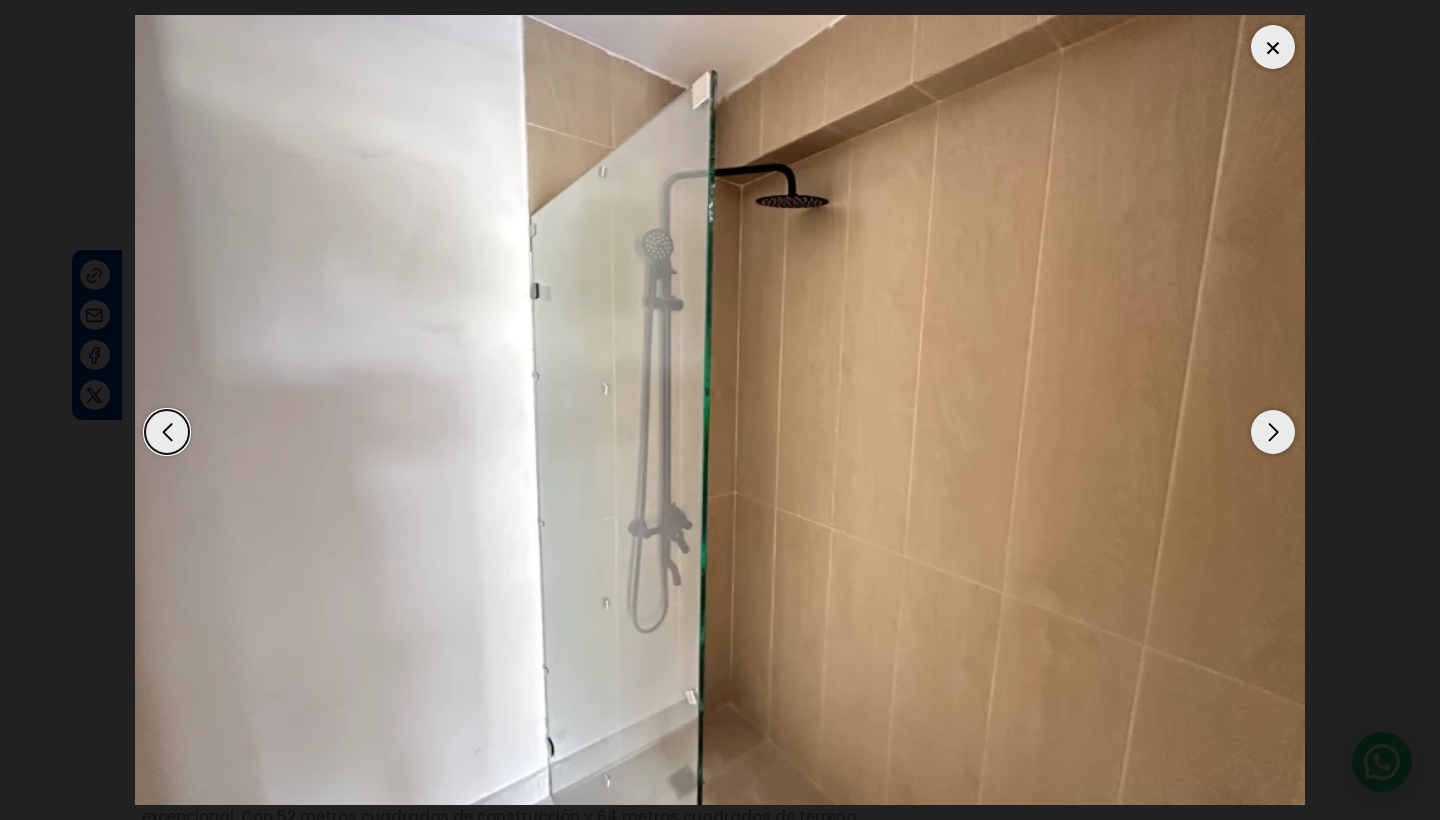 click at bounding box center (1273, 432) 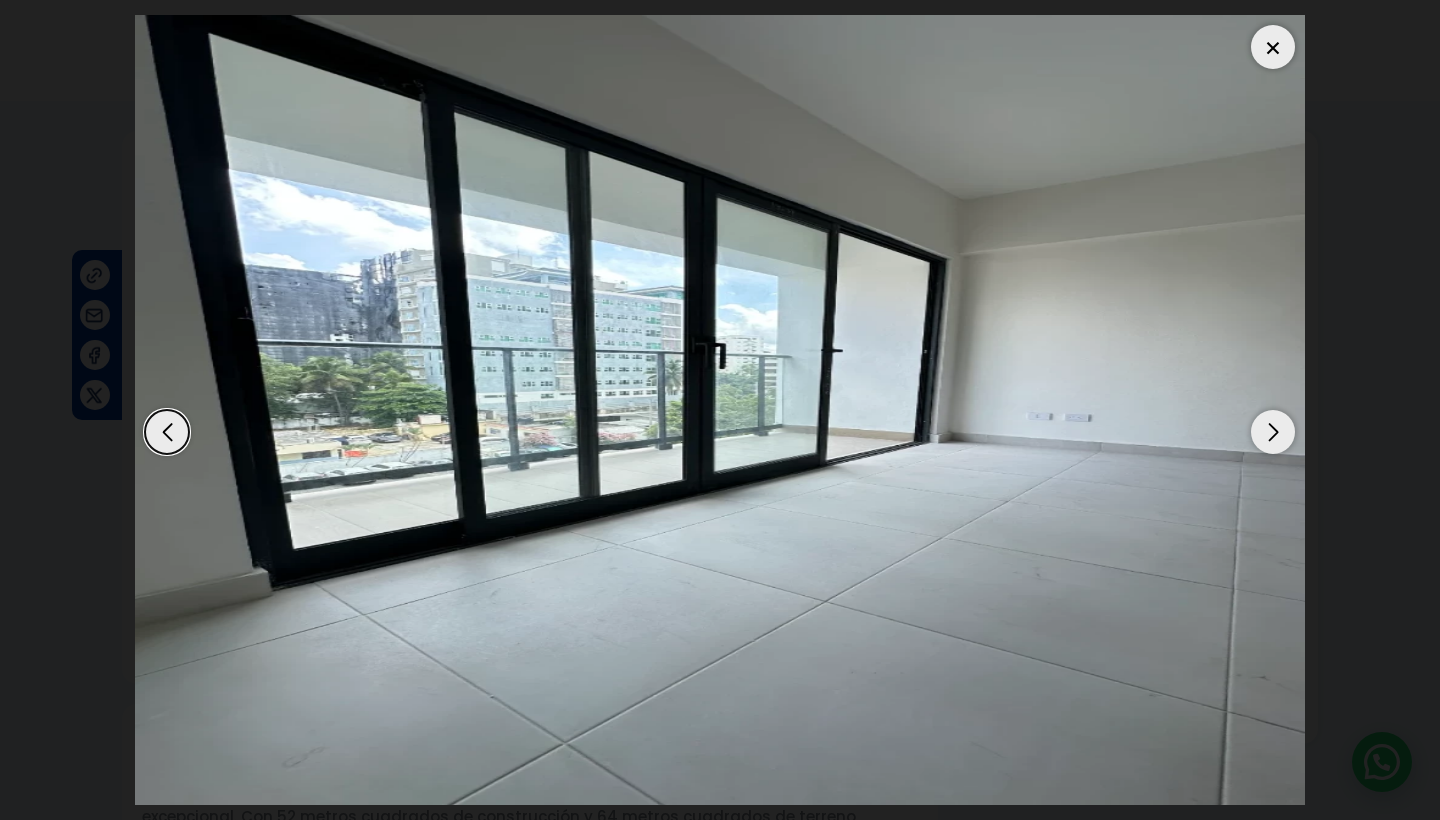 click at bounding box center (1273, 432) 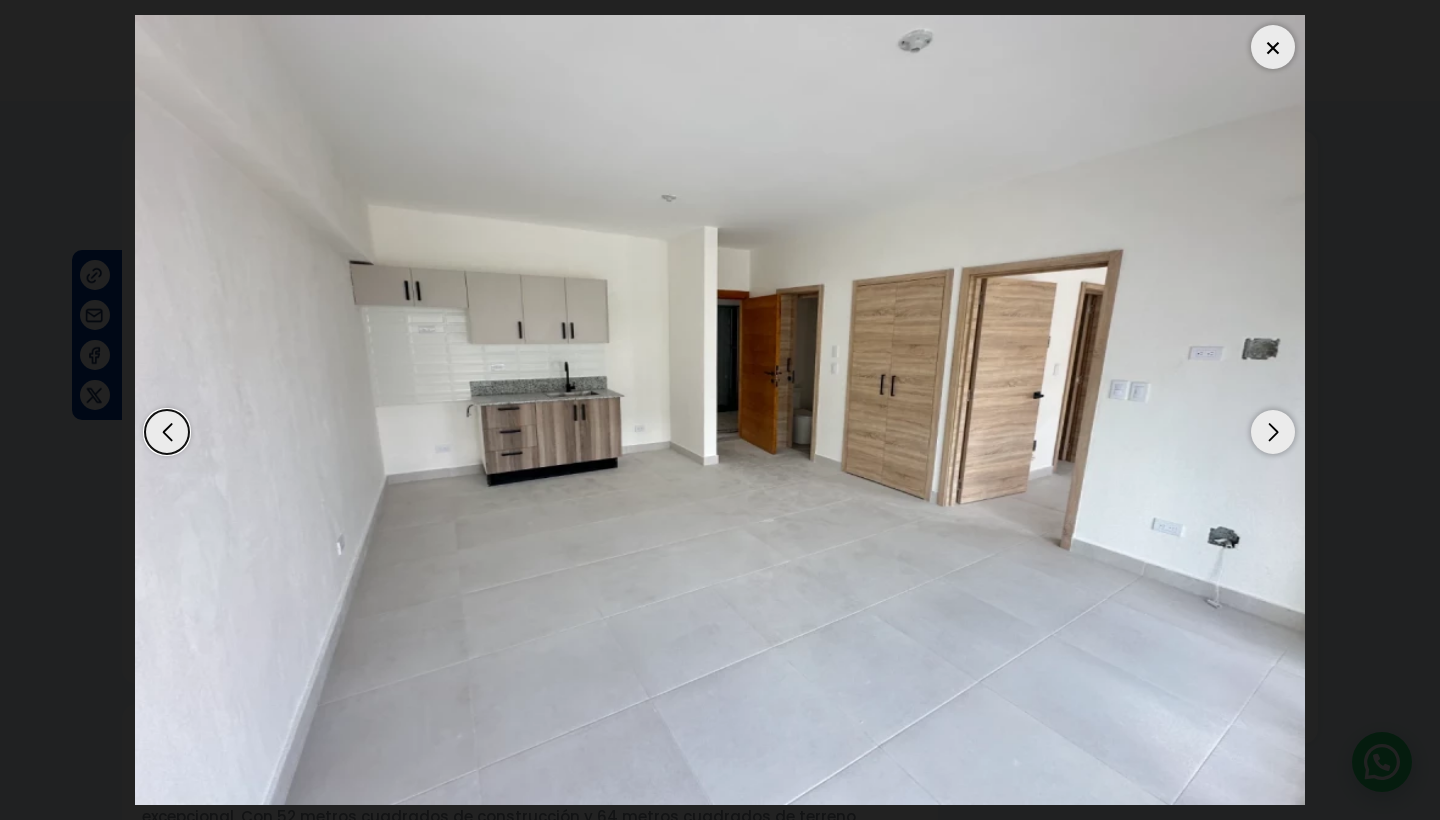 click at bounding box center [1273, 432] 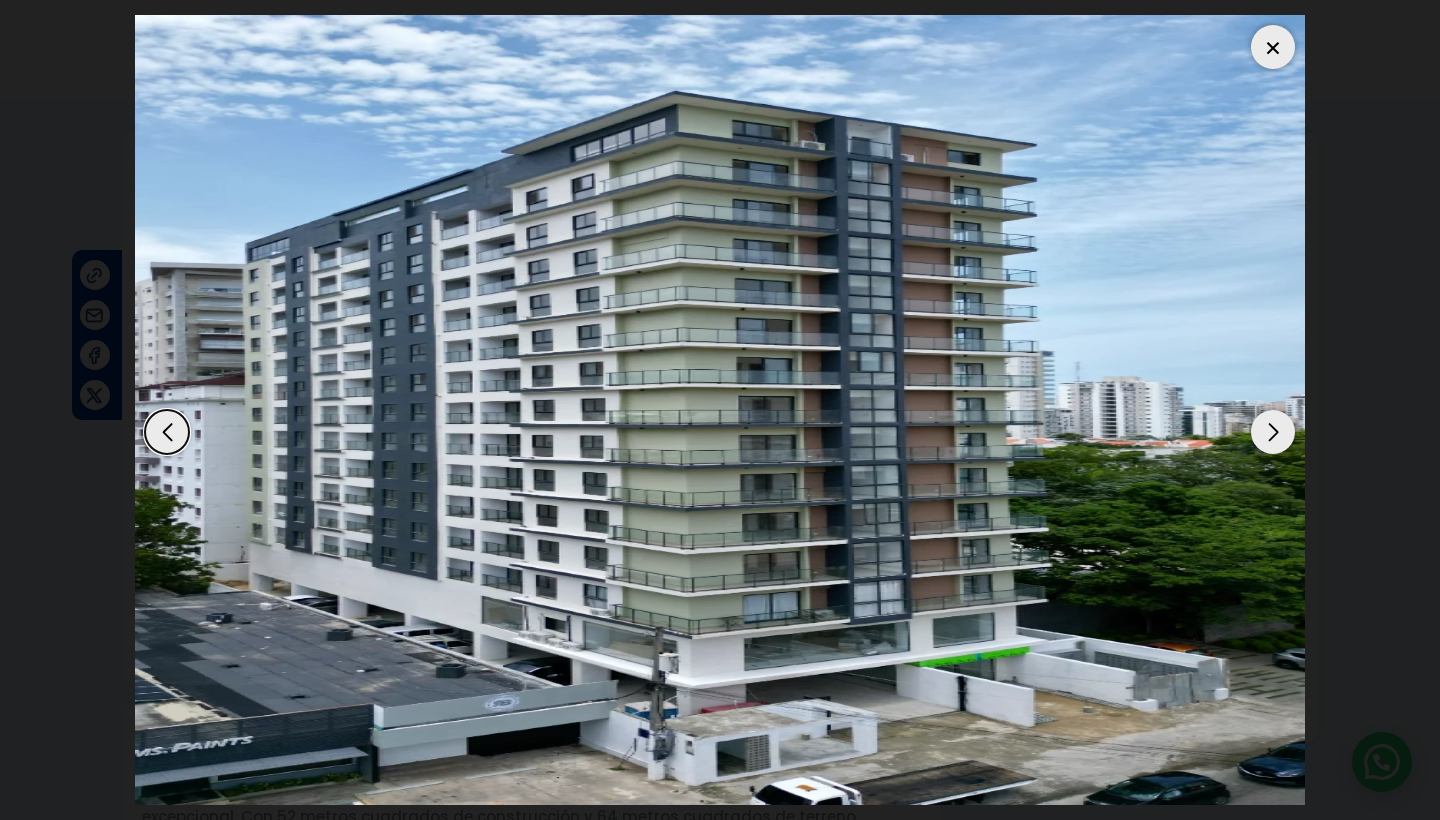 click at bounding box center [1273, 432] 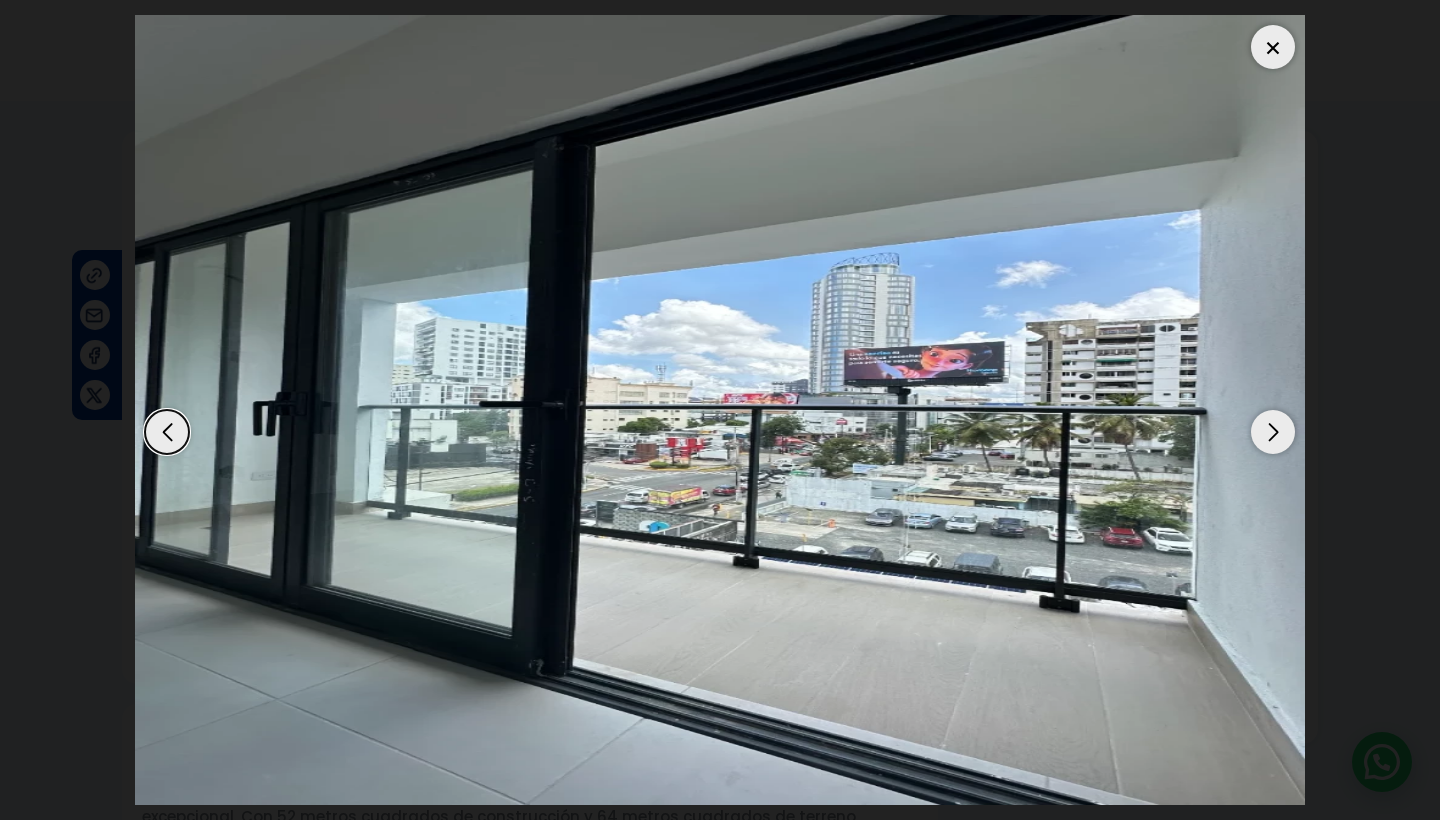 click at bounding box center (1273, 47) 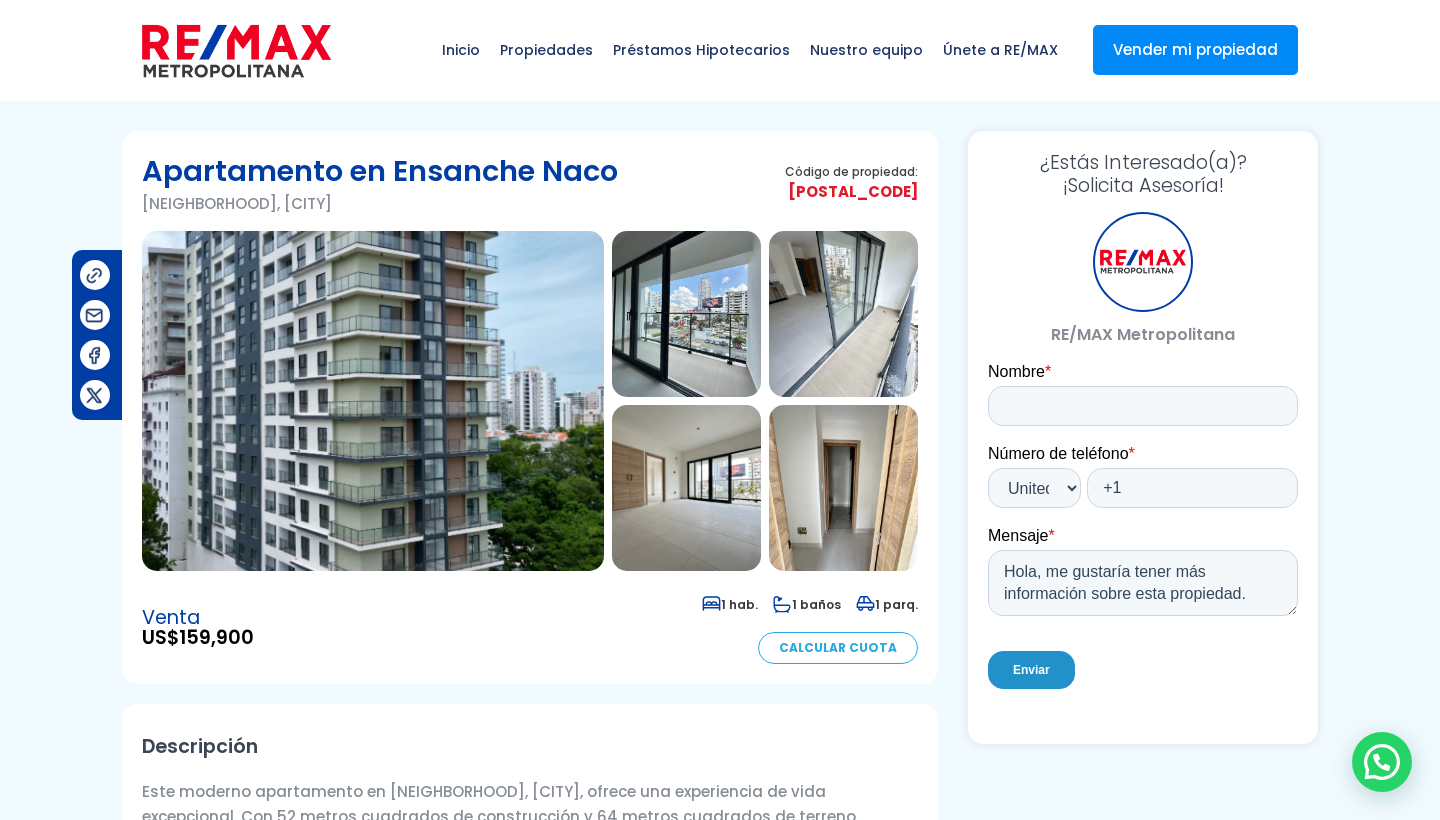 scroll, scrollTop: 0, scrollLeft: 0, axis: both 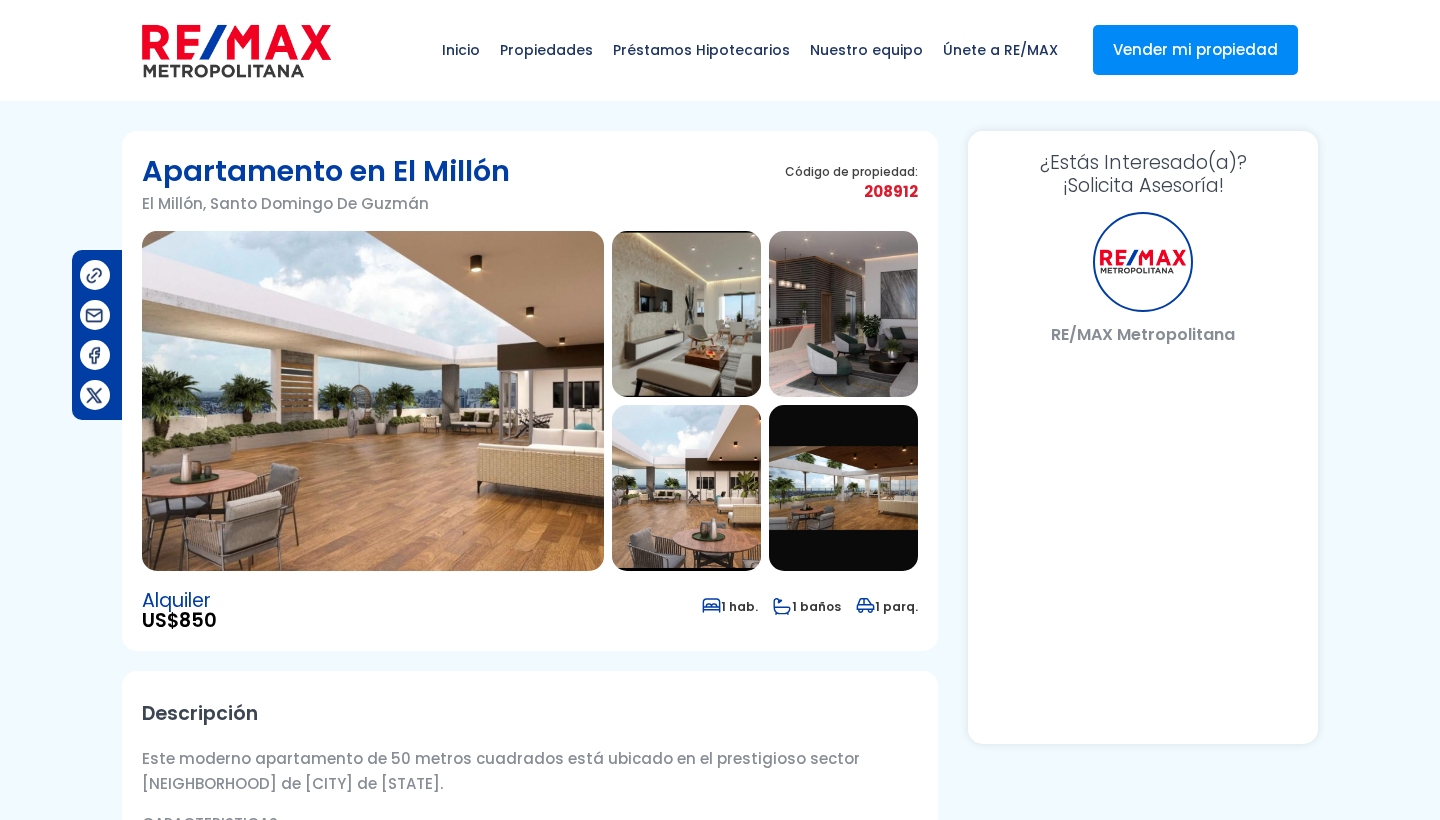 select on "US" 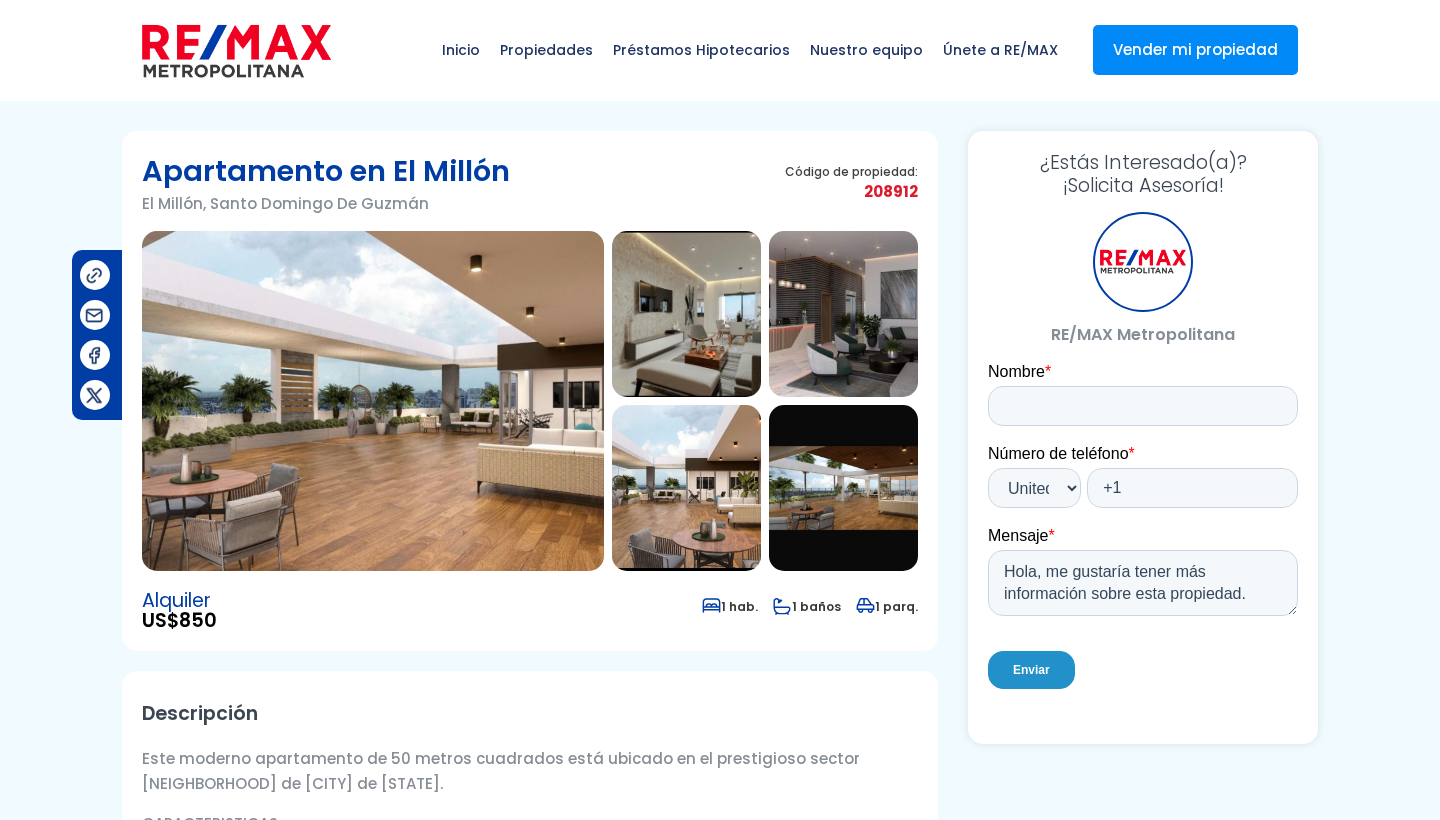 scroll, scrollTop: 0, scrollLeft: 0, axis: both 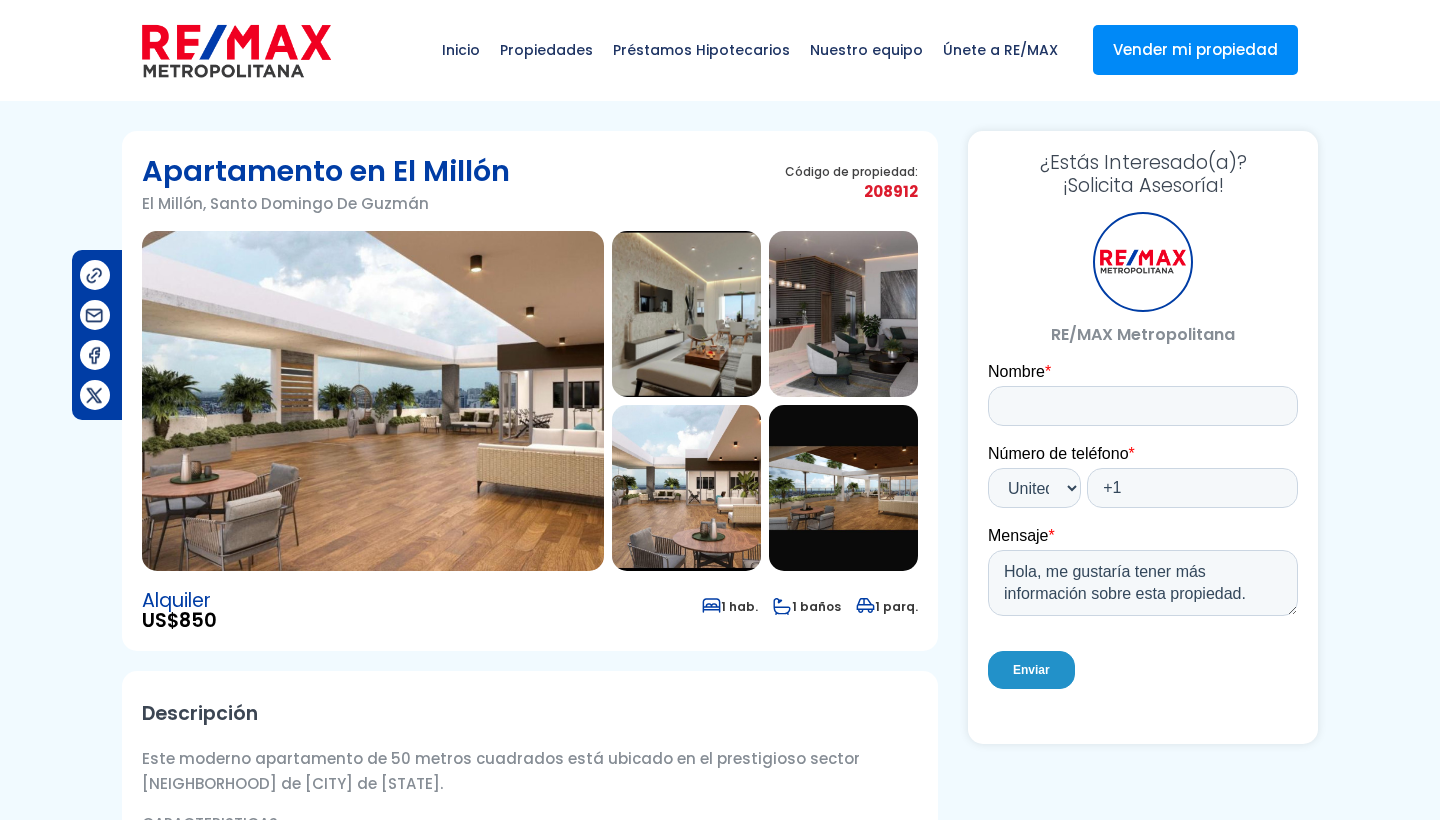 click at bounding box center [373, 401] 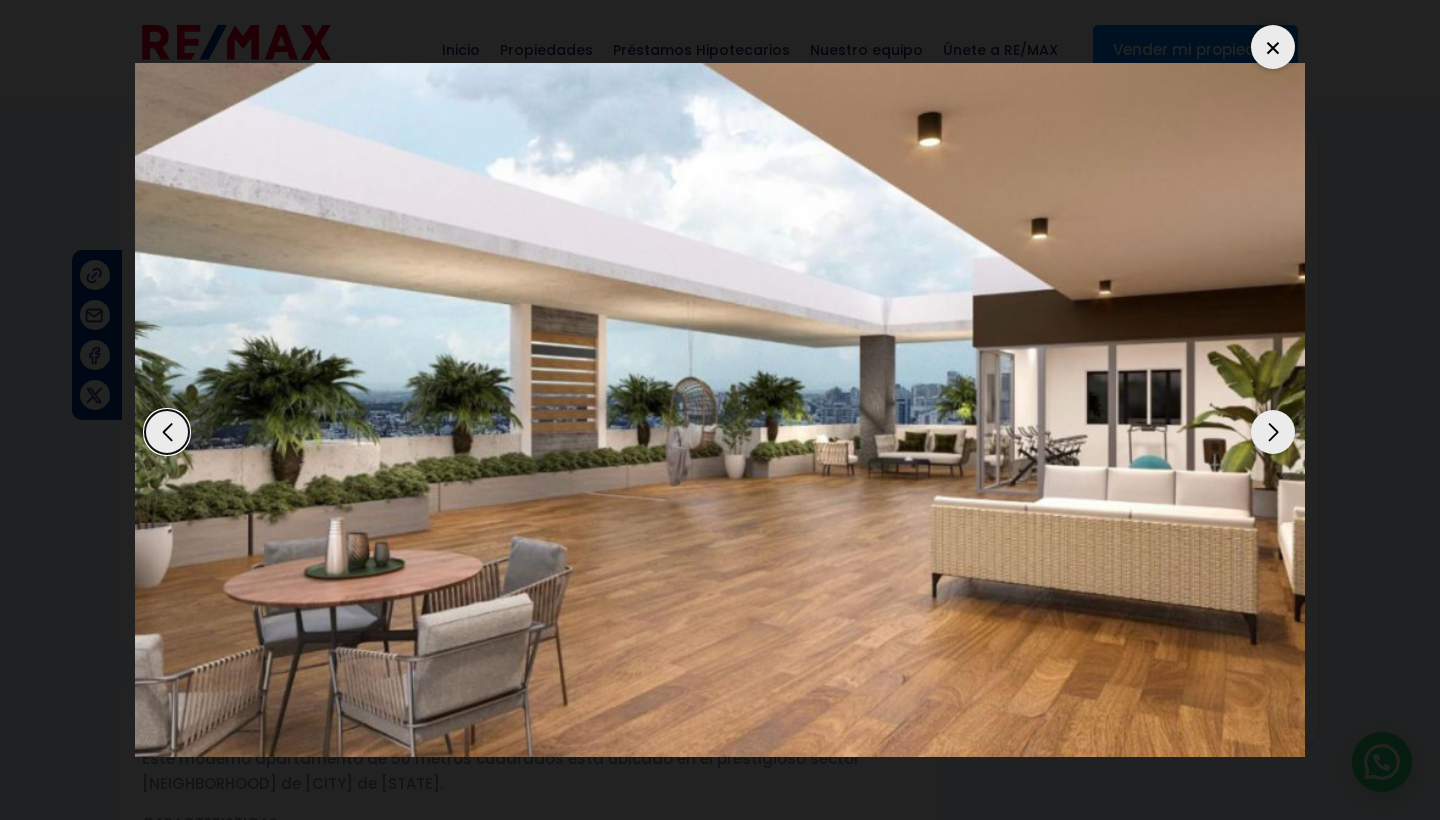 click at bounding box center (1273, 432) 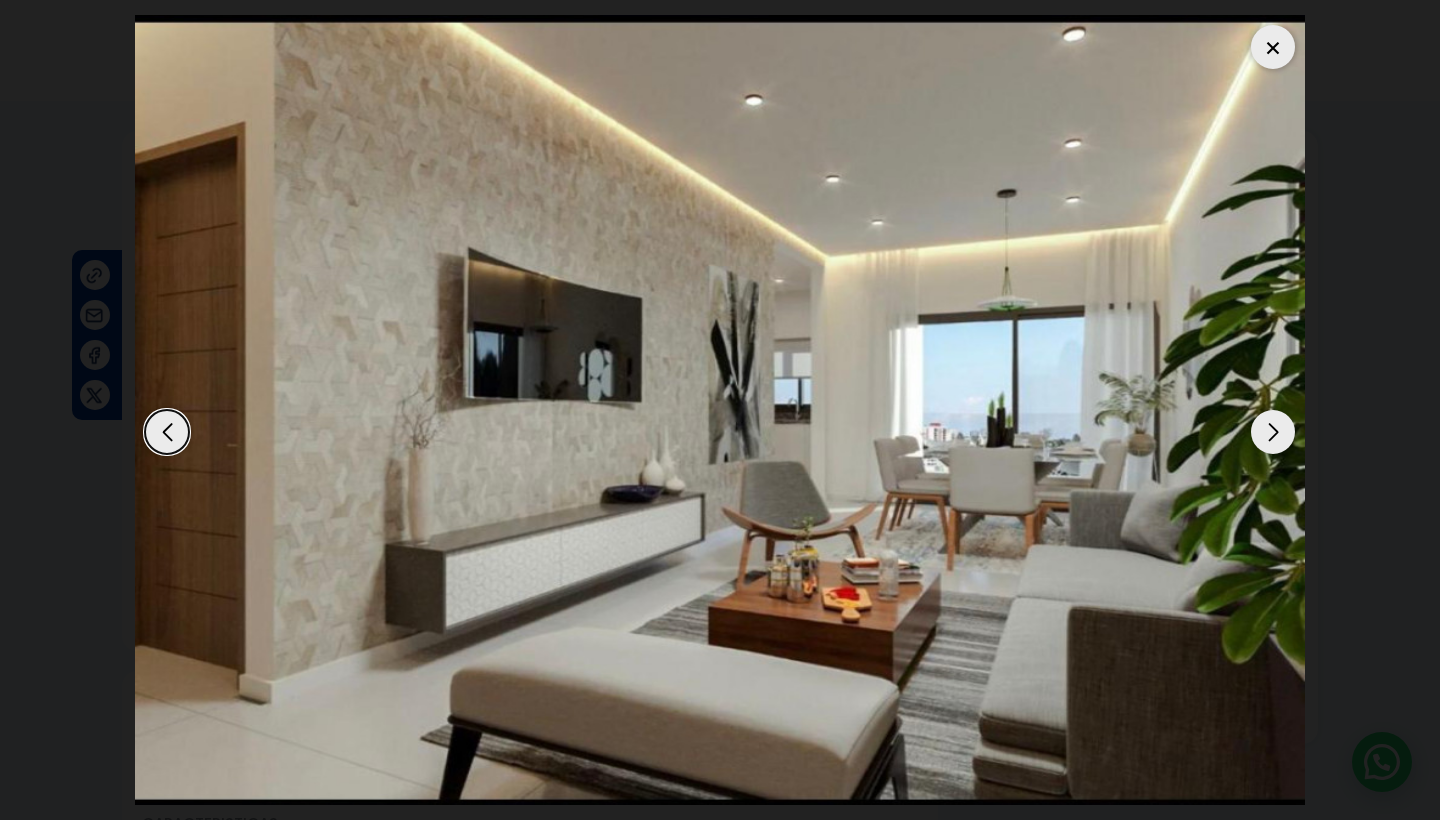 click at bounding box center (1273, 432) 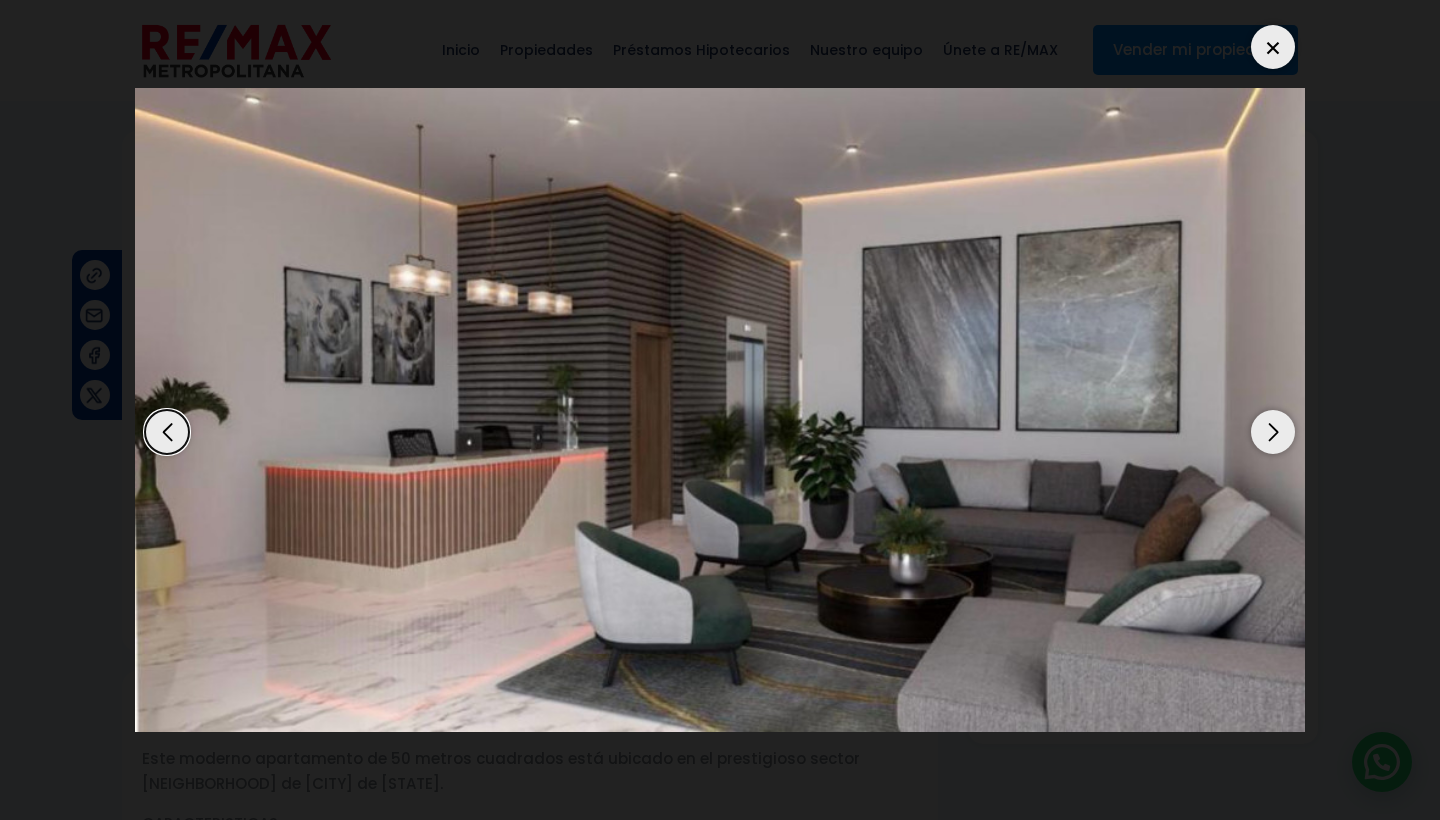 click at bounding box center [1273, 432] 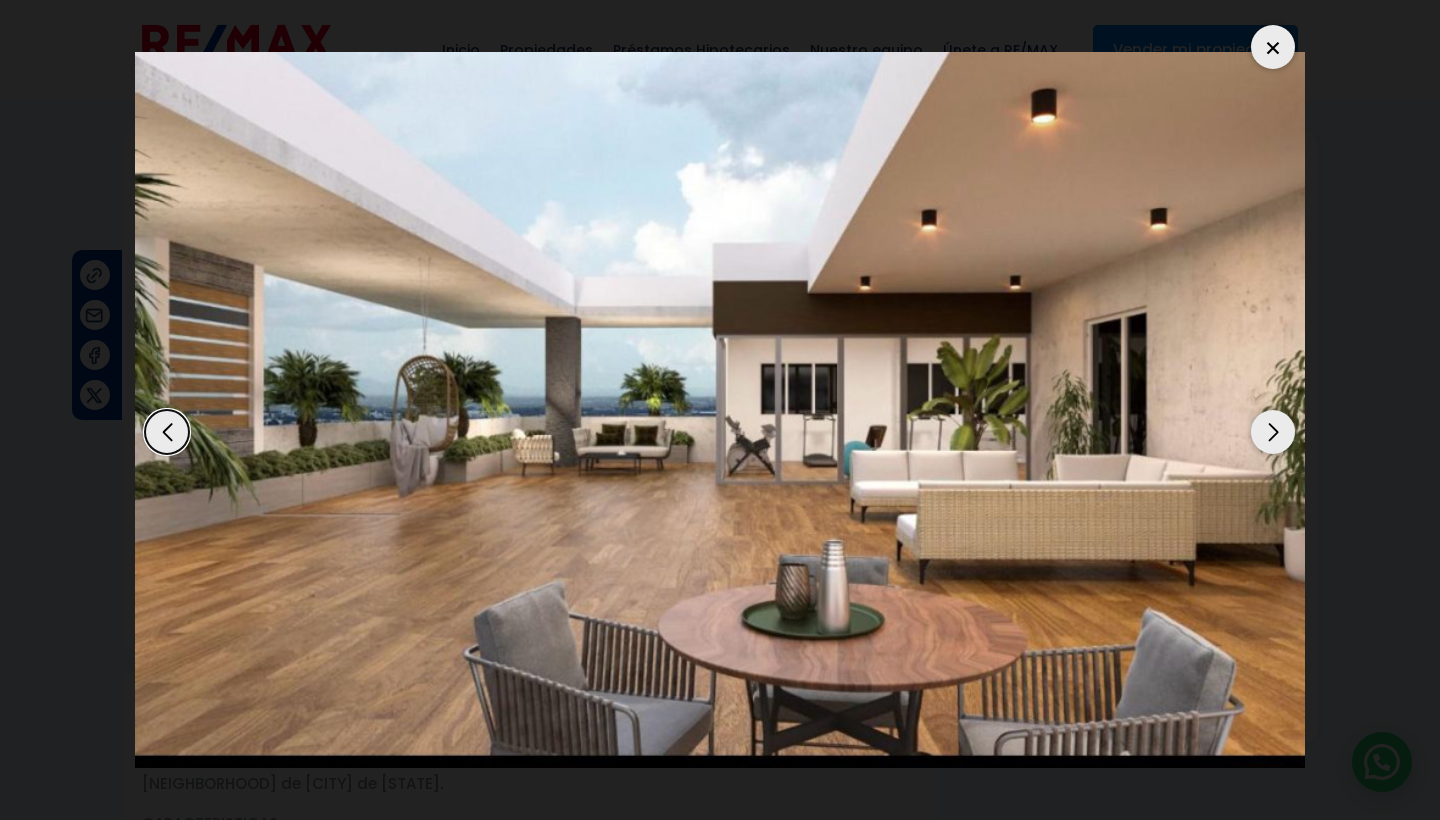 click at bounding box center [1273, 432] 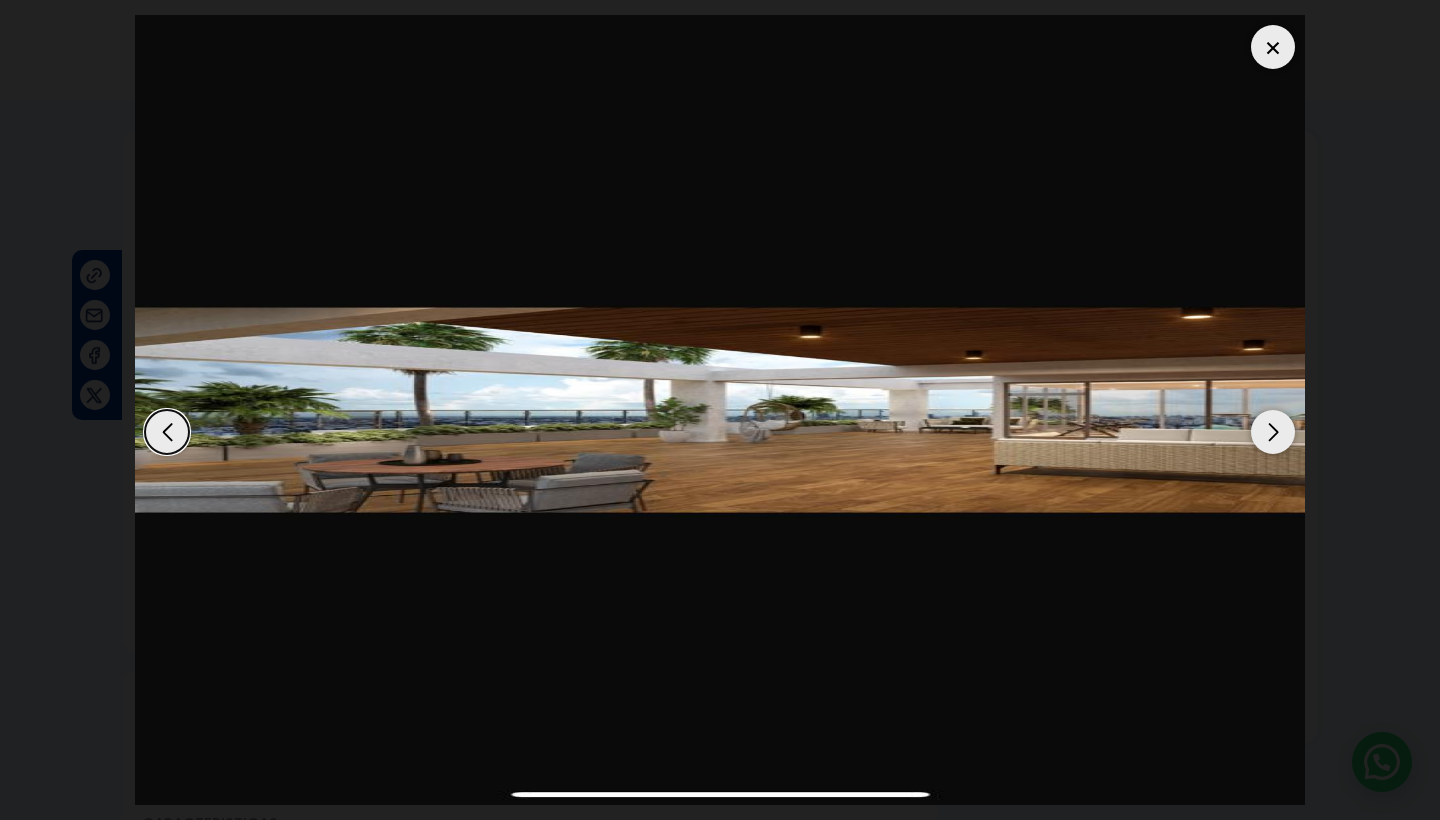 click at bounding box center [1273, 432] 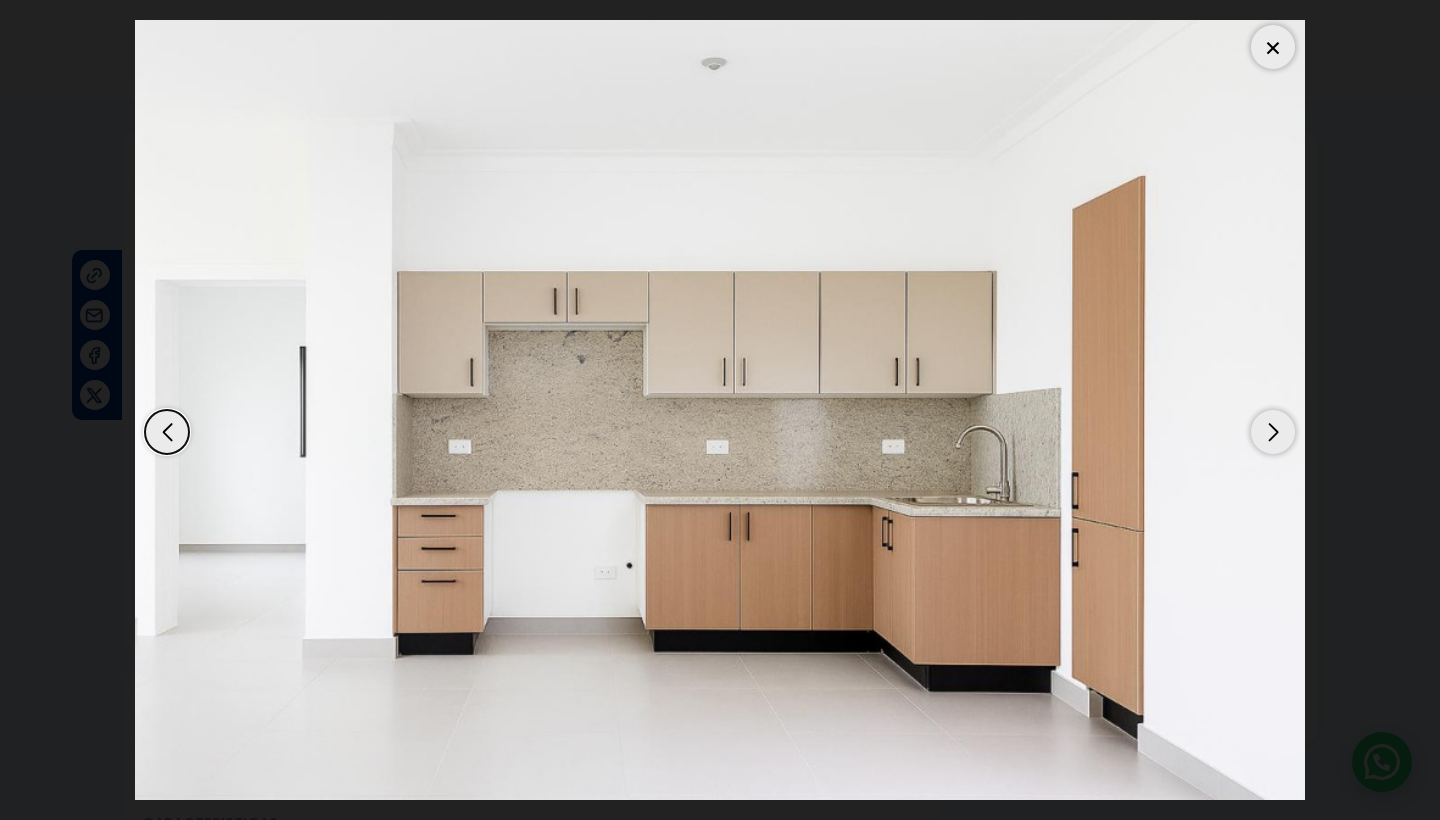 click at bounding box center (1273, 432) 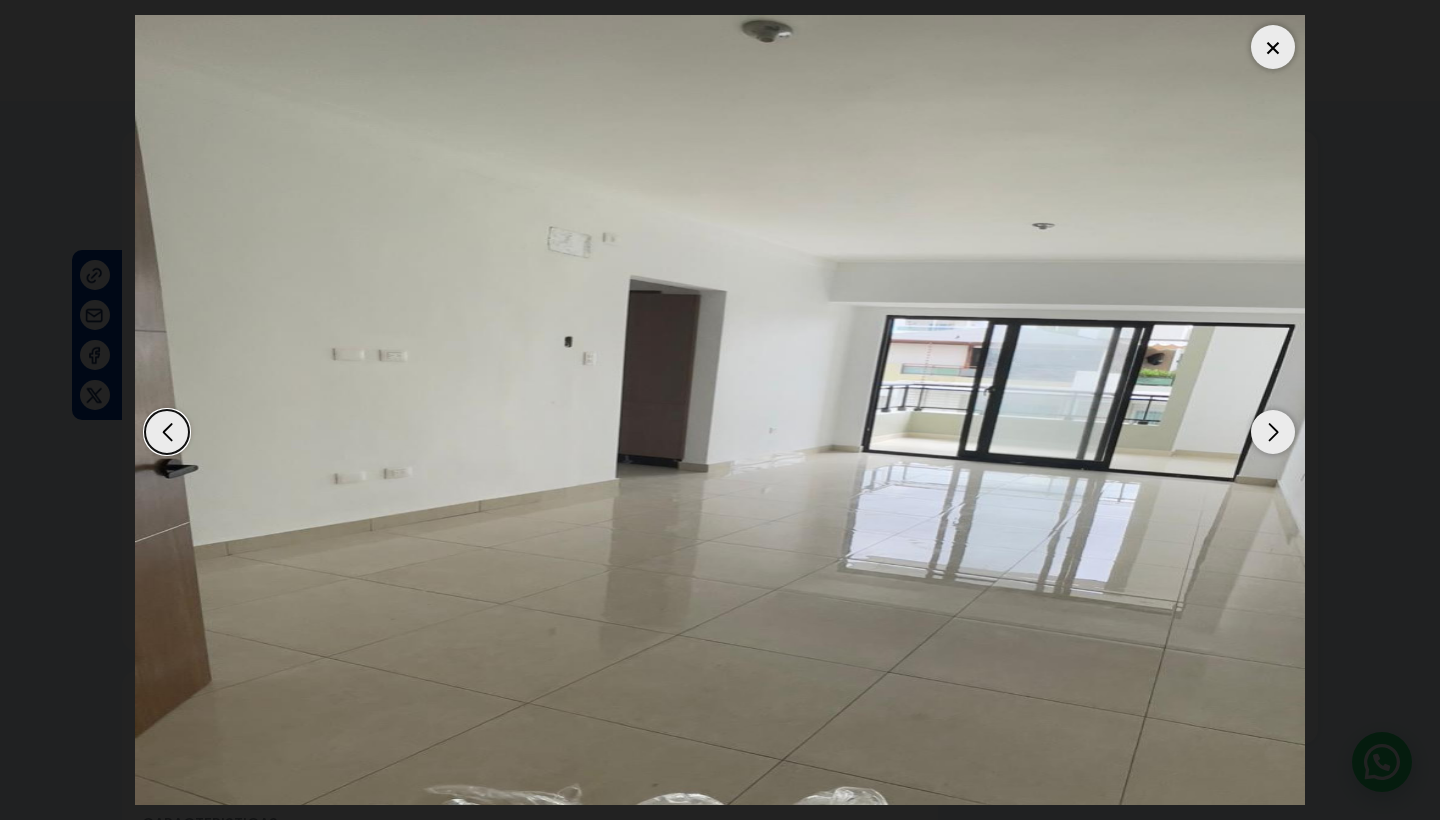 click at bounding box center (1273, 432) 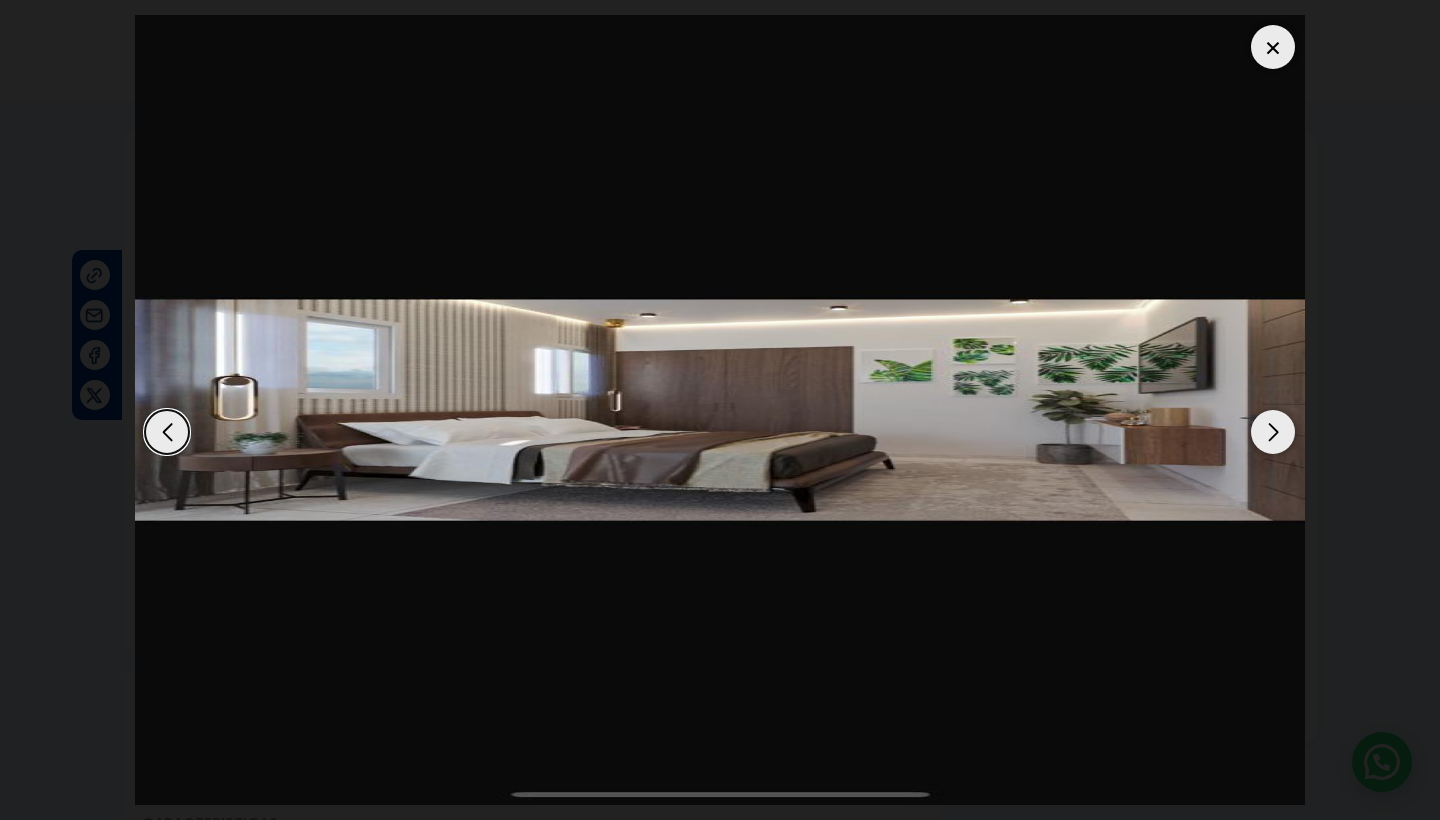 click at bounding box center [1273, 432] 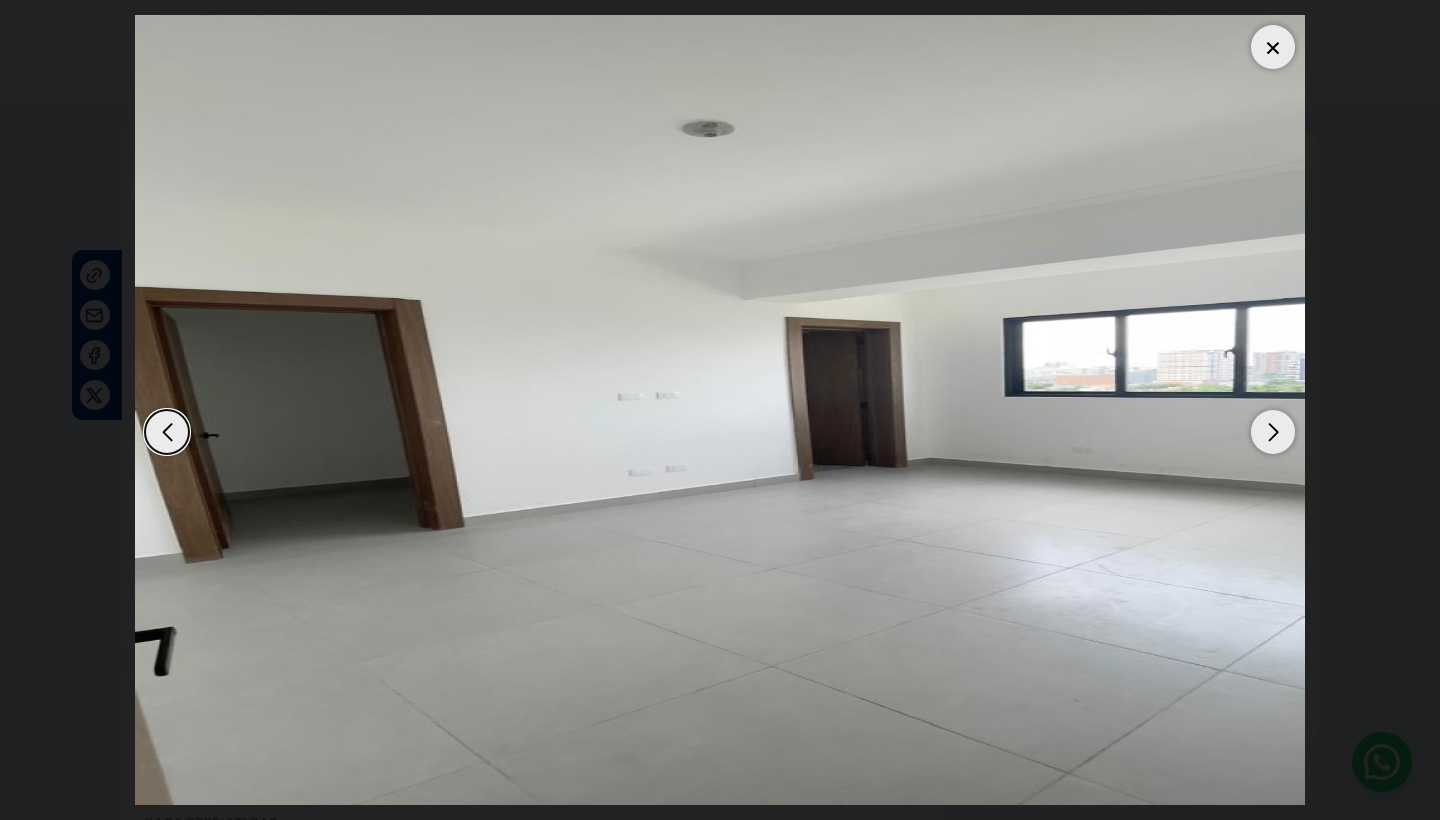 click at bounding box center (1273, 432) 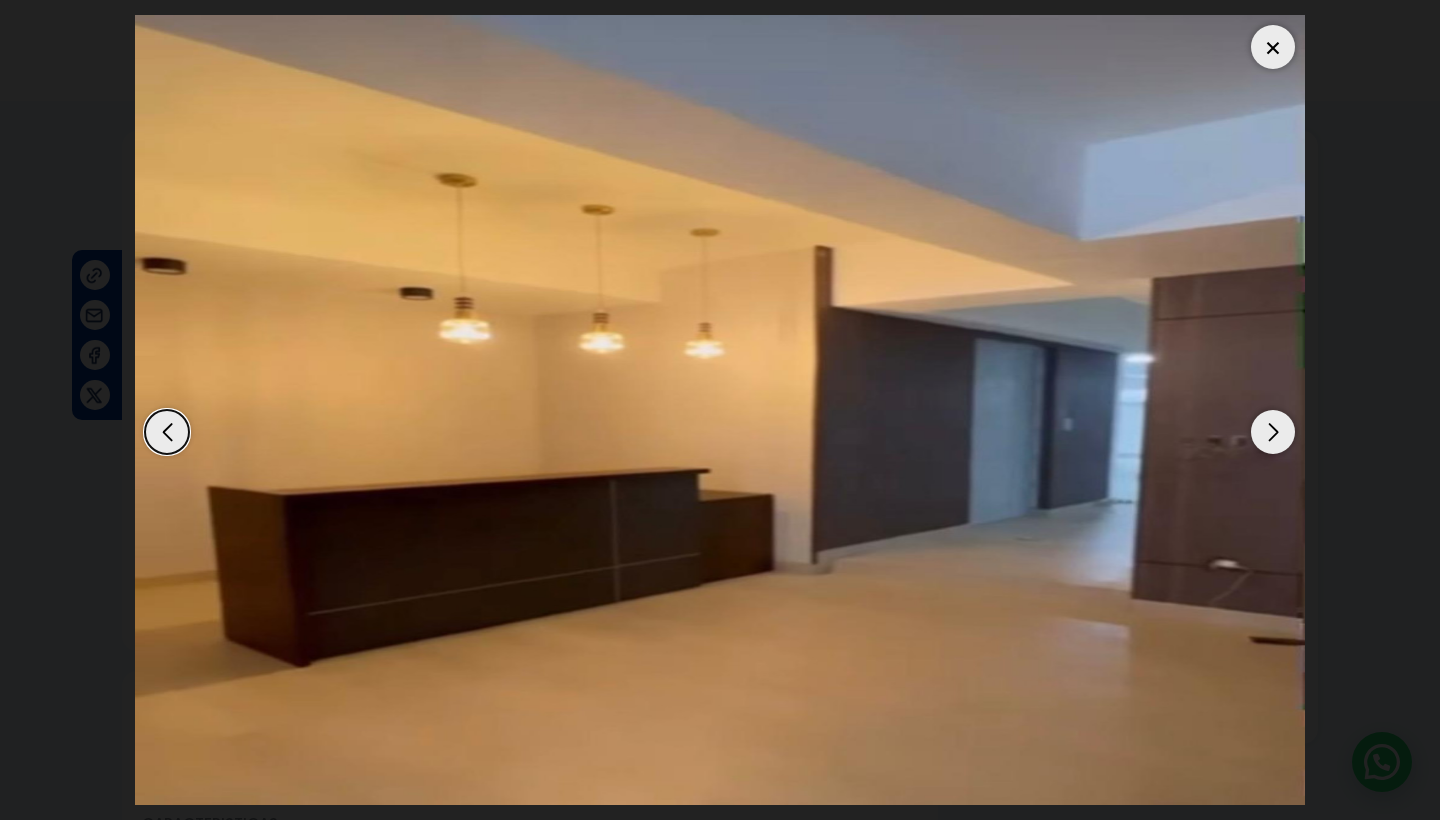click at bounding box center (1273, 432) 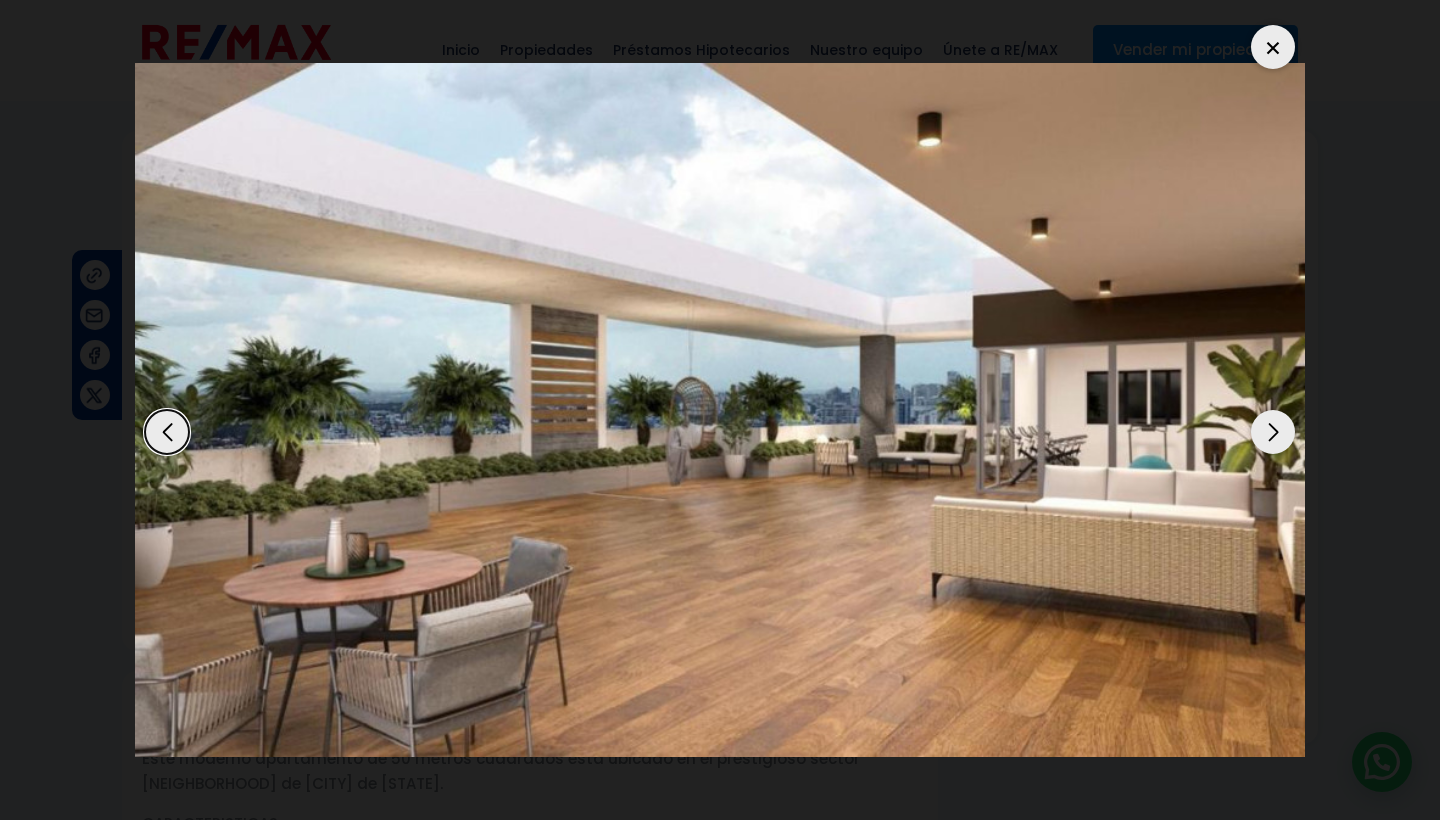click at bounding box center (1273, 432) 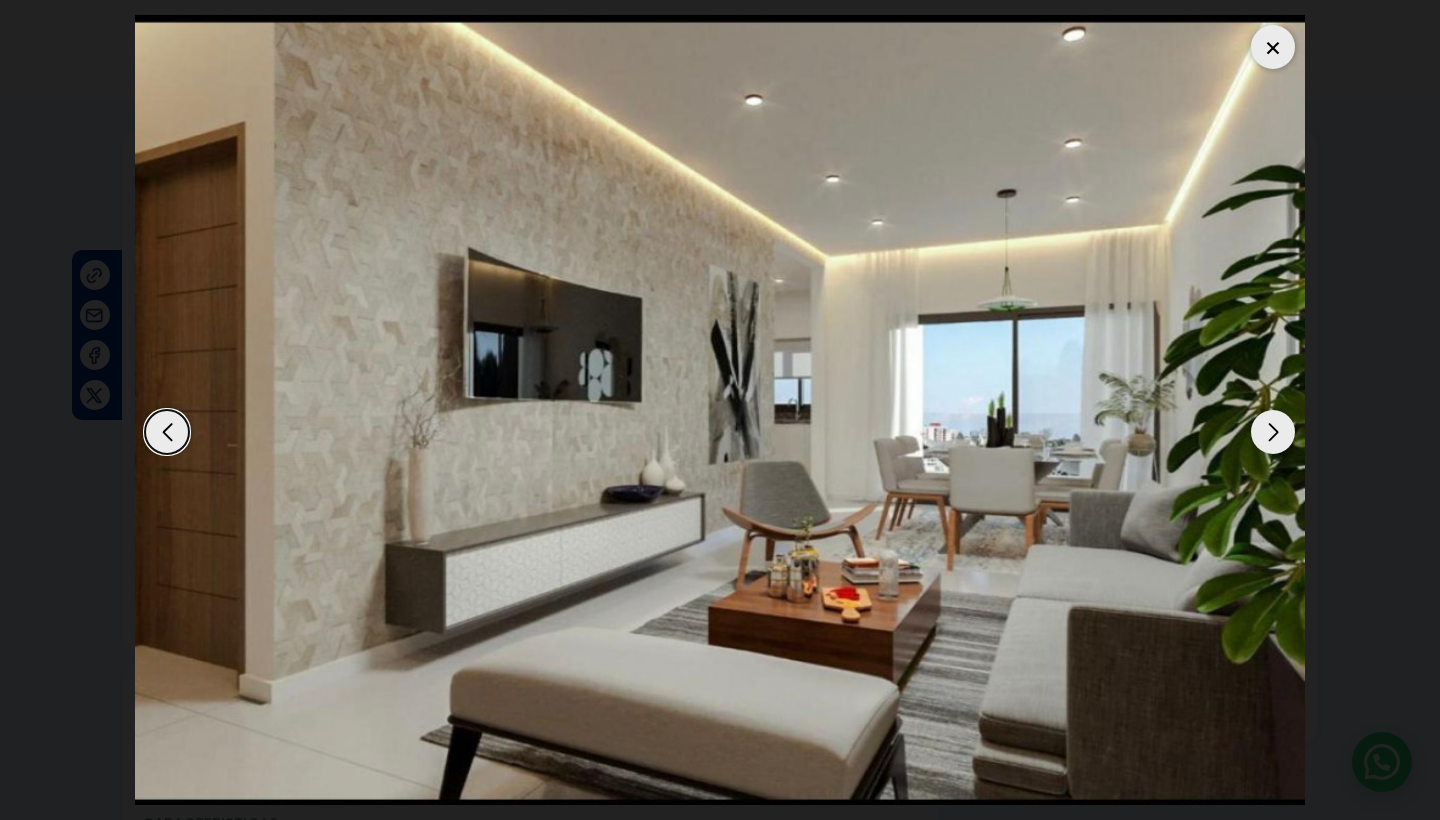 click at bounding box center (1273, 432) 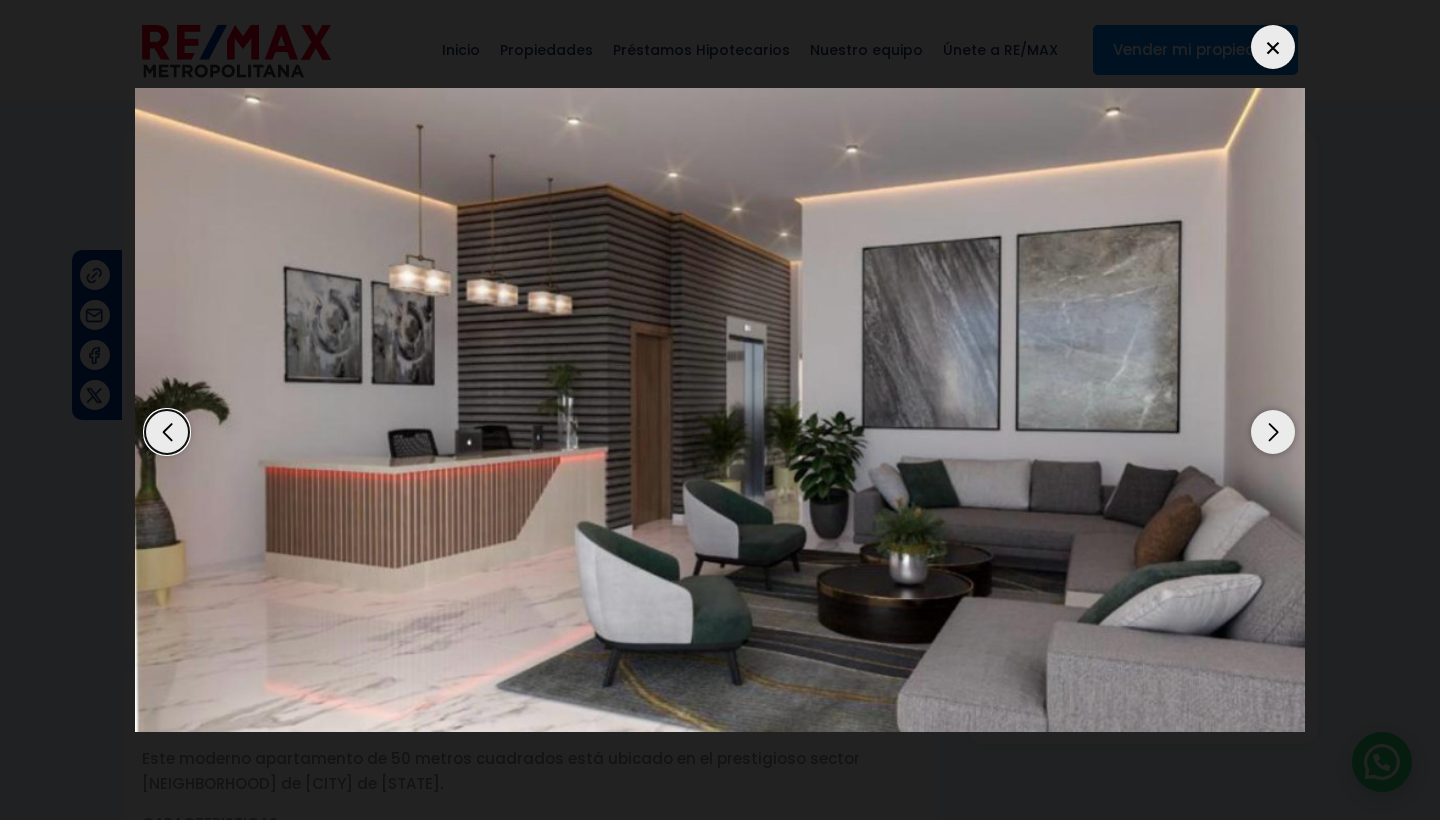 click at bounding box center [1273, 432] 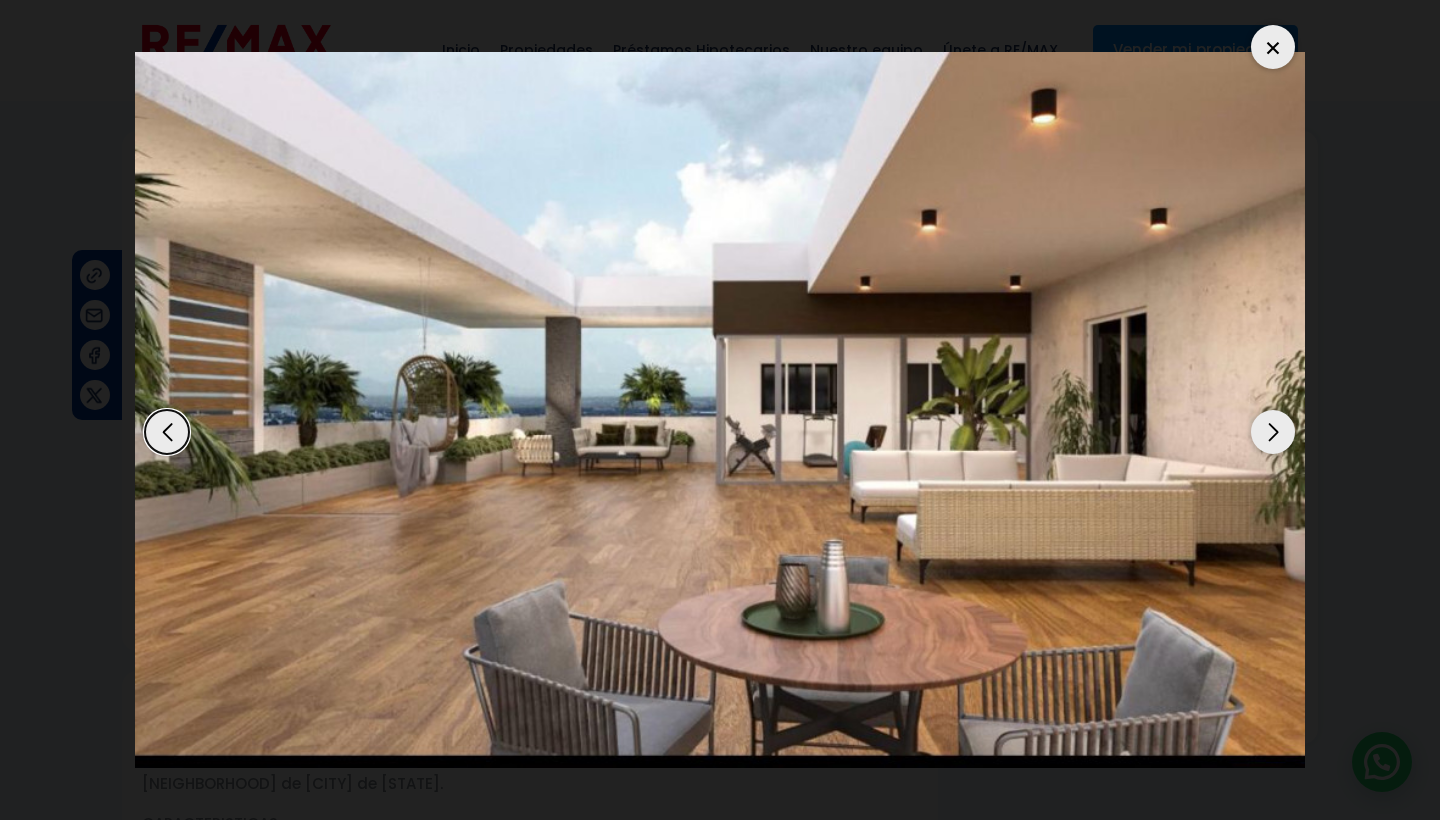 click at bounding box center (1273, 47) 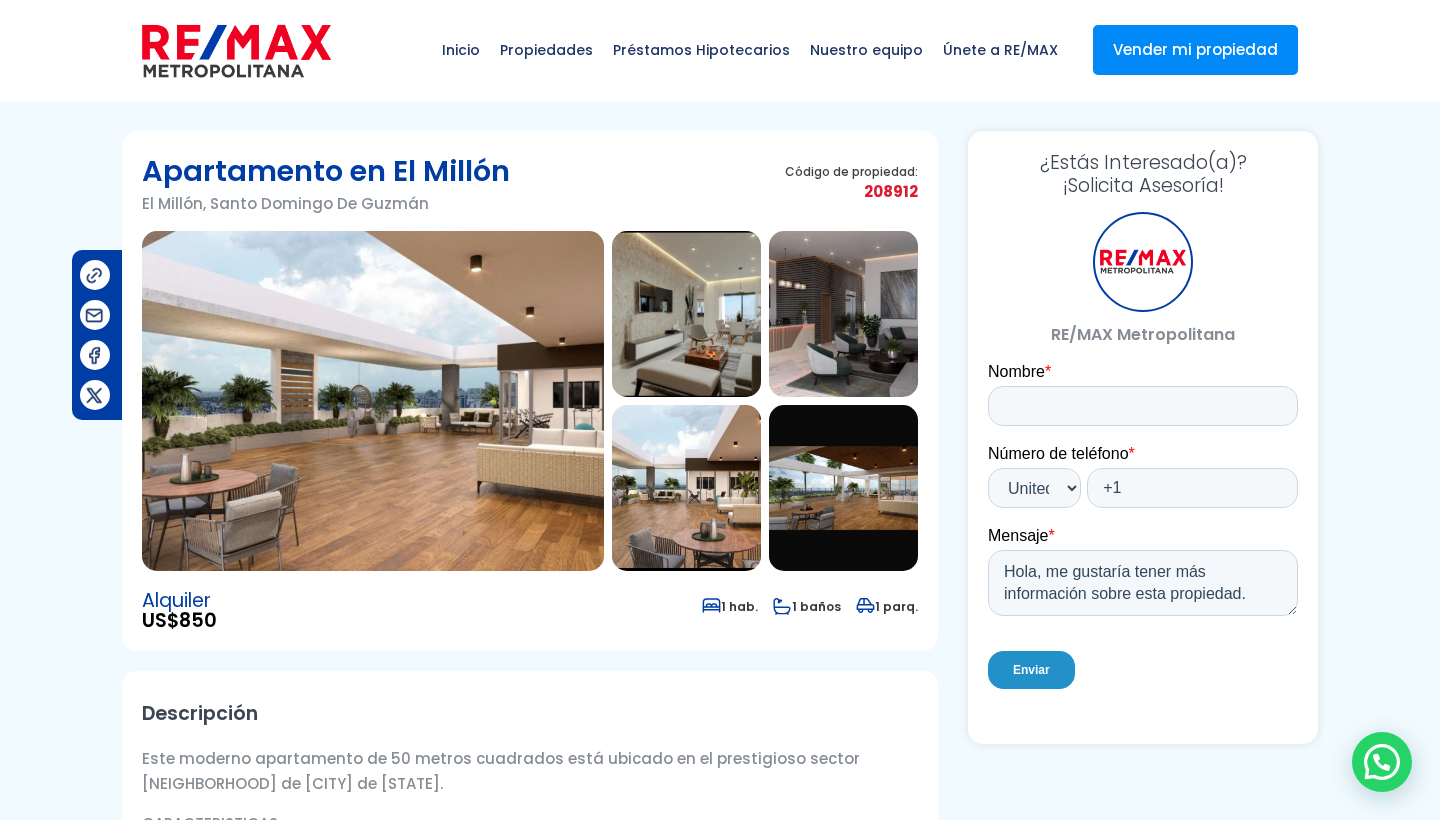 click on "Apartamento en El Millón
El Millón, Santo Domingo De Guzmán
Código de propiedad:
208912" at bounding box center [530, 862] 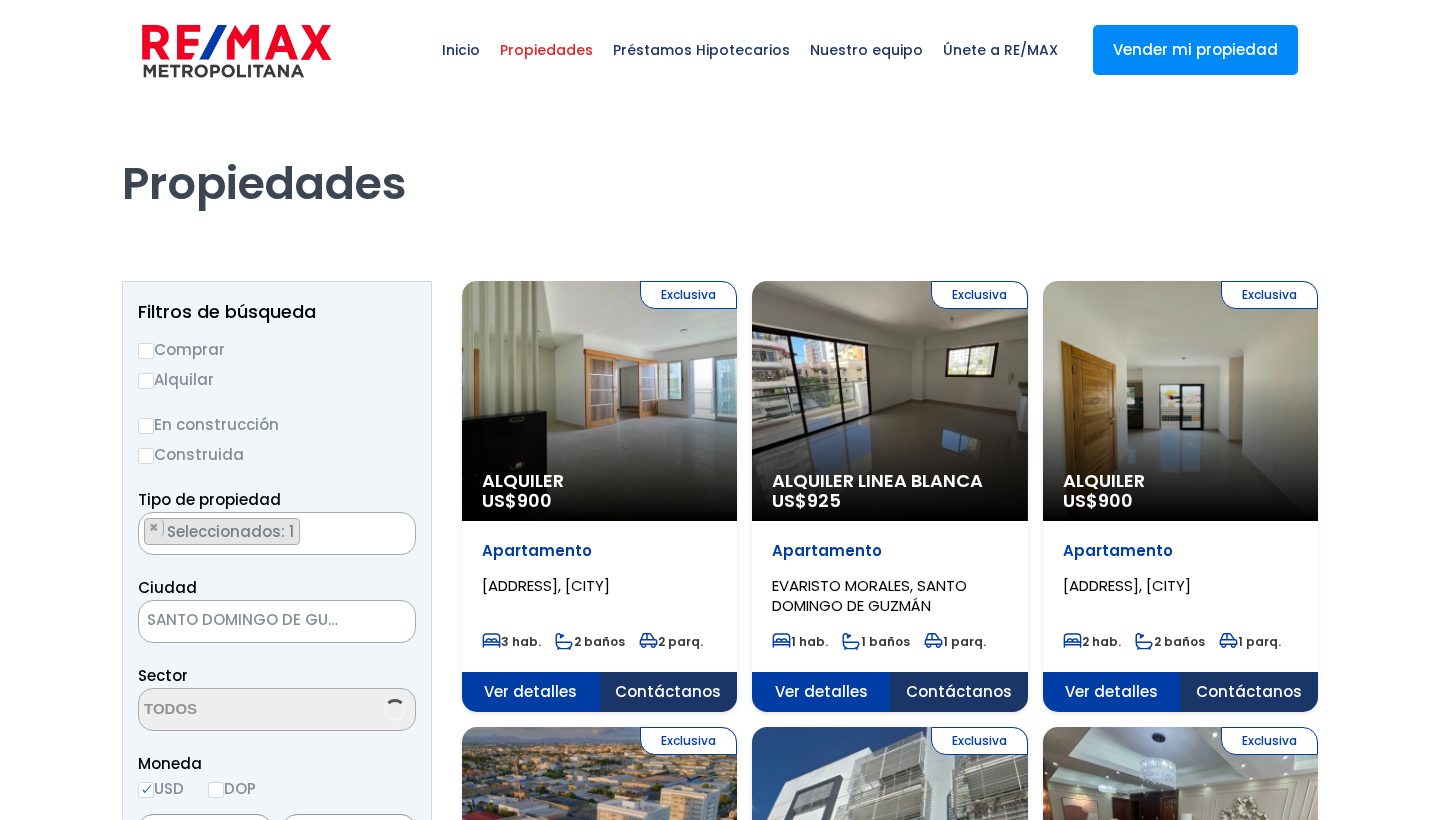 scroll, scrollTop: 0, scrollLeft: 0, axis: both 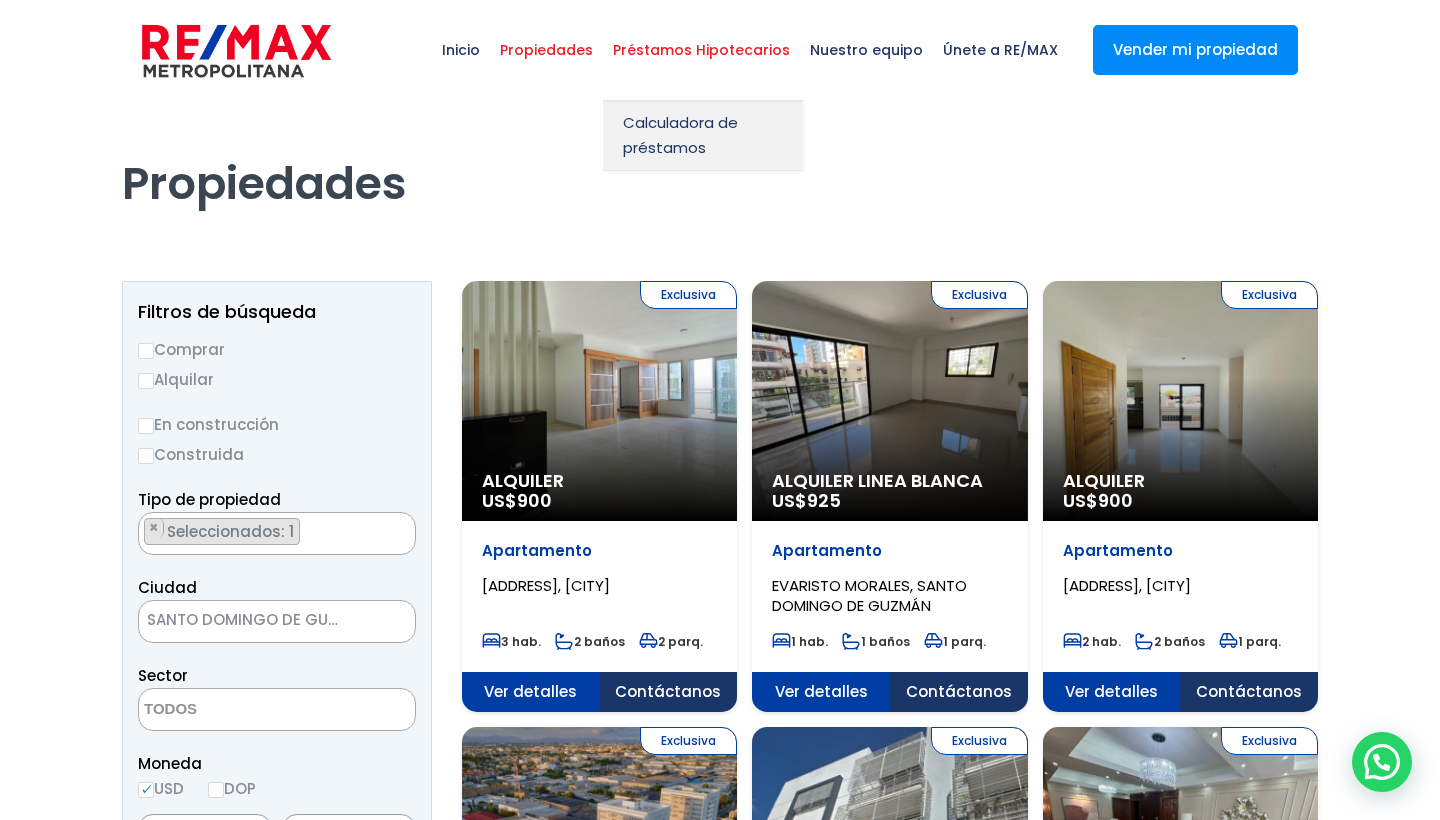 click on "Préstamos Hipotecarios" at bounding box center [701, 50] 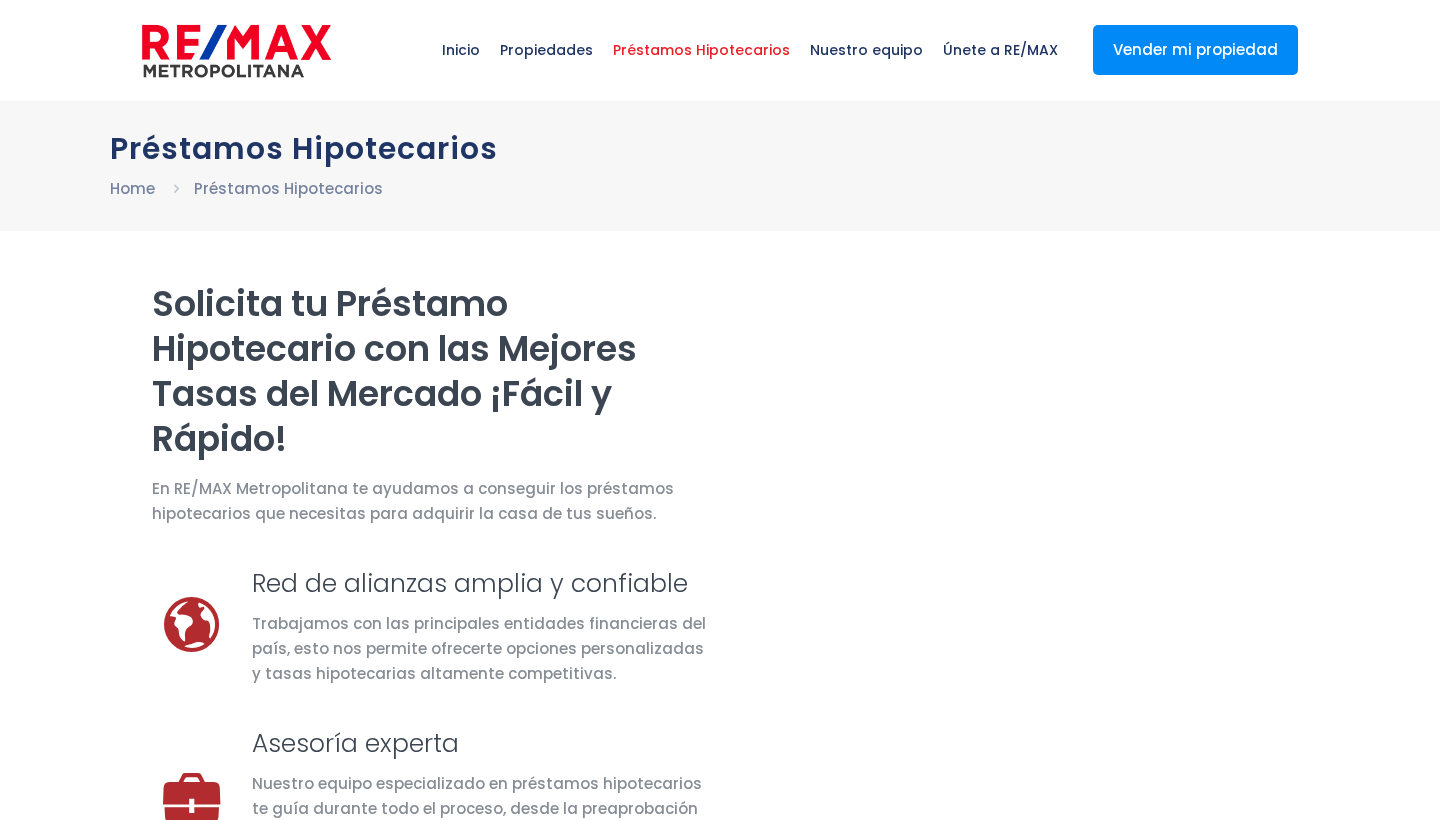 scroll, scrollTop: 0, scrollLeft: 0, axis: both 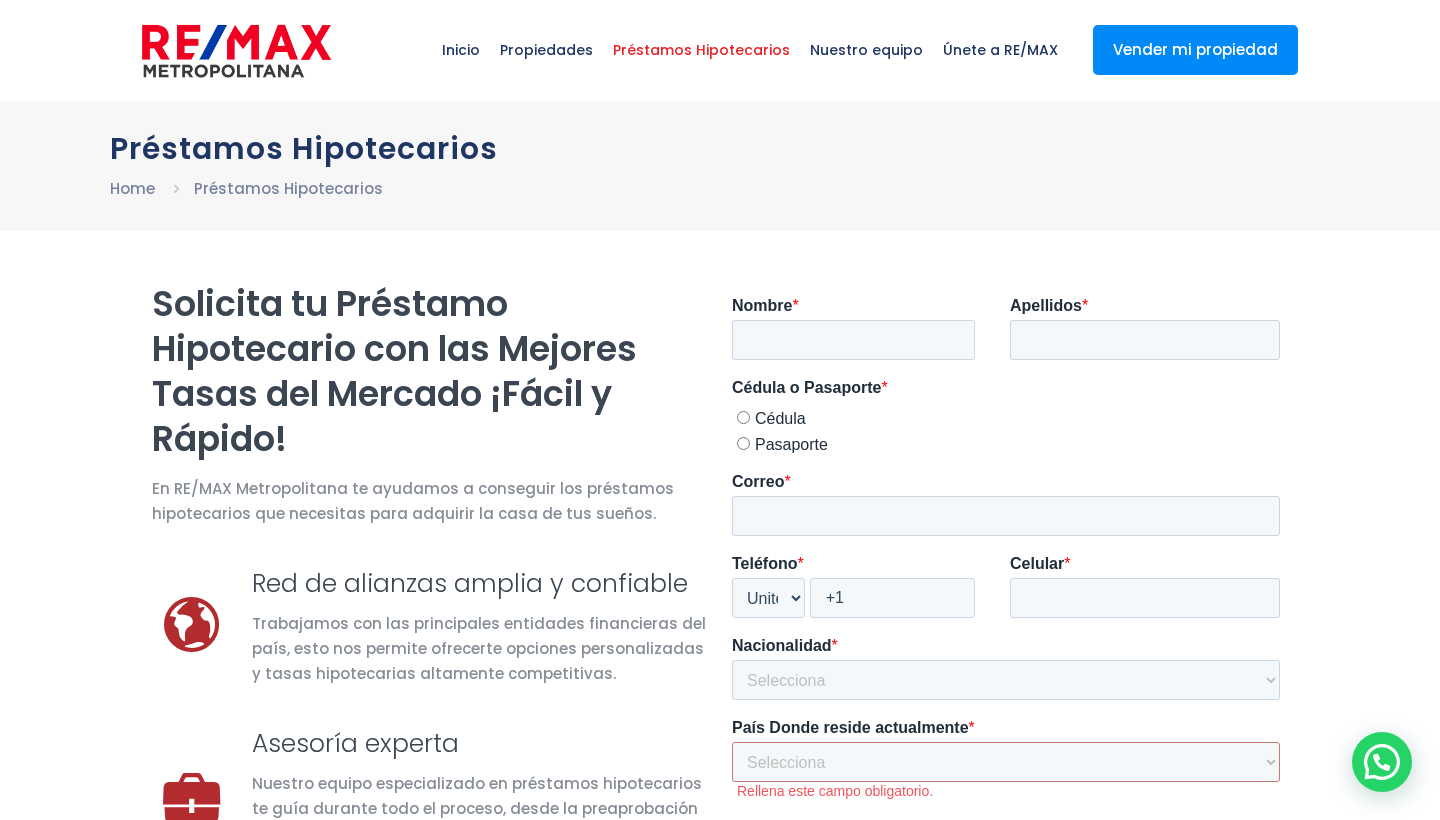 click on "Nuestro equipo" at bounding box center (866, 50) 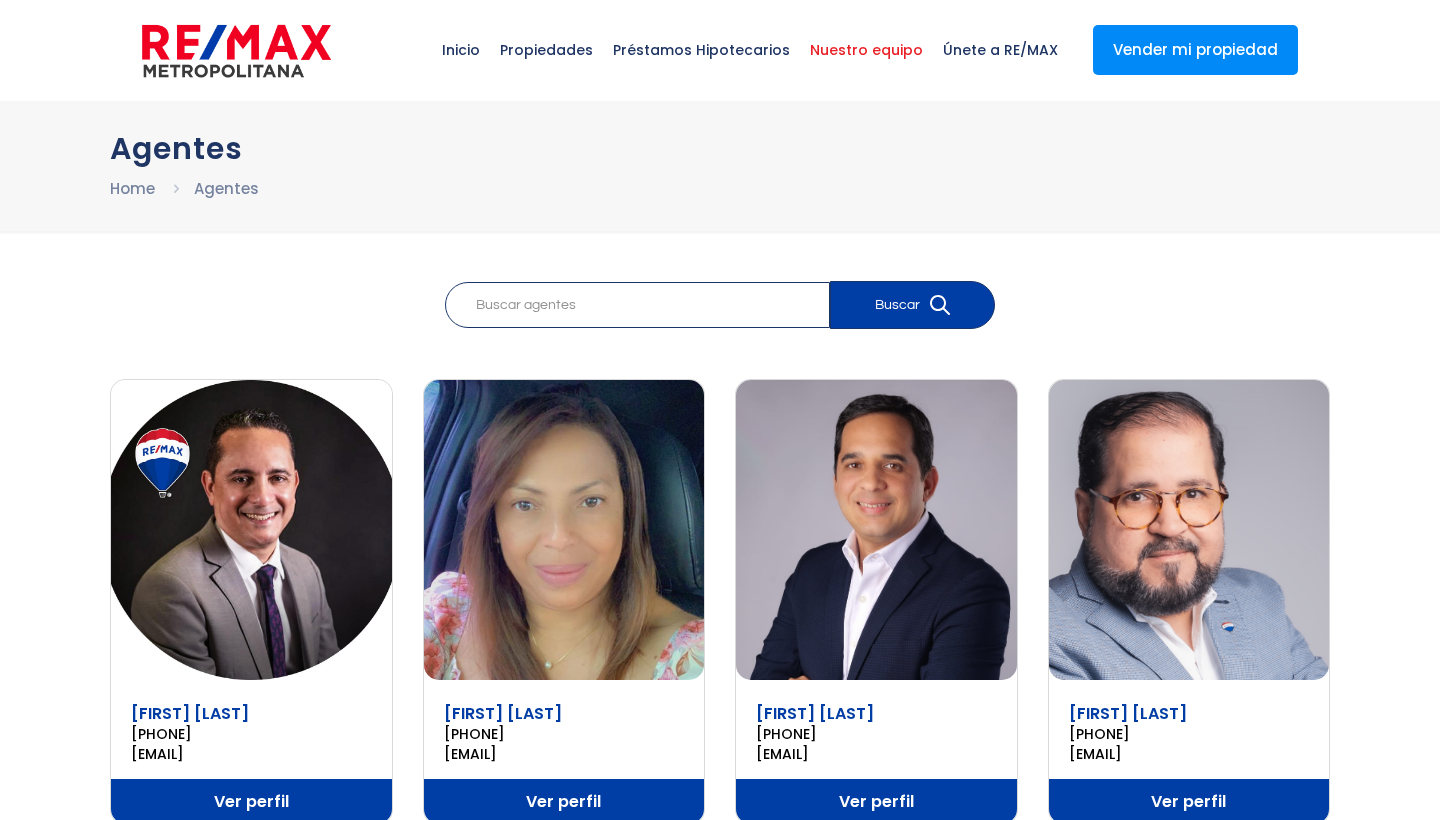 scroll, scrollTop: 0, scrollLeft: 0, axis: both 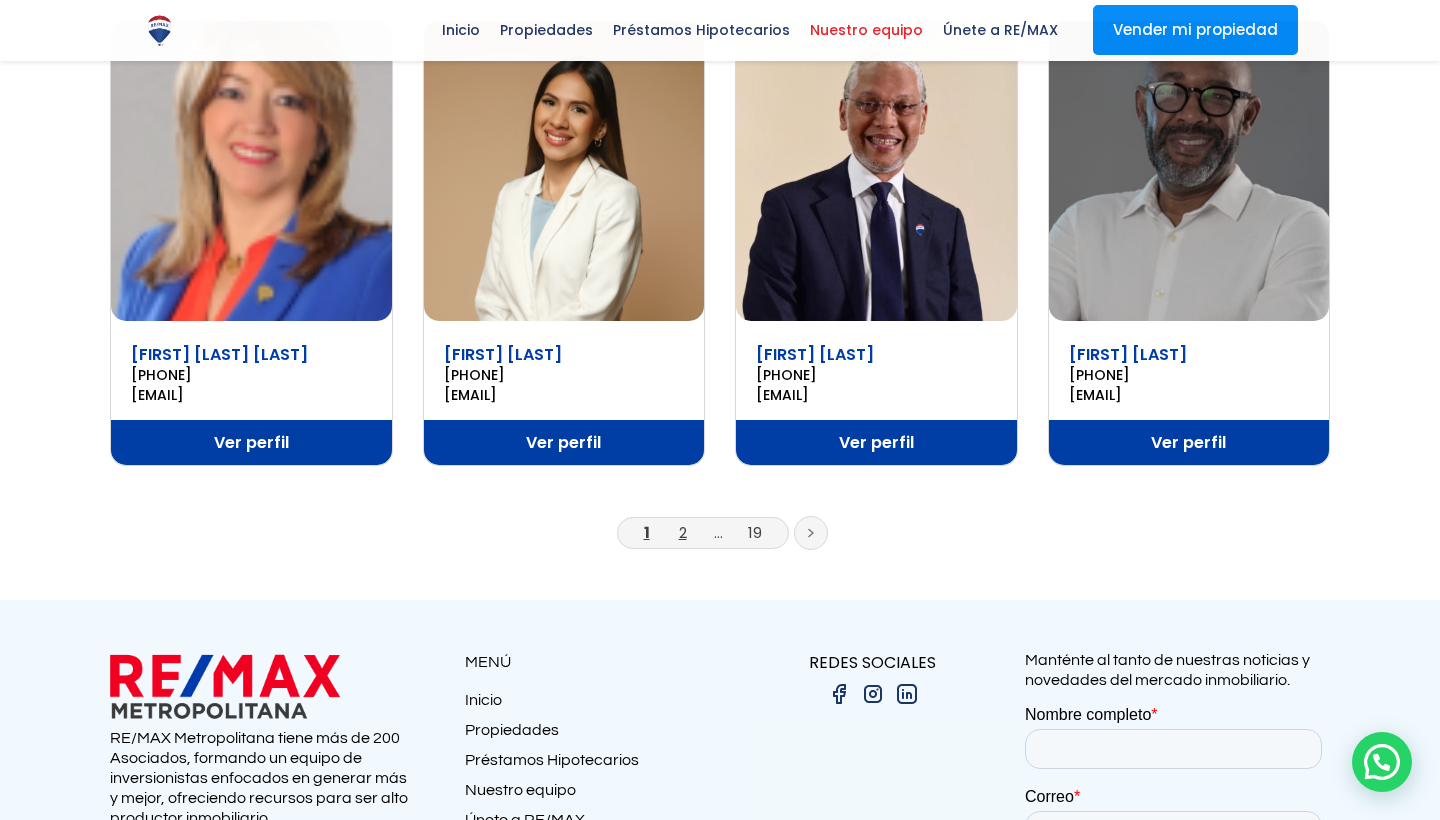 click on "2" at bounding box center (683, 532) 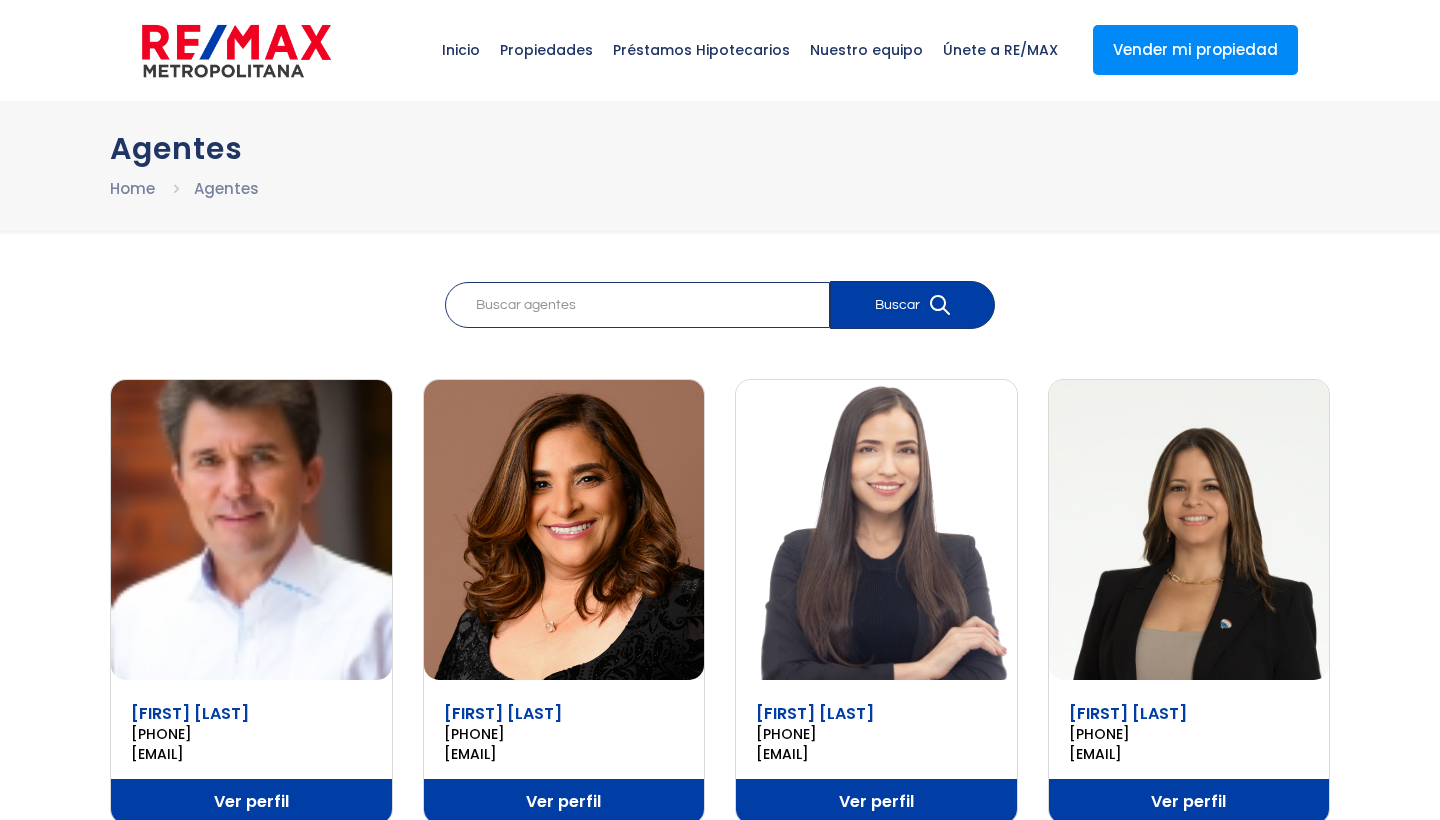 scroll, scrollTop: 0, scrollLeft: 0, axis: both 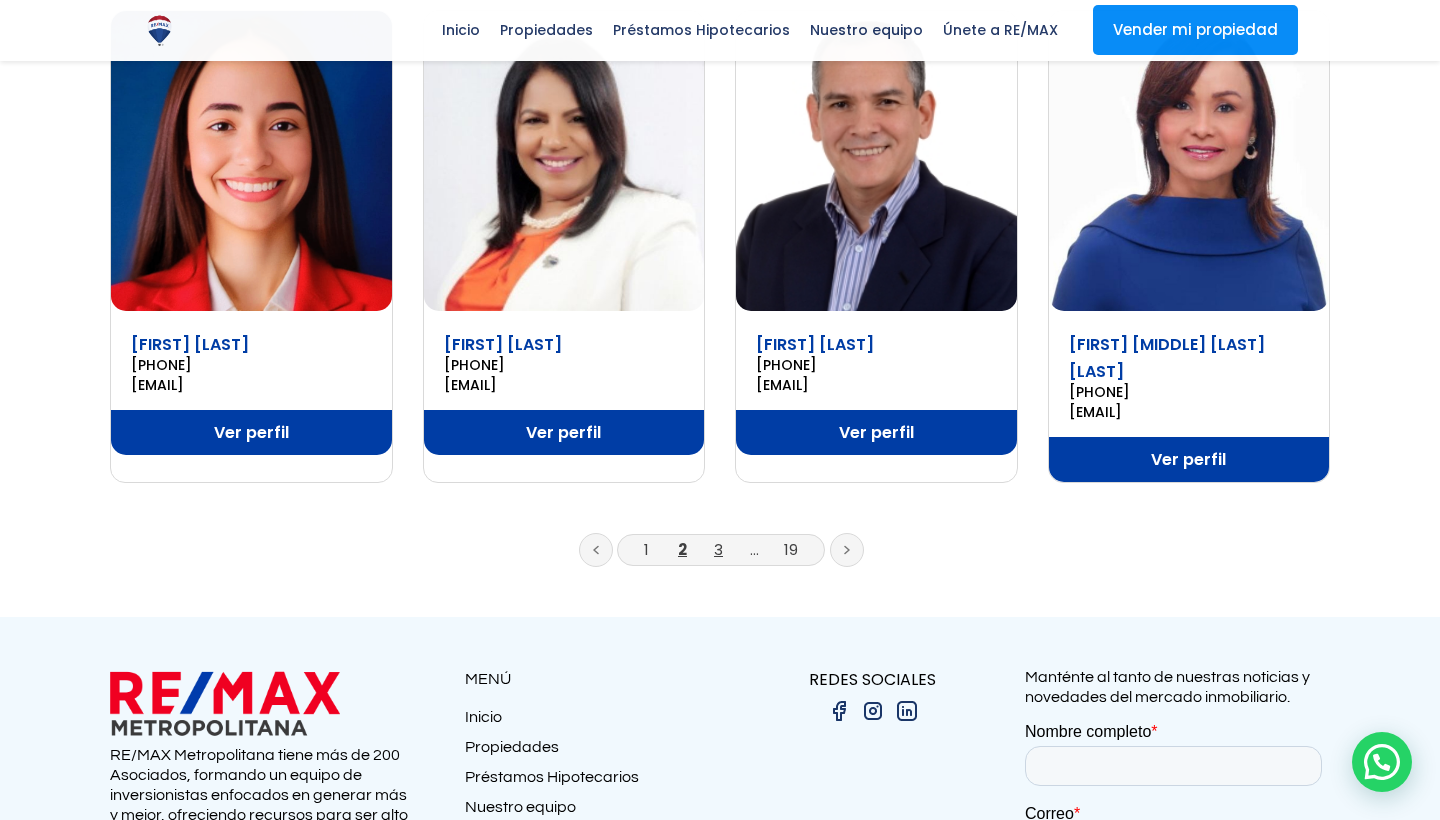 click on "3" at bounding box center (718, 549) 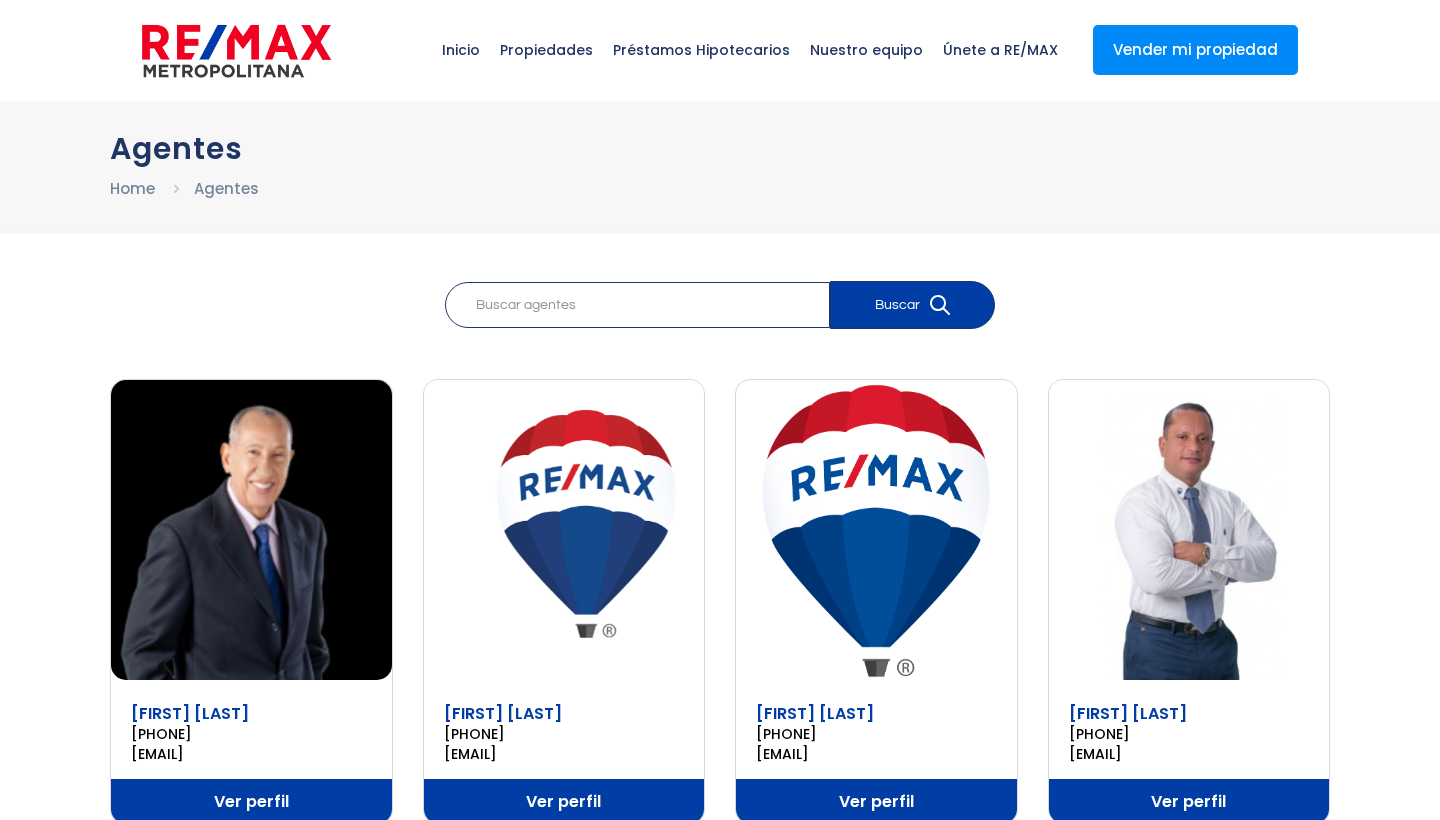 scroll, scrollTop: 0, scrollLeft: 0, axis: both 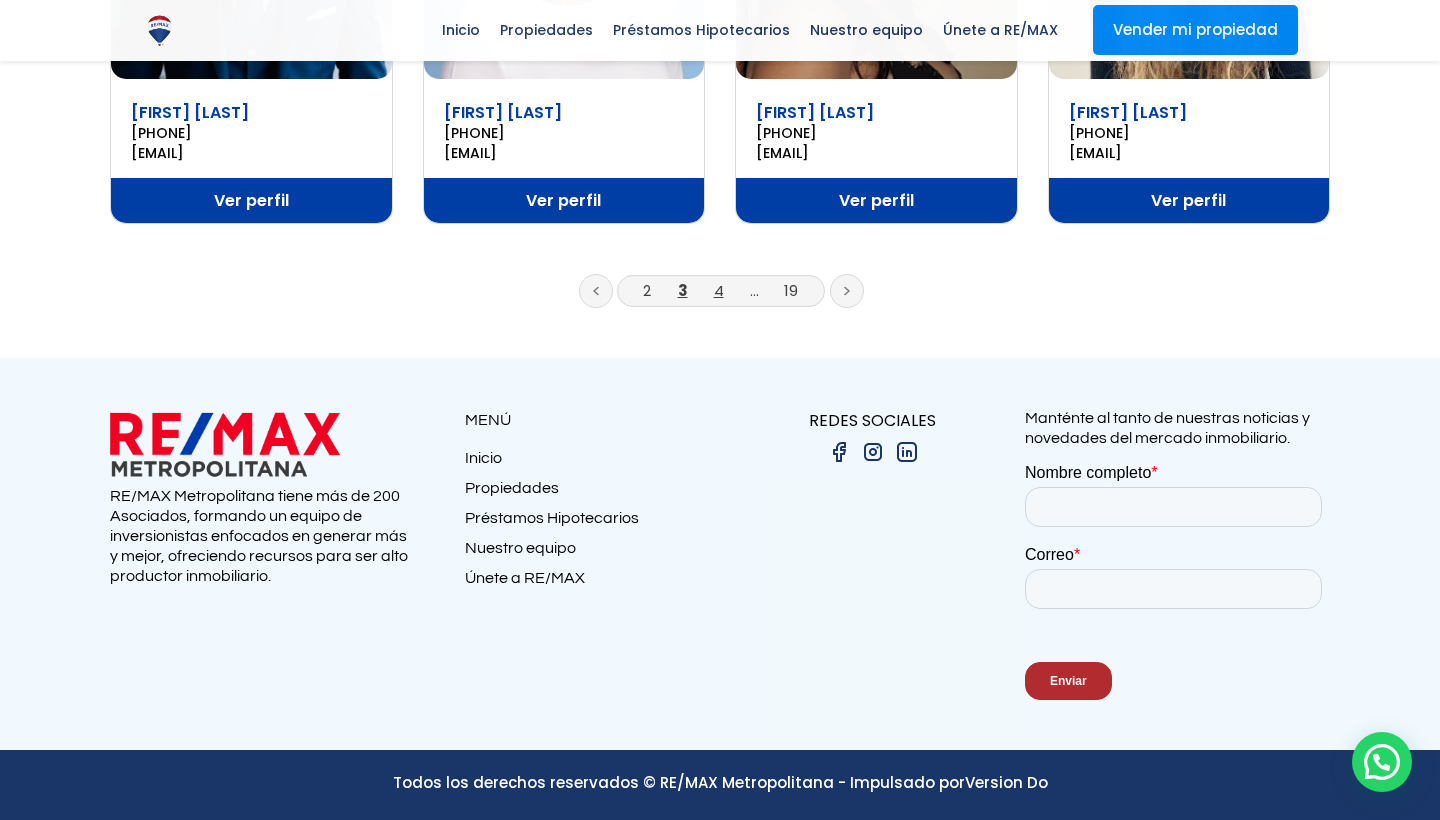 click on "4" at bounding box center [719, 290] 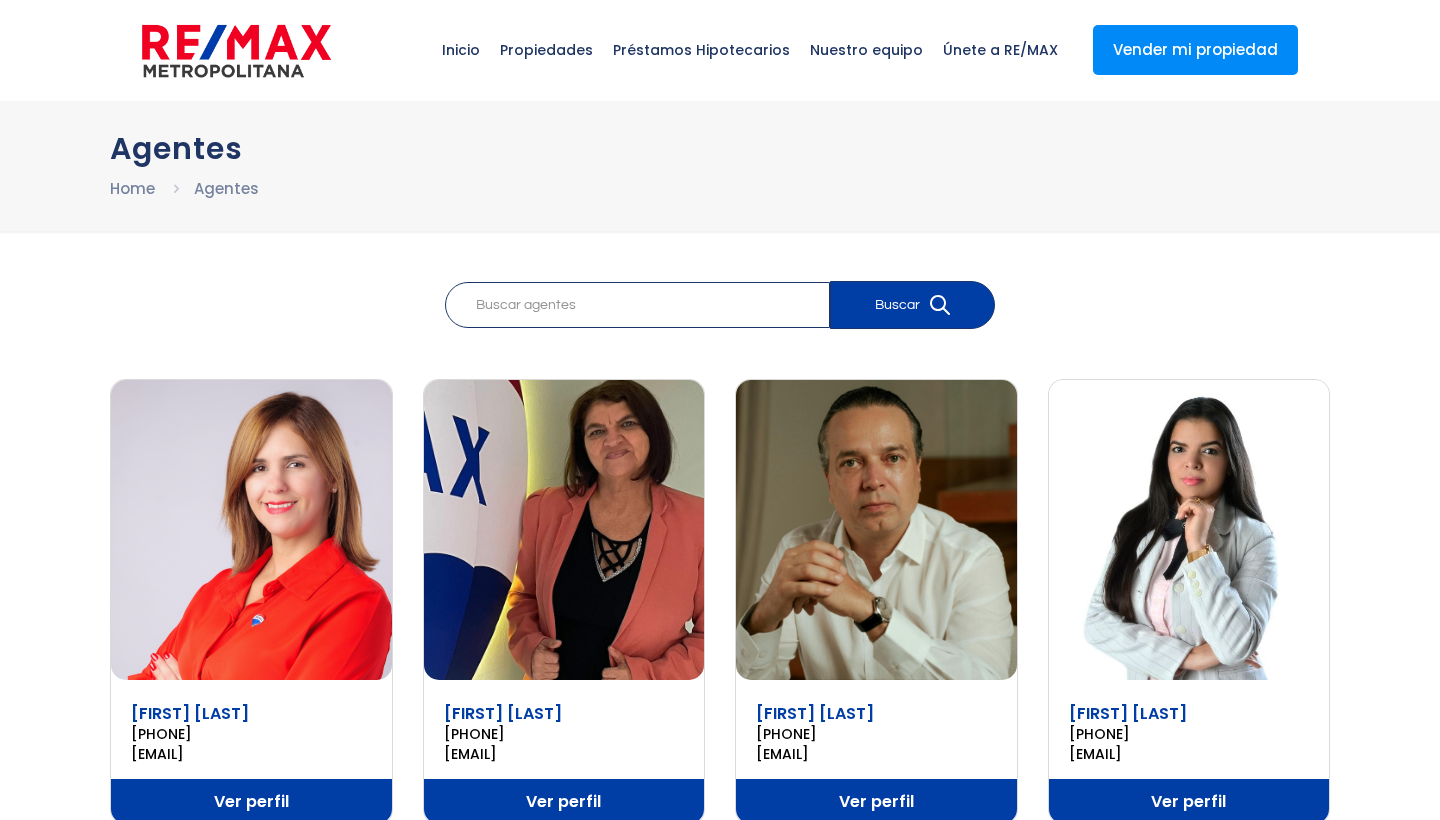scroll, scrollTop: 0, scrollLeft: 0, axis: both 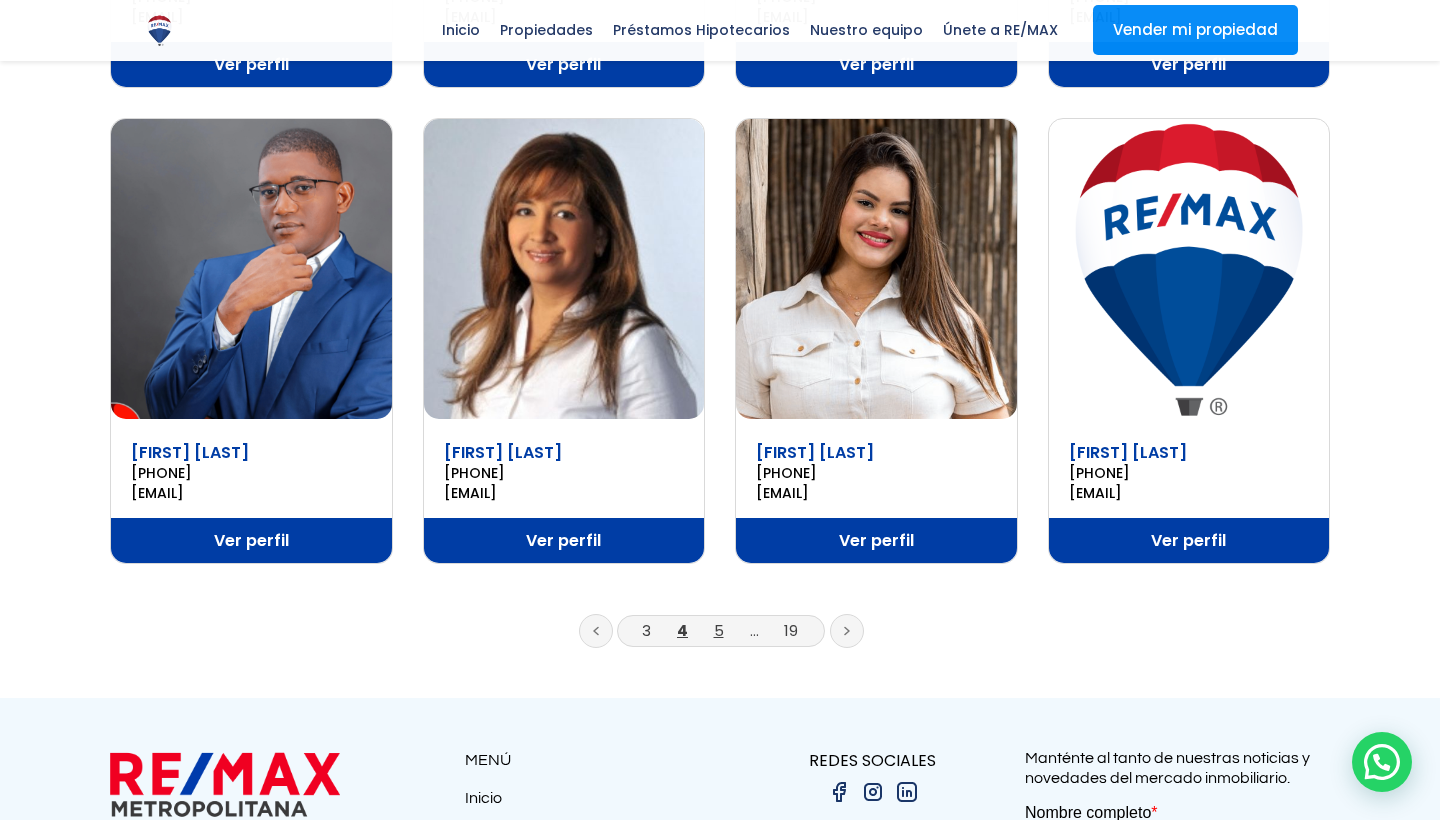 click on "5" at bounding box center [719, 630] 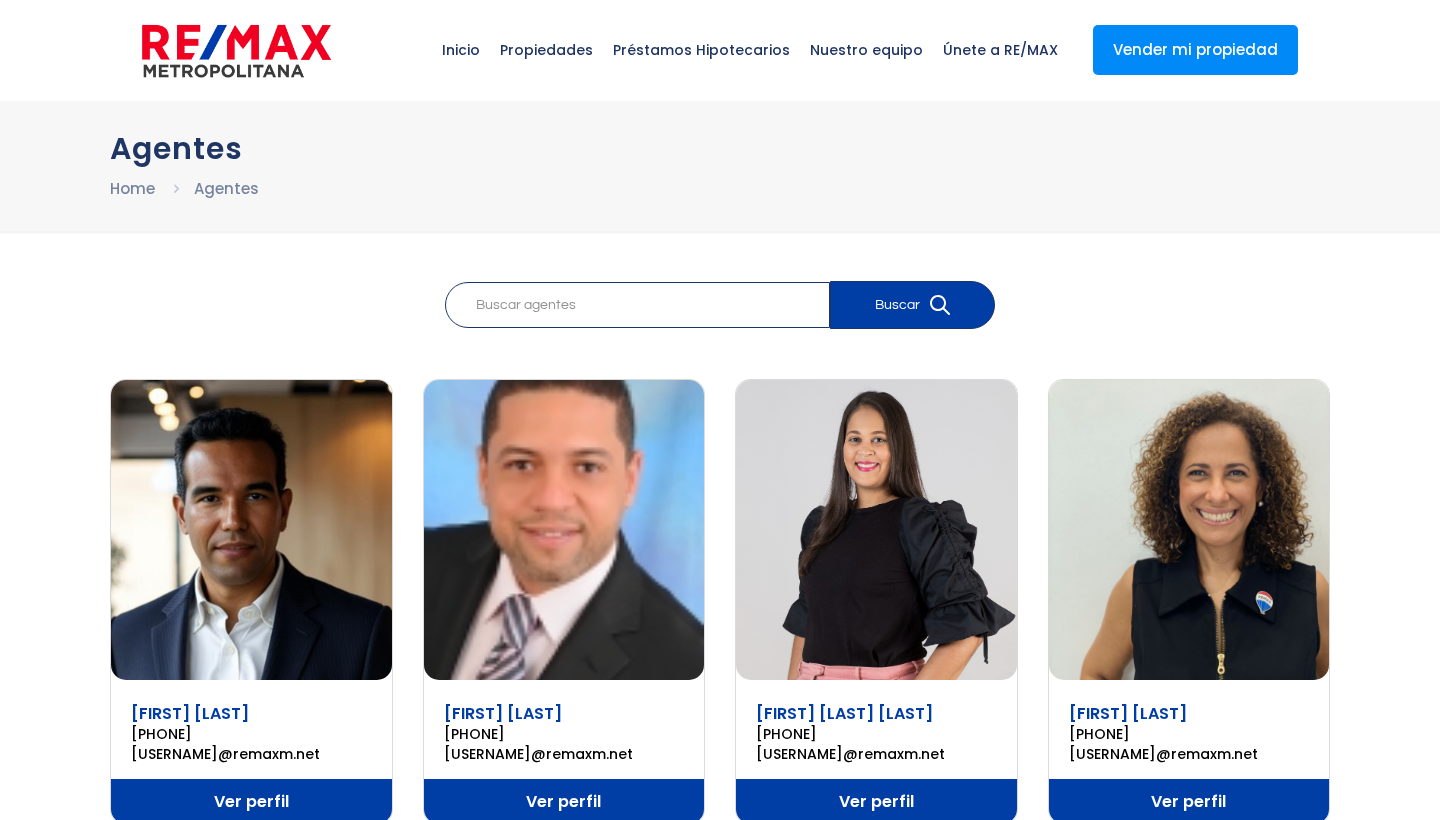 scroll, scrollTop: 0, scrollLeft: 0, axis: both 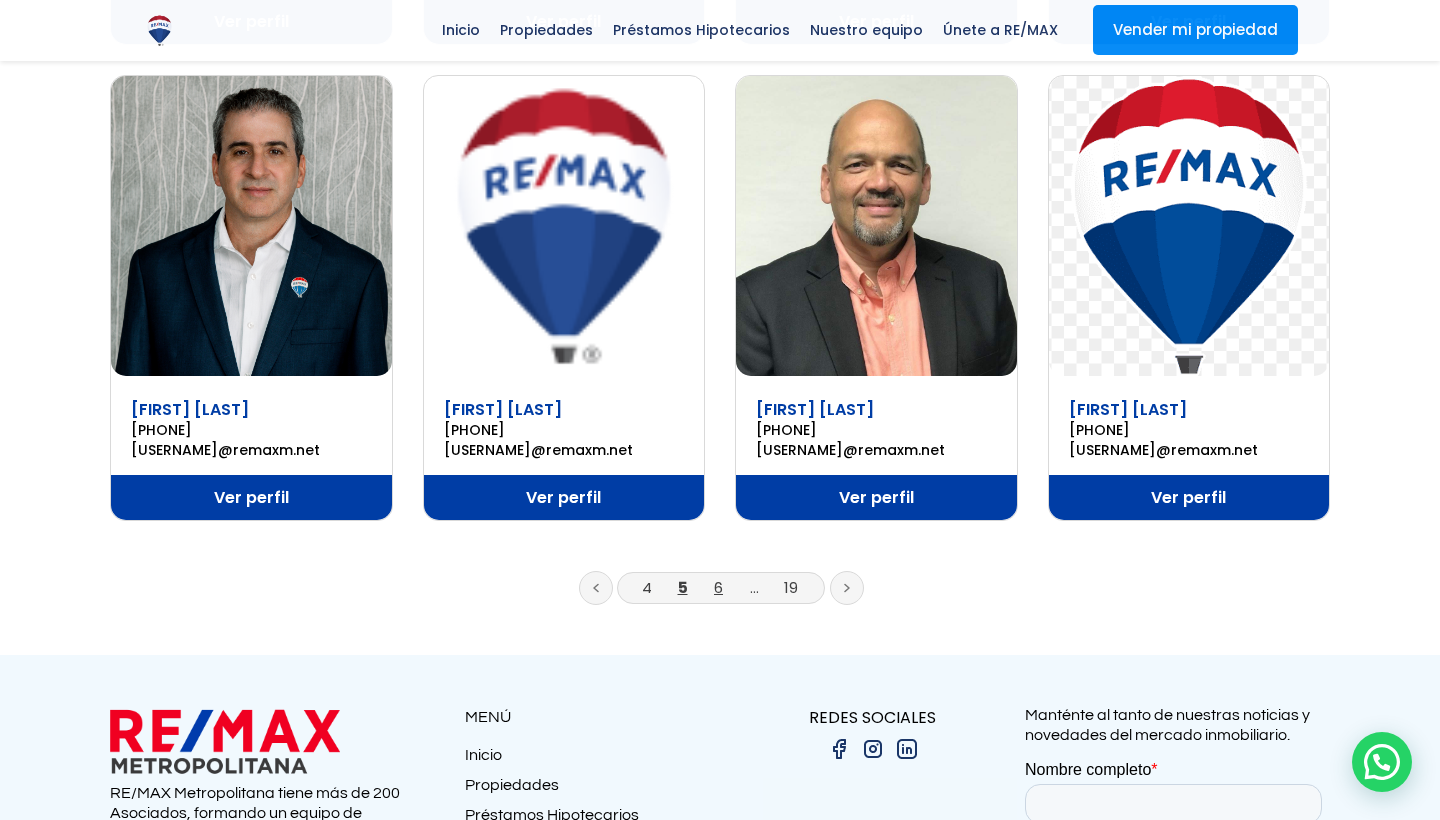 click on "6" at bounding box center (718, 587) 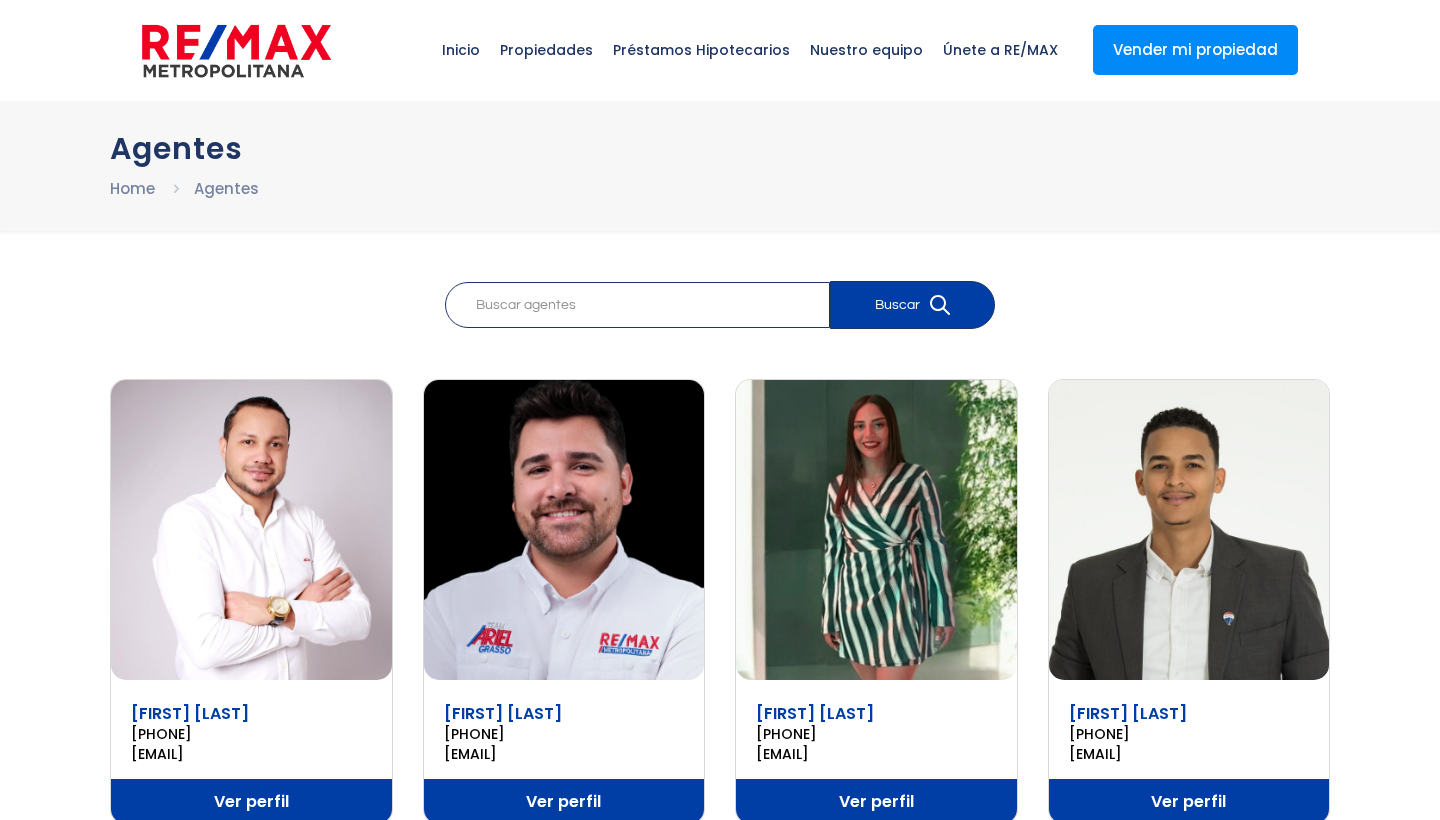 scroll, scrollTop: 0, scrollLeft: 0, axis: both 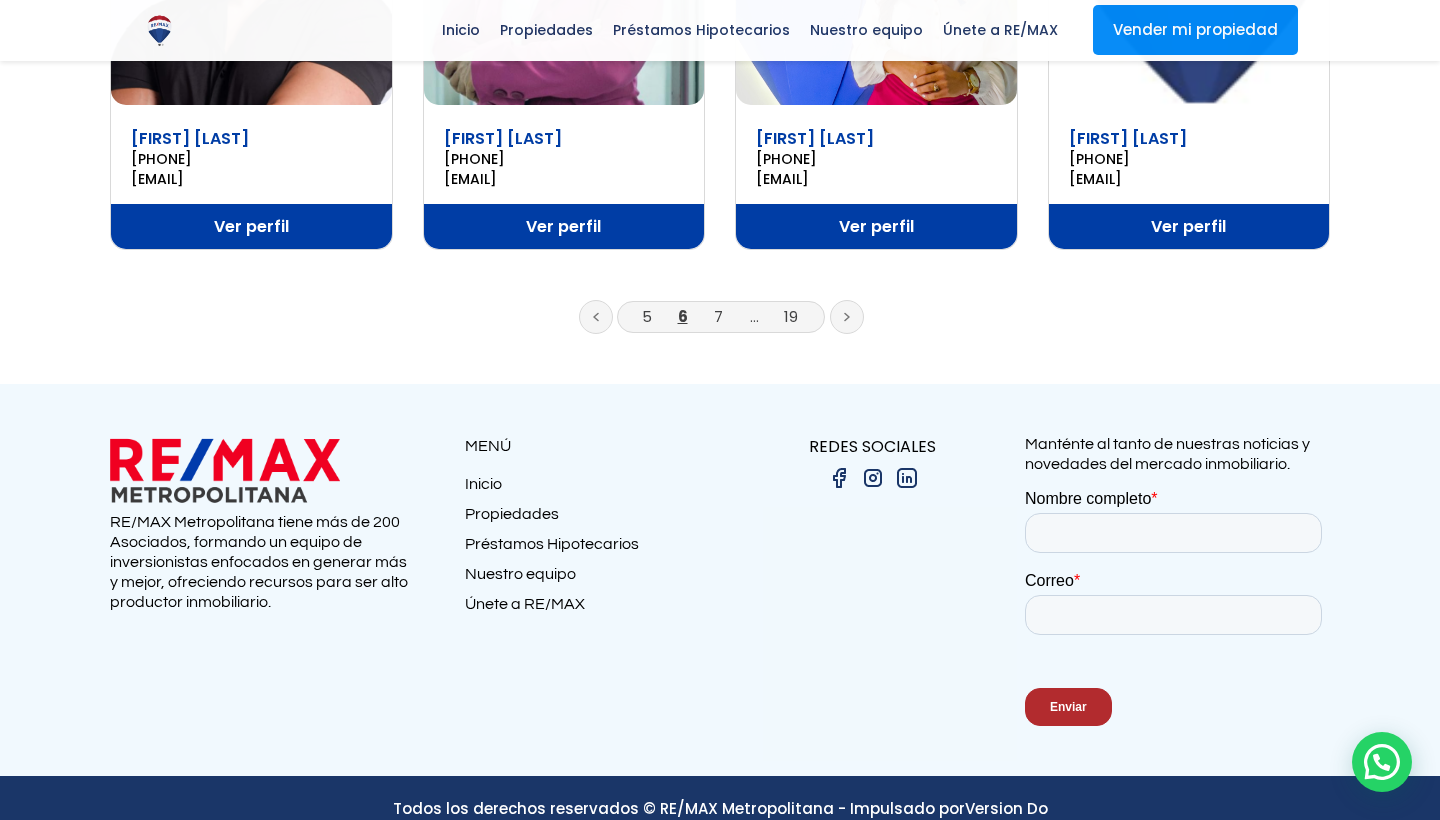 click on "7" at bounding box center (719, 316) 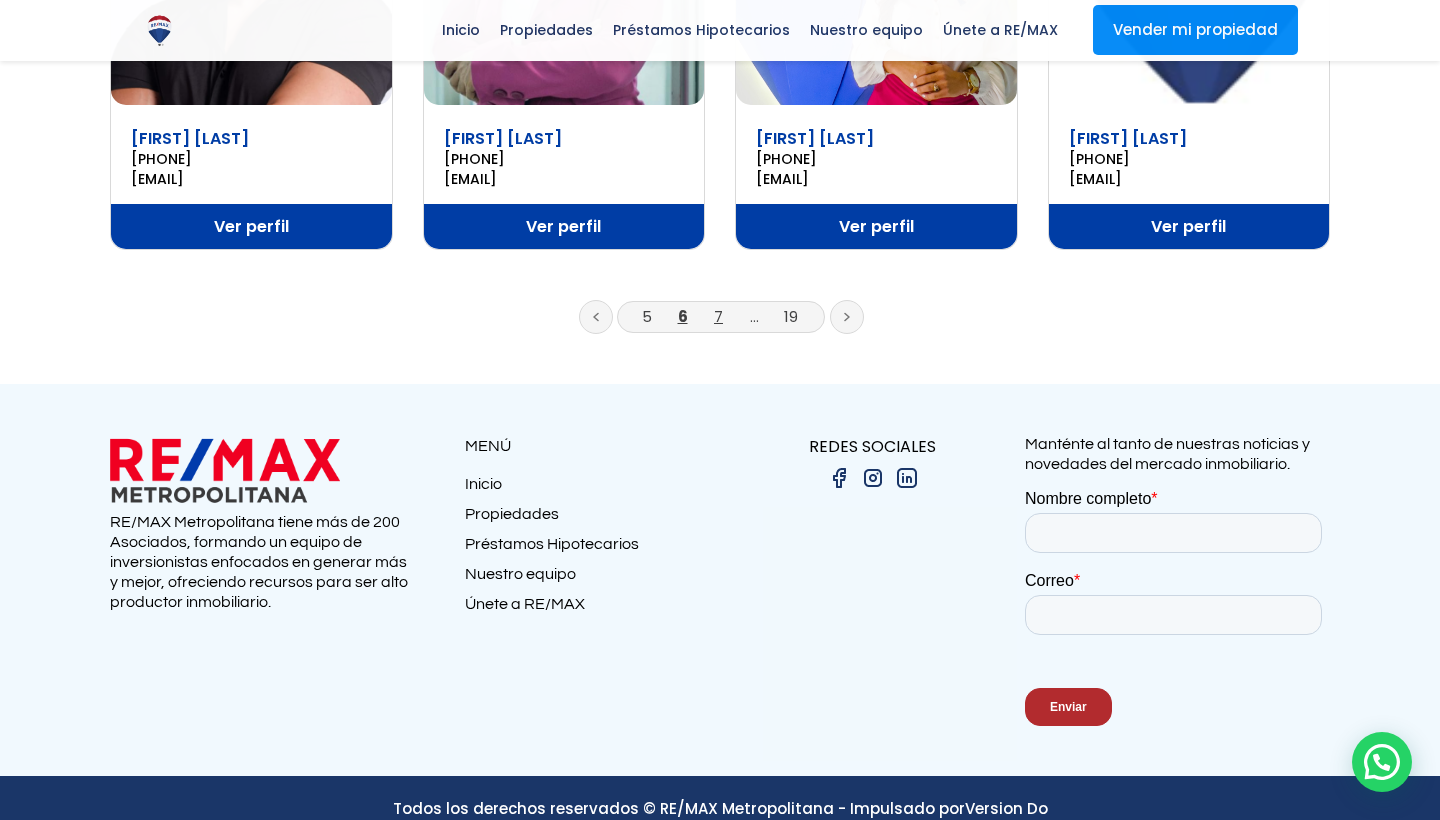 click on "7" at bounding box center [718, 316] 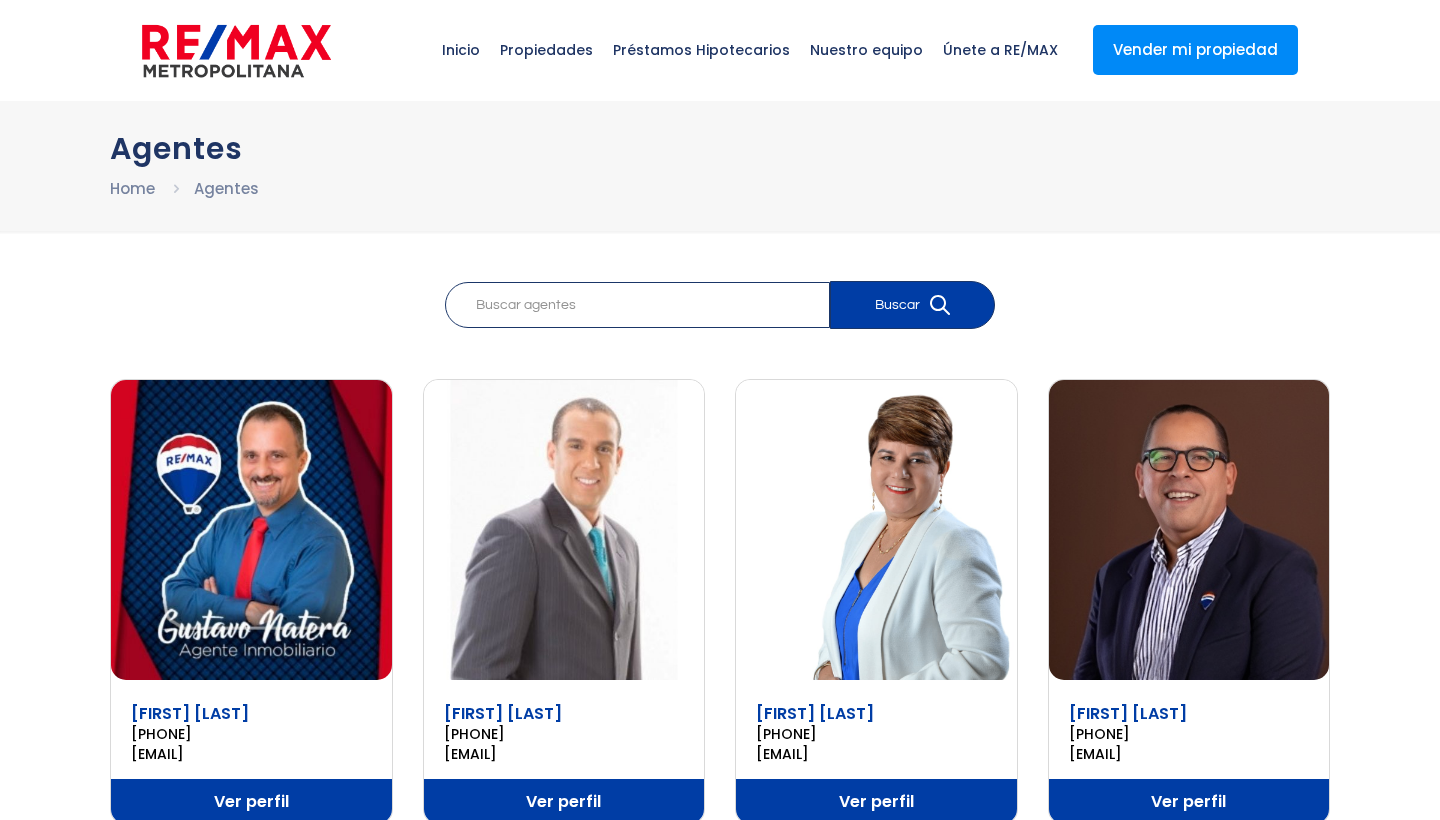 scroll, scrollTop: 0, scrollLeft: 0, axis: both 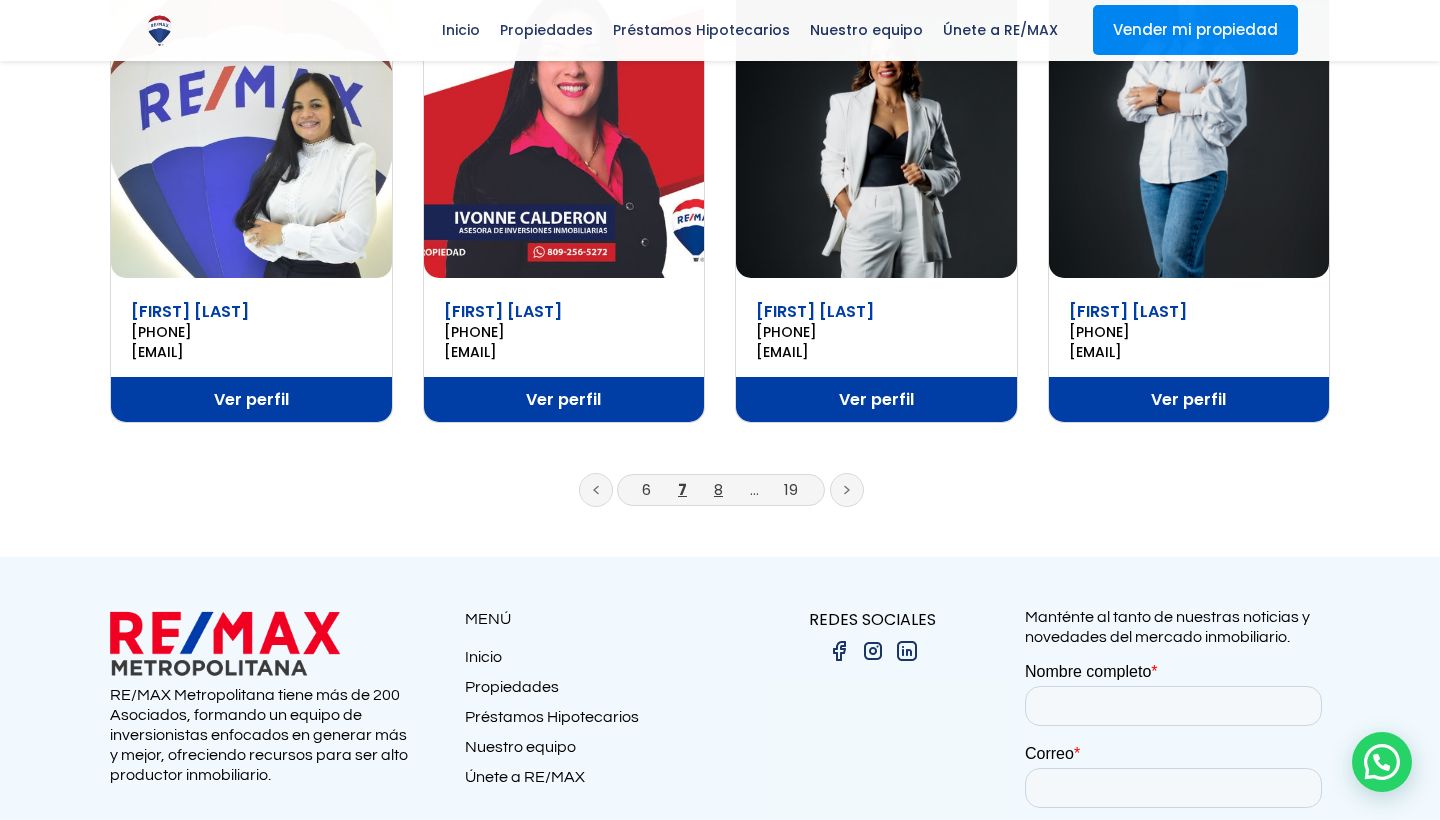 click on "8" at bounding box center [718, 489] 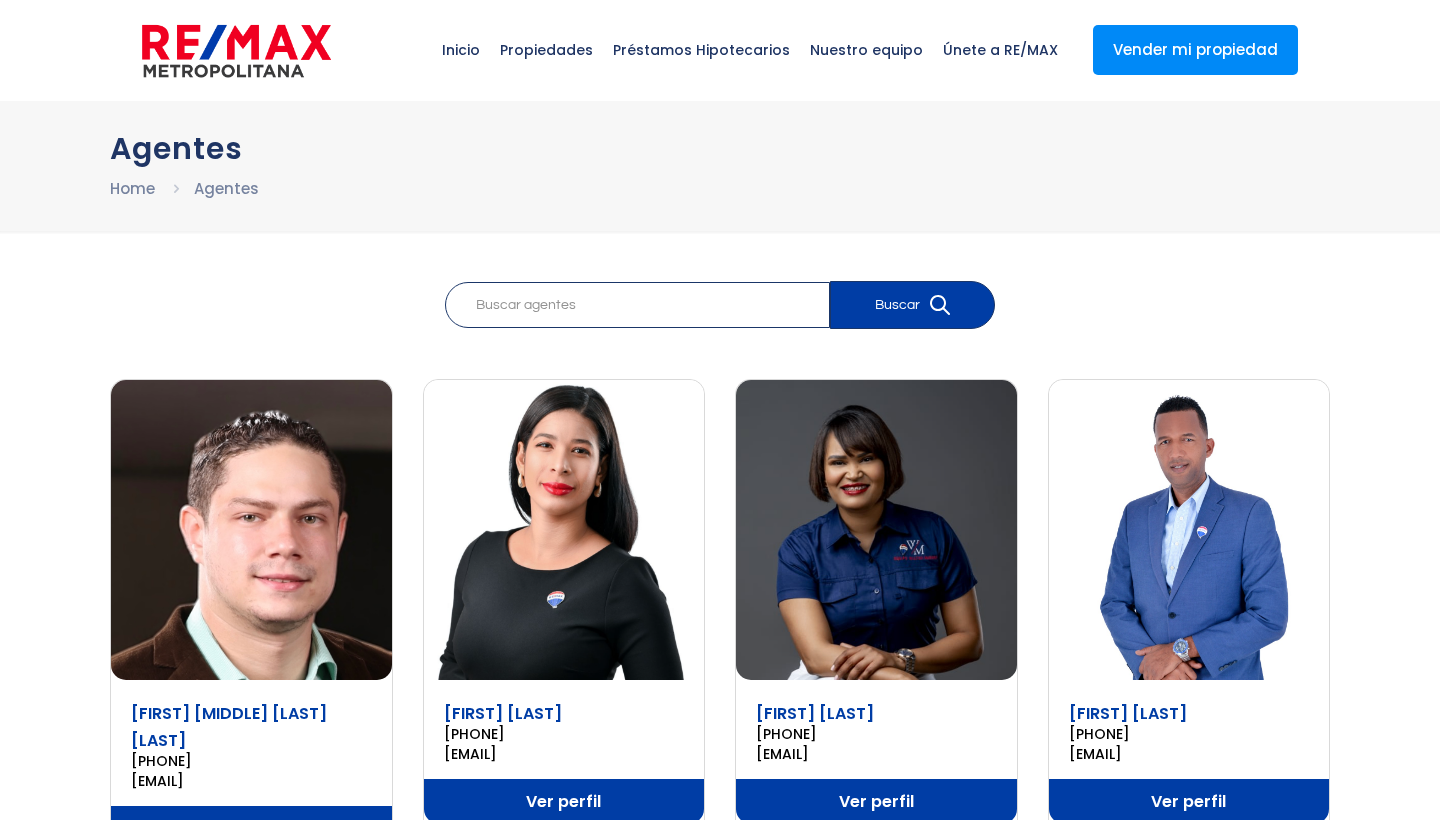 scroll, scrollTop: 0, scrollLeft: 0, axis: both 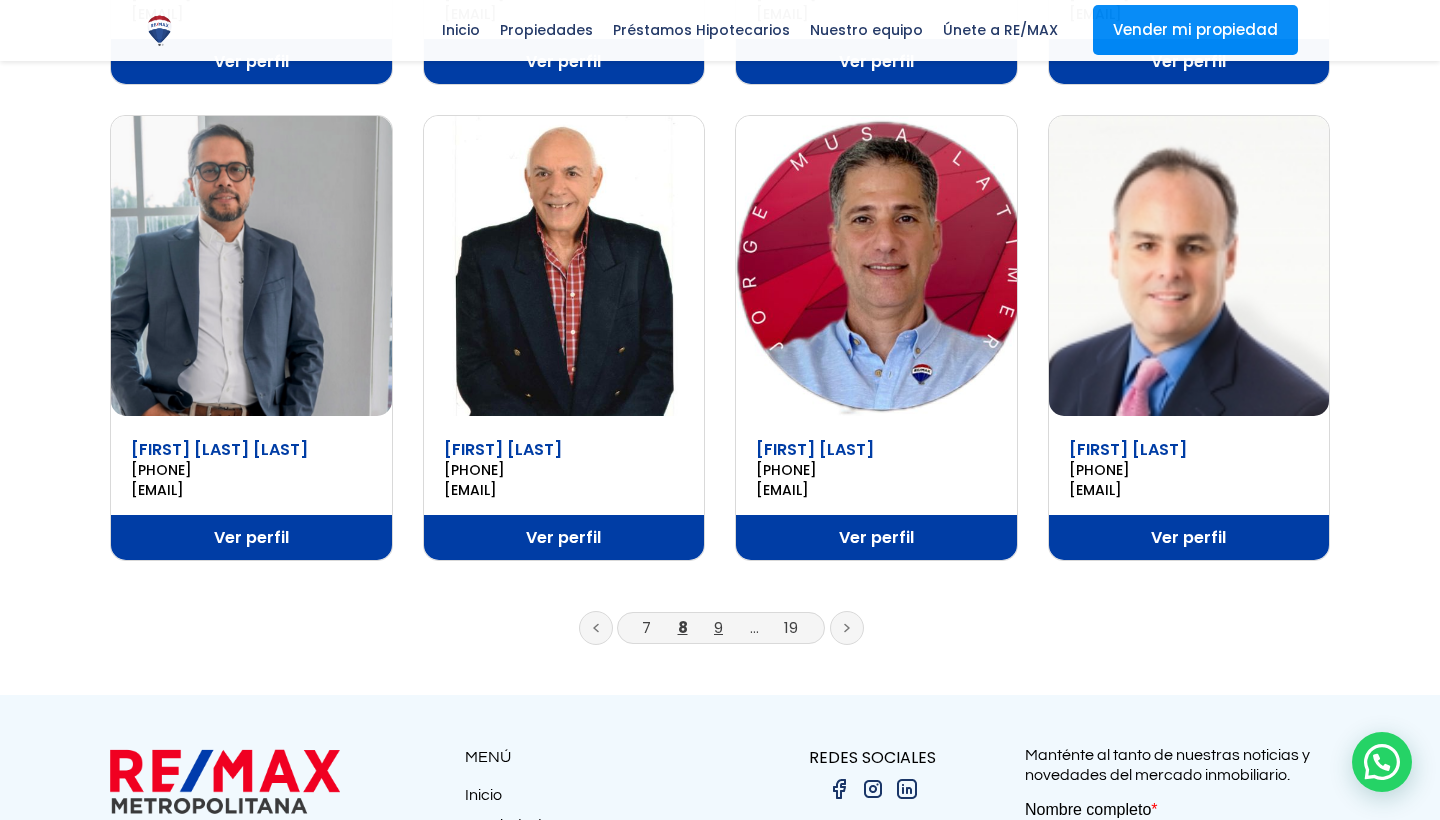 click on "9" at bounding box center (718, 627) 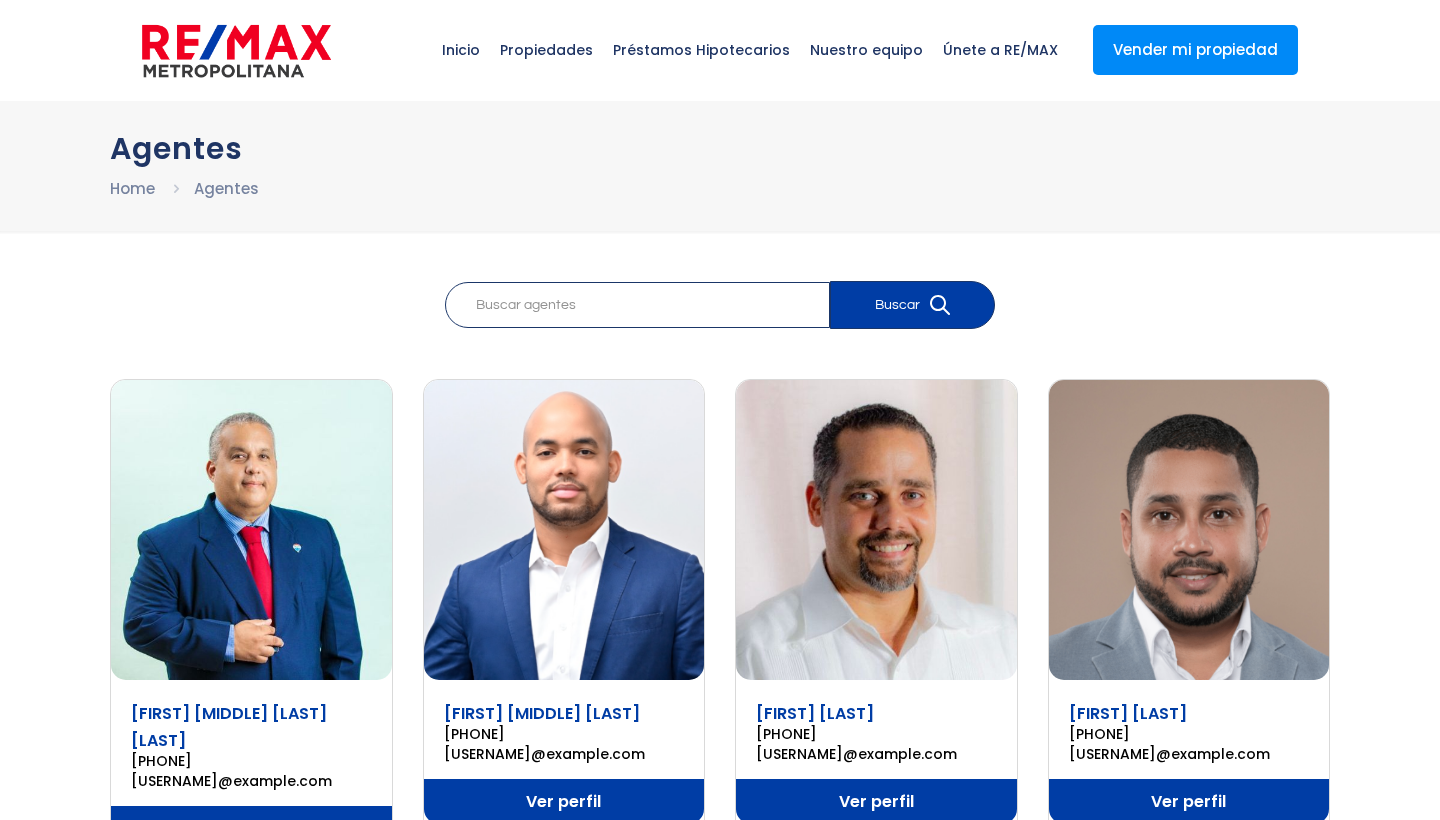 scroll, scrollTop: 0, scrollLeft: 0, axis: both 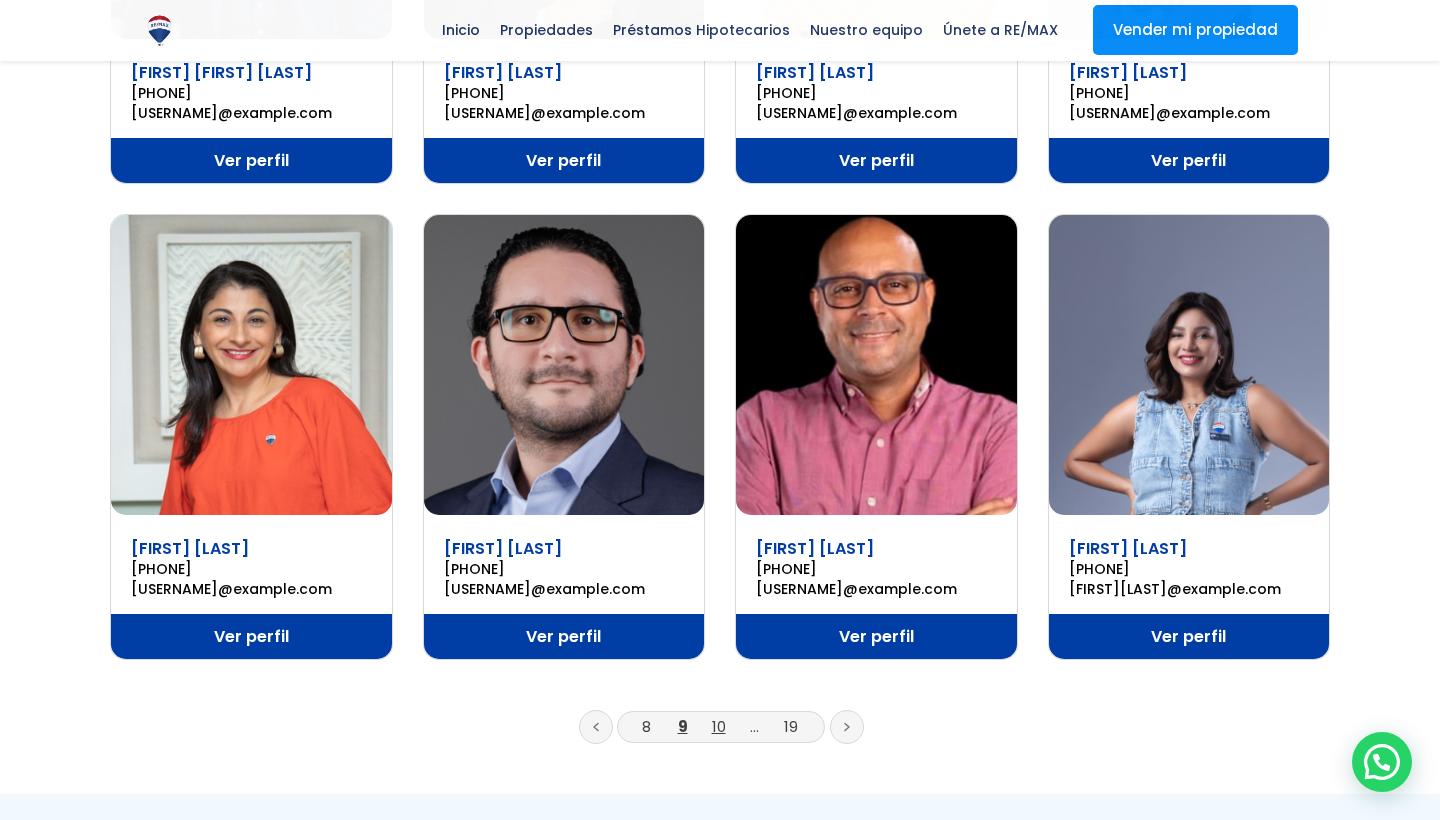 click on "10" at bounding box center (719, 726) 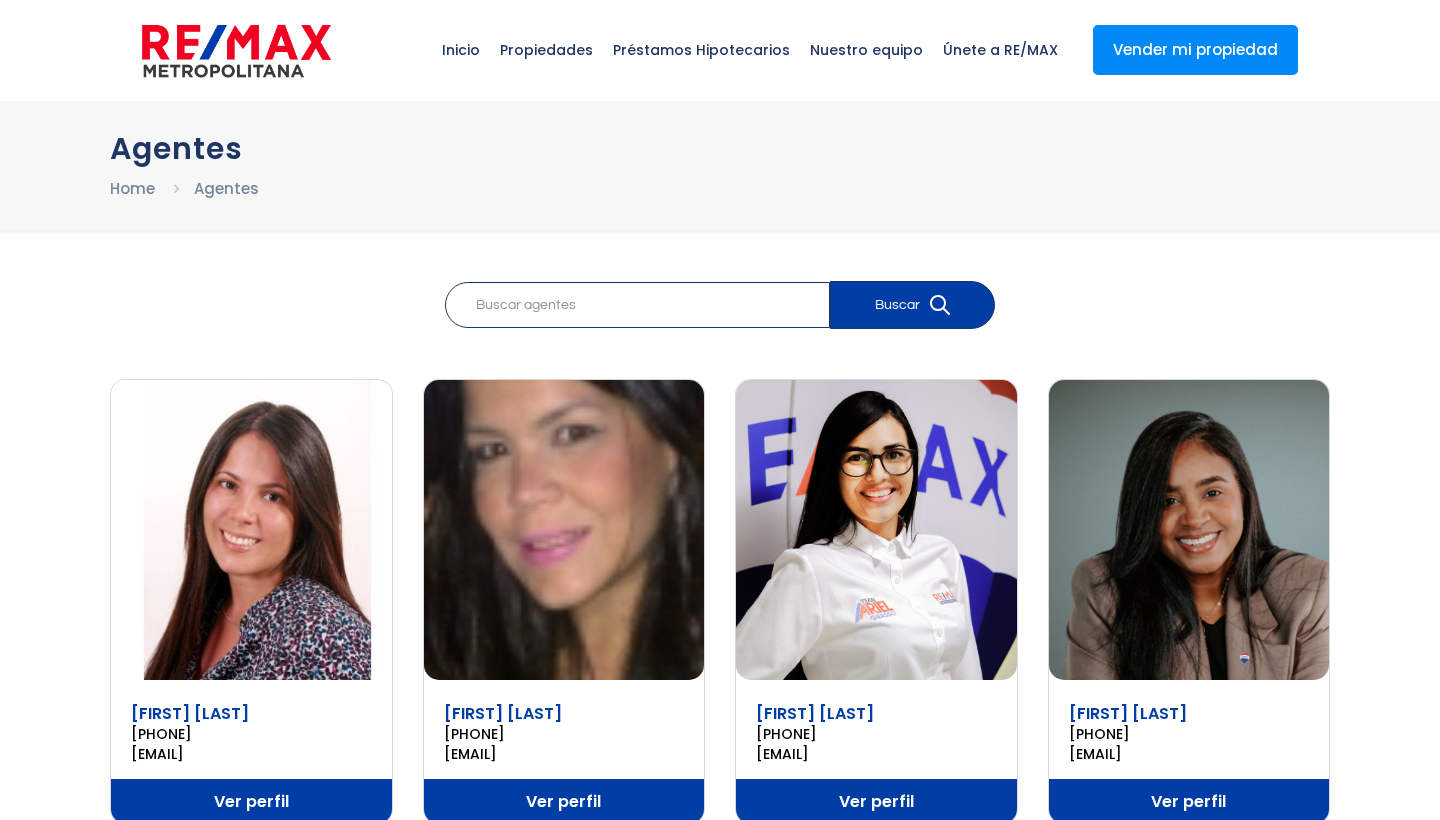 scroll, scrollTop: 0, scrollLeft: 0, axis: both 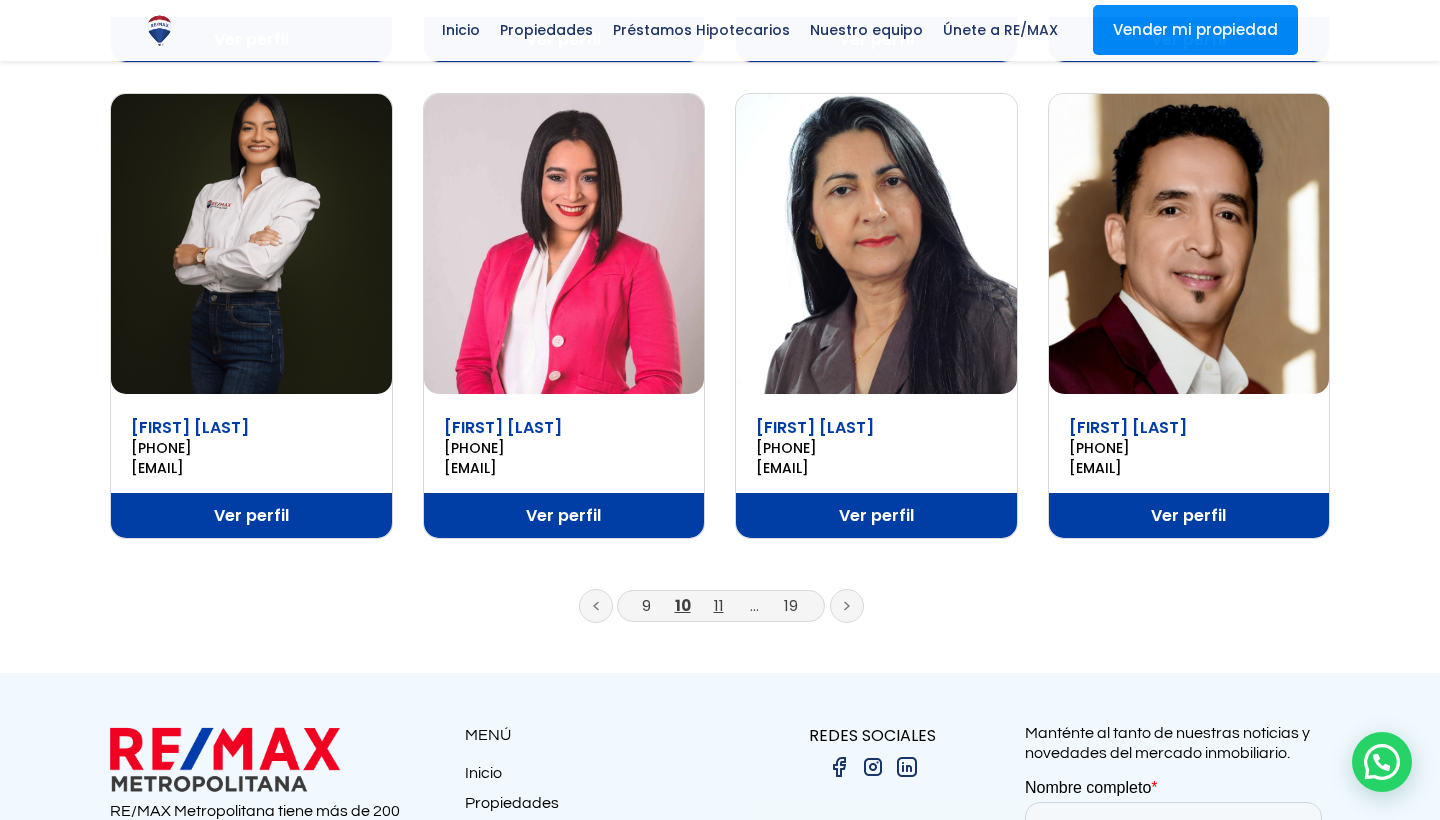 click on "11" at bounding box center (719, 605) 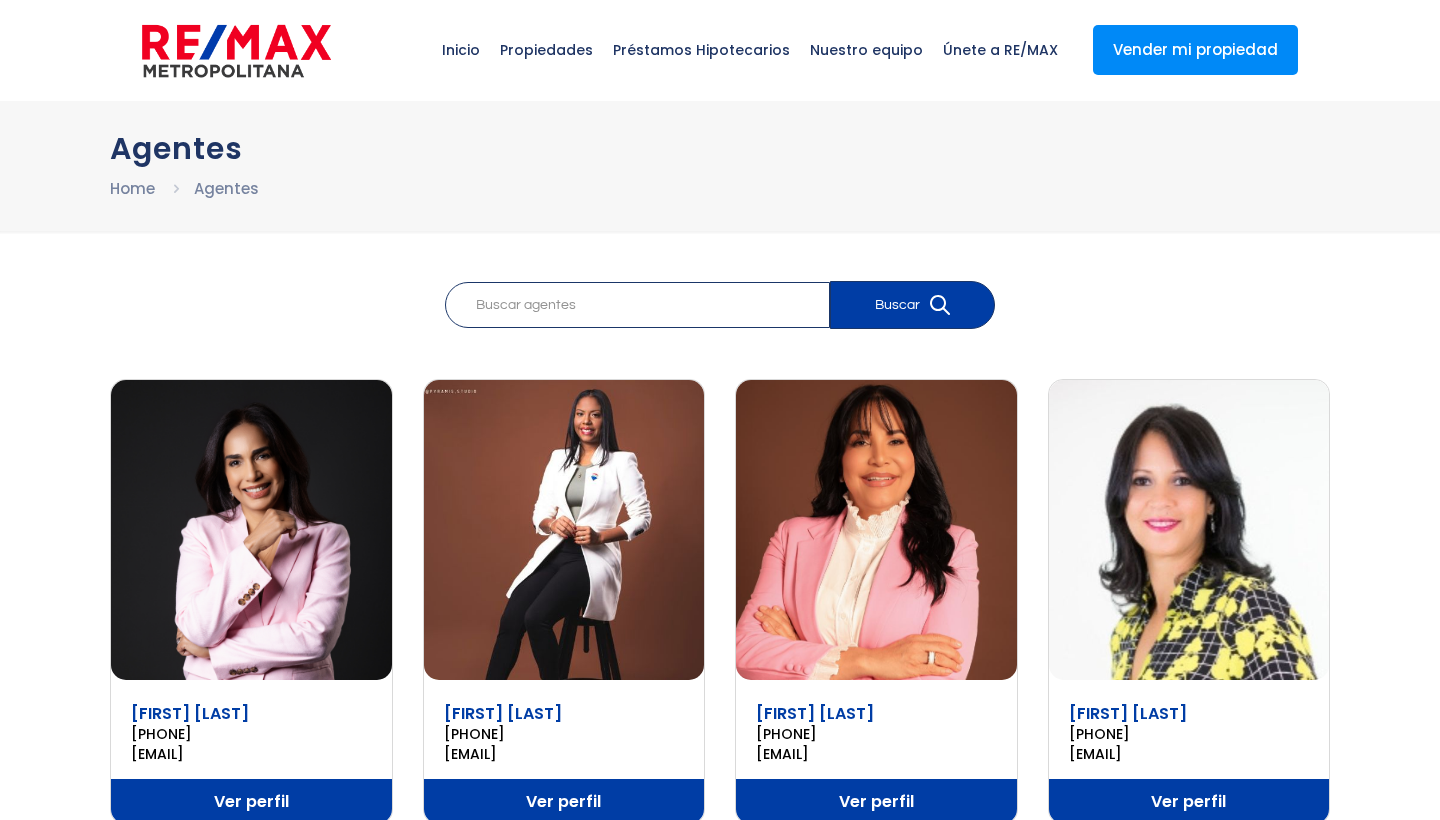 scroll, scrollTop: 0, scrollLeft: 0, axis: both 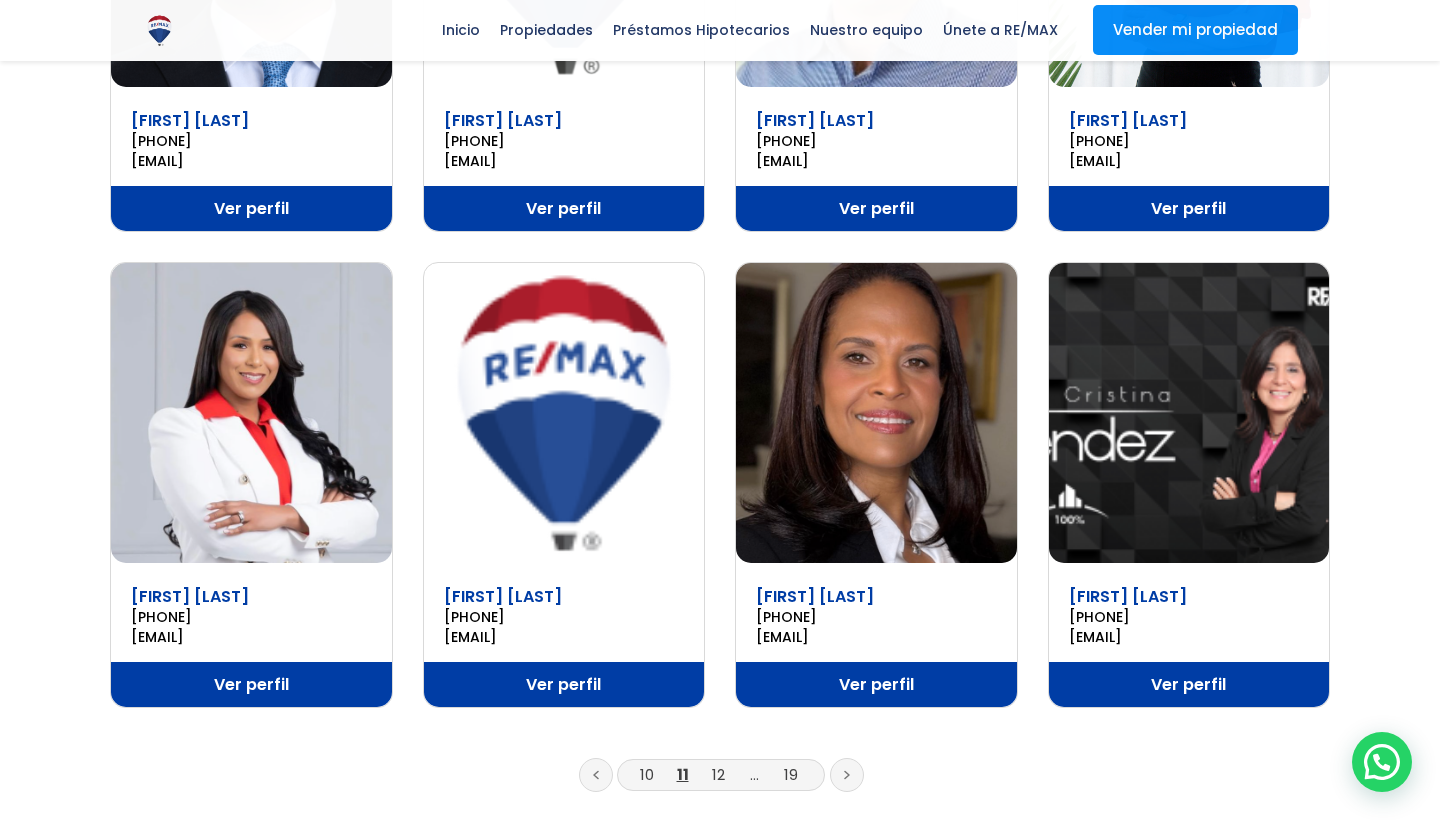 click on "12" at bounding box center [719, 774] 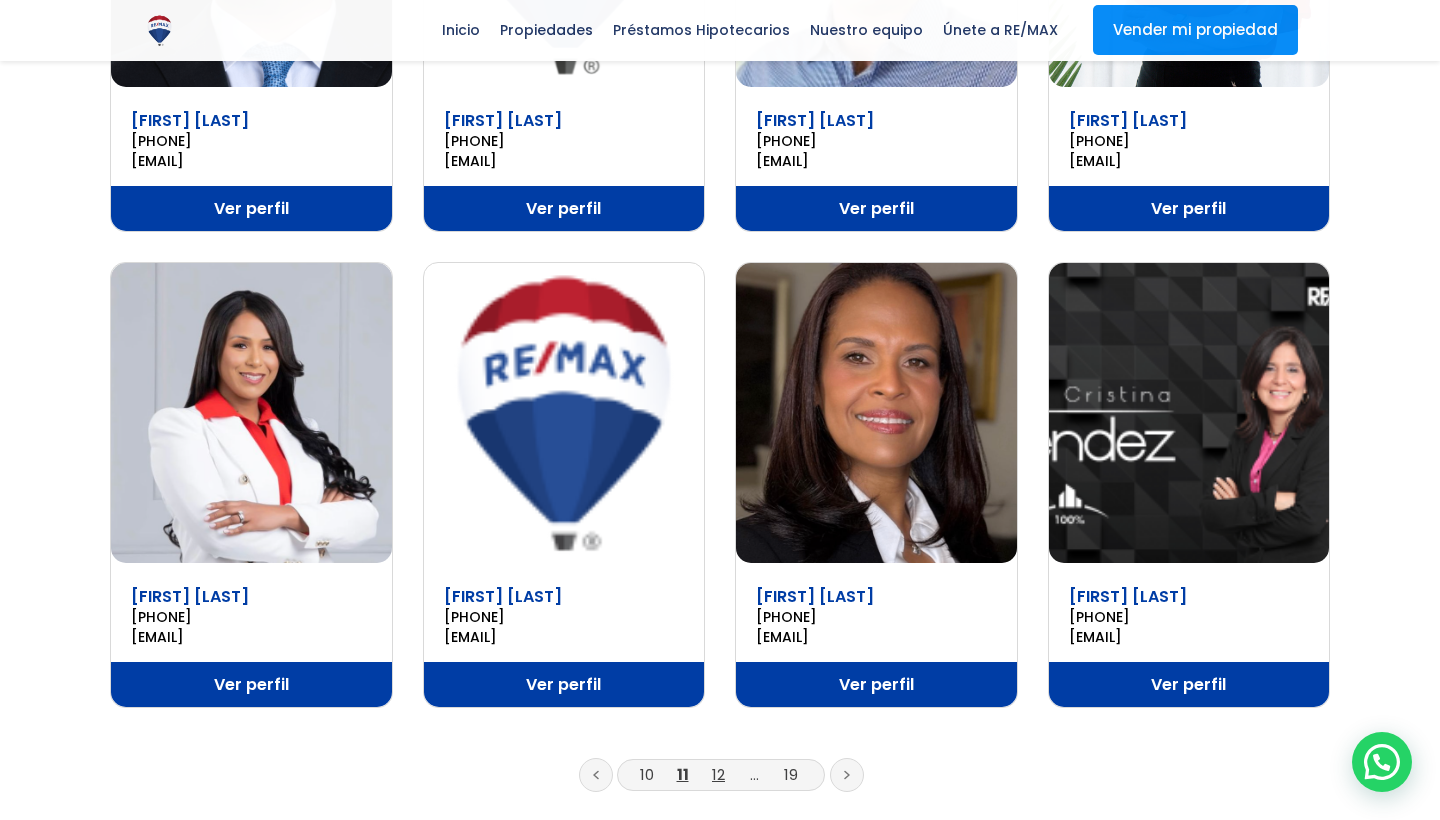 click on "12" at bounding box center [718, 774] 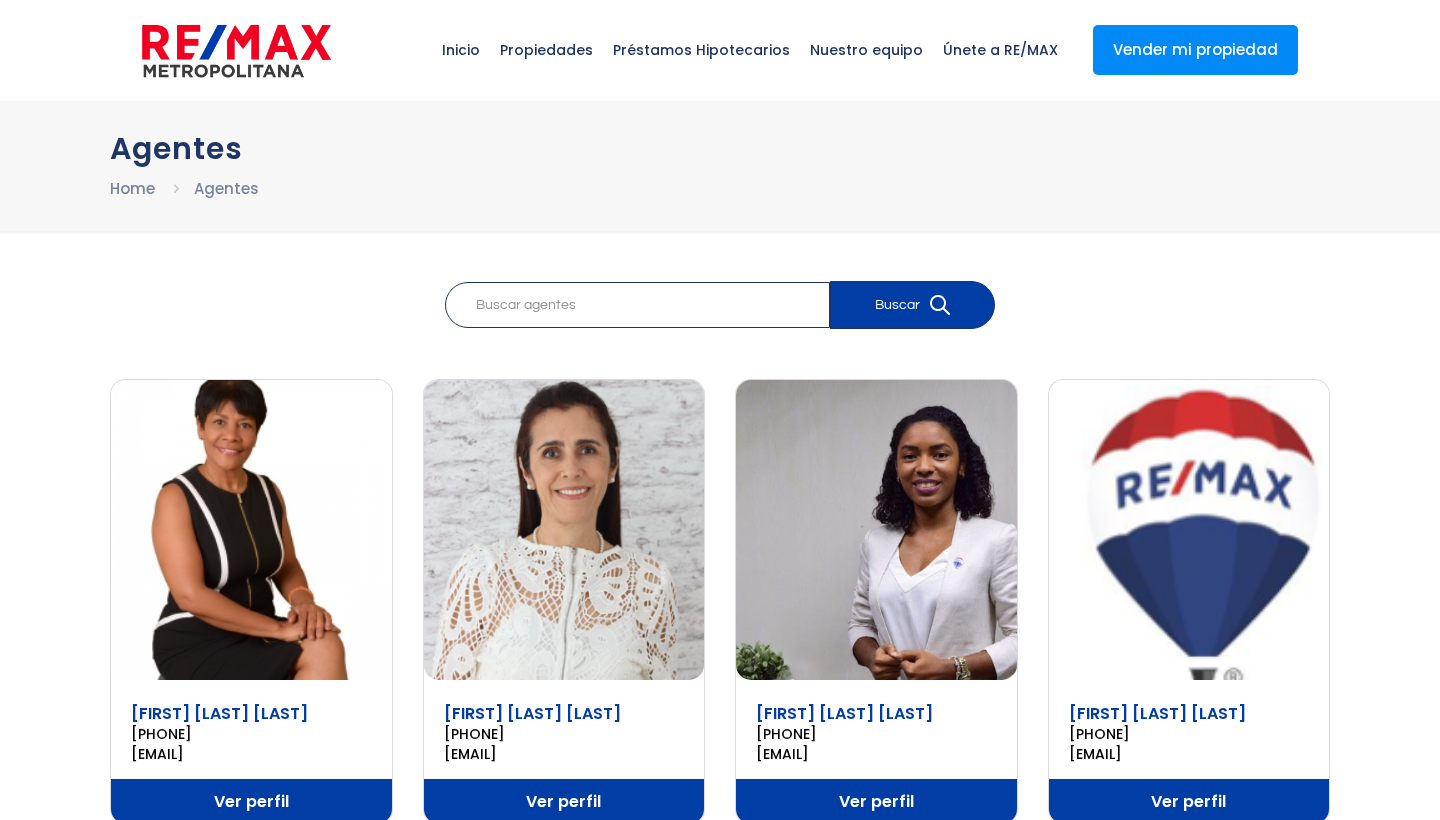 scroll, scrollTop: 0, scrollLeft: 0, axis: both 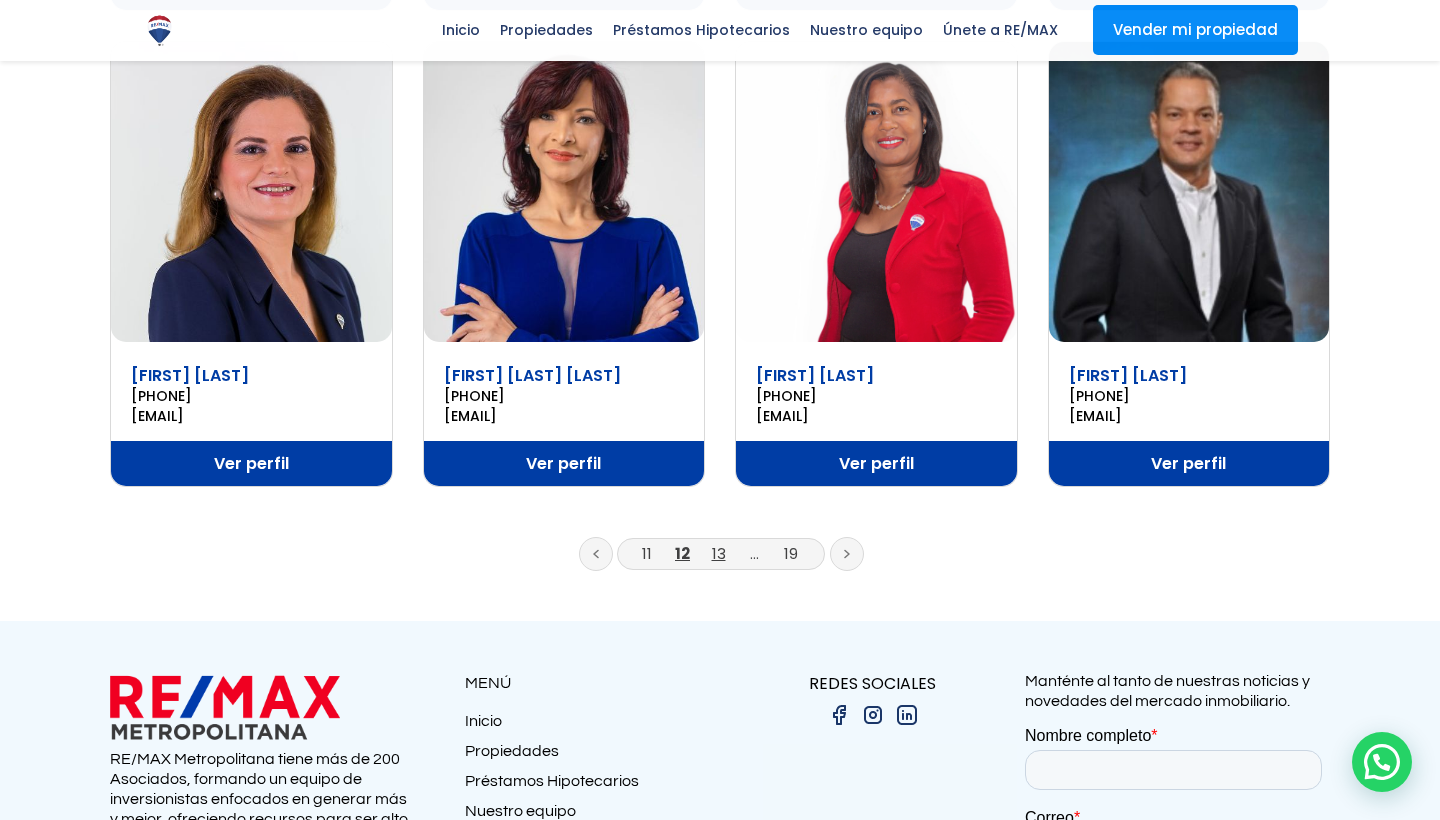 click on "13" at bounding box center (719, 553) 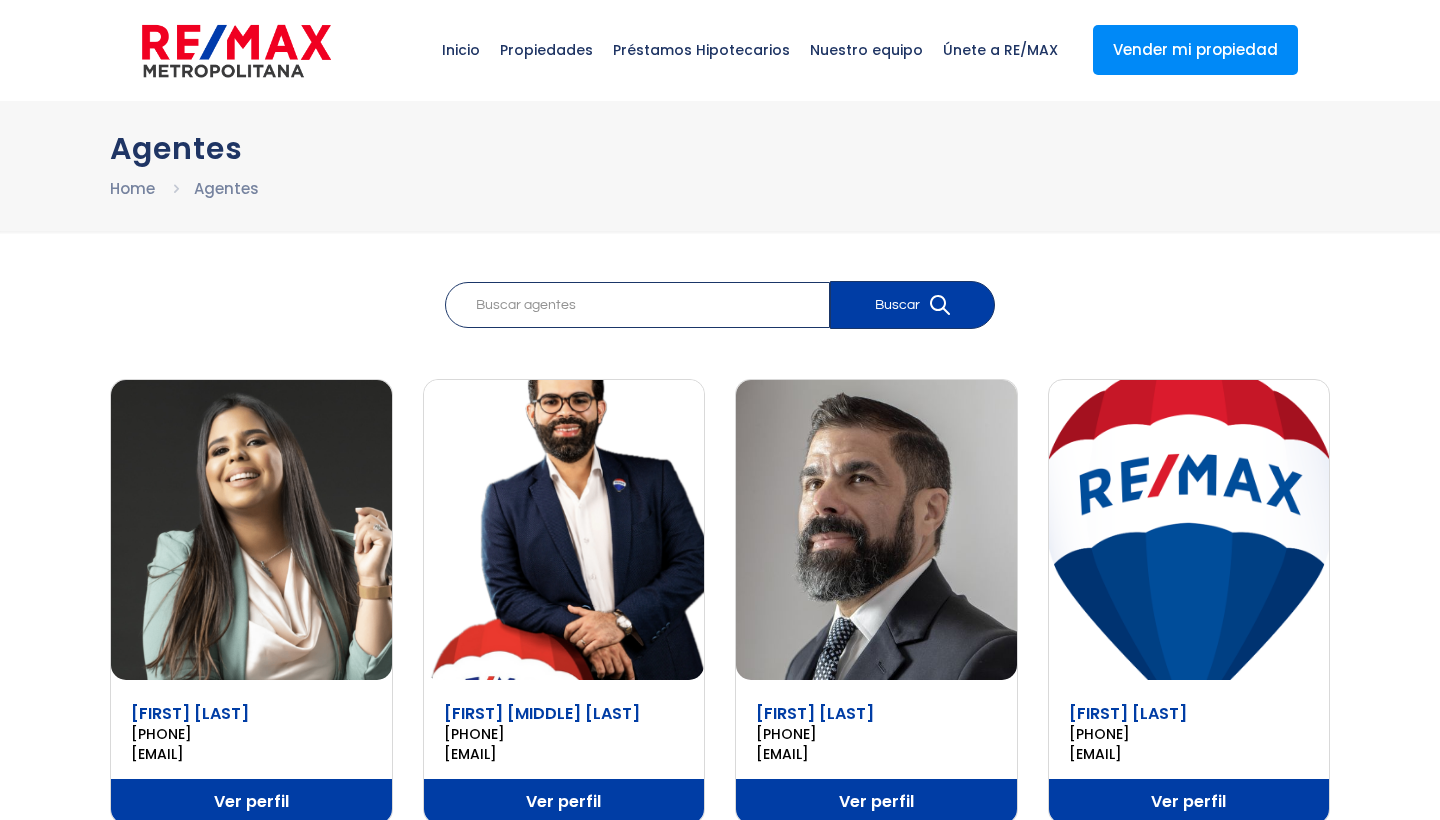 scroll, scrollTop: 0, scrollLeft: 0, axis: both 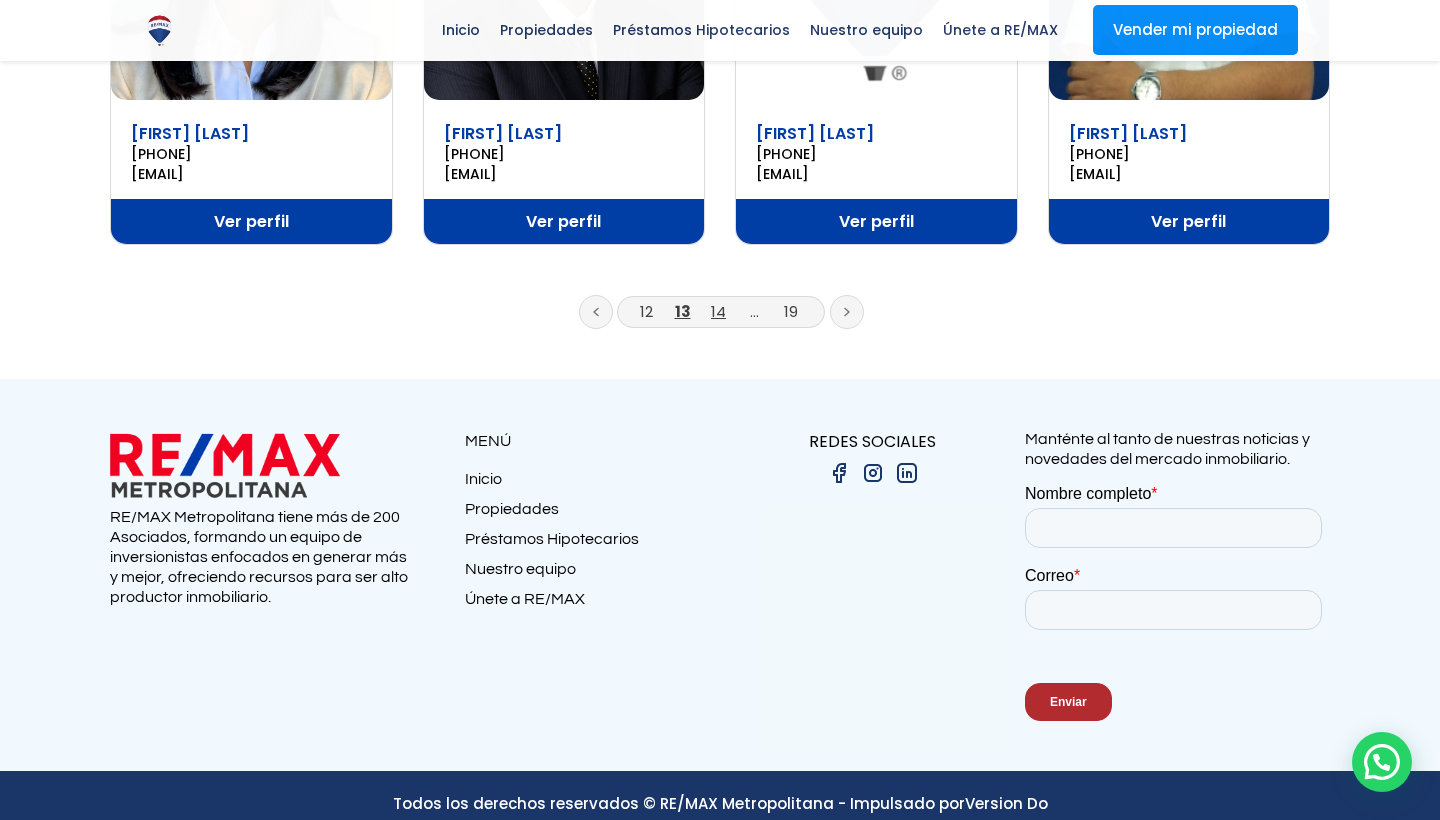 click on "14" at bounding box center [718, 311] 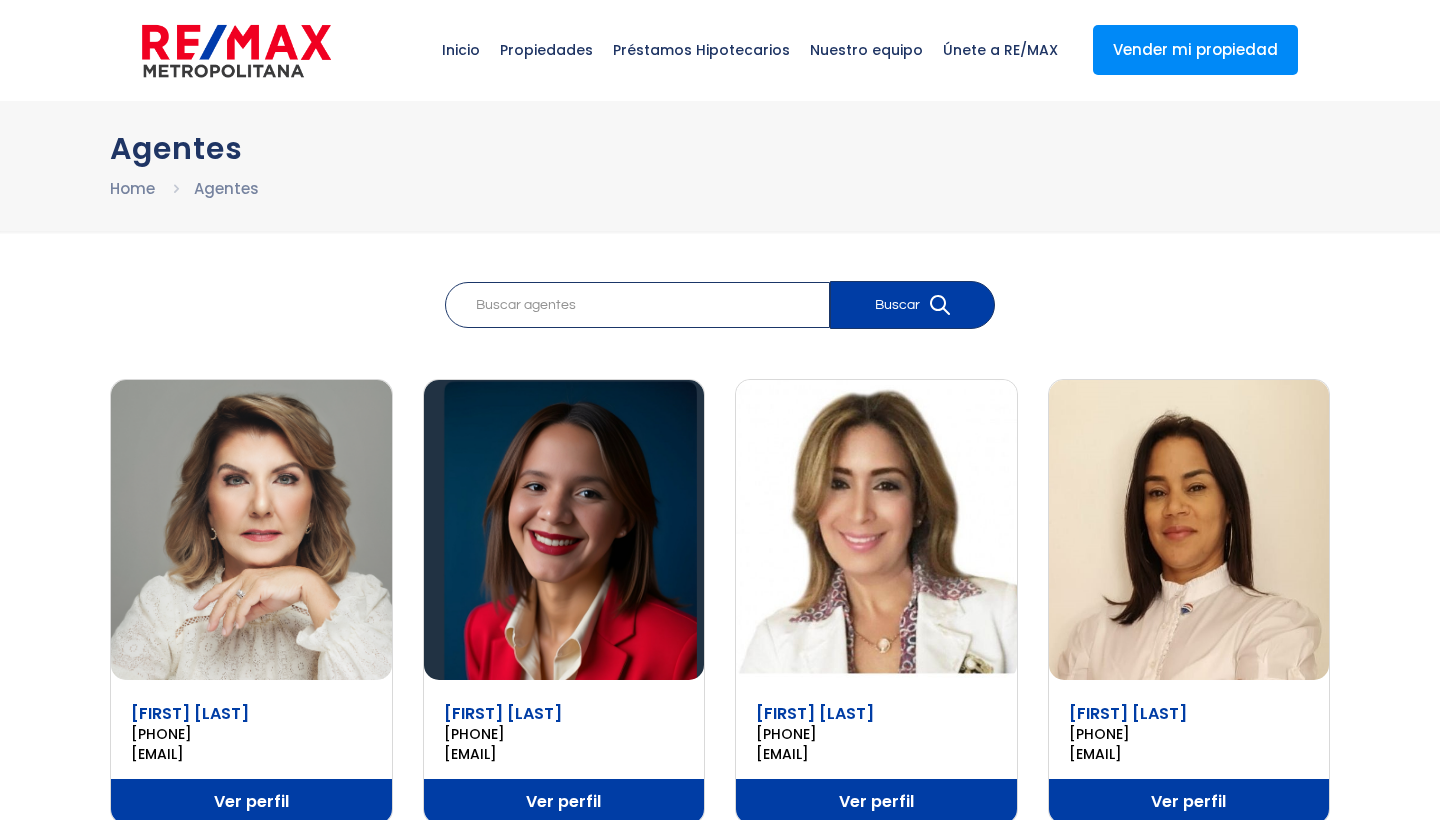 scroll, scrollTop: 0, scrollLeft: 0, axis: both 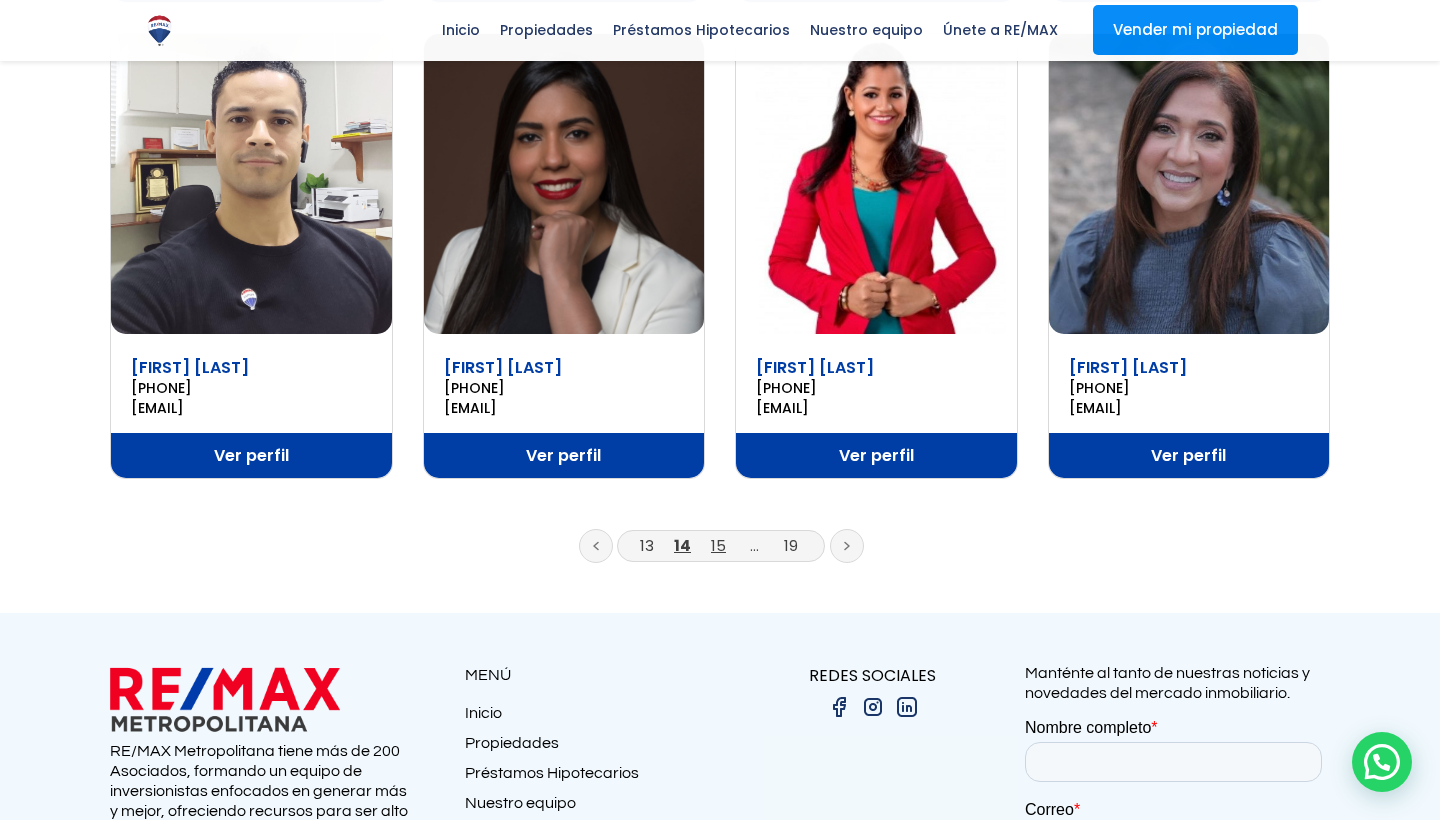 click on "15" at bounding box center [718, 545] 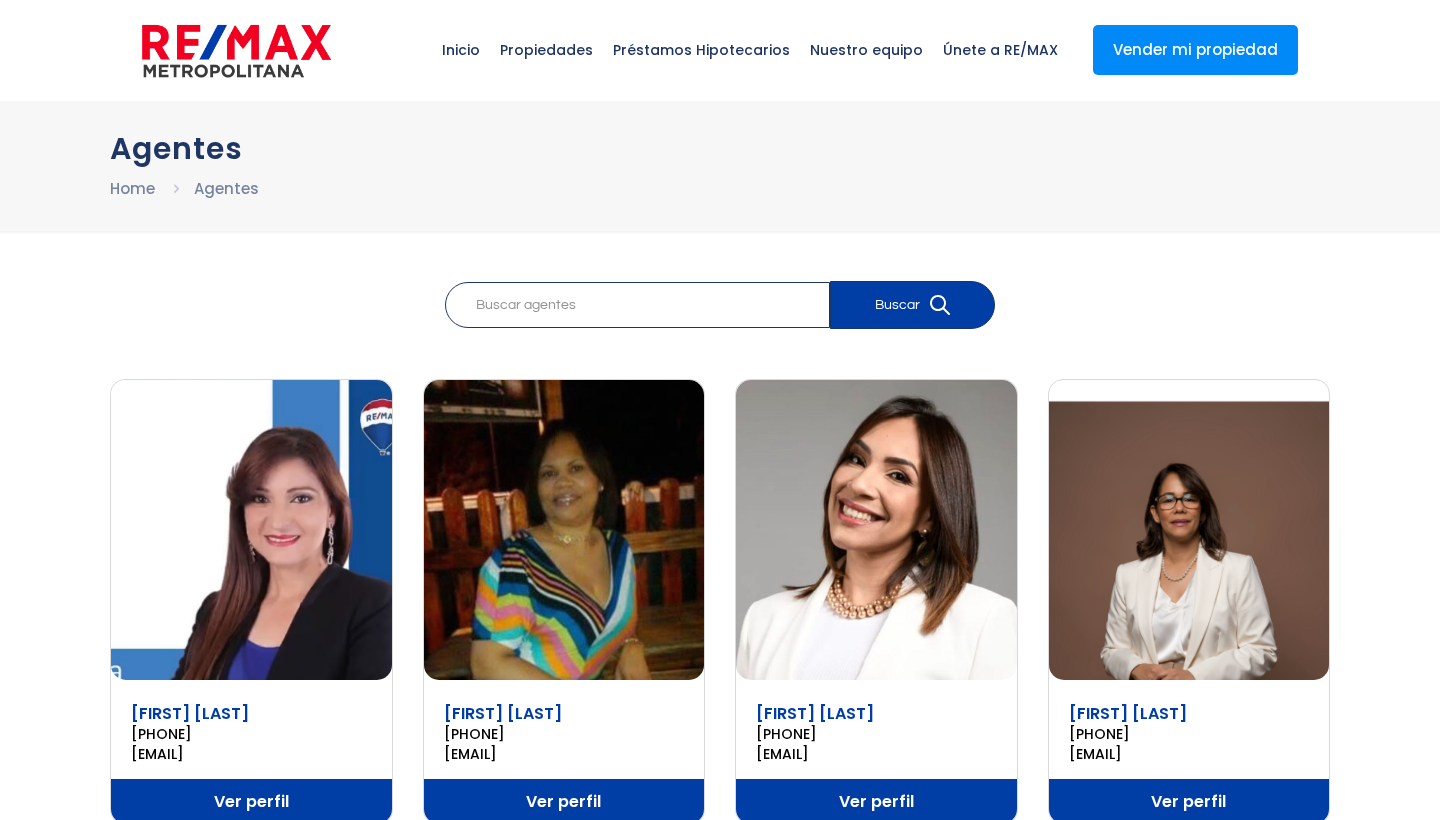 scroll, scrollTop: 0, scrollLeft: 0, axis: both 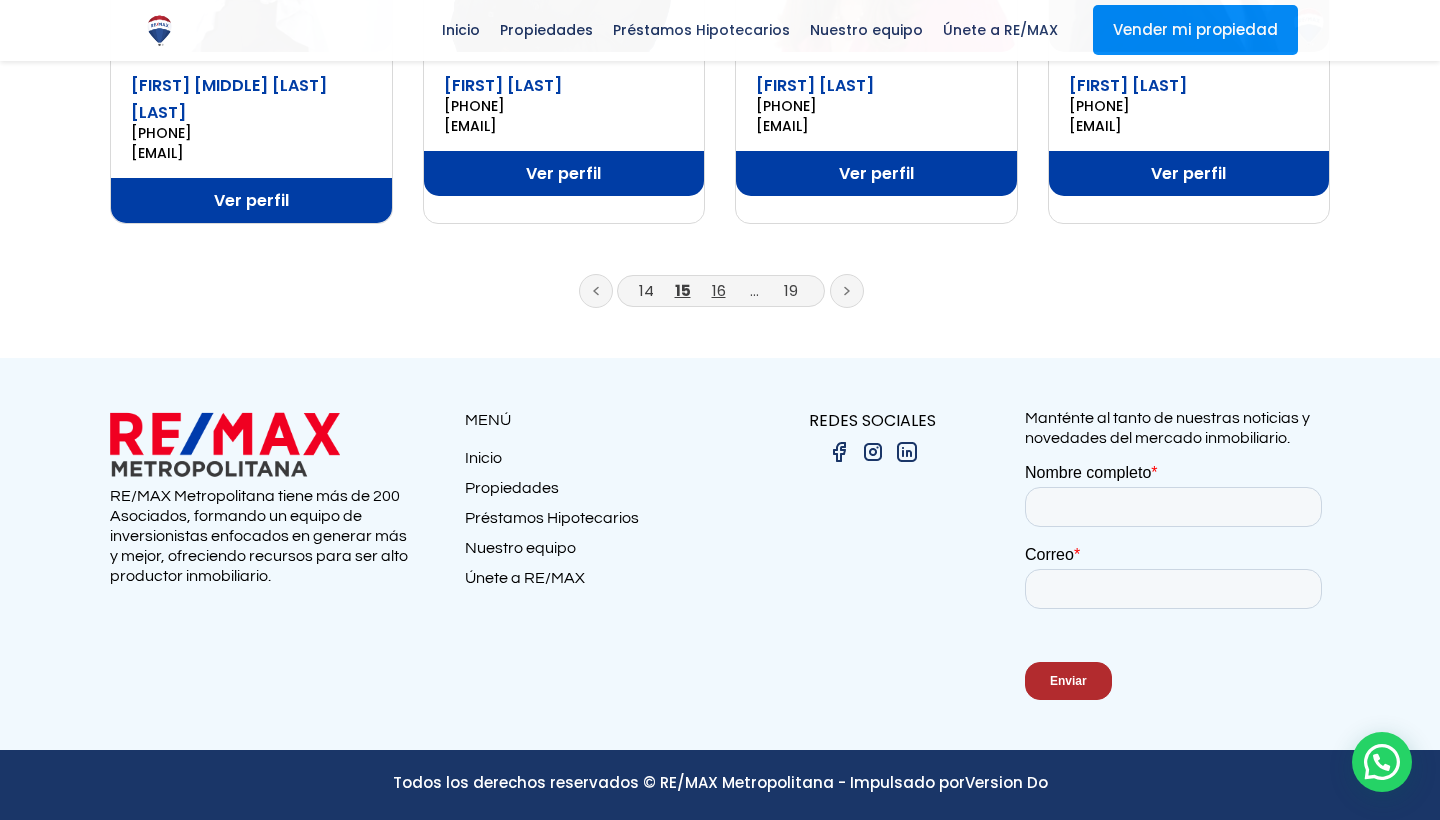 click on "16" at bounding box center [719, 290] 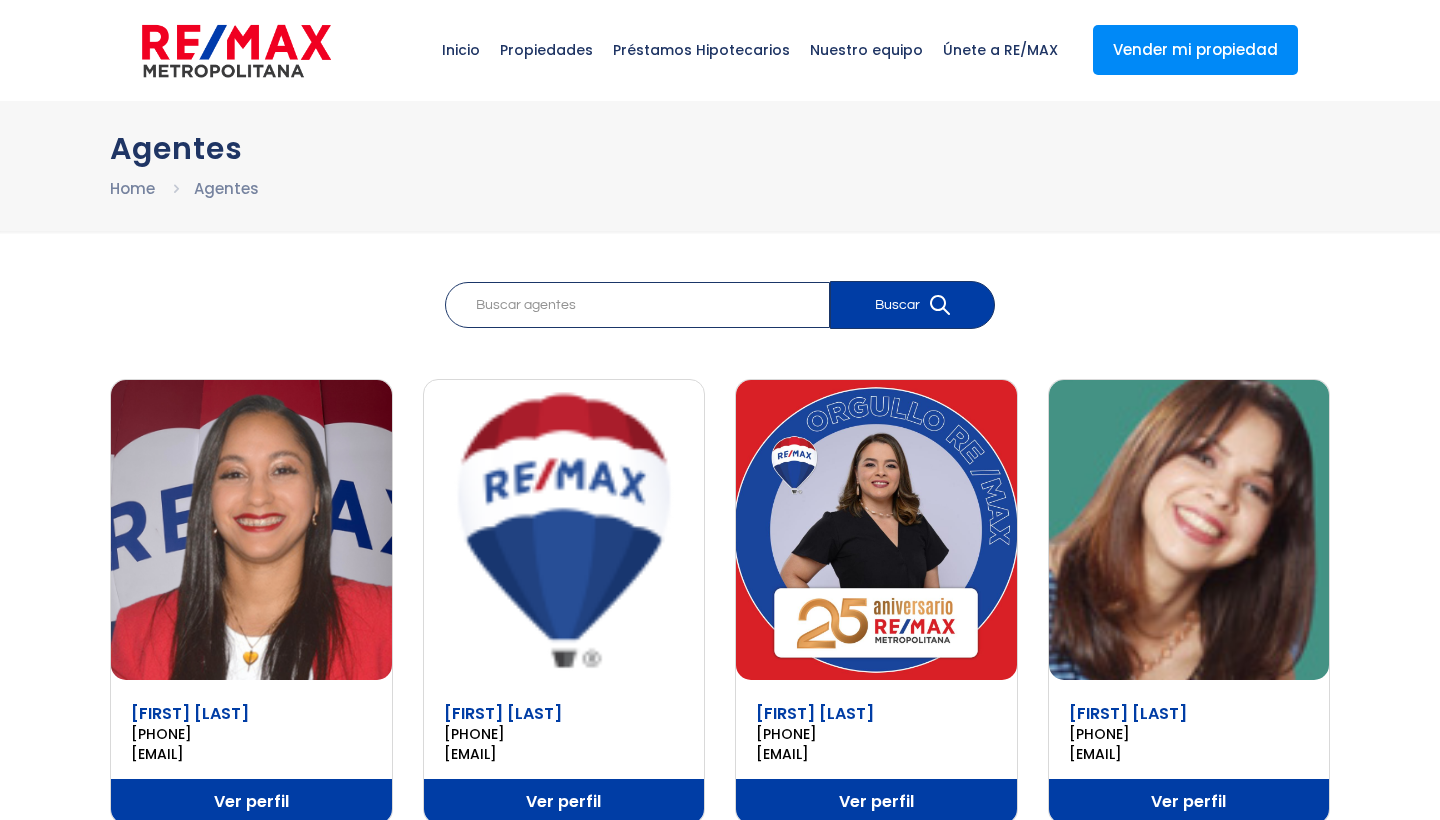 scroll, scrollTop: 0, scrollLeft: 0, axis: both 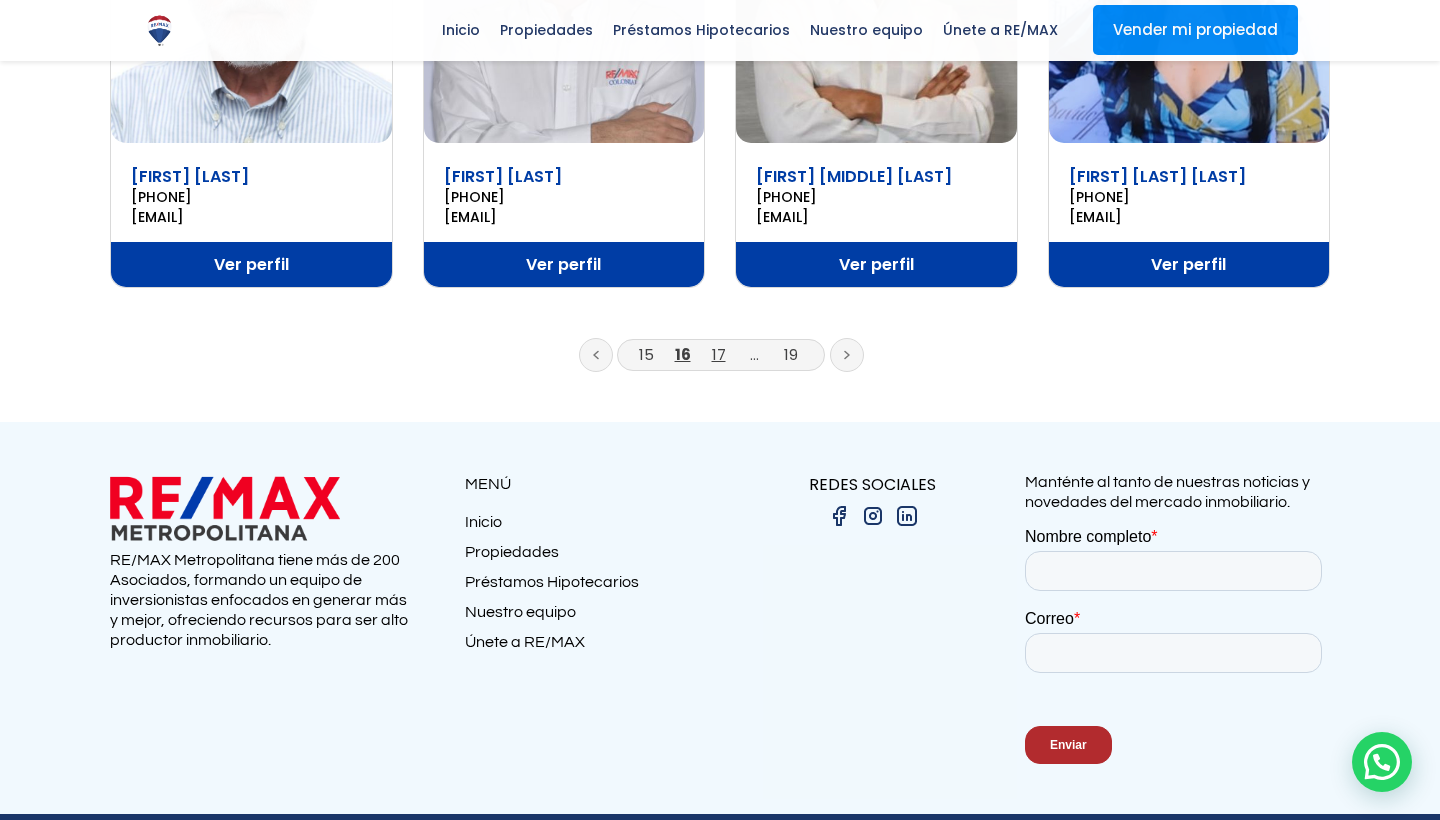 click on "17" at bounding box center [719, 354] 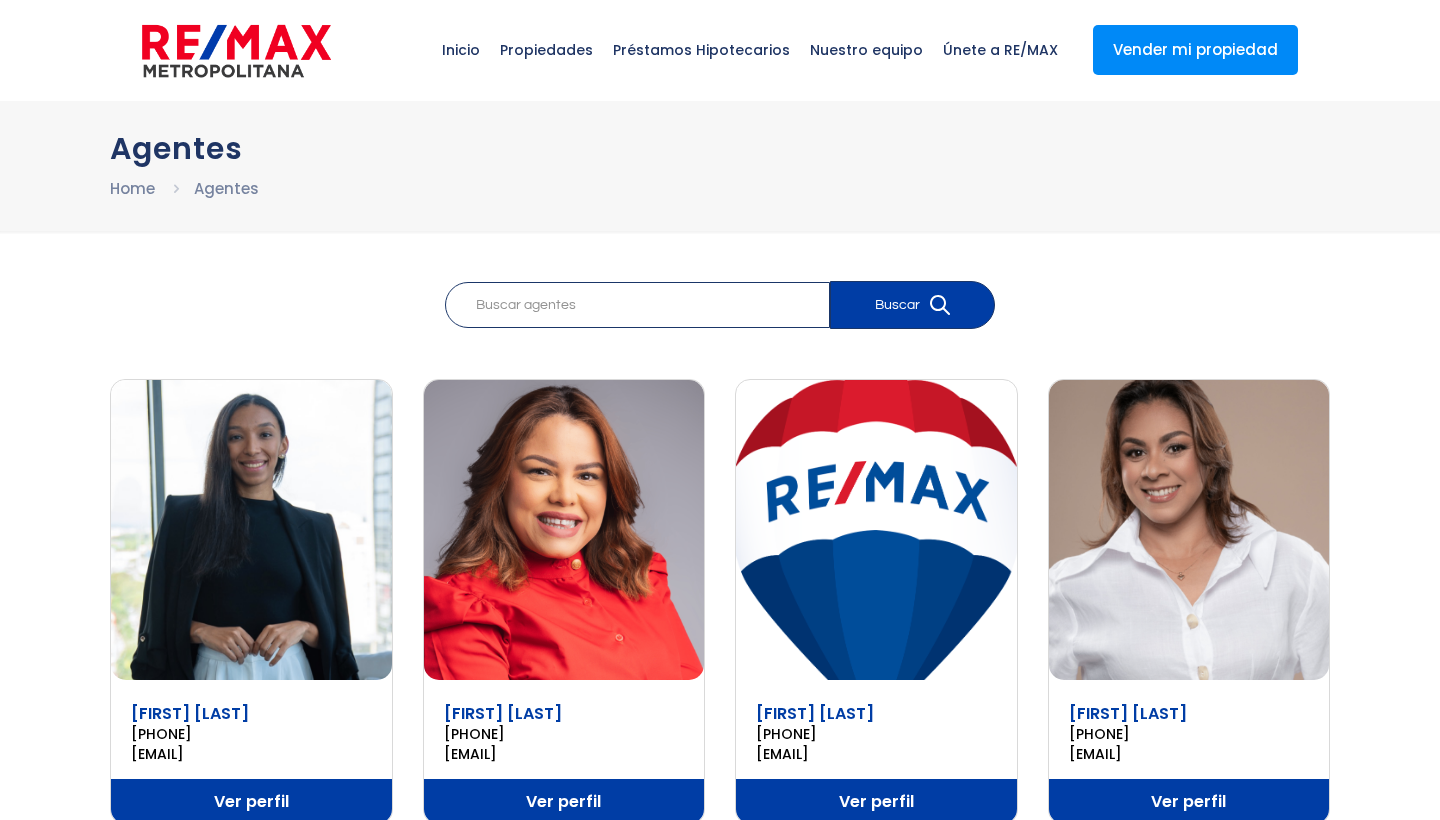 scroll, scrollTop: 0, scrollLeft: 0, axis: both 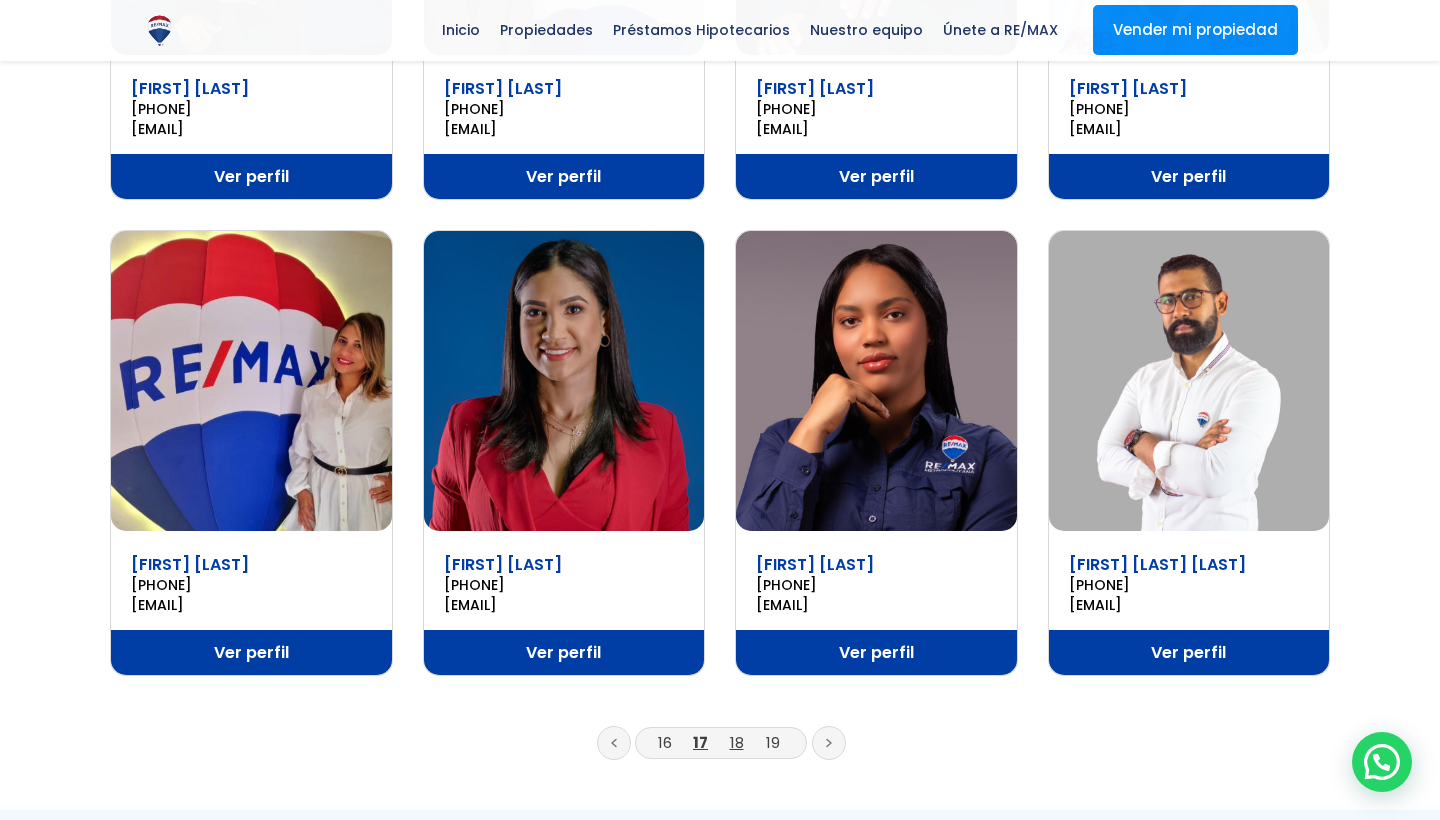 click on "18" at bounding box center (737, 742) 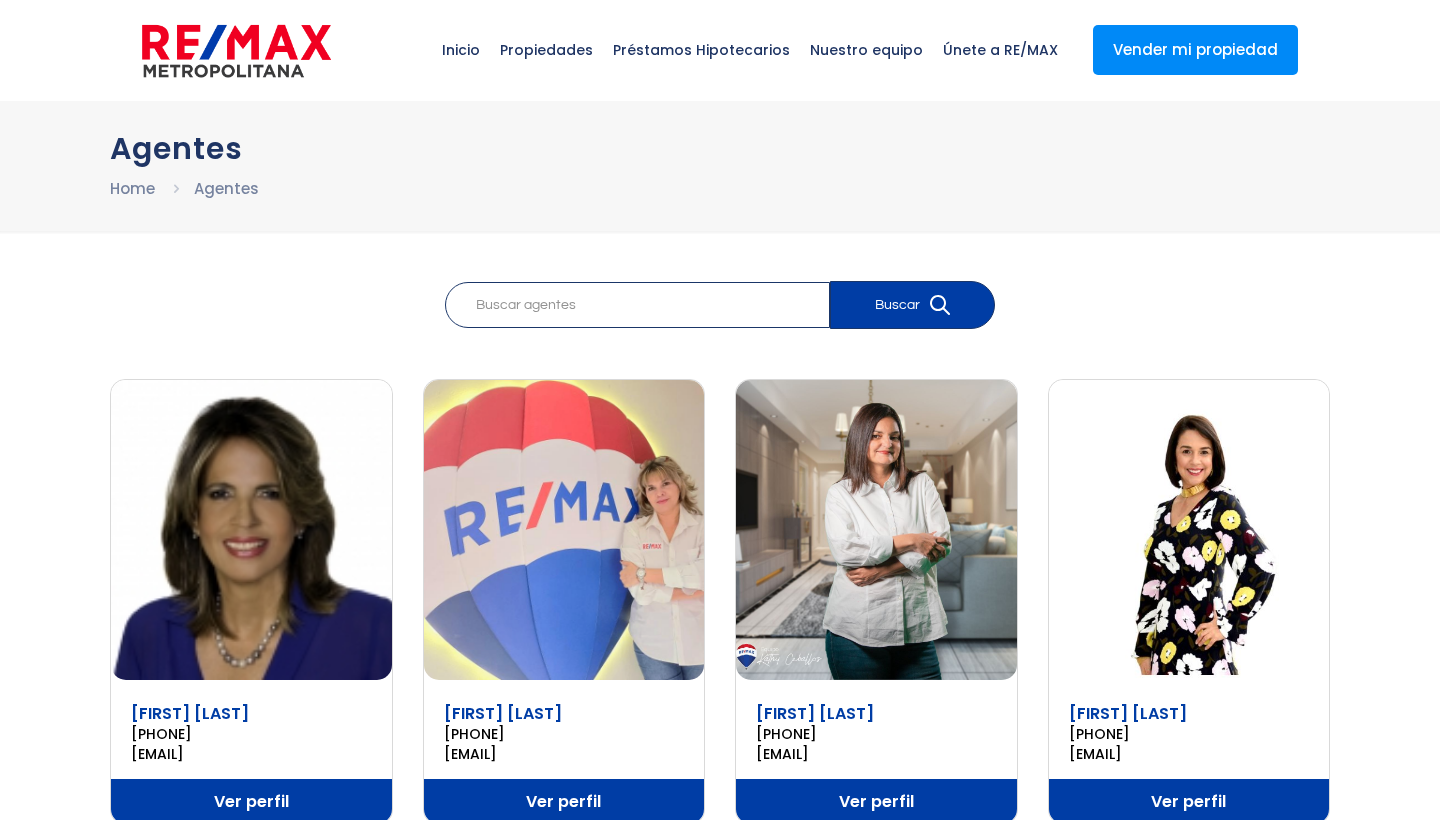scroll, scrollTop: 0, scrollLeft: 0, axis: both 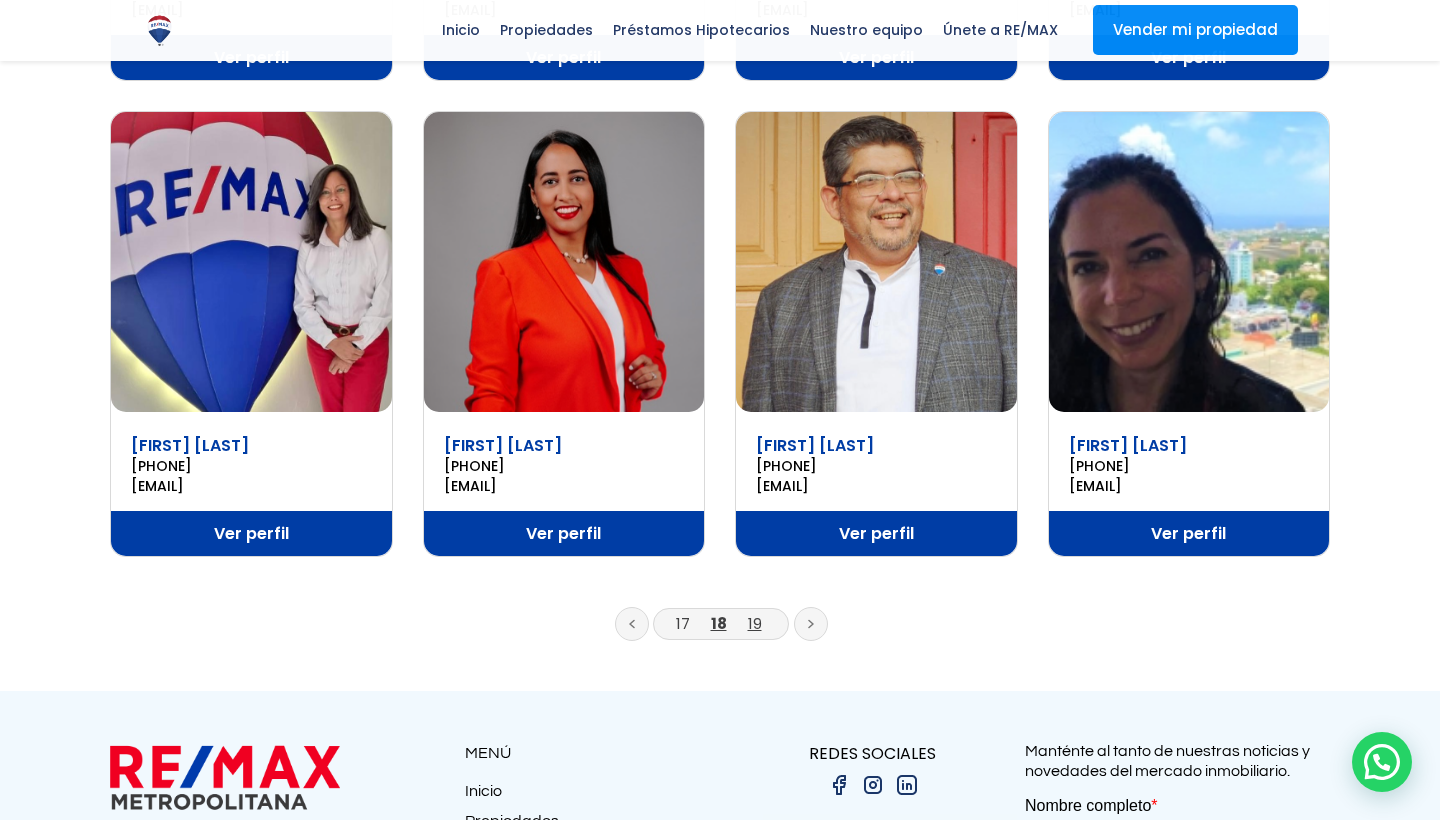 click on "19" at bounding box center [755, 623] 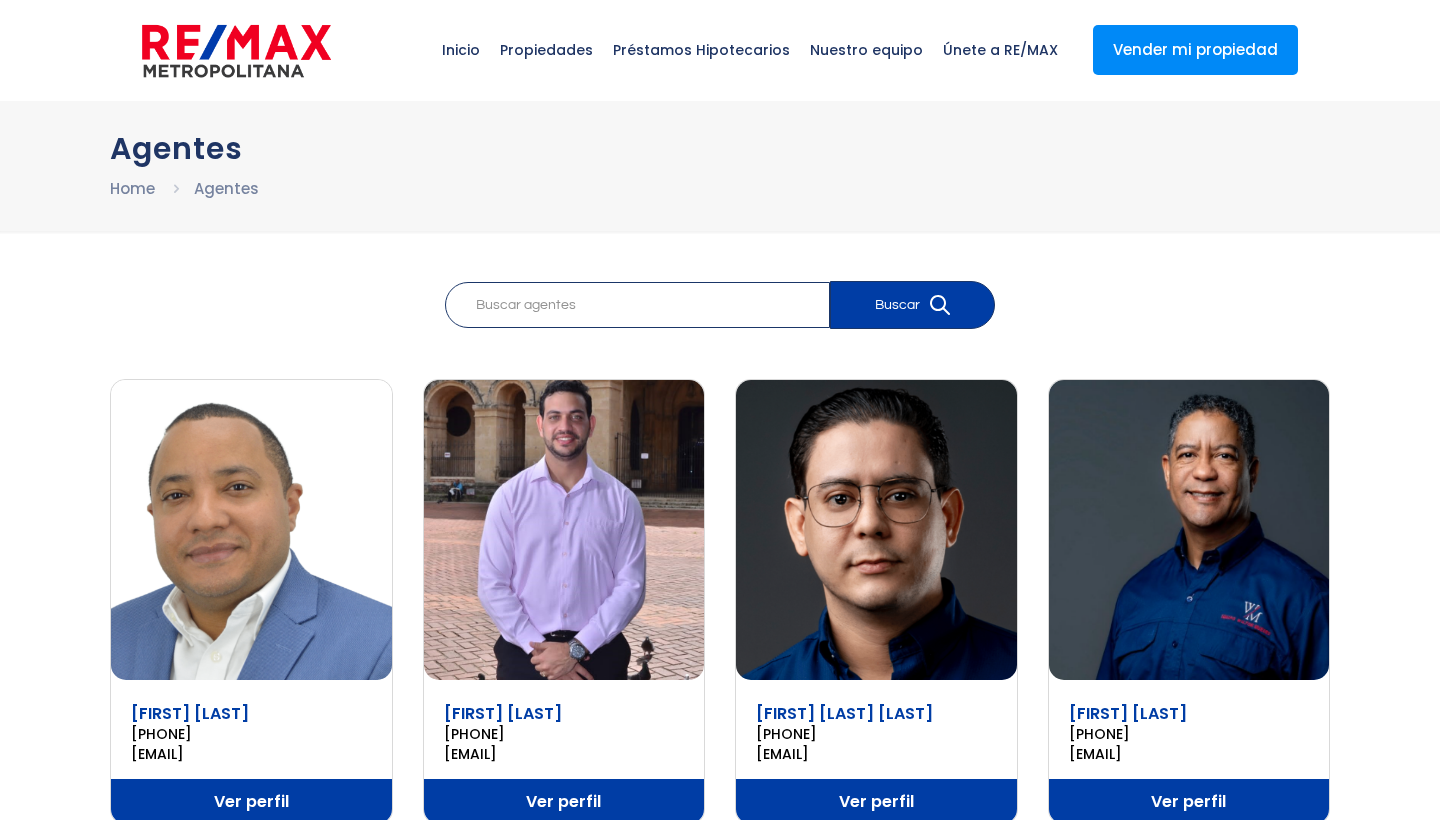 scroll, scrollTop: 0, scrollLeft: 0, axis: both 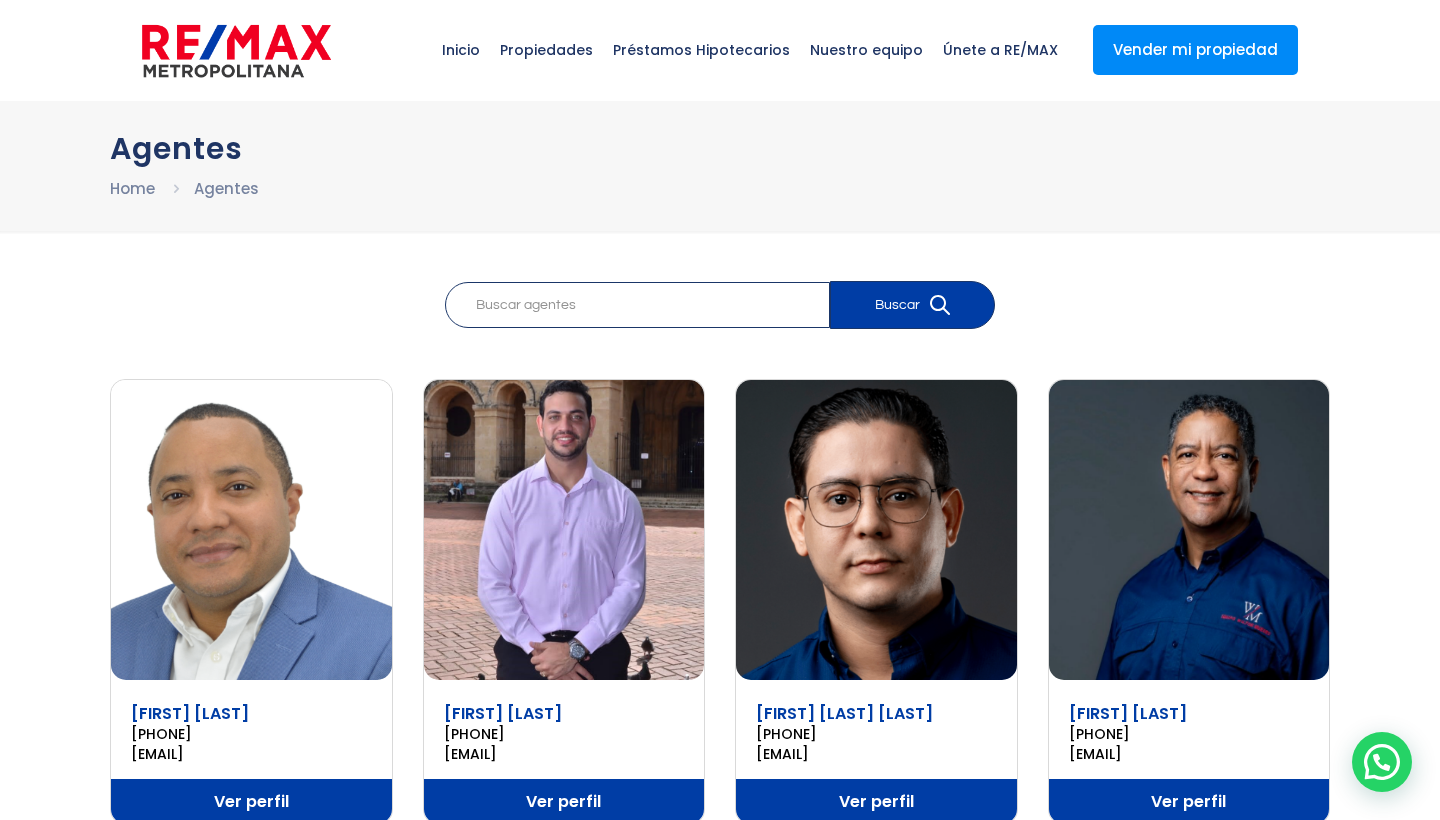 click at bounding box center (236, 51) 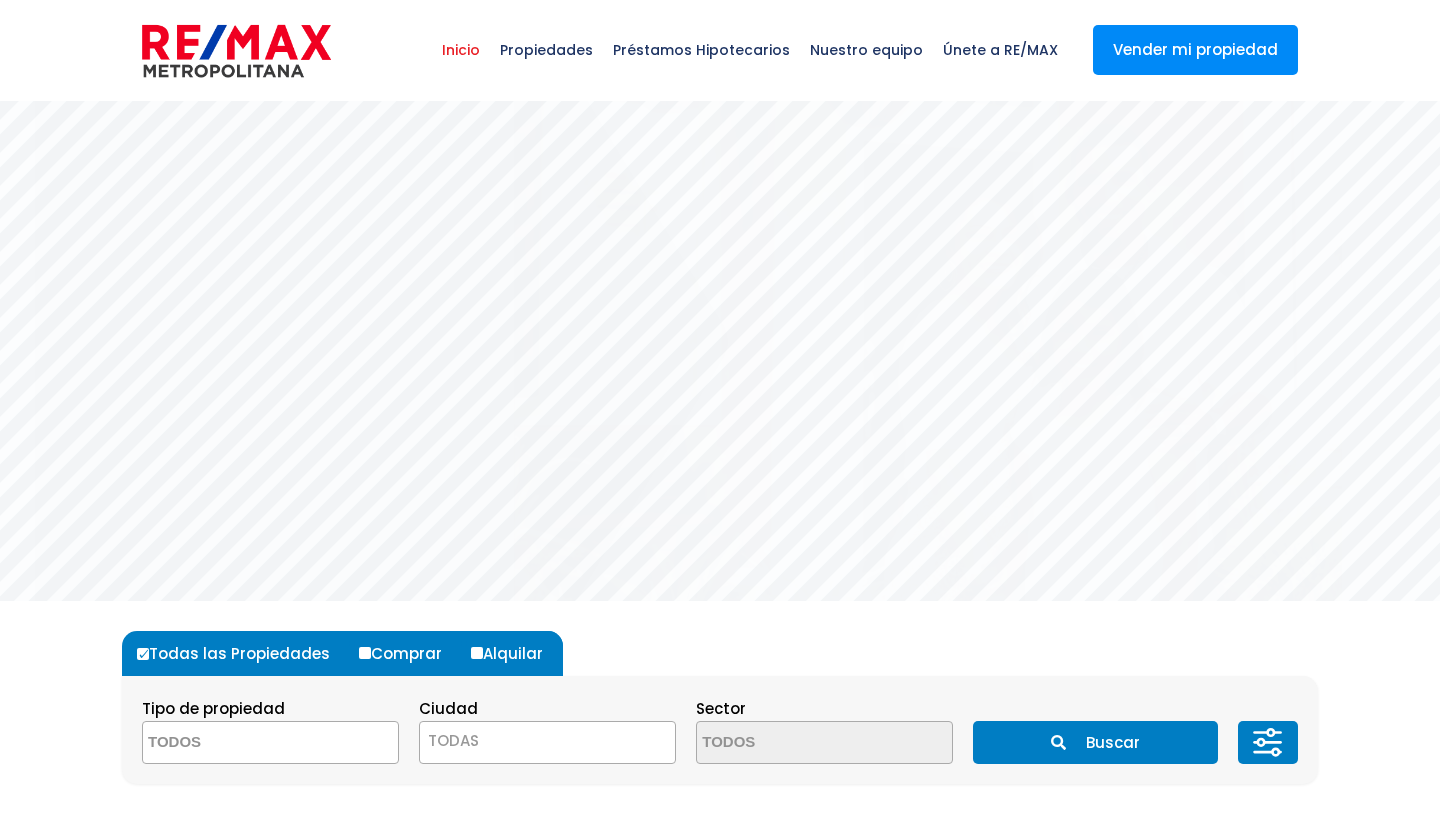 scroll, scrollTop: 0, scrollLeft: 0, axis: both 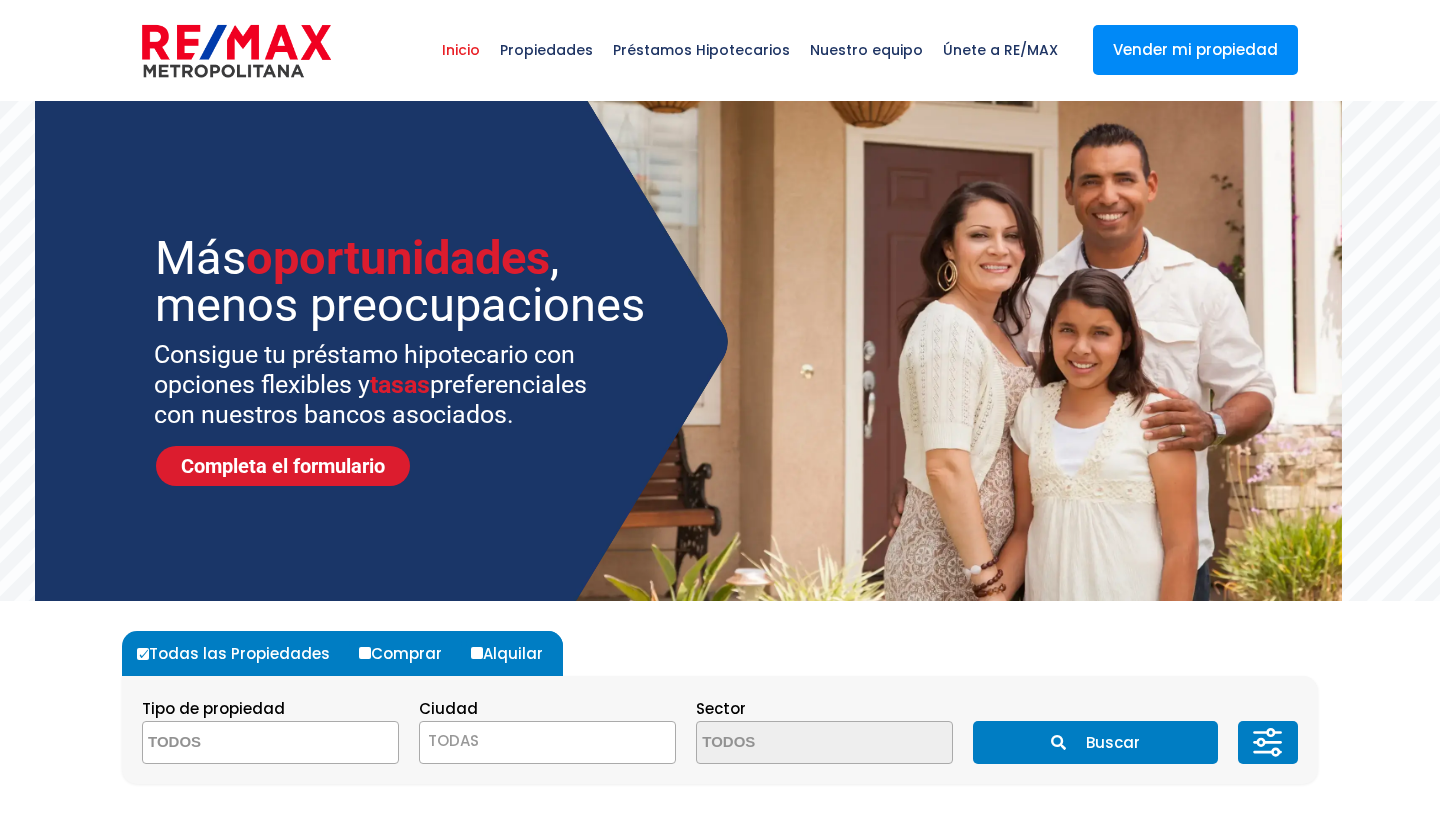 click at bounding box center (240, 743) 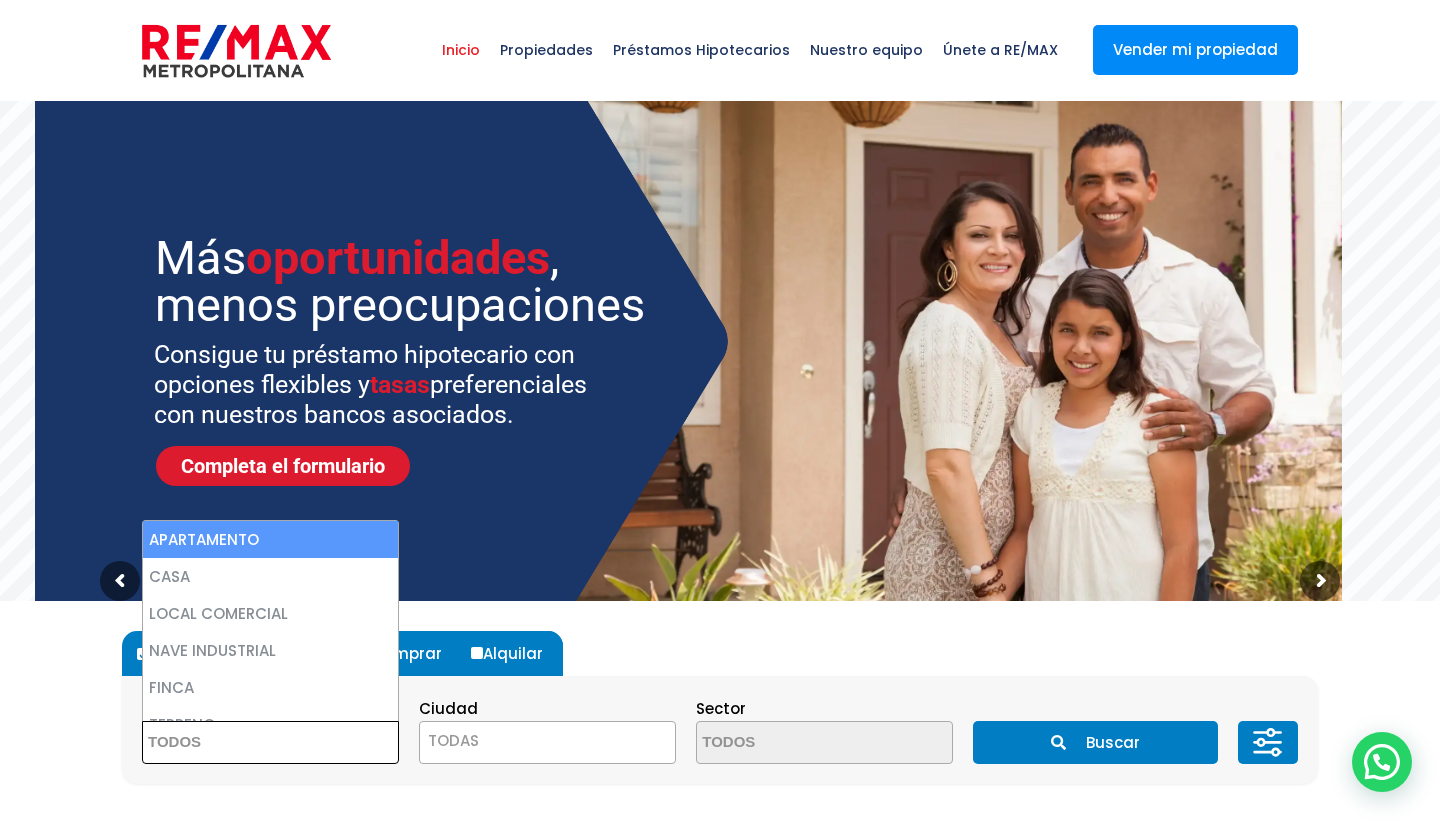select on "apartment" 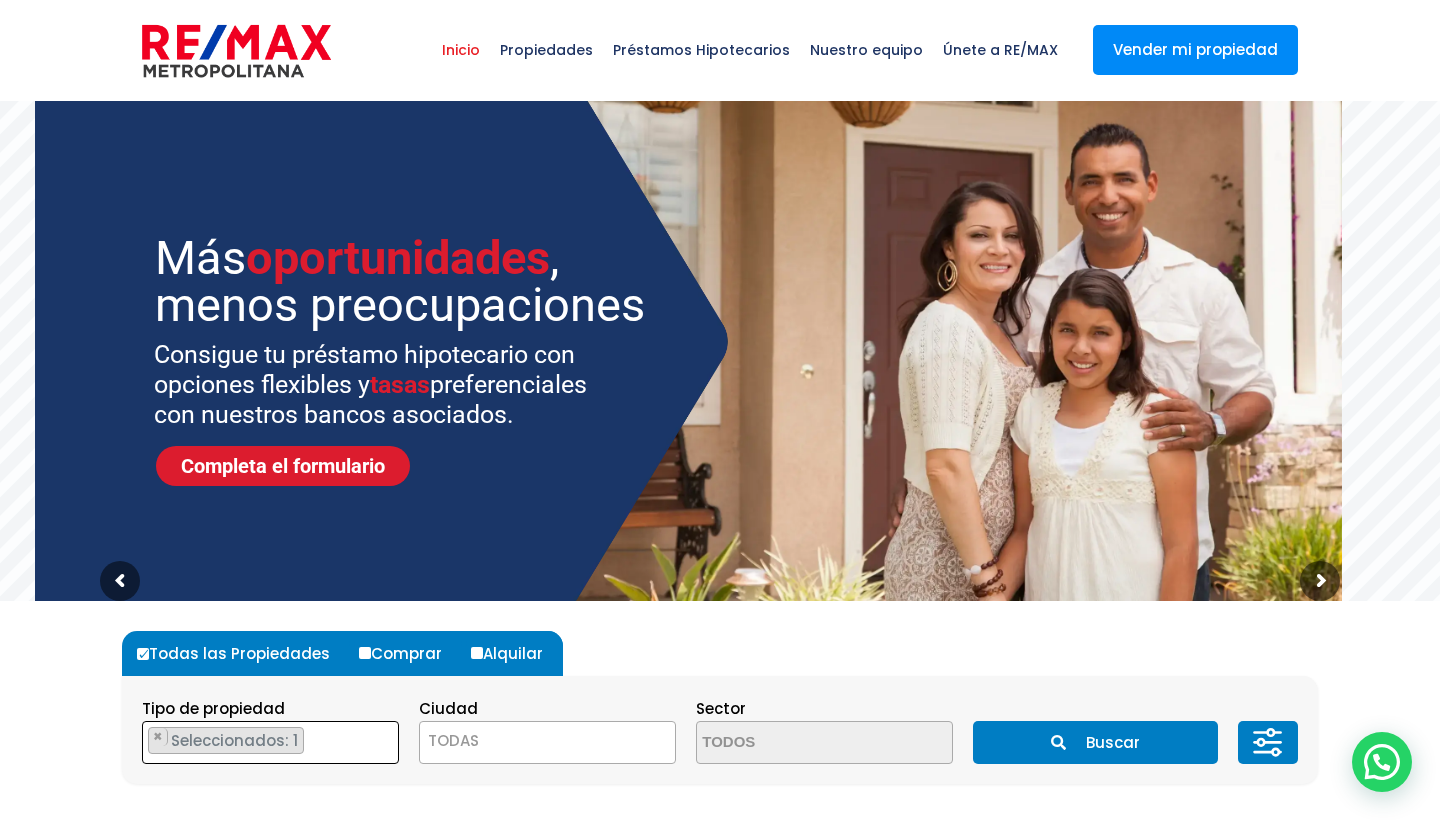 click on "TODAS" at bounding box center [453, 740] 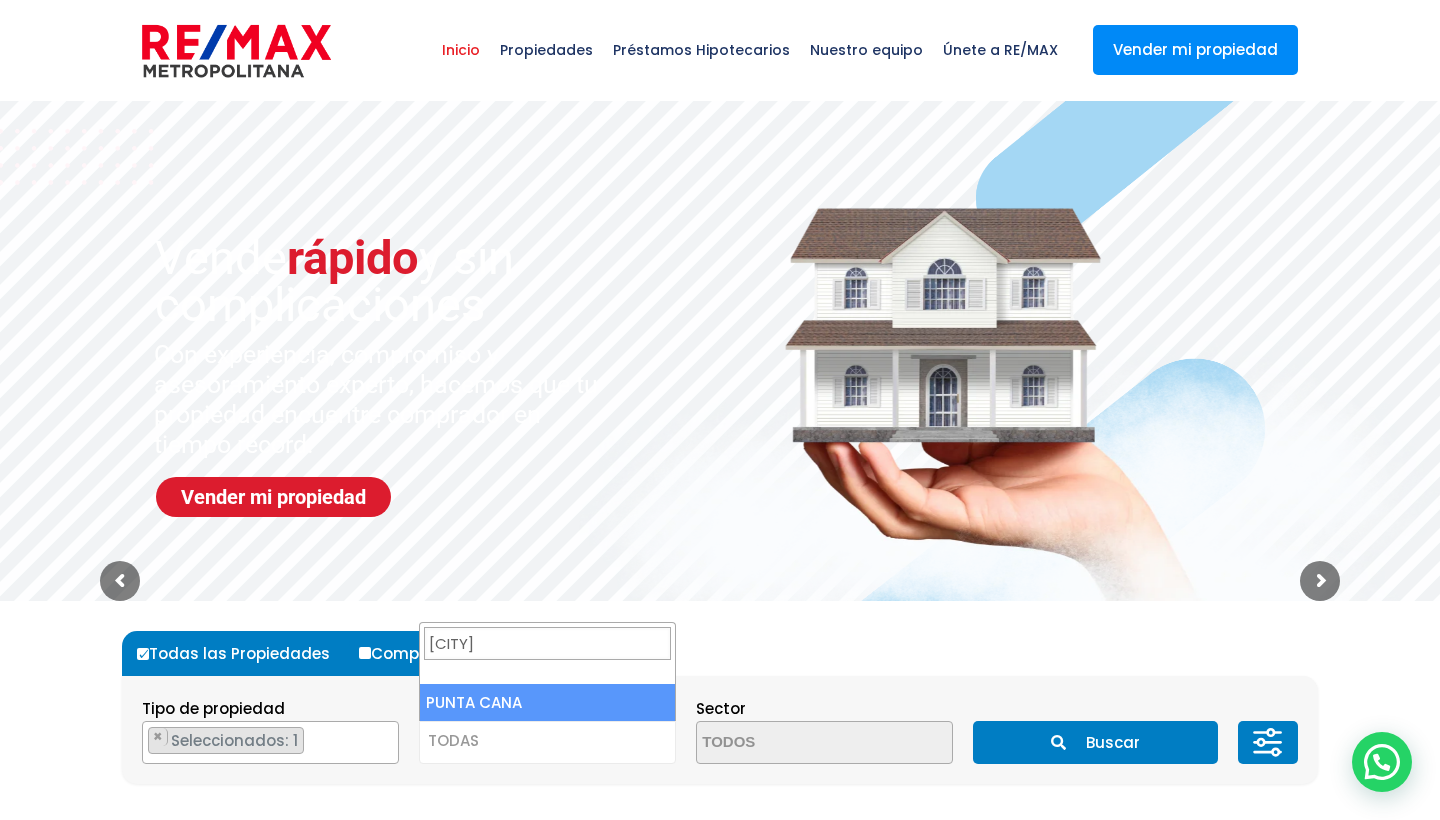 scroll, scrollTop: 0, scrollLeft: 0, axis: both 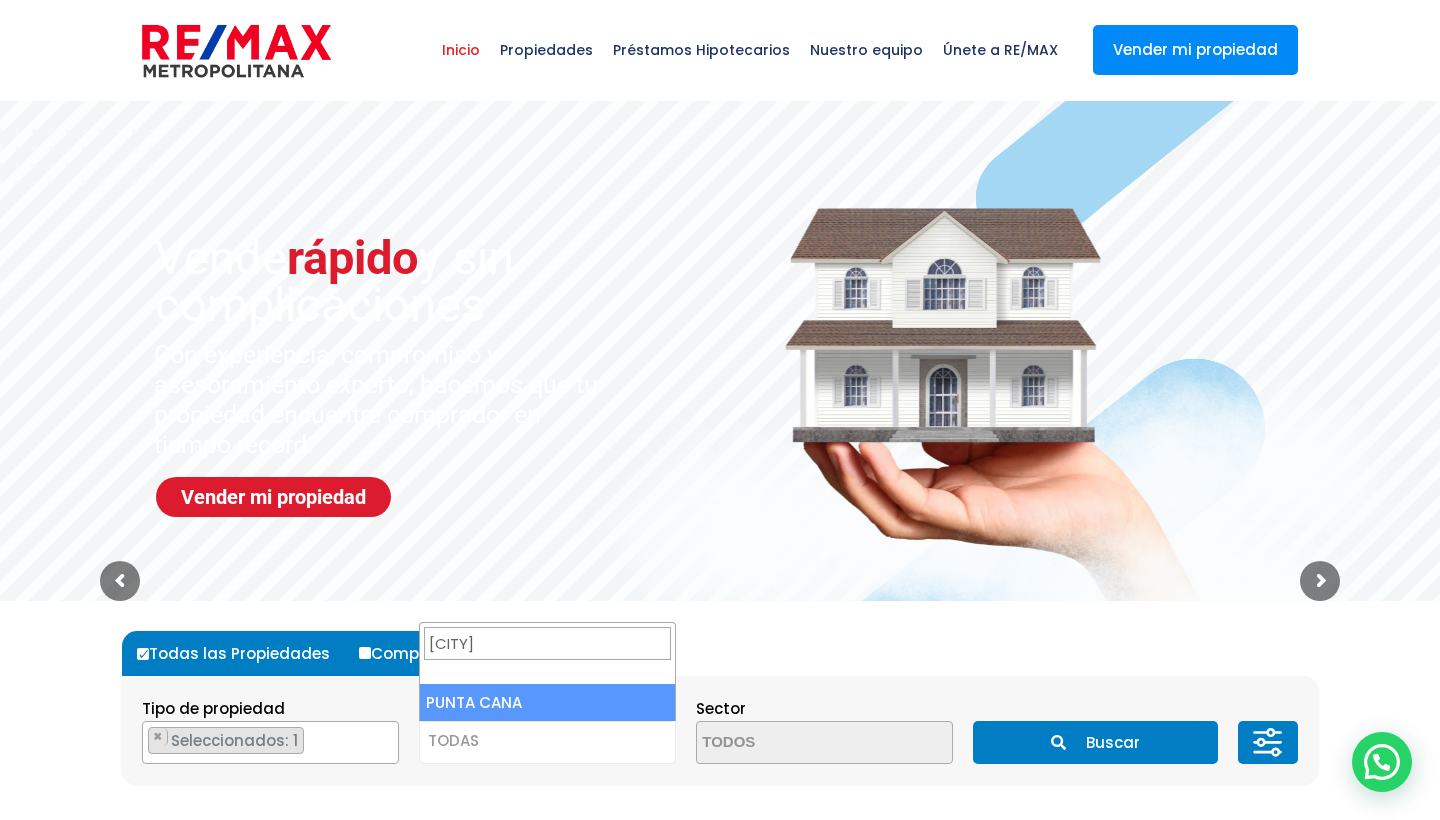 type on "punta cana" 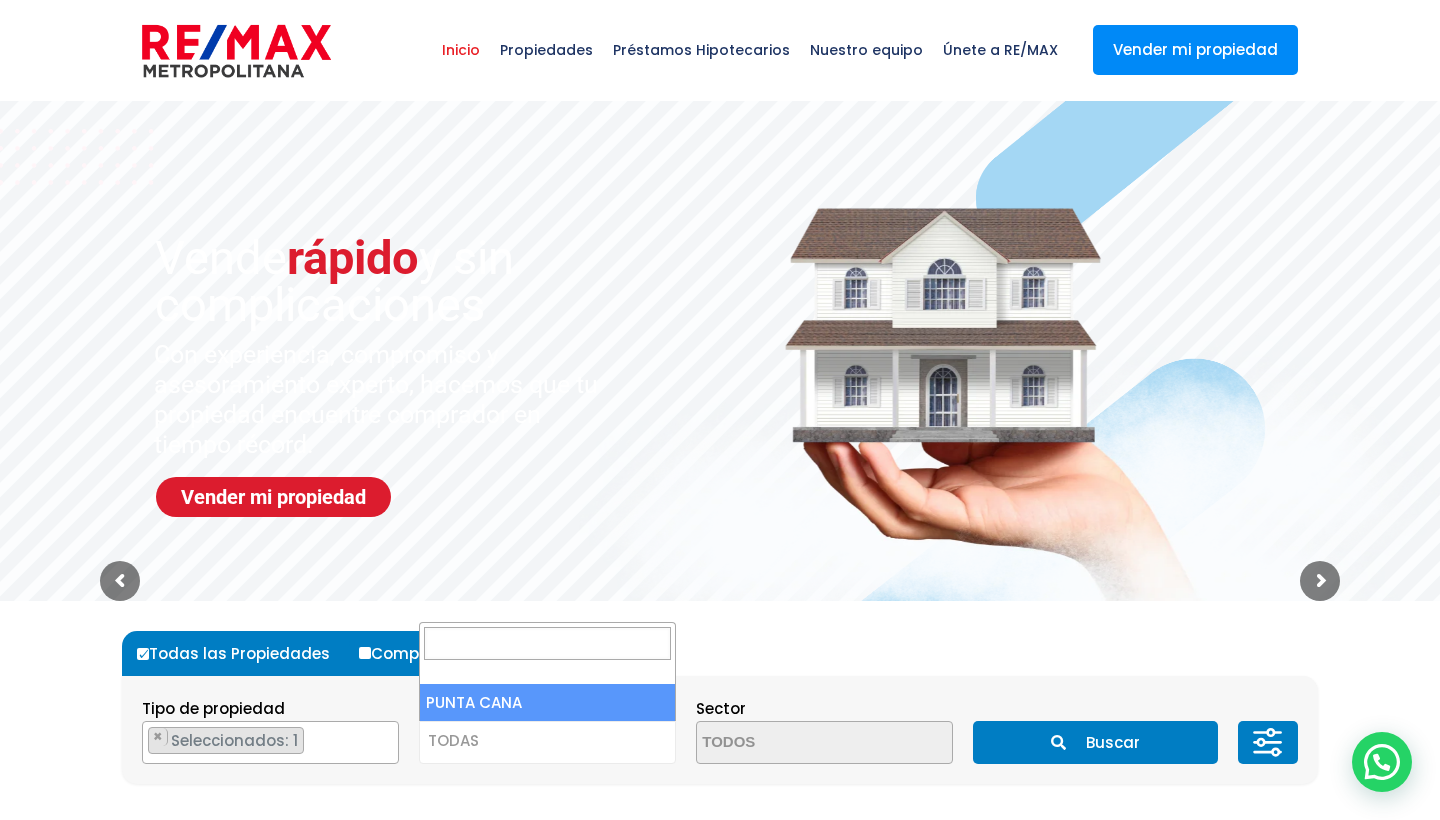click on "Todas las Propiedades
Comprar
Alquilar
Tipo de propiedad
APARTAMENTO
CASA
LOCAL COMERCIAL
NAVE INDUSTRIAL
FINCA
TERRENO
NEGOCIO
EDIFICIO
TURíSTICO" at bounding box center (720, 707) 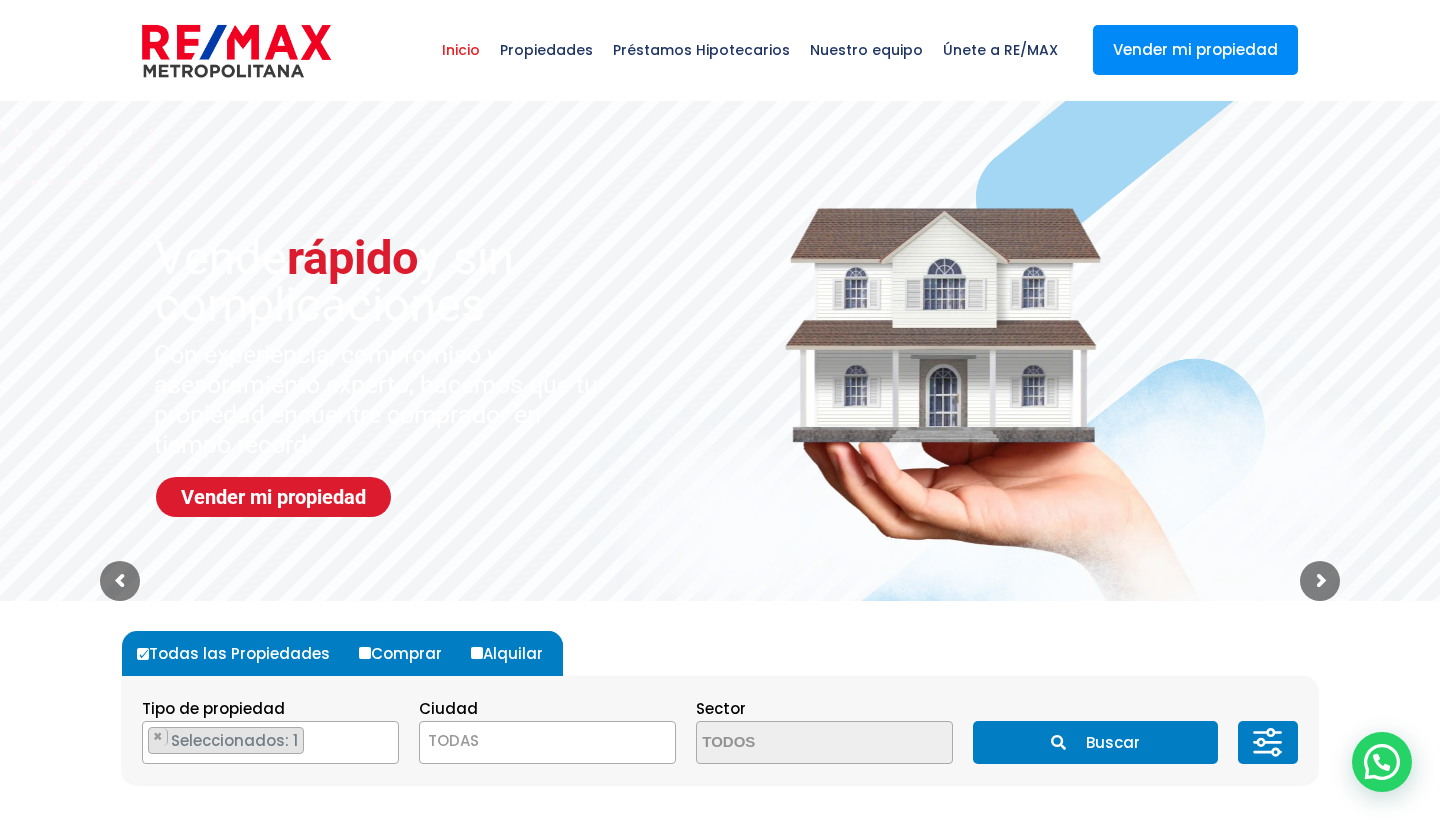drag, startPoint x: 1076, startPoint y: 742, endPoint x: 622, endPoint y: 765, distance: 454.5822 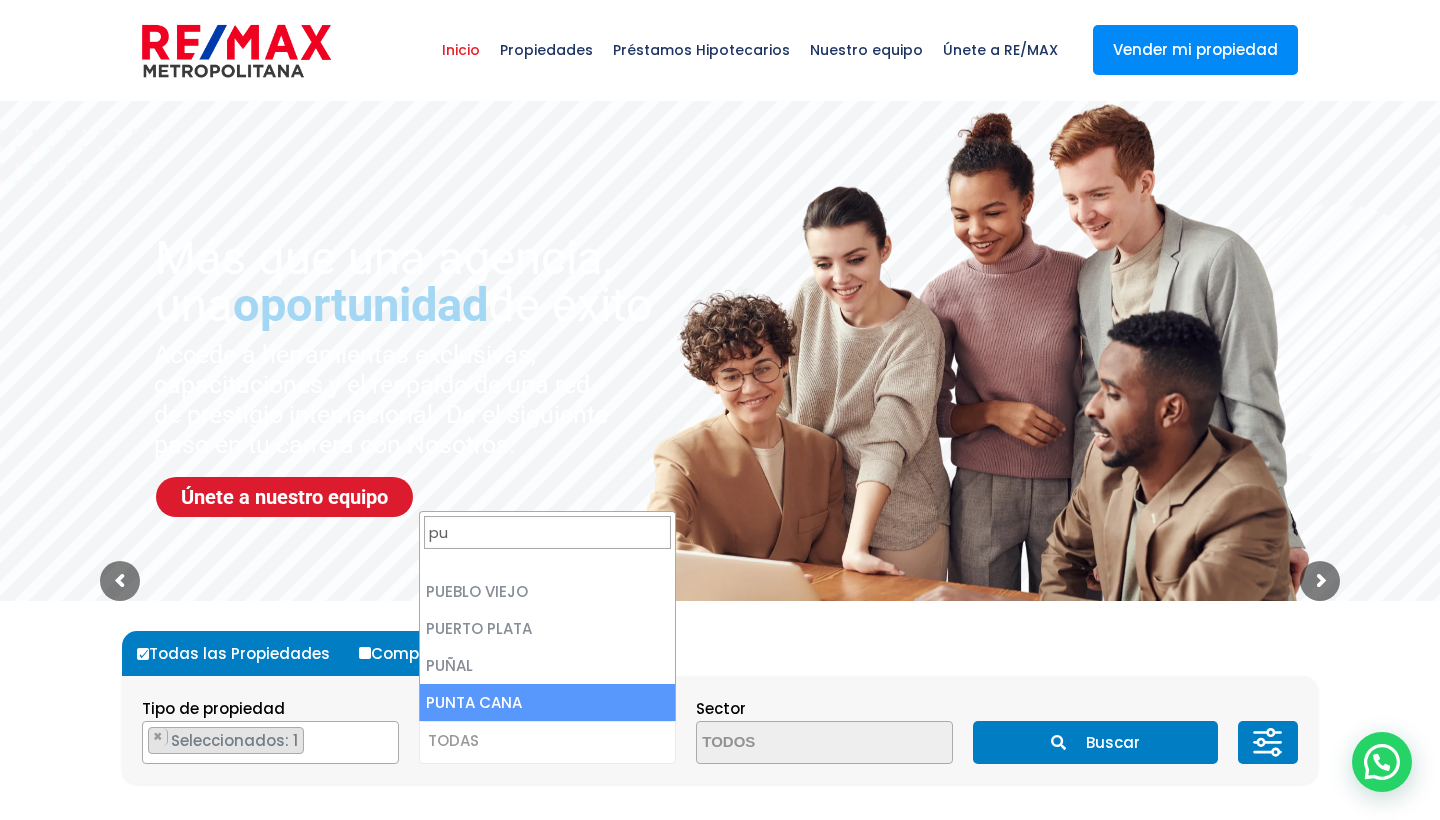 type on "pu" 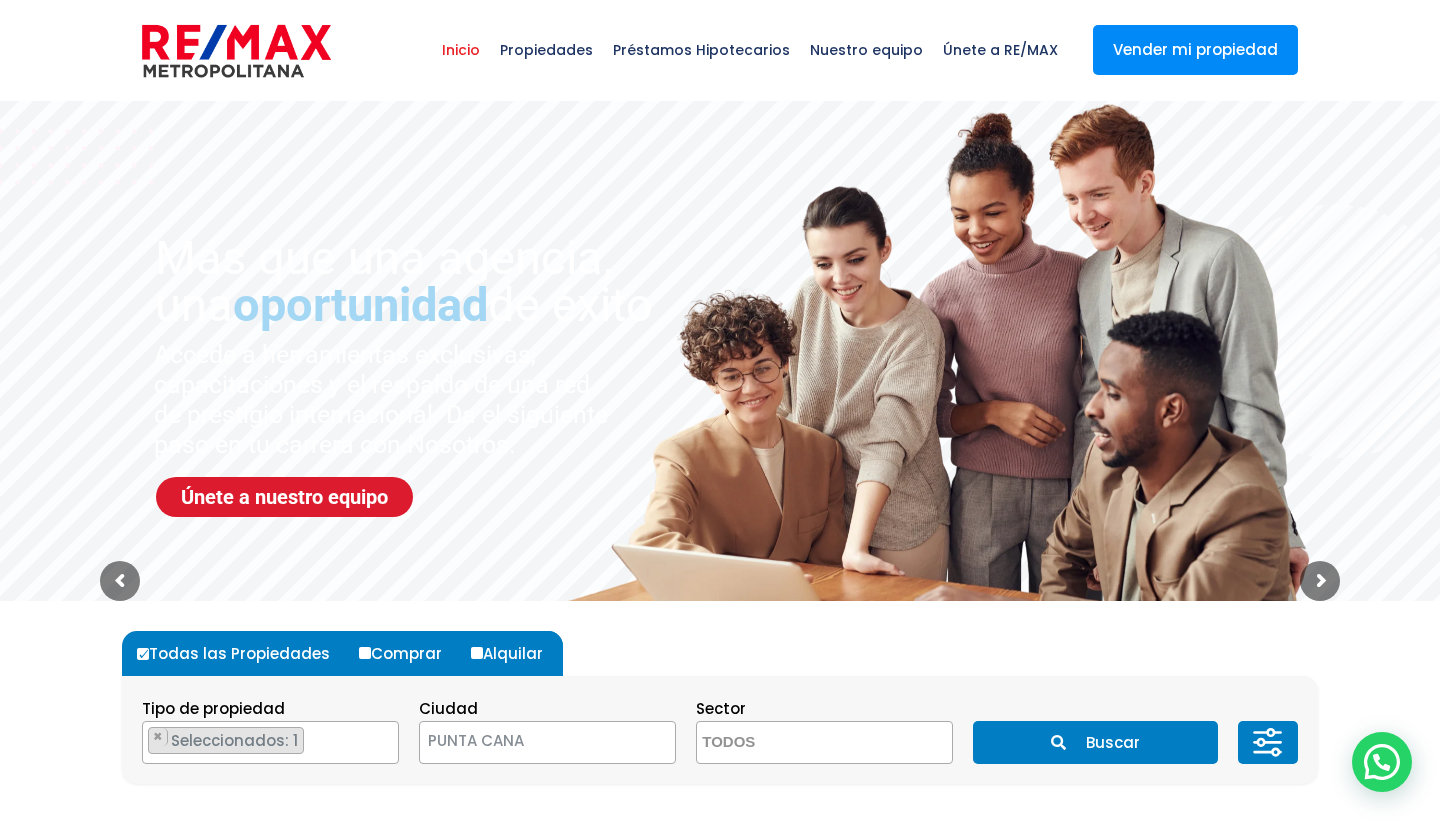 click on "Buscar" at bounding box center [1095, 742] 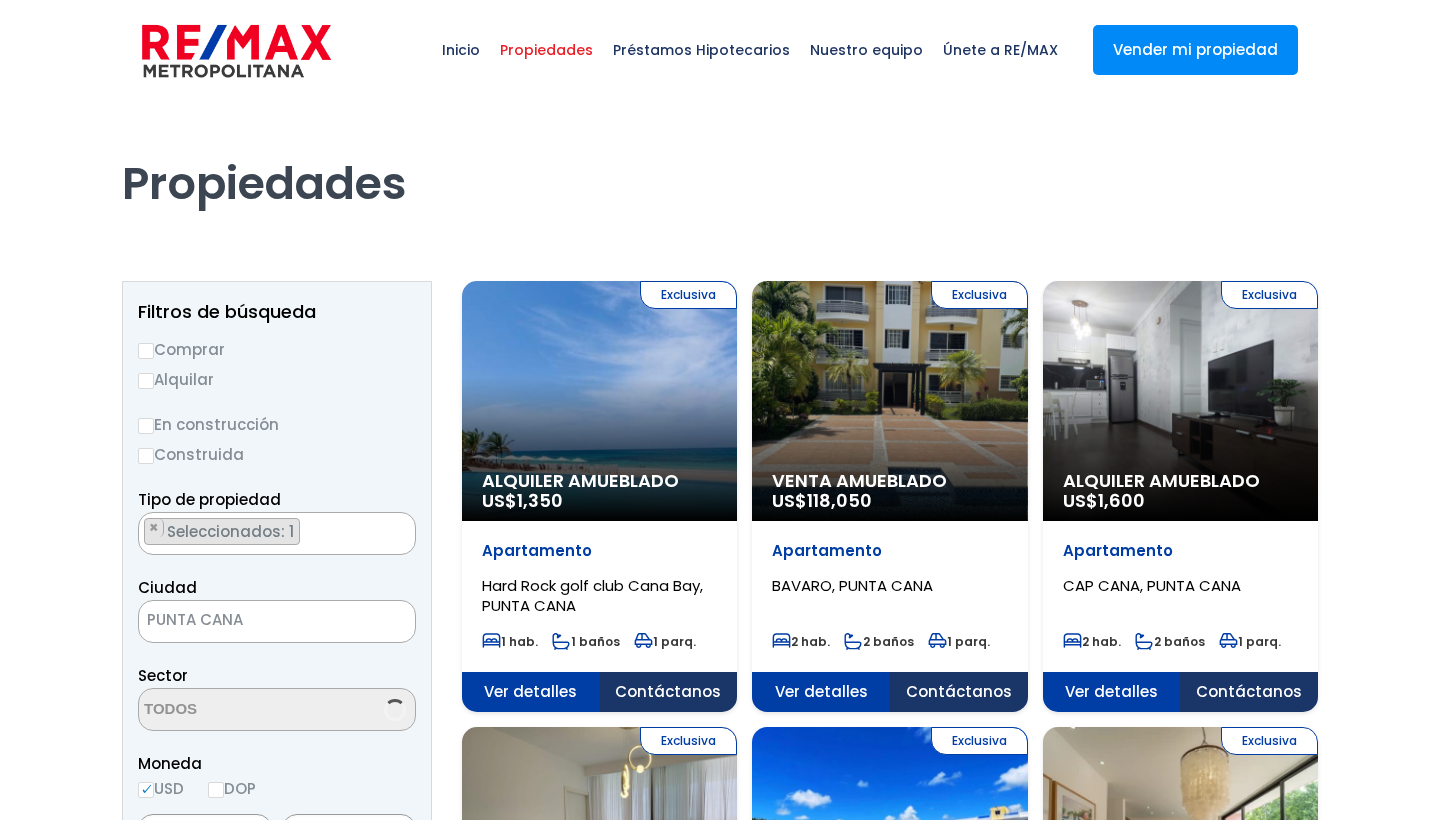 scroll, scrollTop: 0, scrollLeft: 0, axis: both 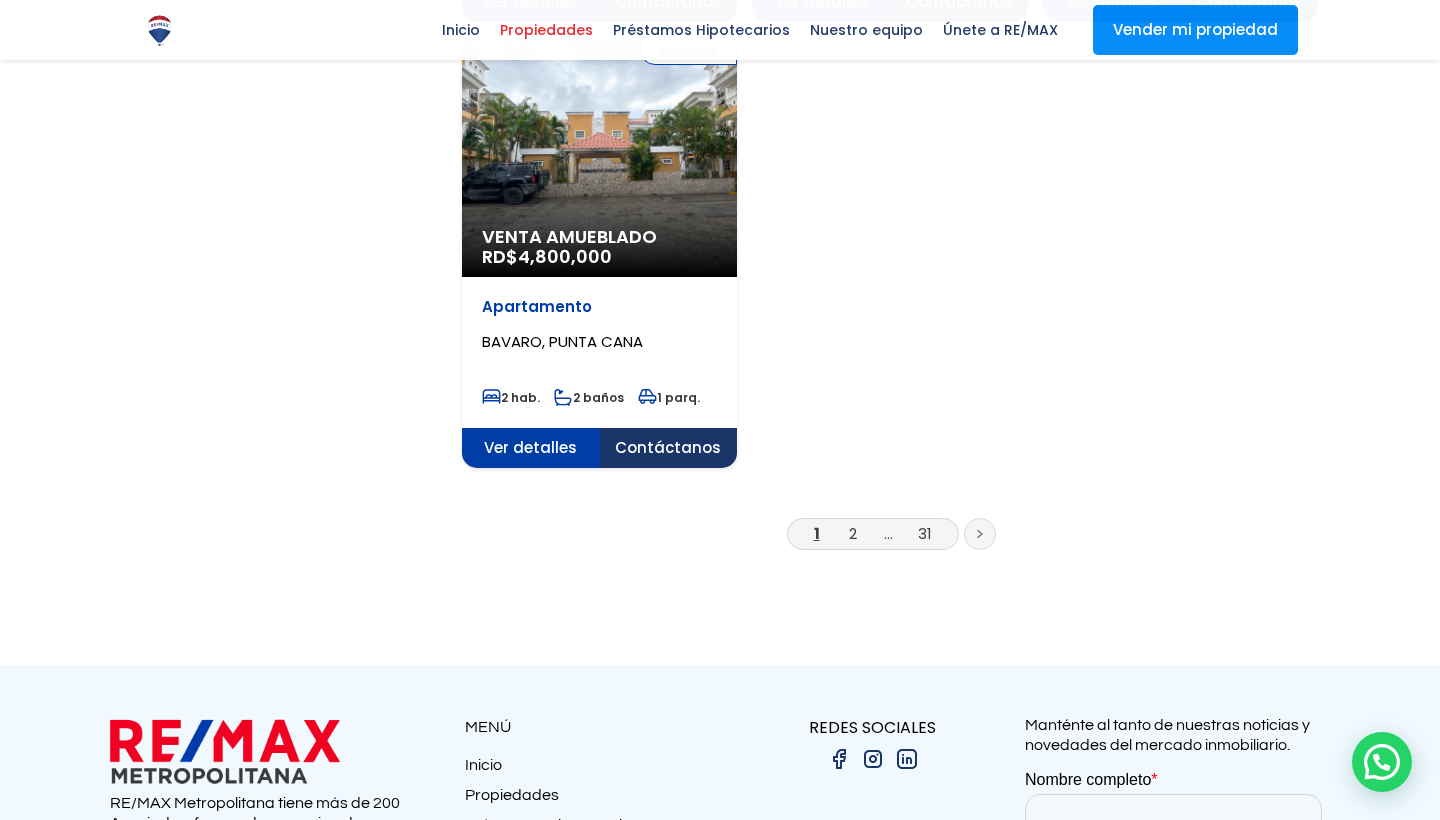 click on "2" at bounding box center [853, 533] 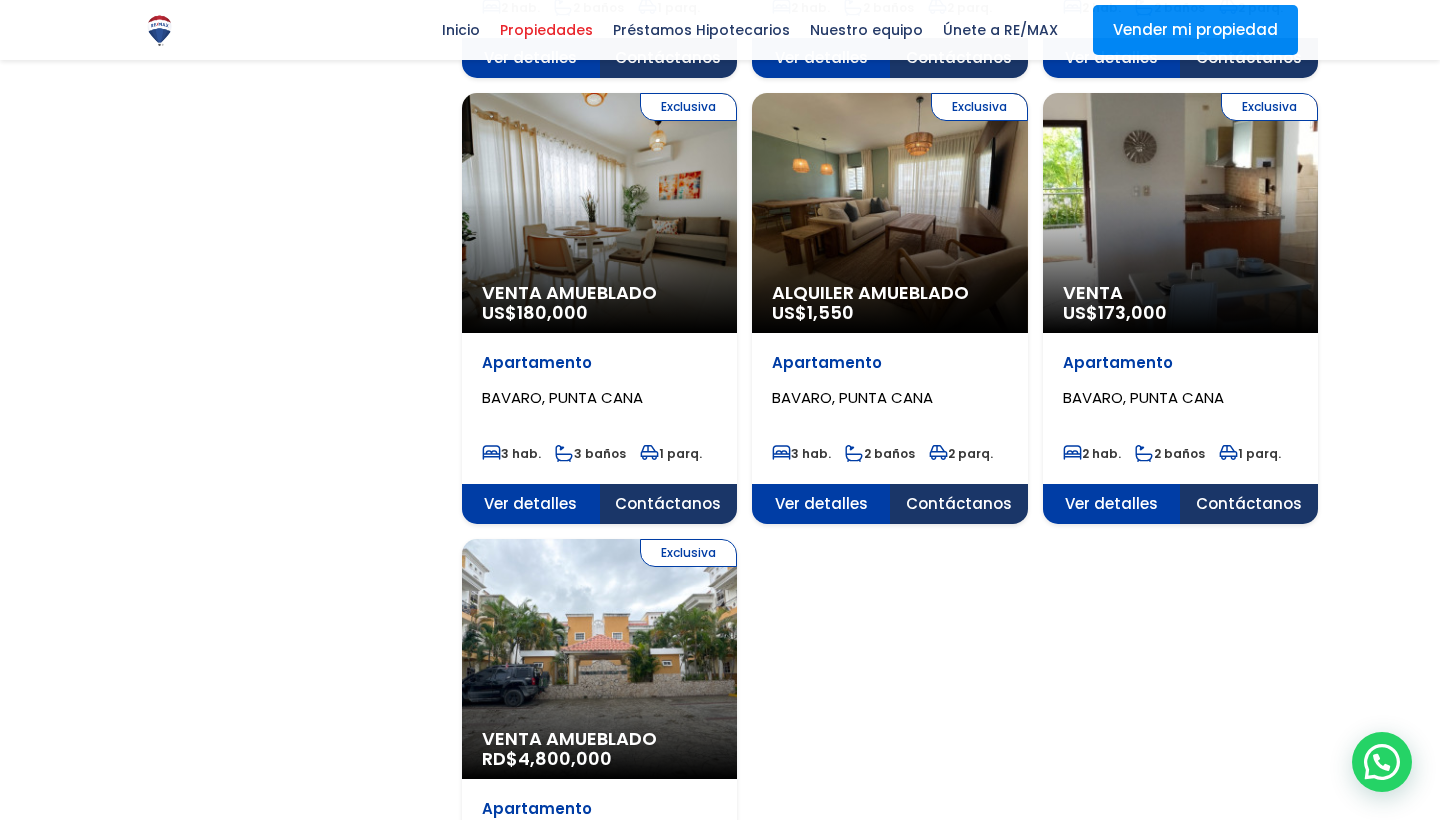 scroll, scrollTop: 1963, scrollLeft: 0, axis: vertical 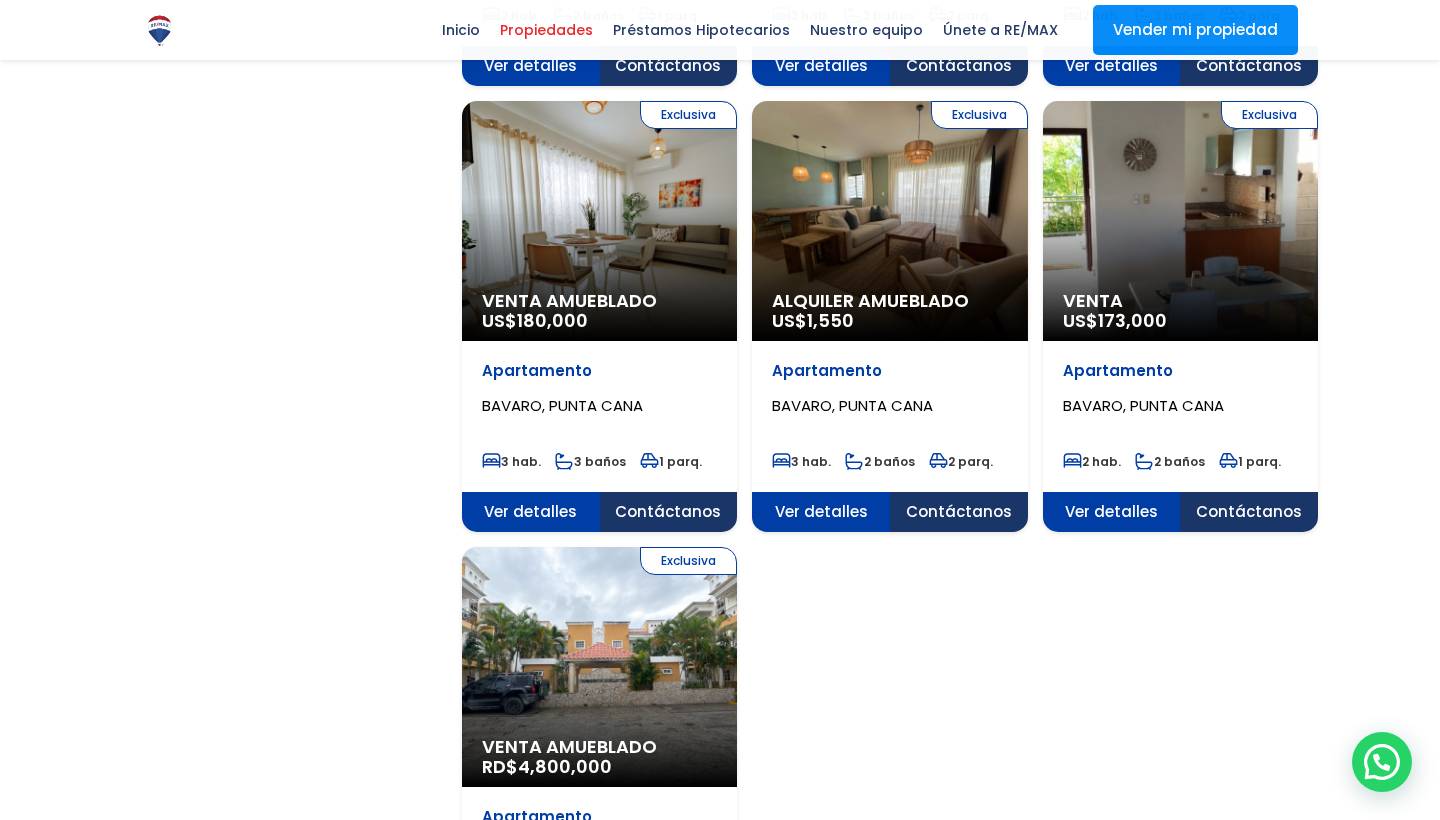 click on "Exclusiva
Venta
US$  173,000" at bounding box center [599, -1563] 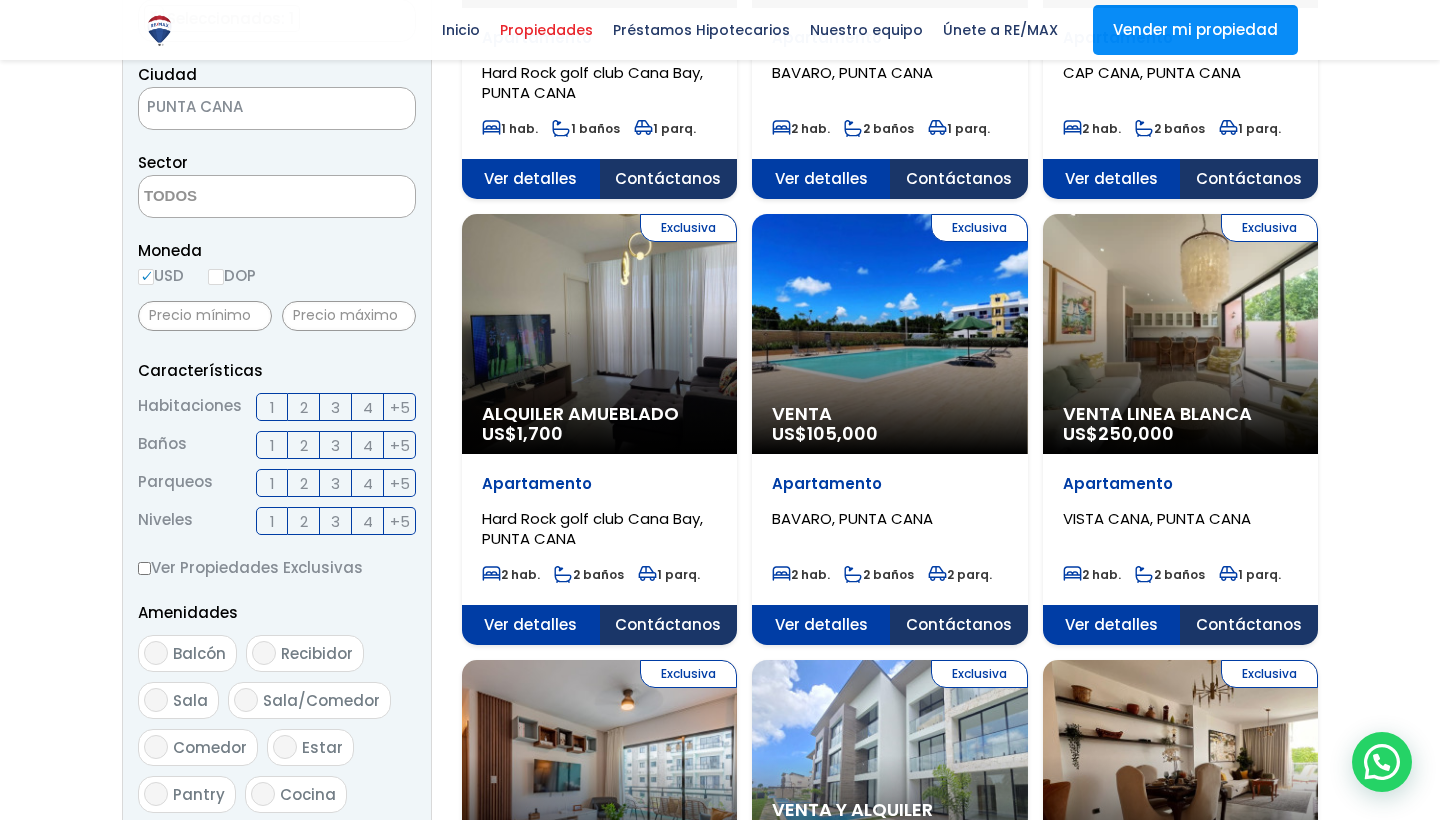 scroll, scrollTop: 479, scrollLeft: 0, axis: vertical 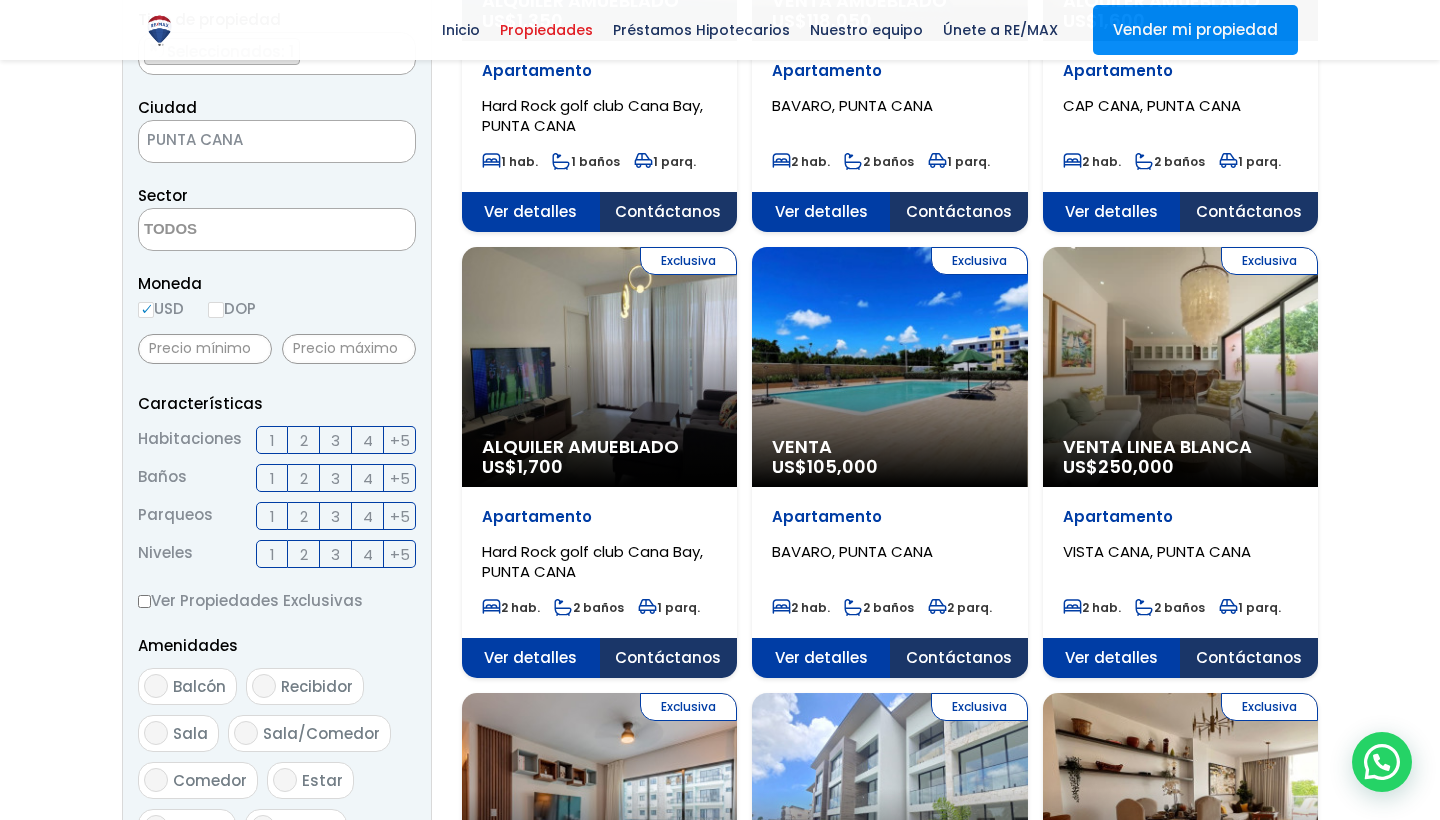 click on "Exclusiva
Venta
US$  105,000" at bounding box center [599, -79] 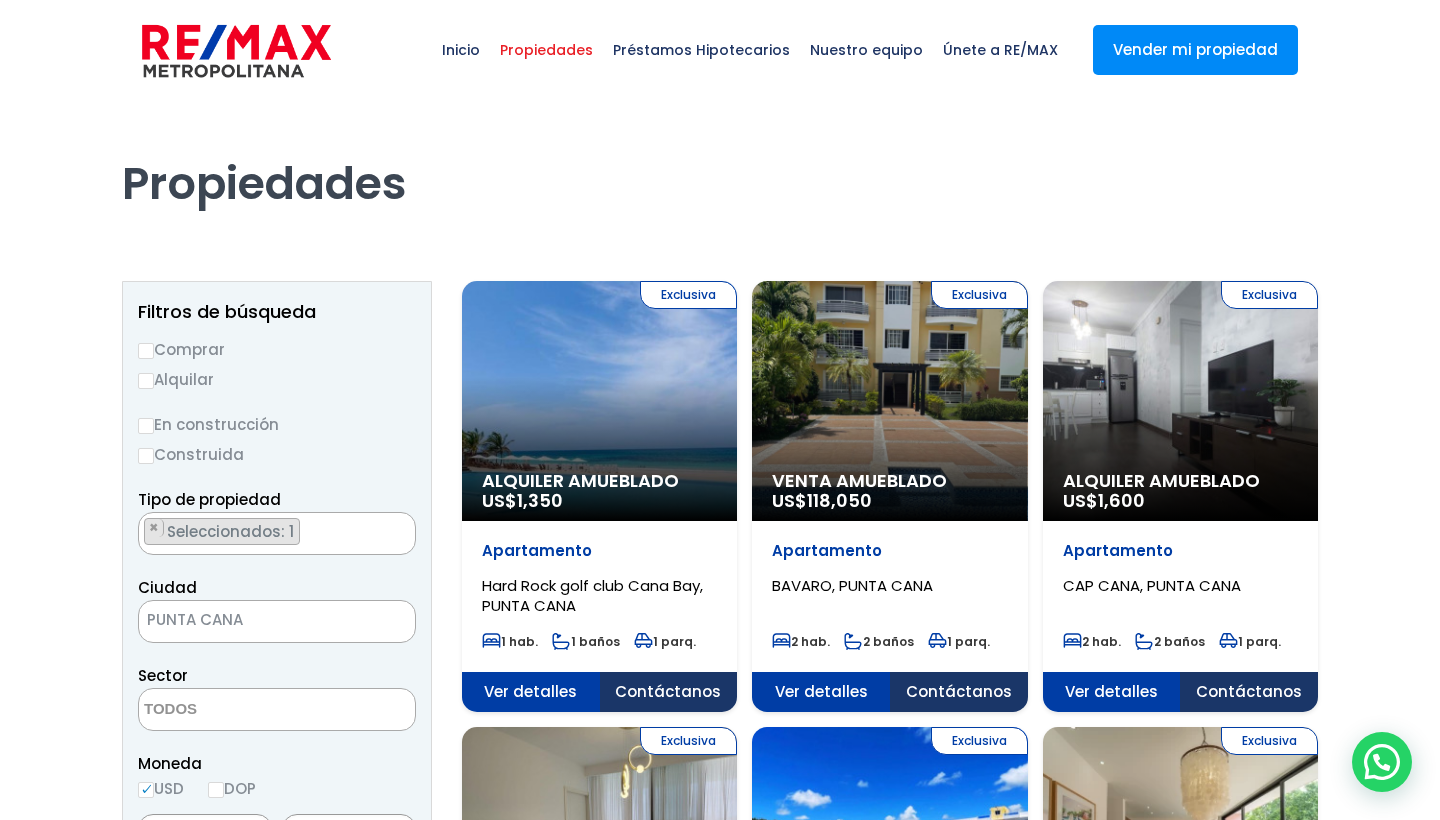 scroll, scrollTop: 0, scrollLeft: 0, axis: both 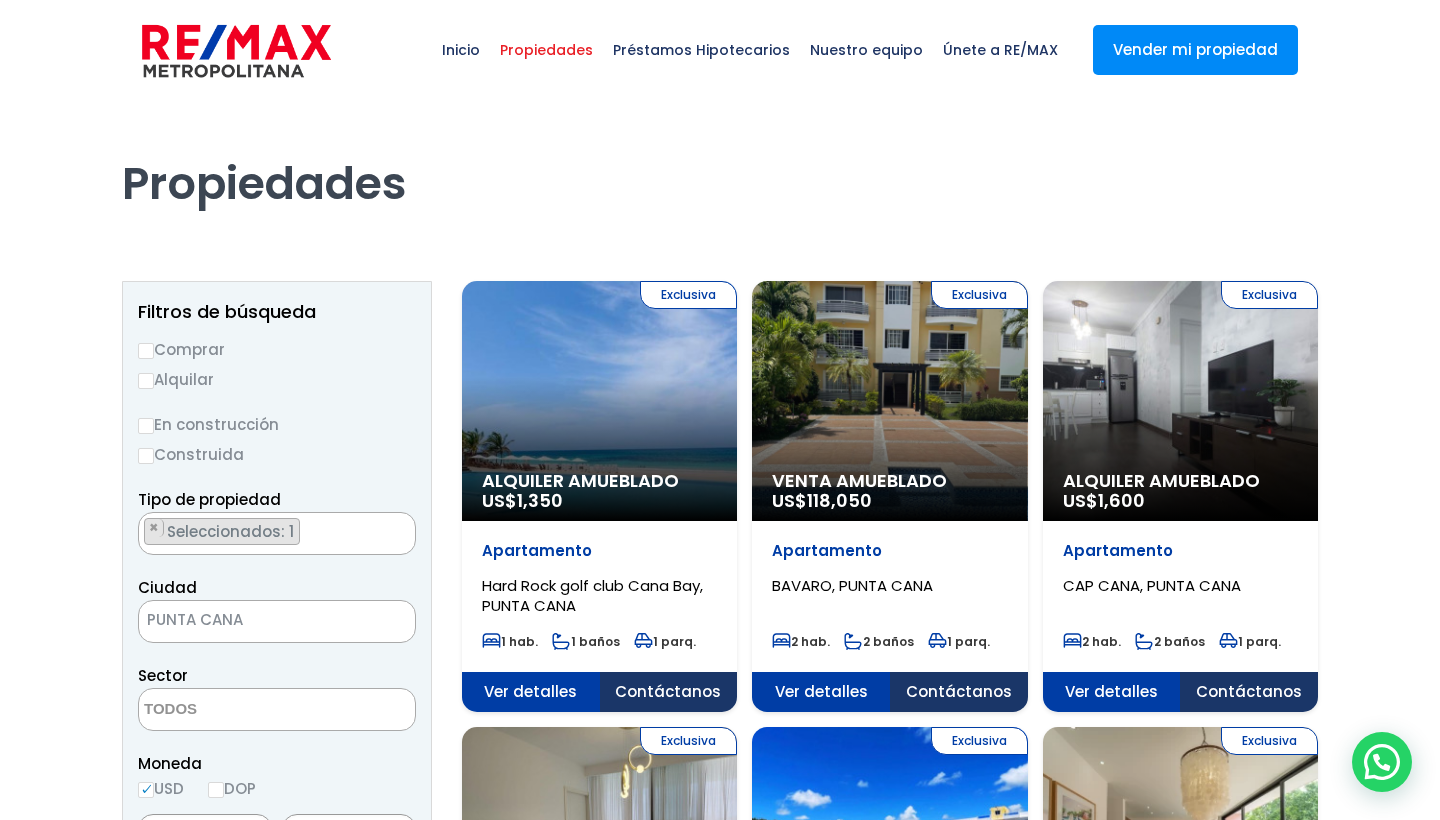 click on "Exclusiva
Alquiler Amueblado
US$  1,350" at bounding box center [599, 401] 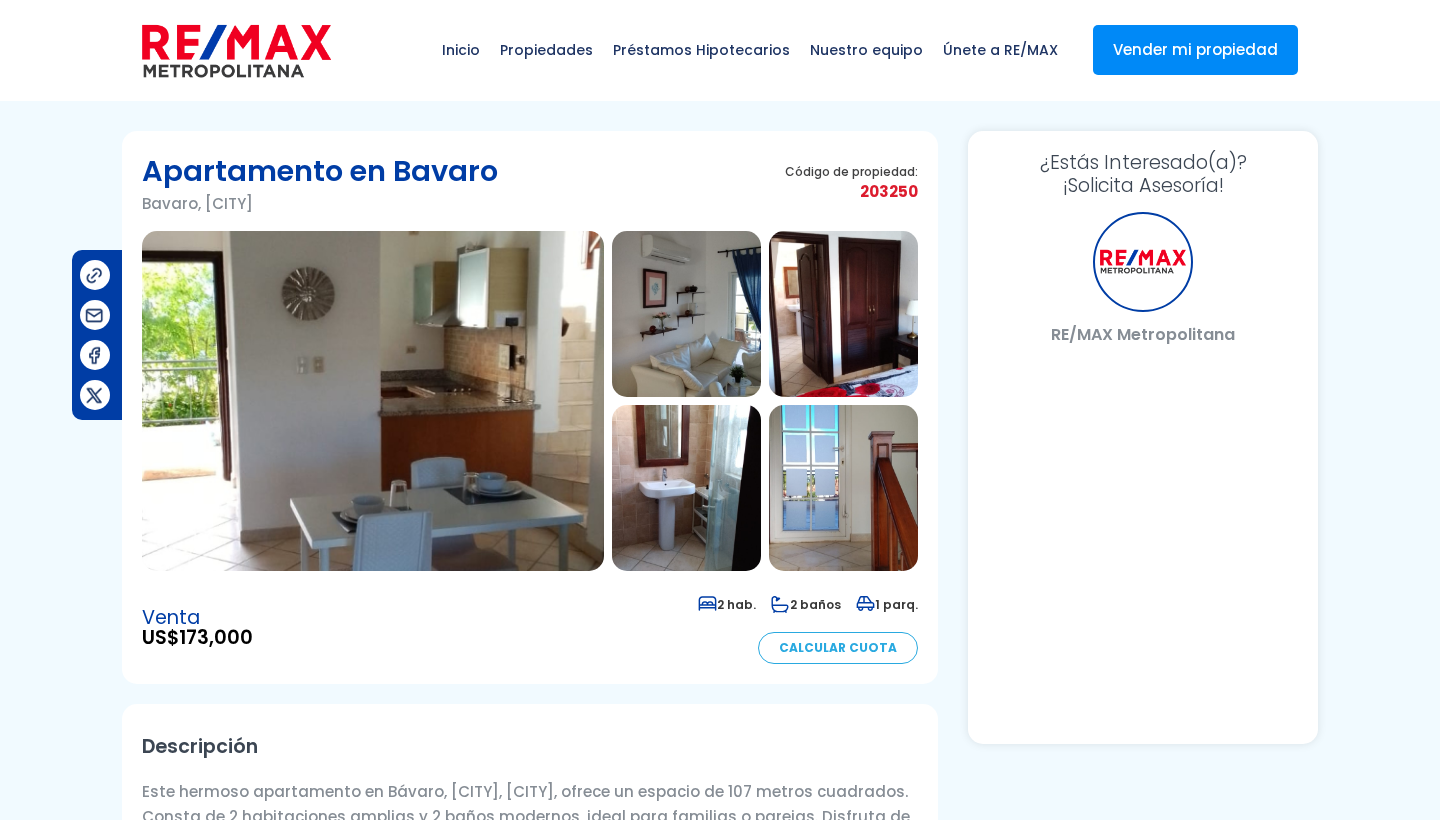 scroll, scrollTop: 0, scrollLeft: 0, axis: both 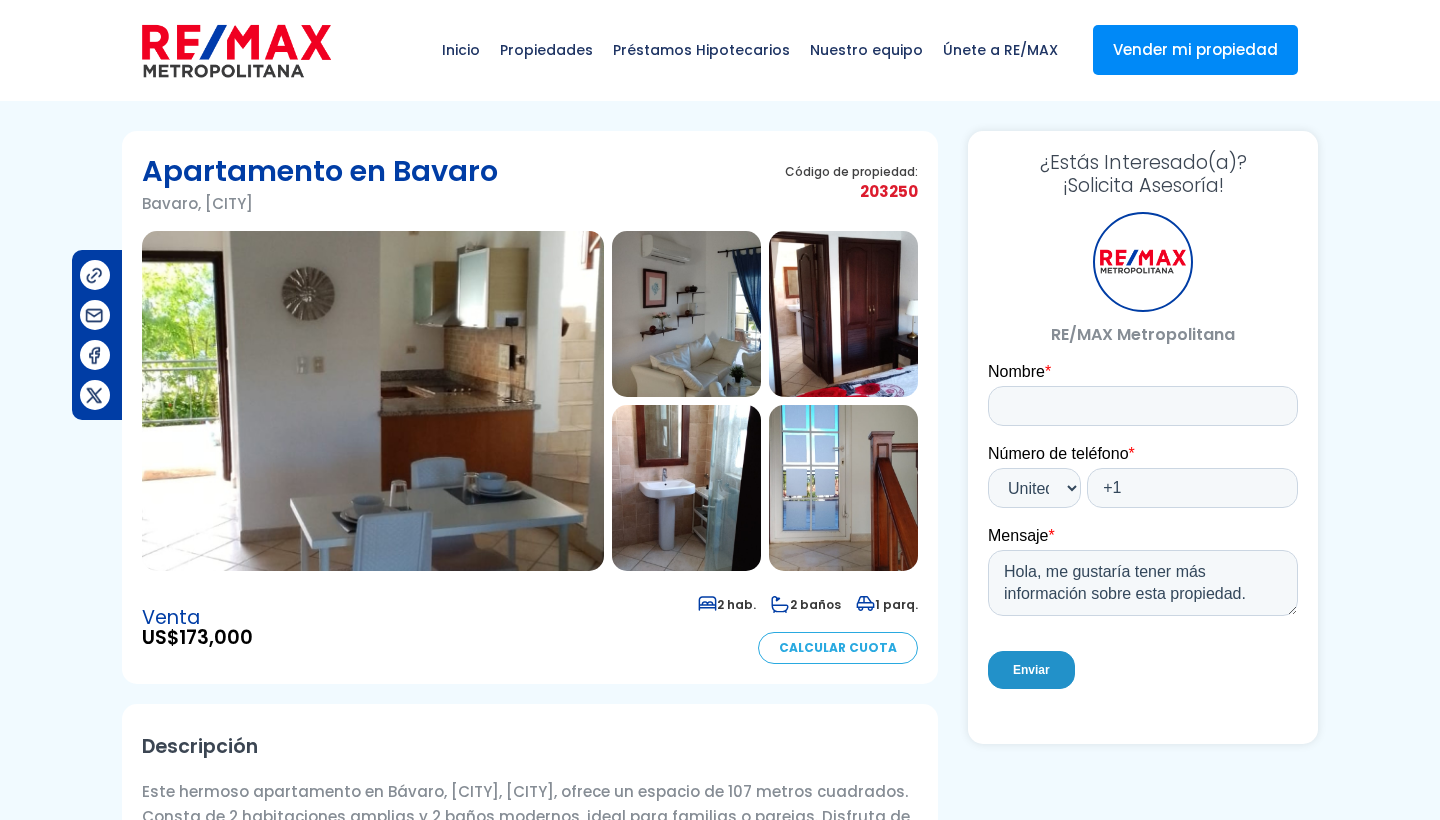 click at bounding box center (373, 401) 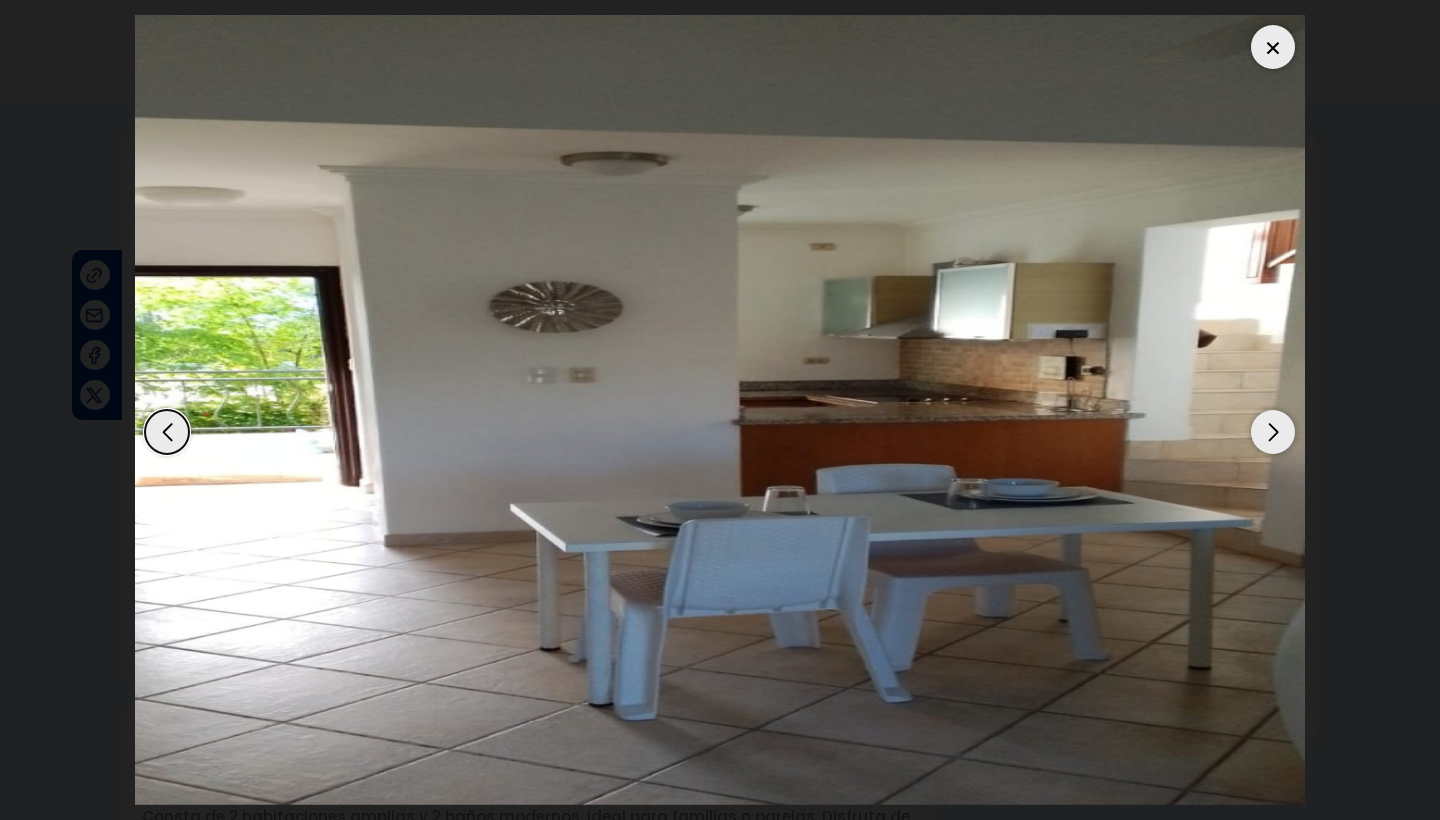 click at bounding box center [1273, 432] 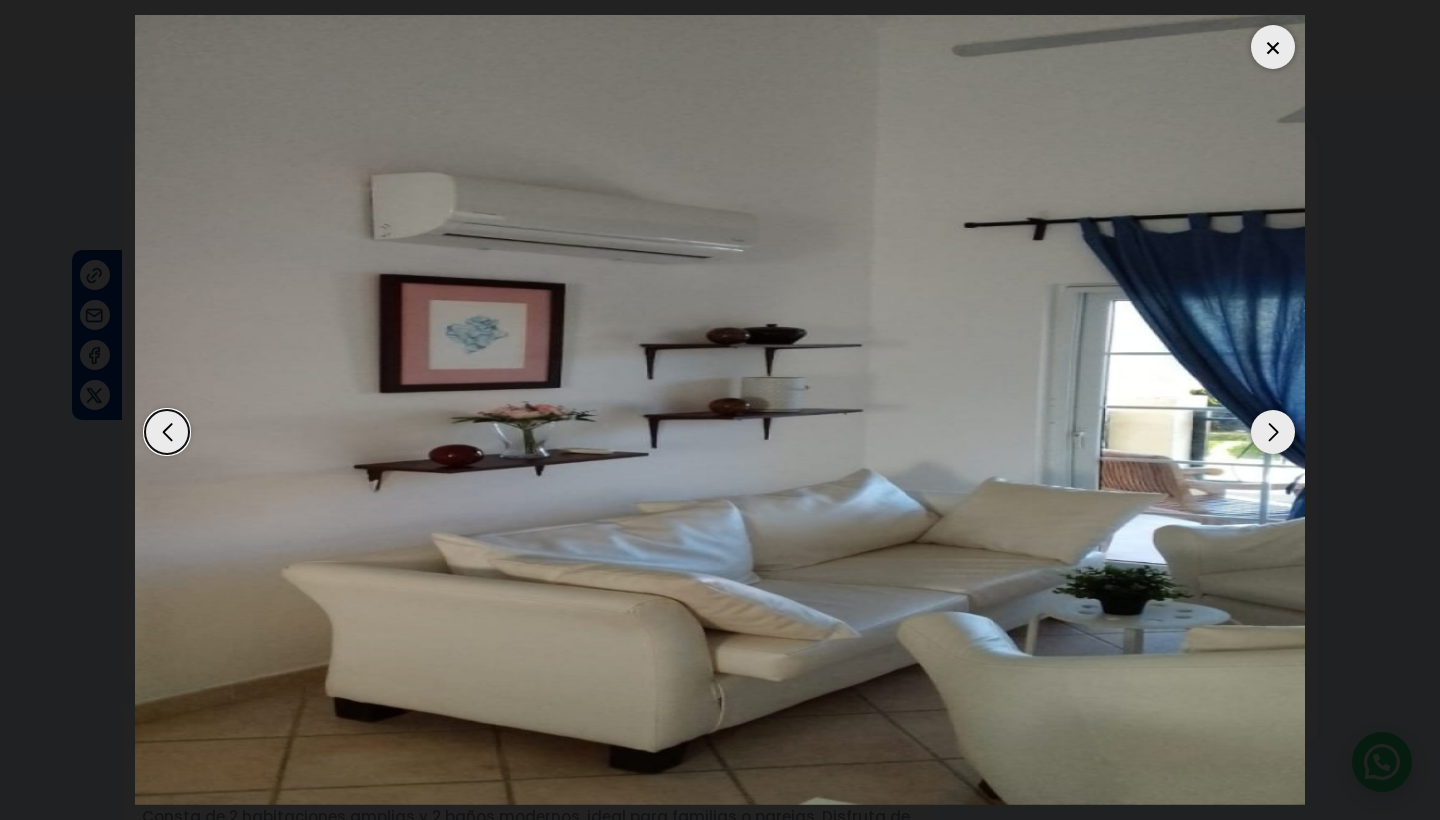 click at bounding box center [1273, 432] 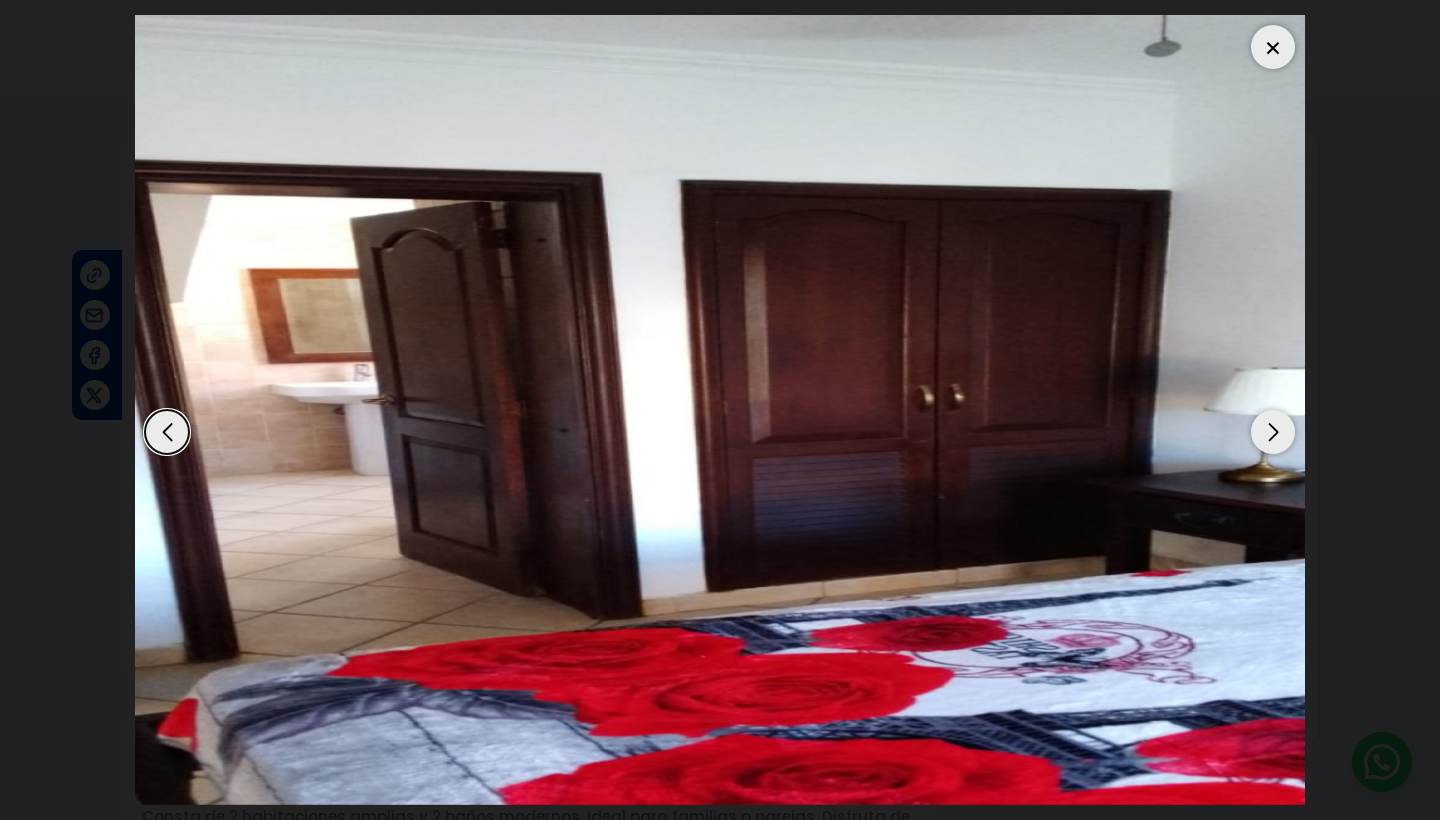 click at bounding box center [1273, 432] 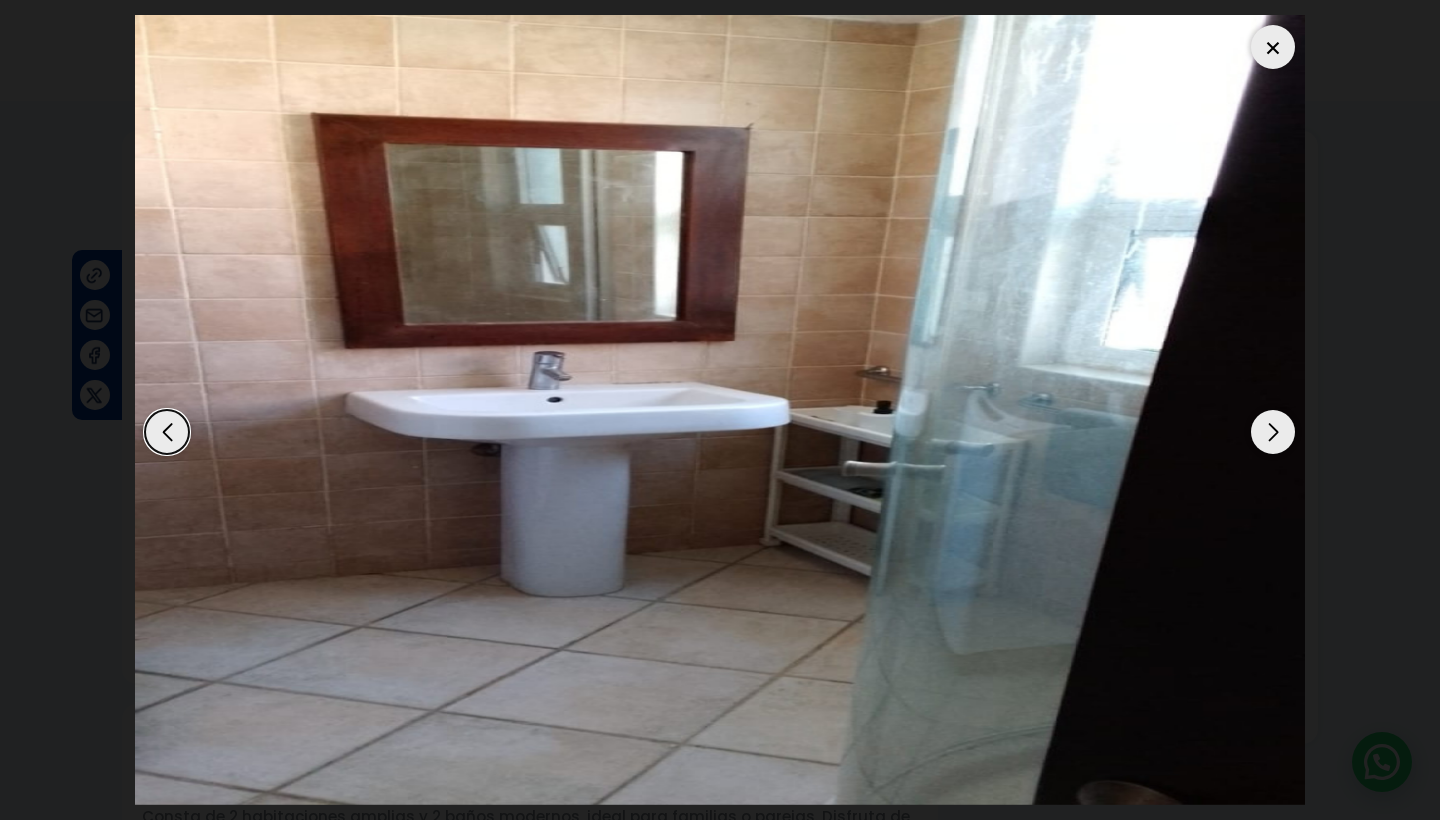 click at bounding box center (1273, 432) 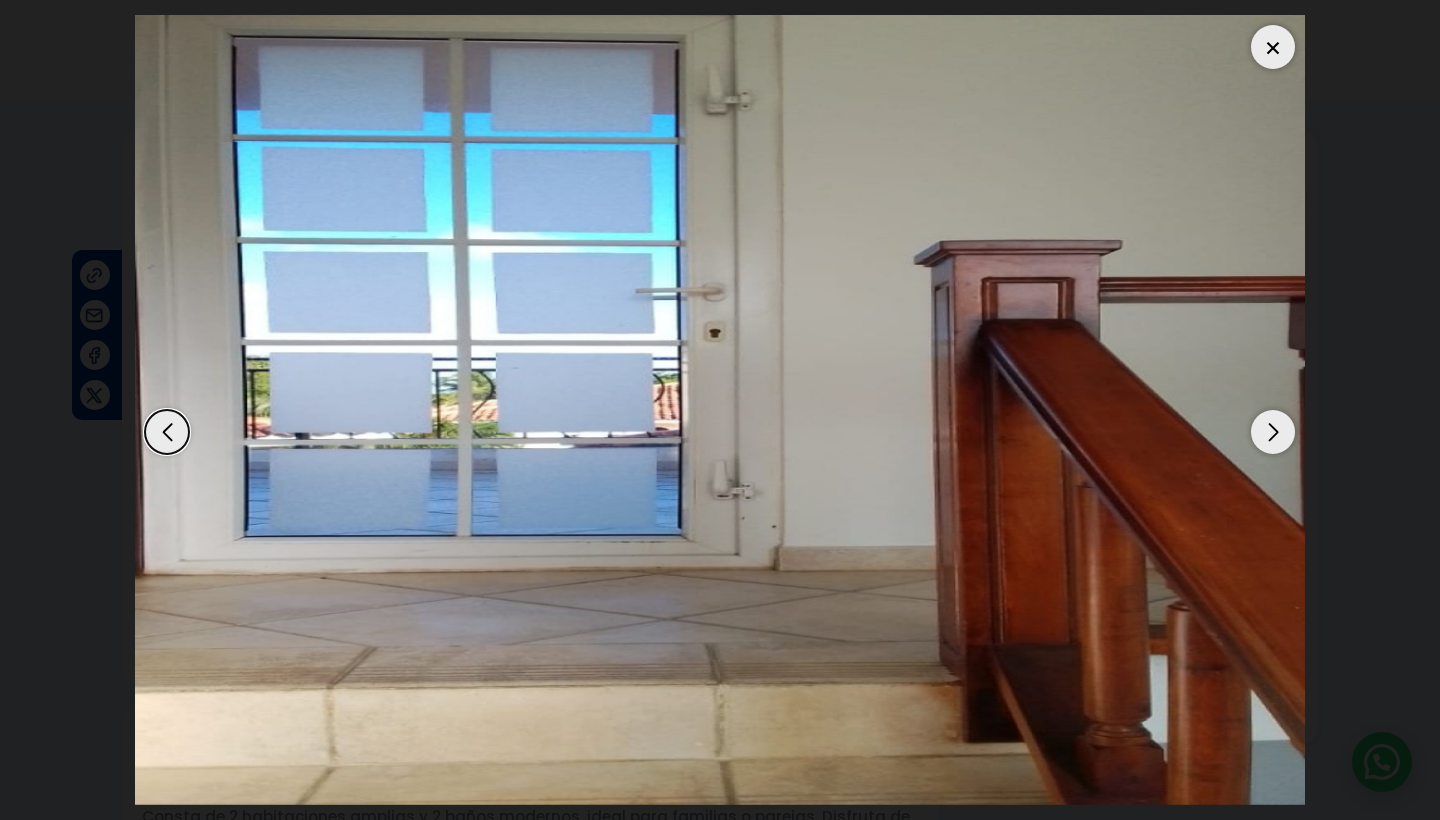 click at bounding box center [1273, 432] 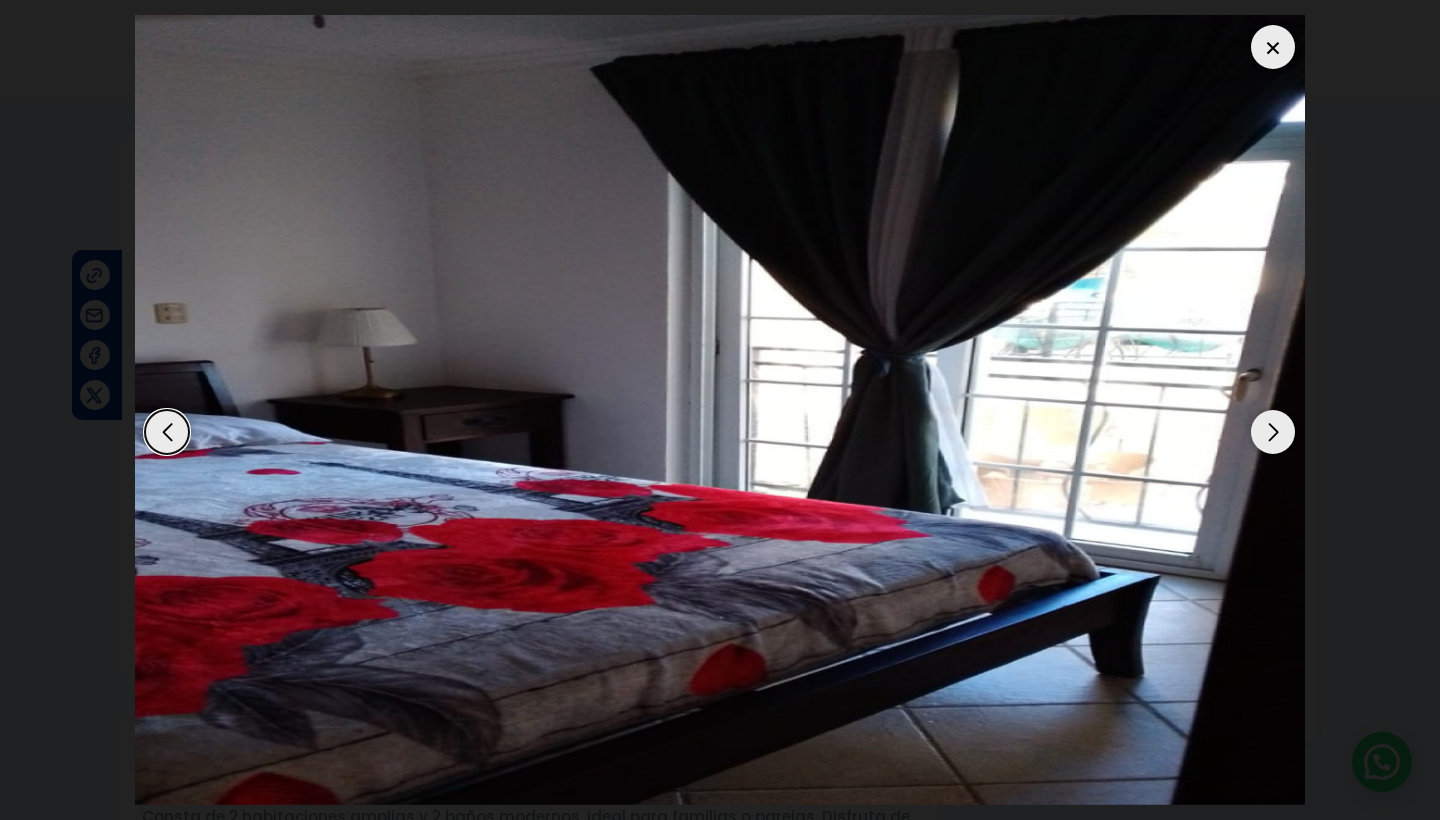 click at bounding box center (1273, 432) 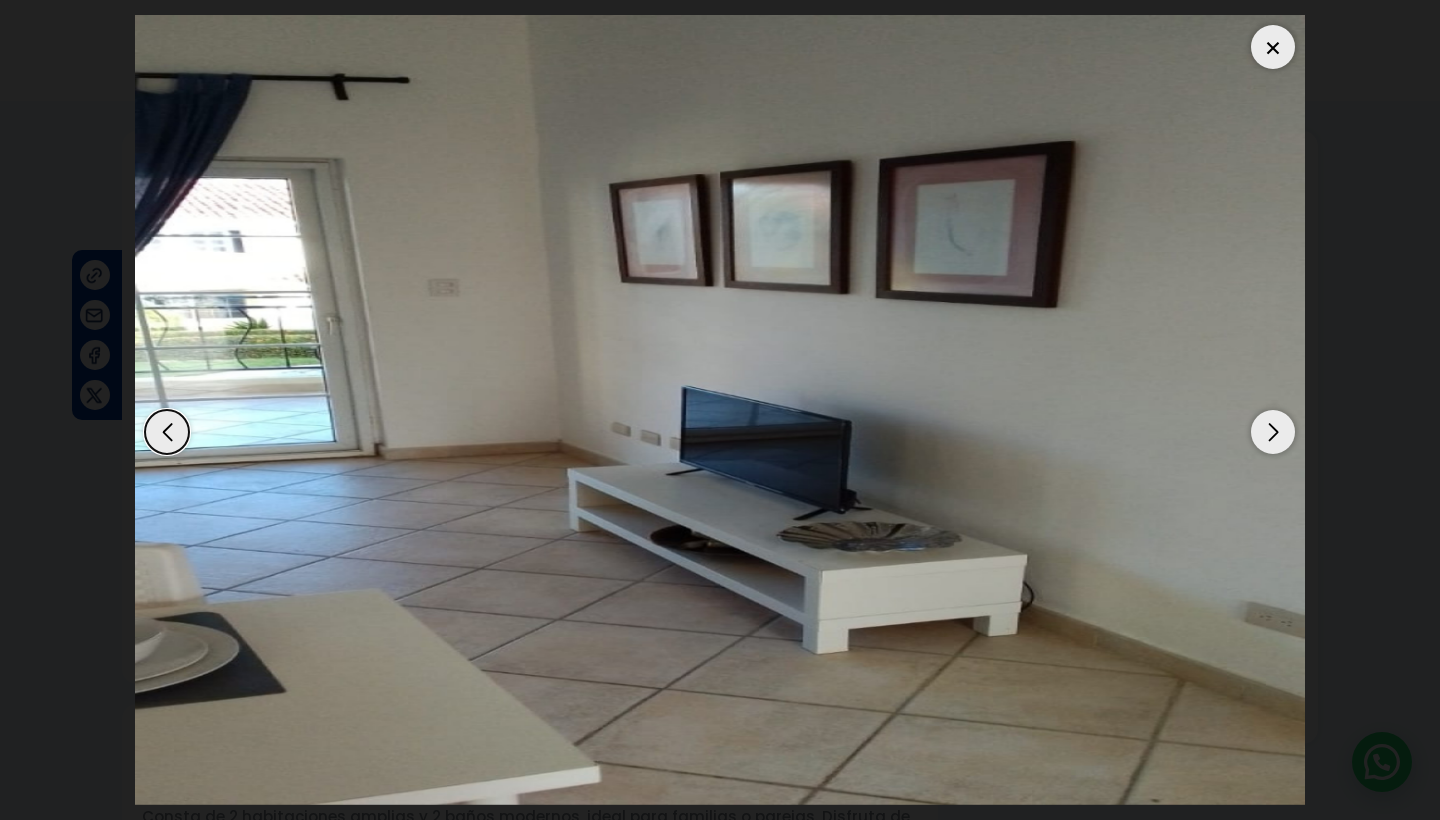 click at bounding box center [1273, 432] 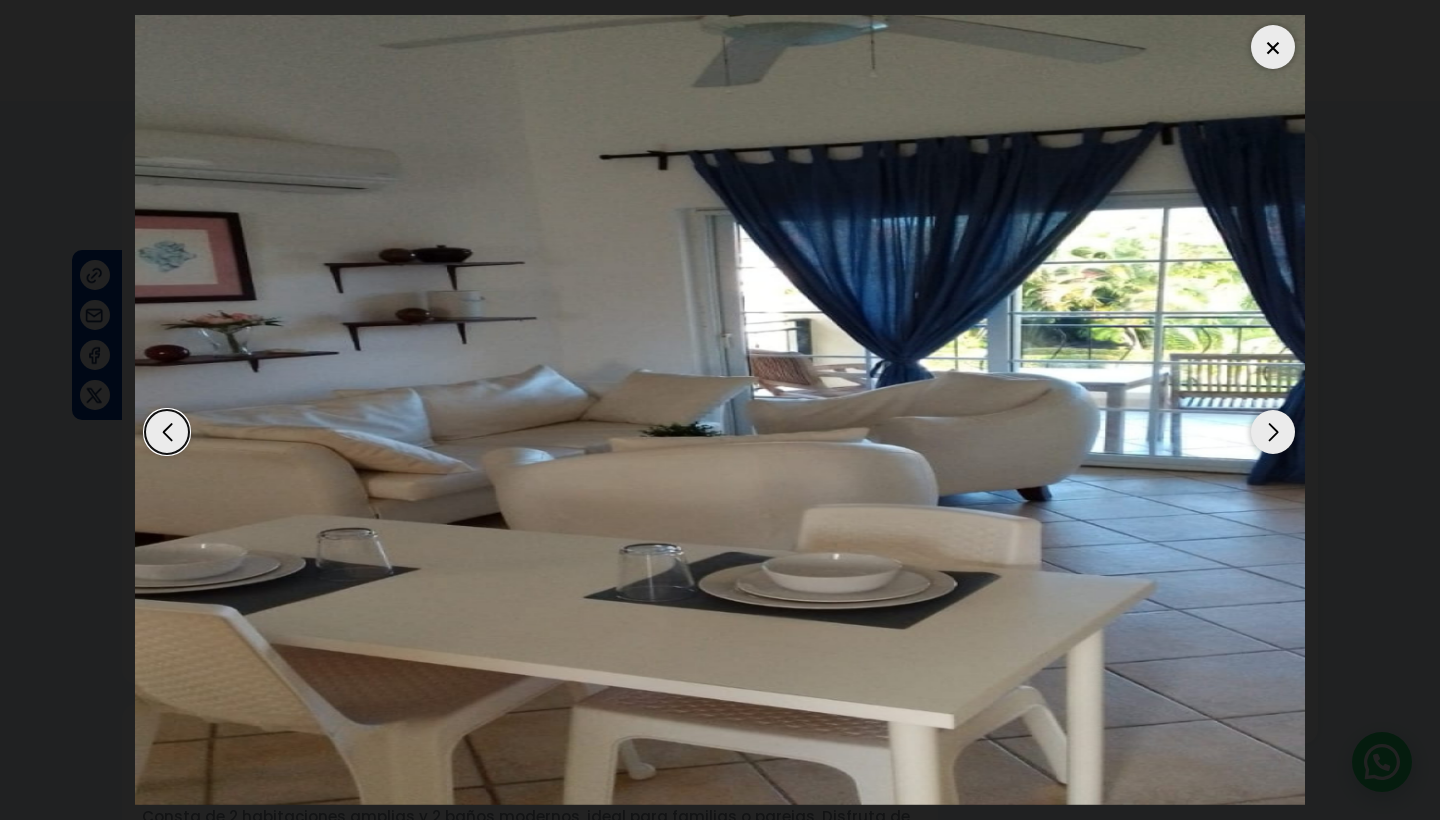 click at bounding box center [1273, 432] 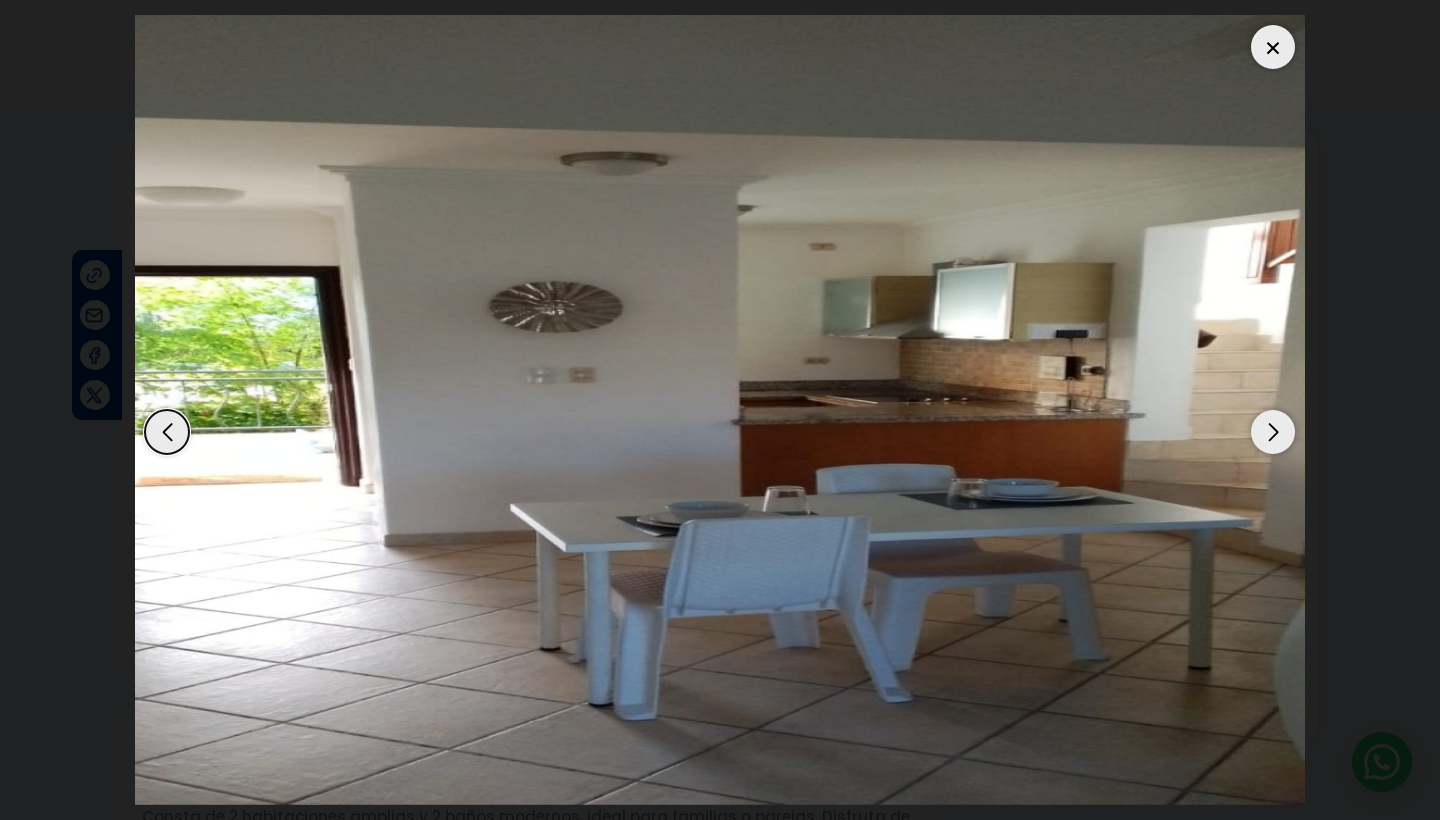 click at bounding box center (1273, 432) 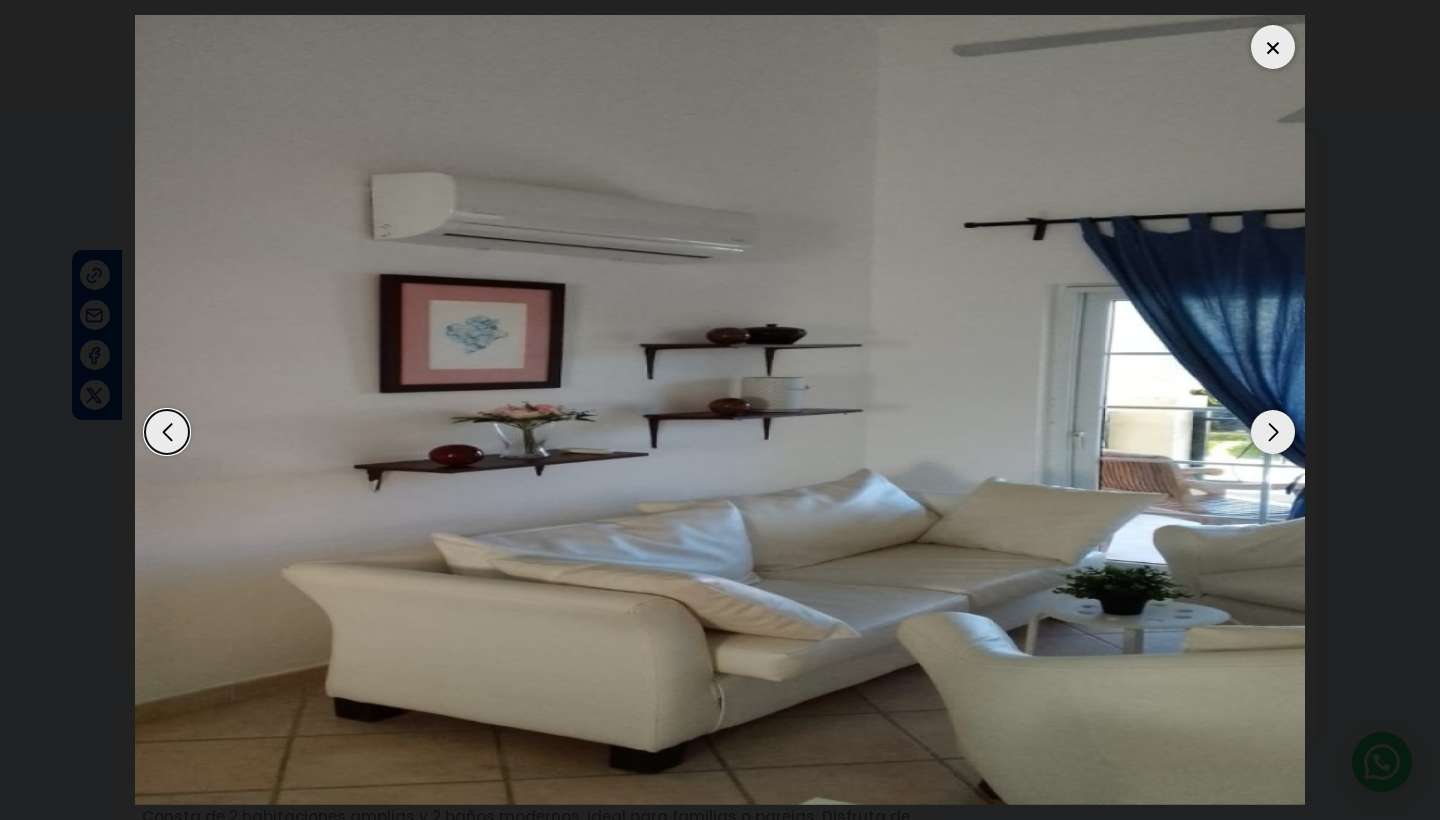 click at bounding box center [1273, 432] 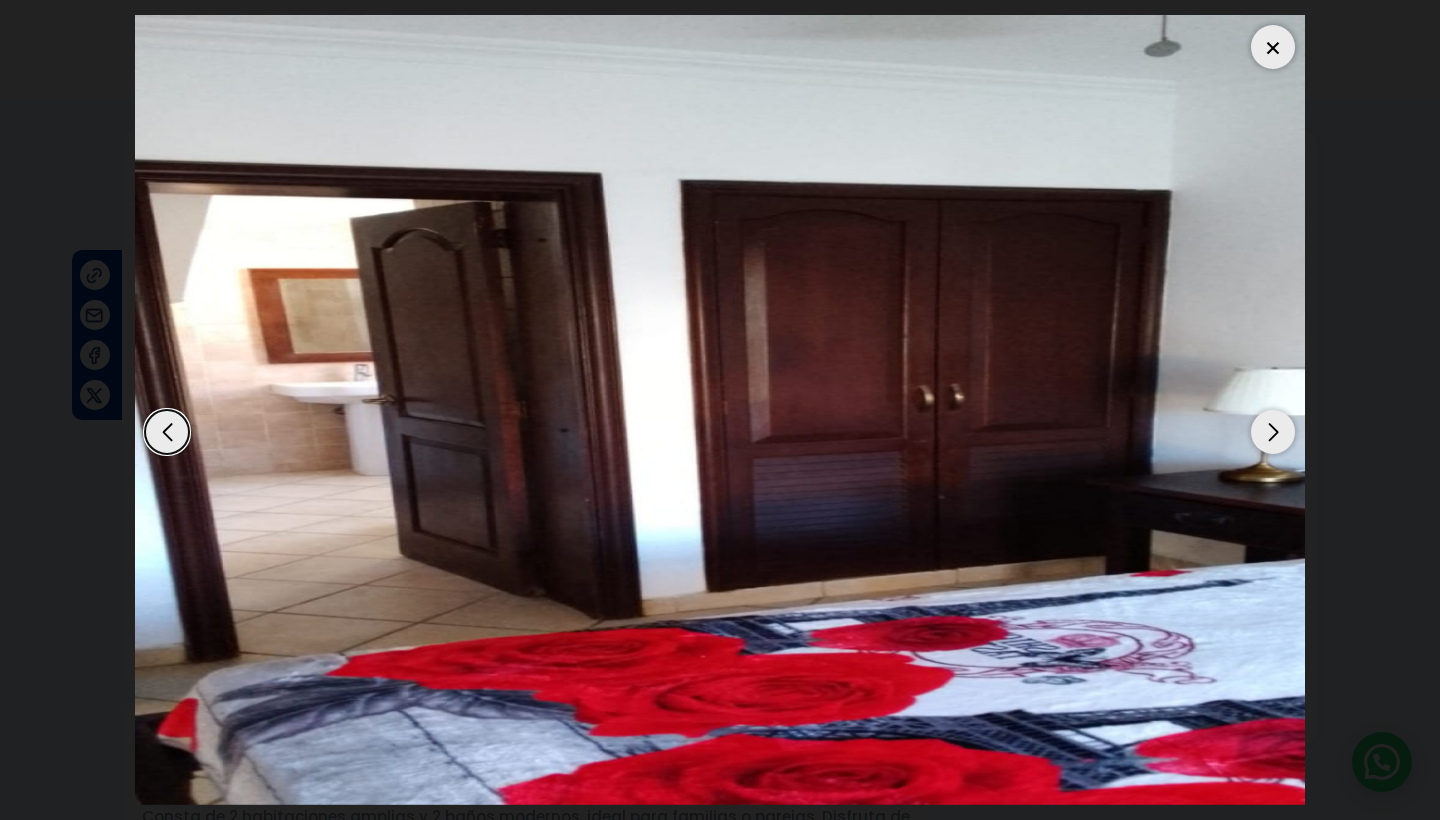 click at bounding box center (1273, 432) 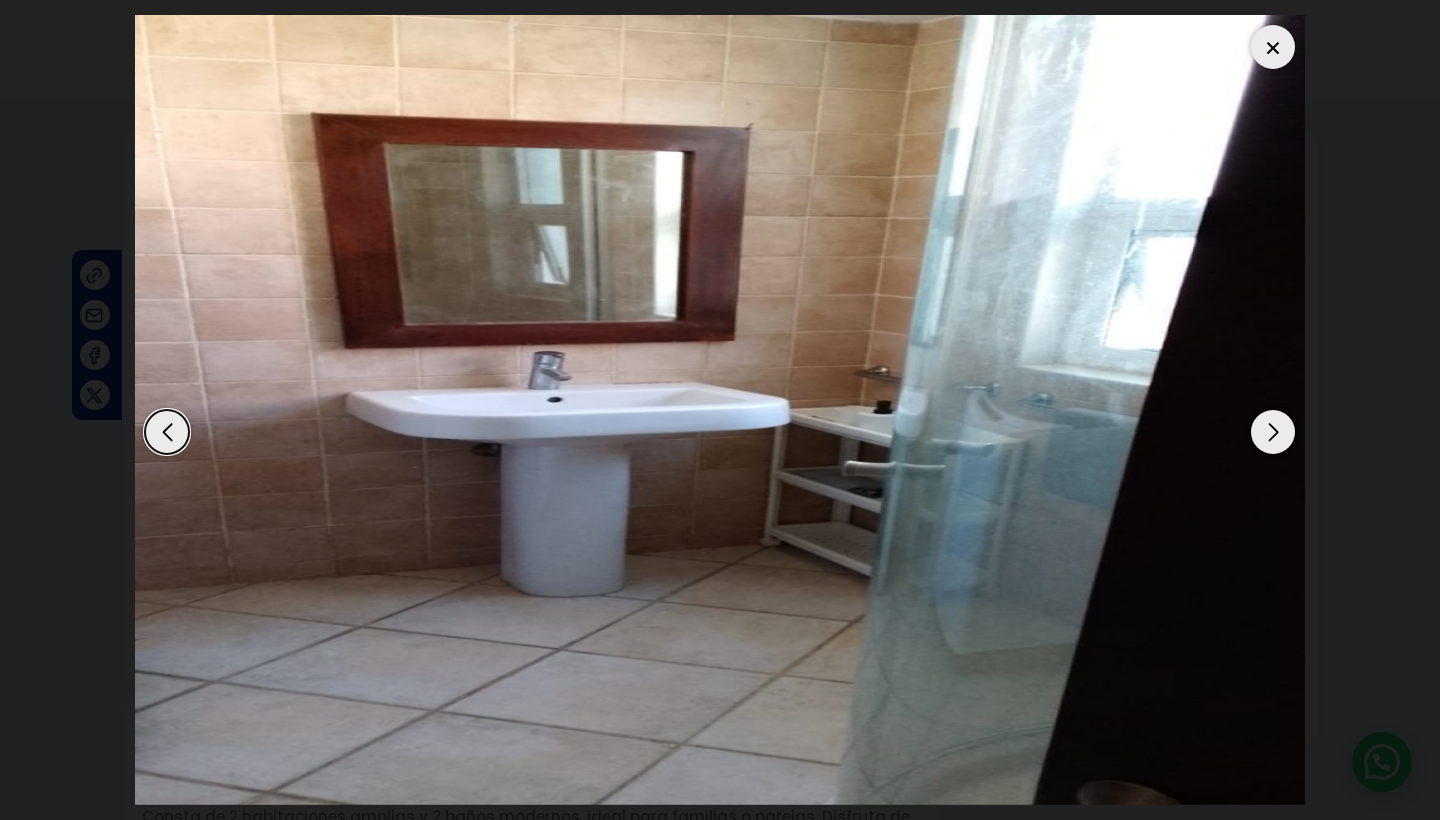 click at bounding box center [1273, 47] 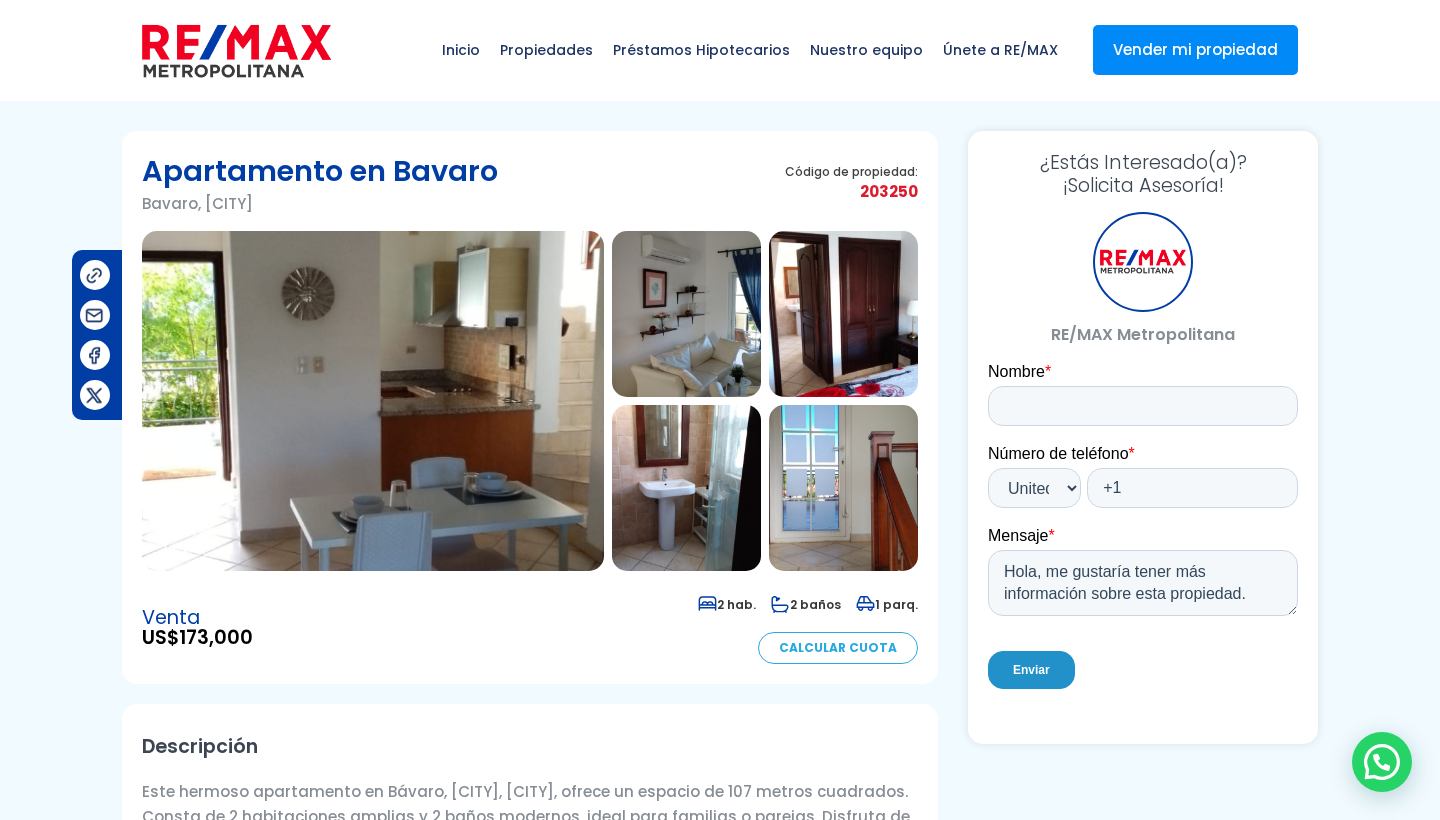 click on "Apartamento en Bavaro
Bavaro, Punta Cana
Código de propiedad:
203250" at bounding box center [530, 947] 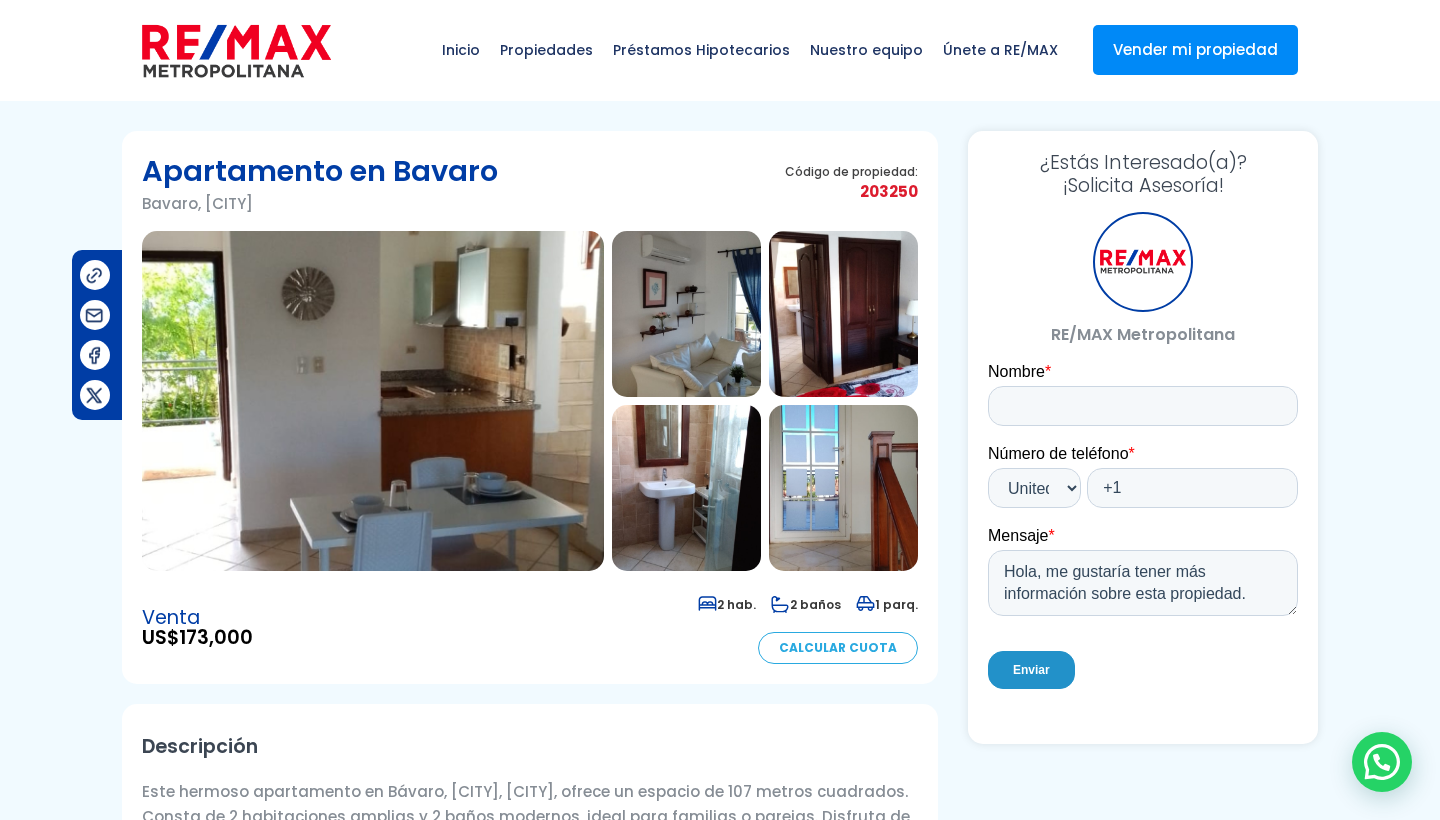 click on "Apartamento en Bavaro
Bavaro, Punta Cana
Código de propiedad:
203250" at bounding box center (530, 947) 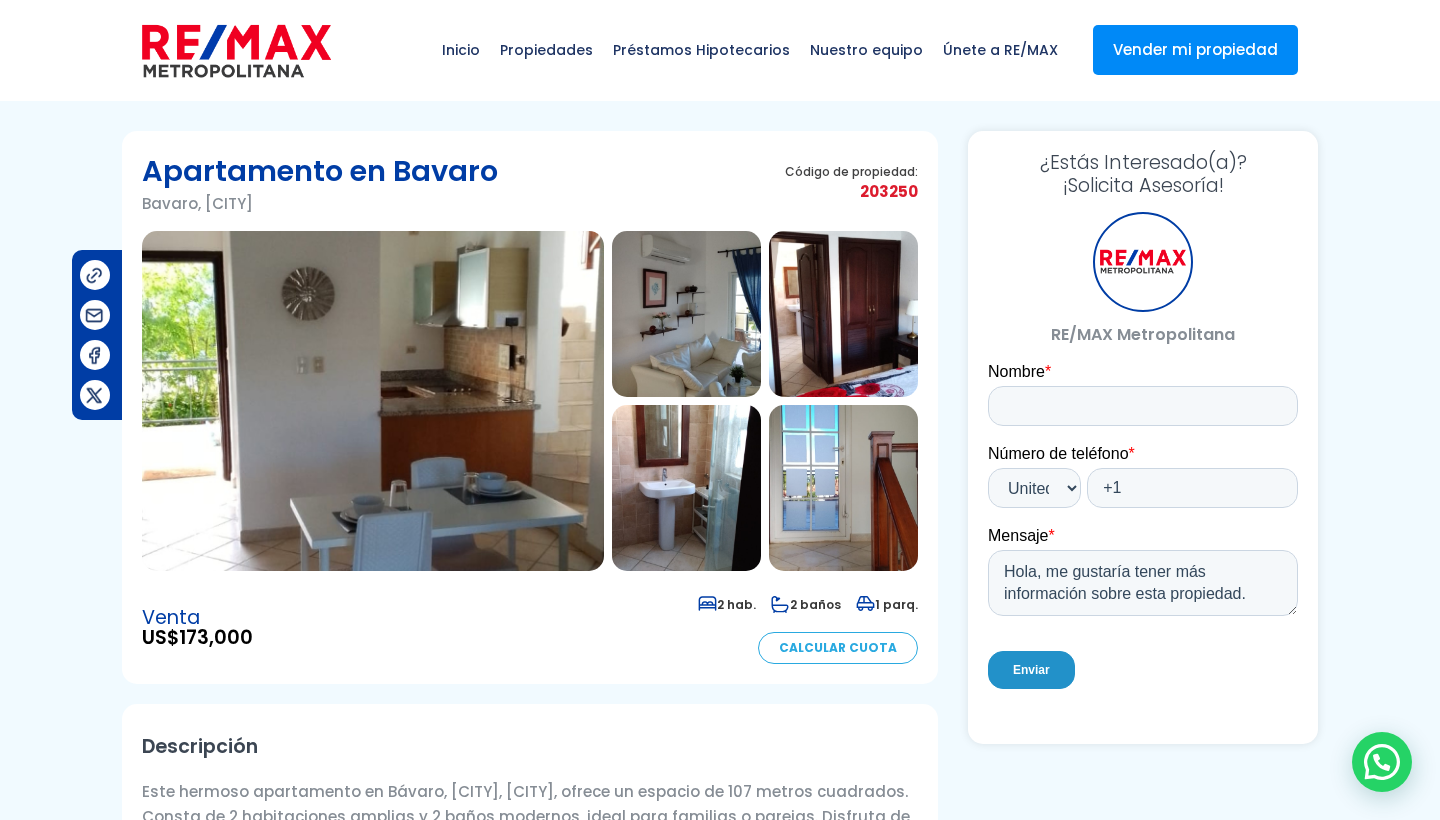 scroll, scrollTop: 0, scrollLeft: 0, axis: both 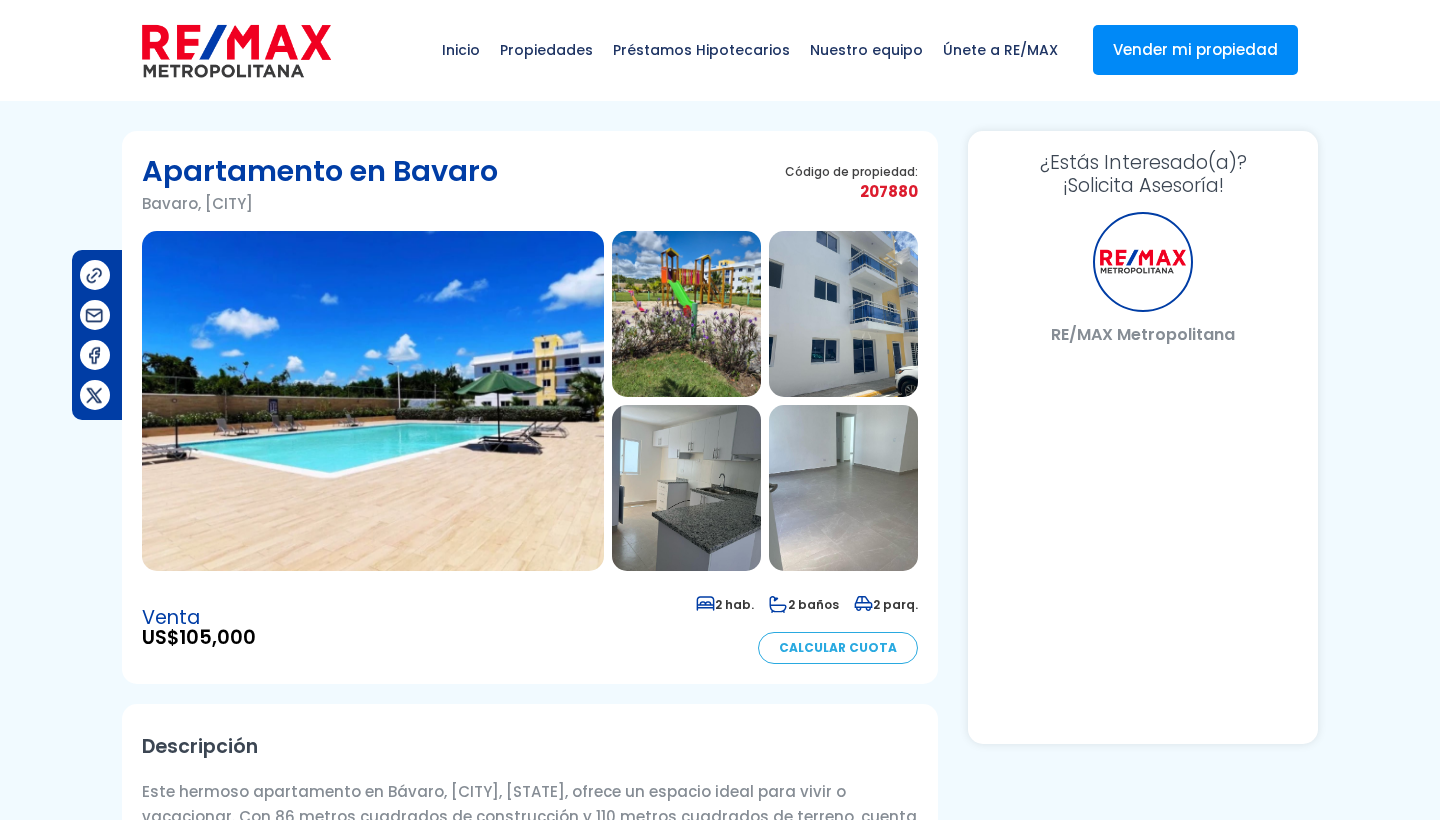 select on "US" 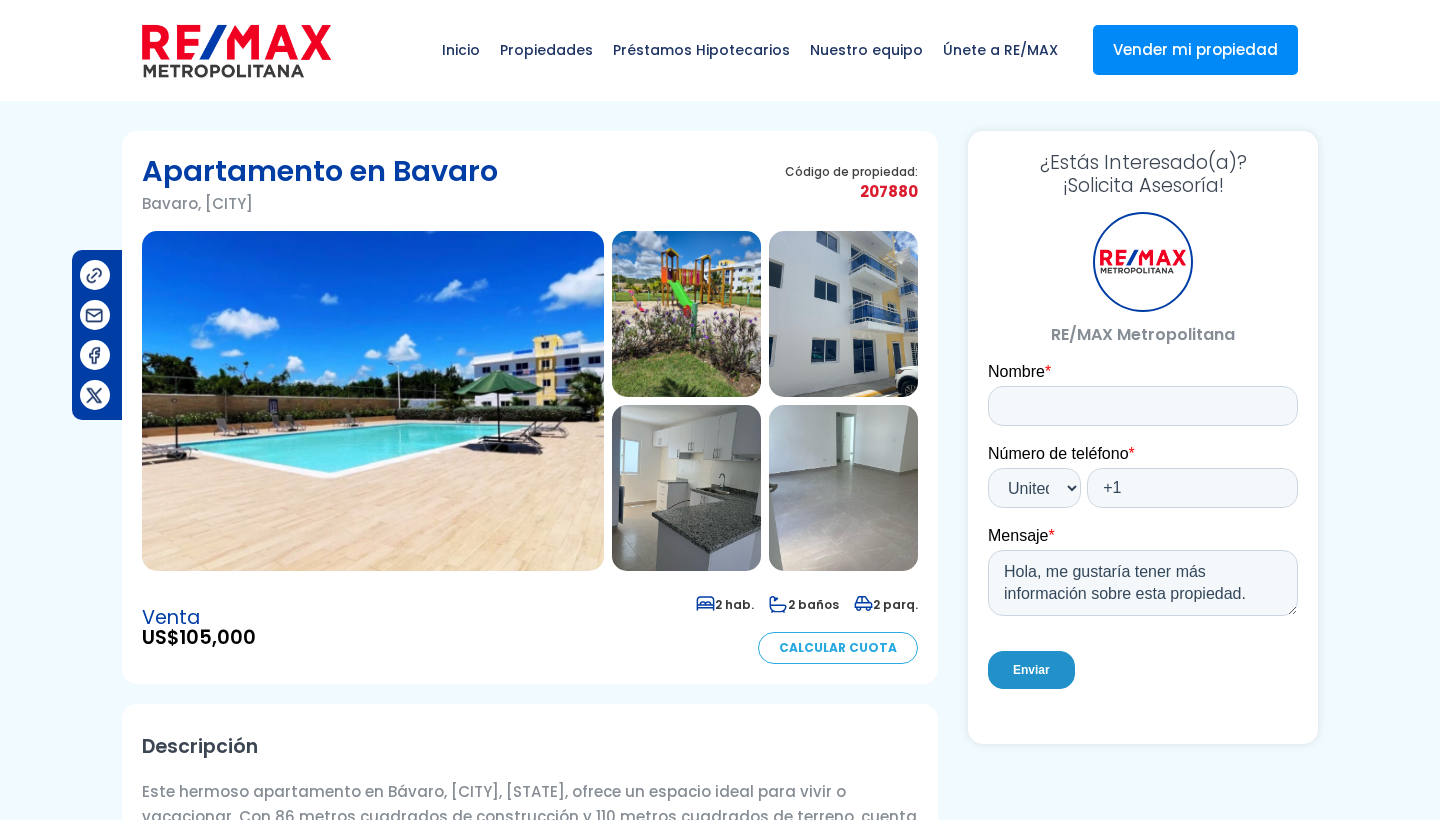 scroll, scrollTop: 0, scrollLeft: 0, axis: both 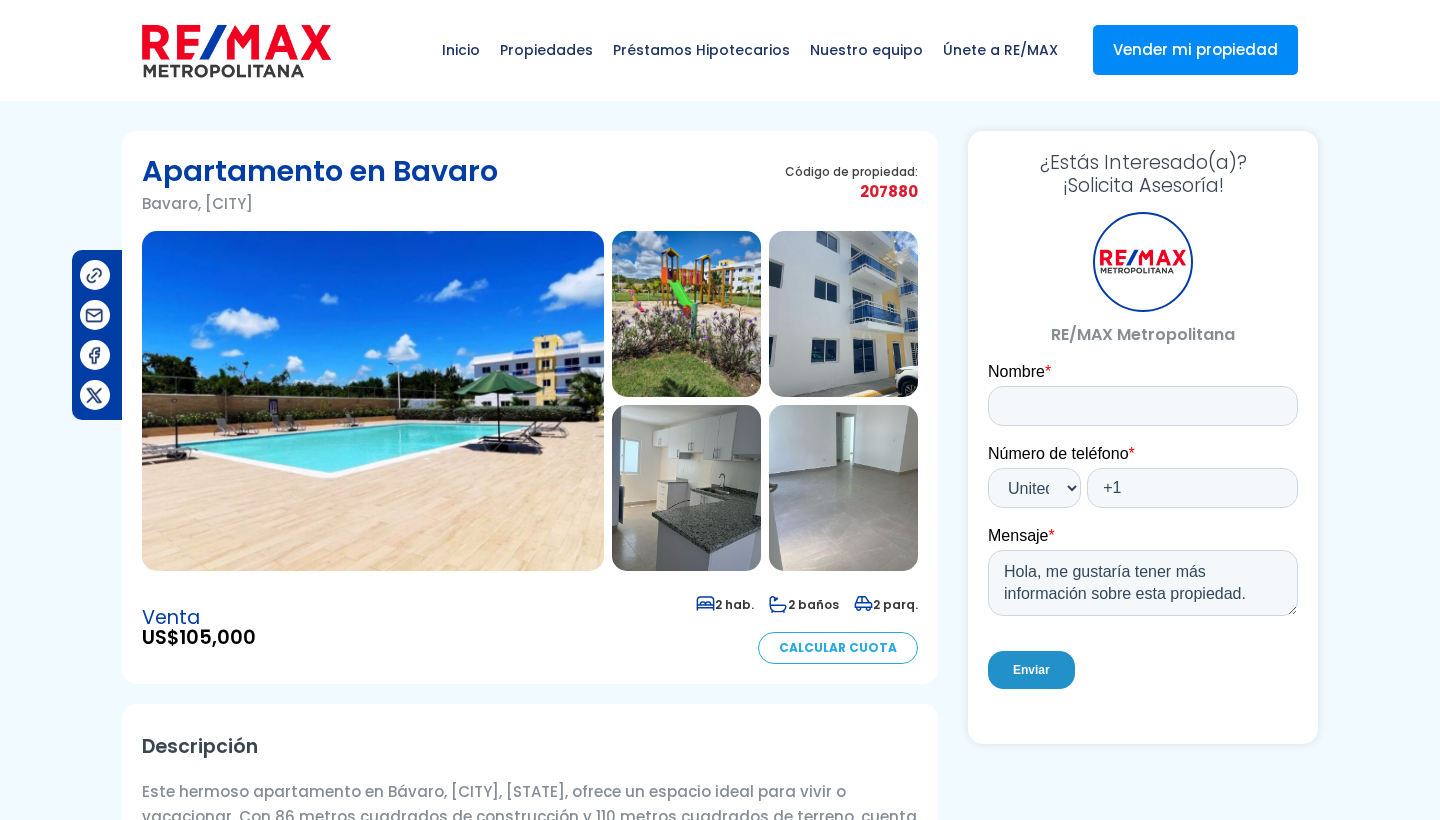 click at bounding box center [843, 314] 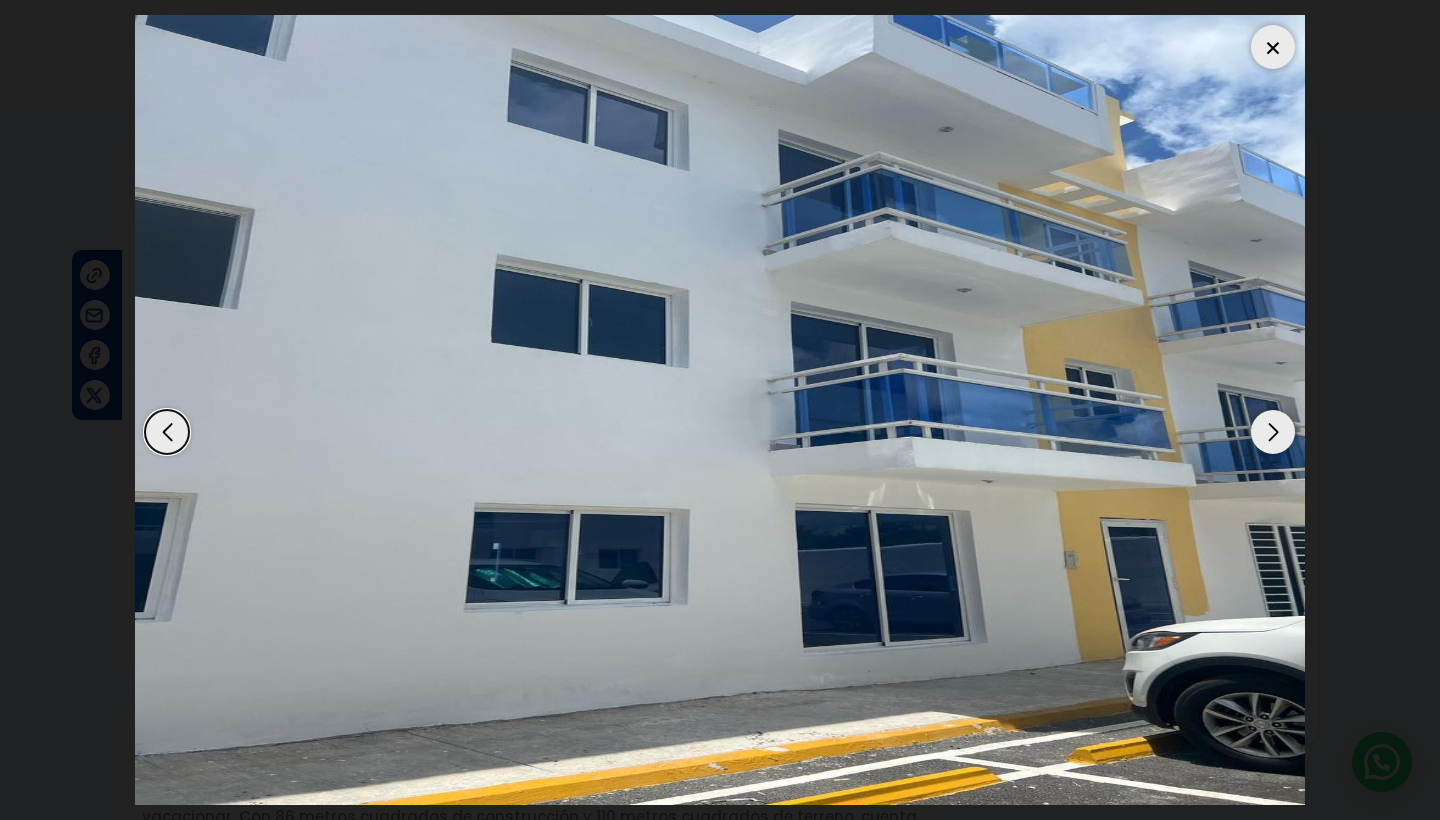 click at bounding box center [167, 432] 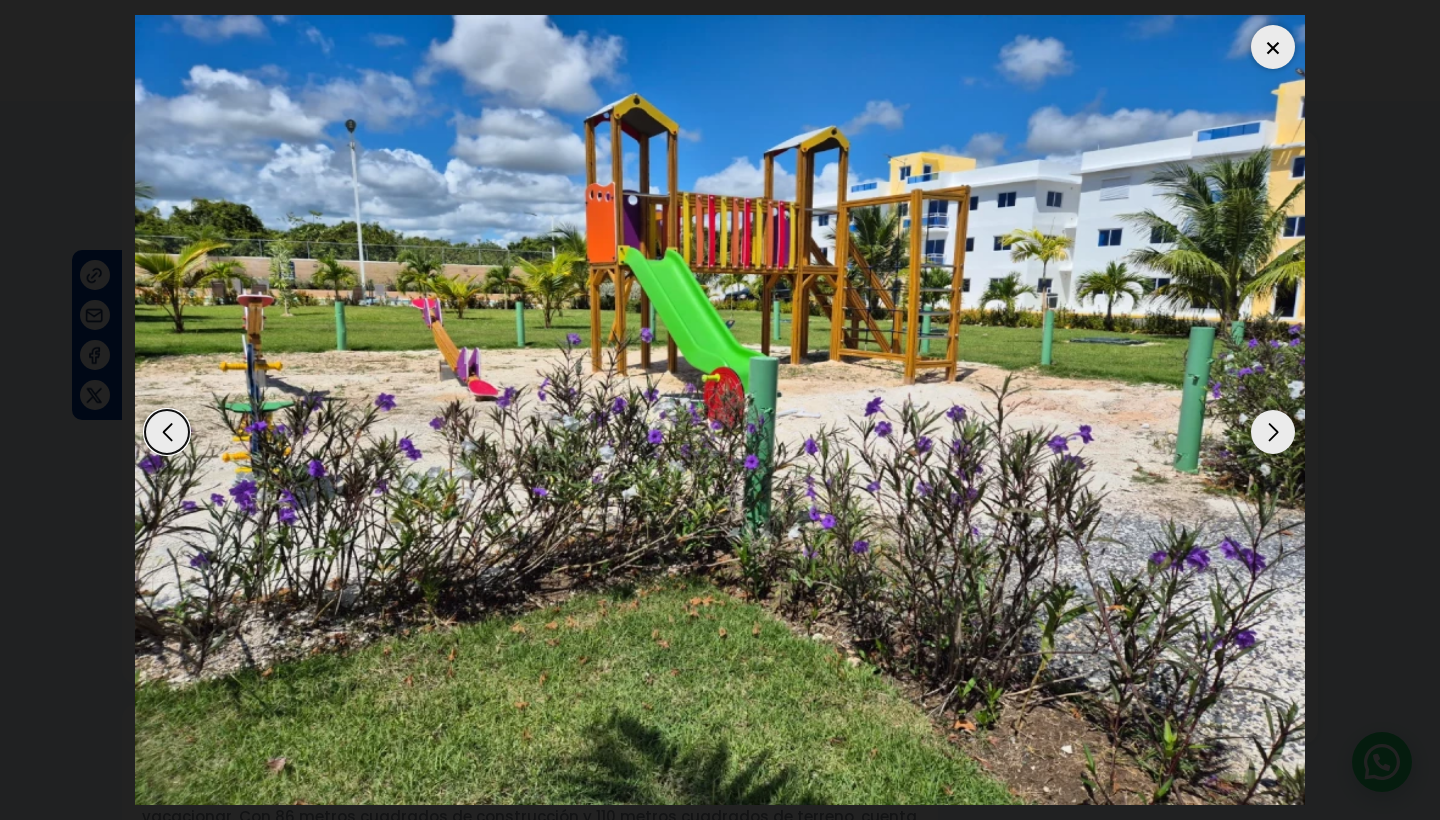 click at bounding box center (167, 432) 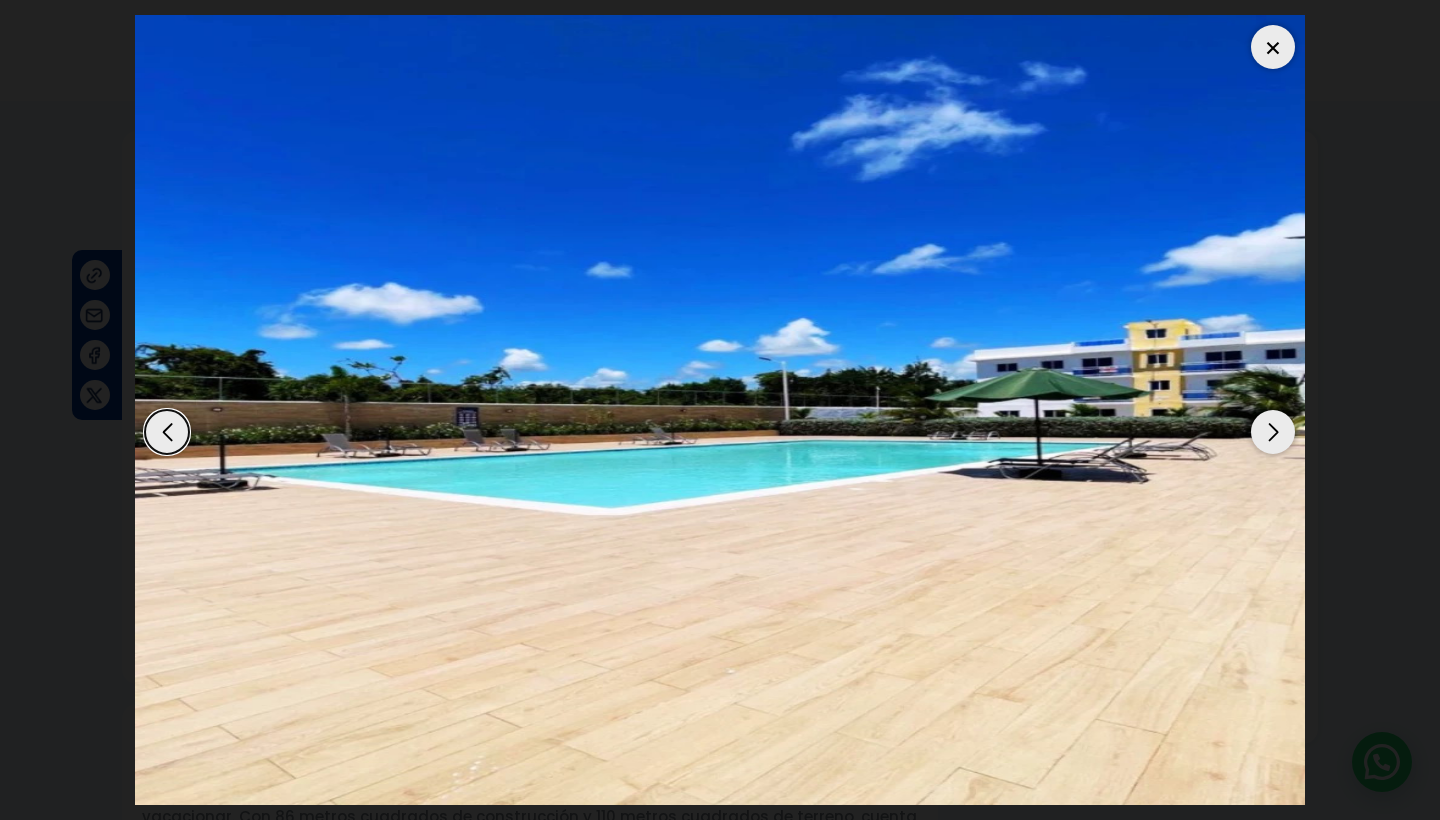 click at bounding box center [167, 432] 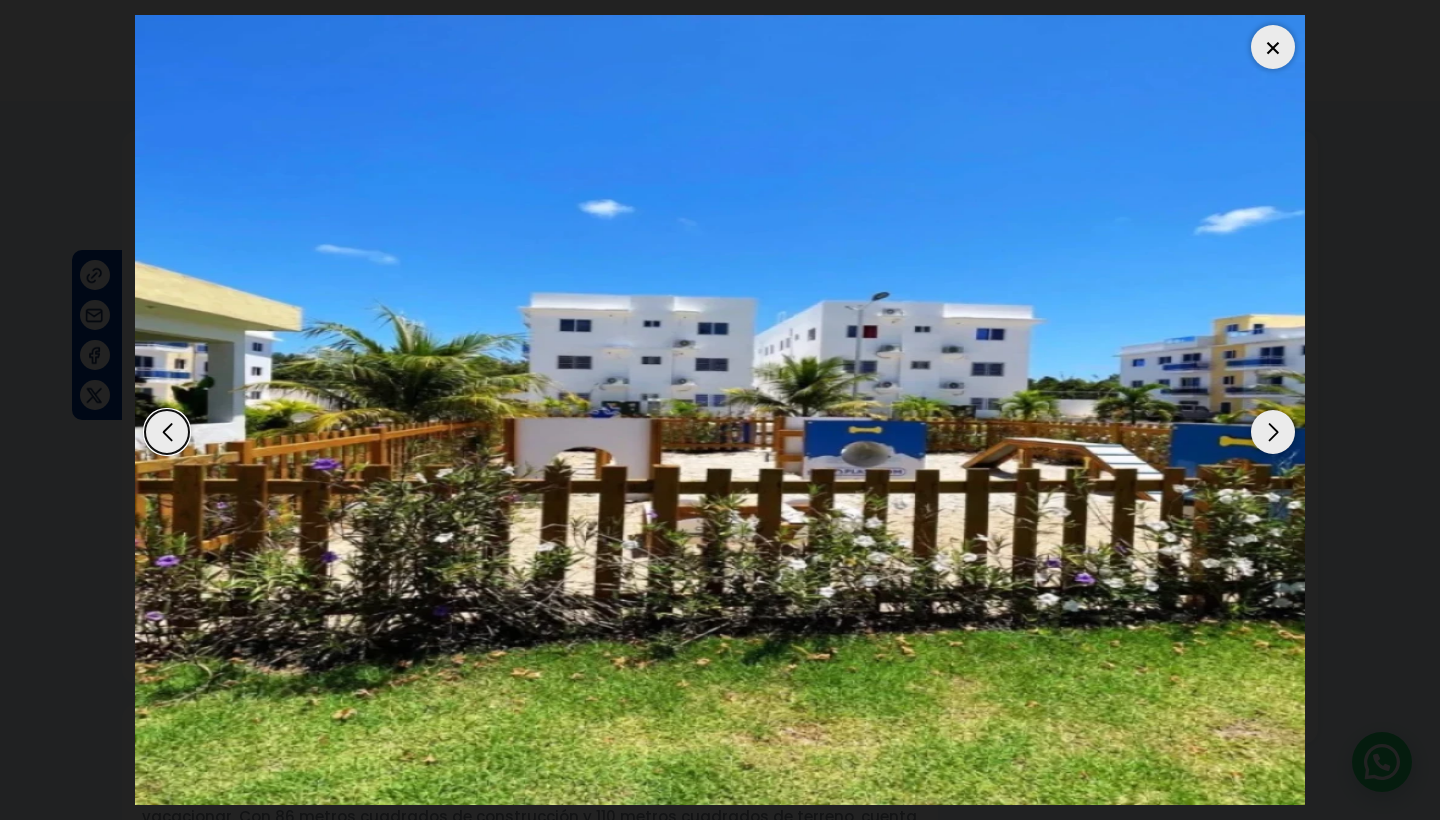 click at bounding box center (167, 432) 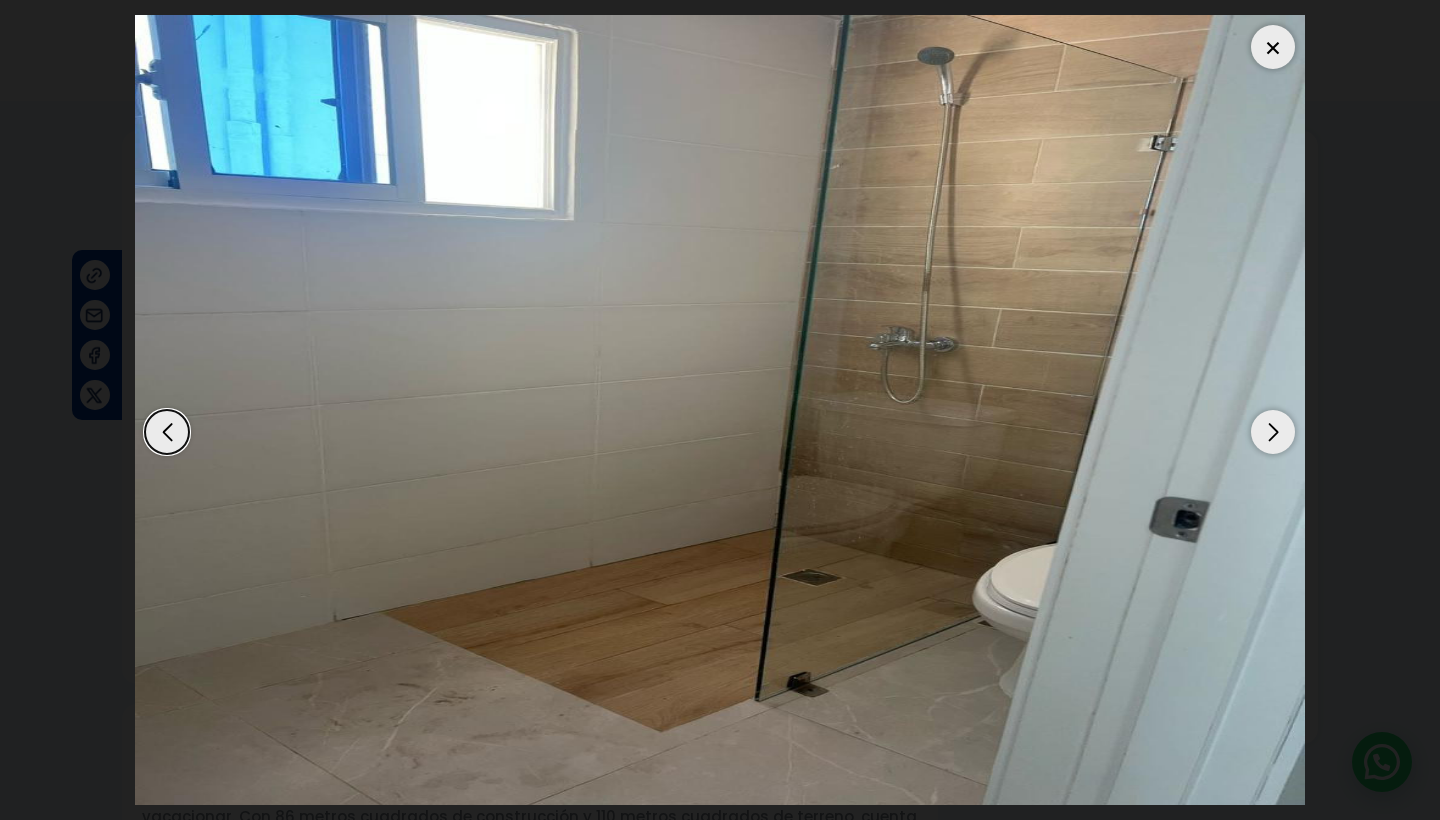 click at bounding box center [167, 432] 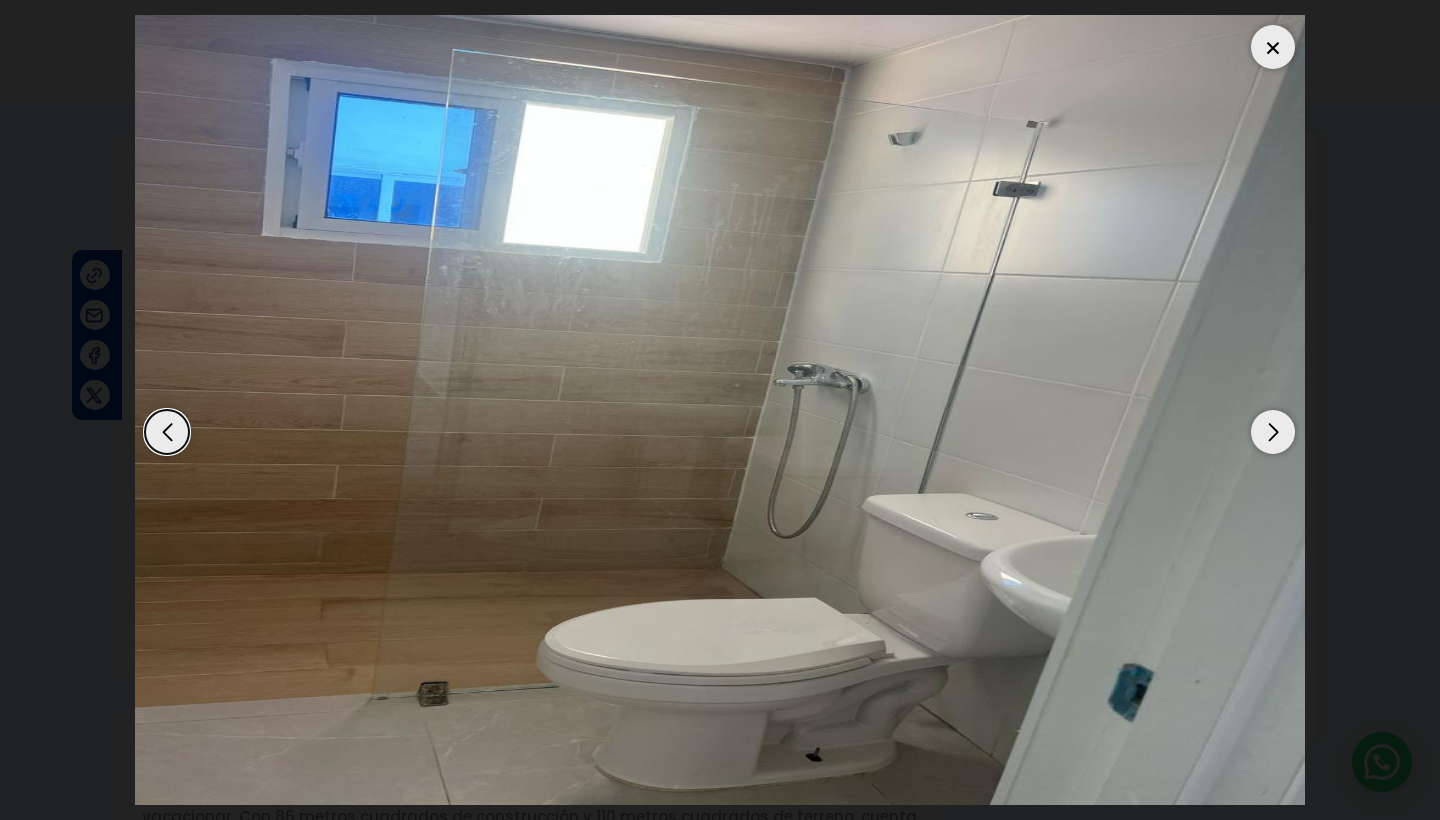 click at bounding box center [167, 432] 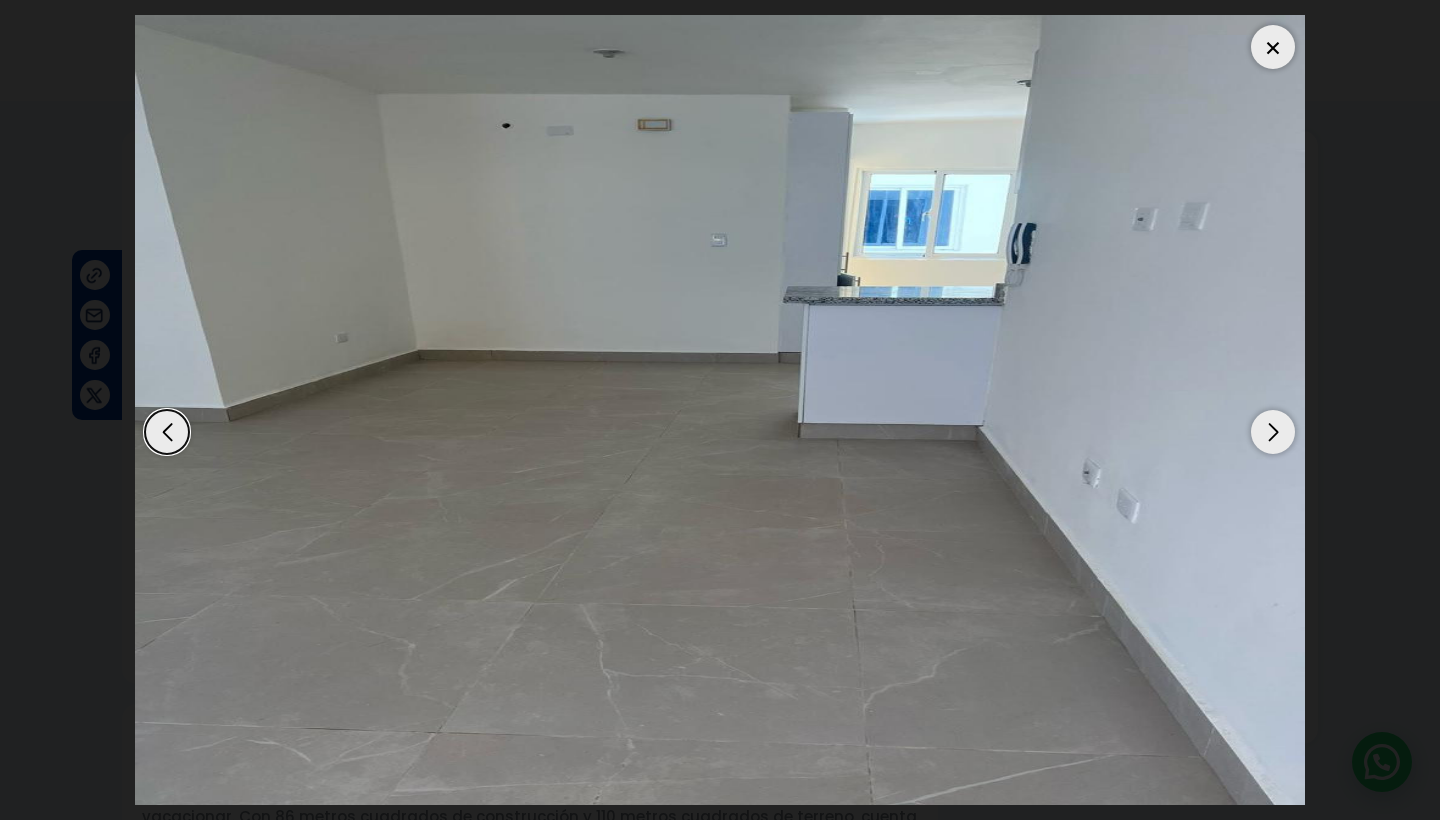 click at bounding box center [167, 432] 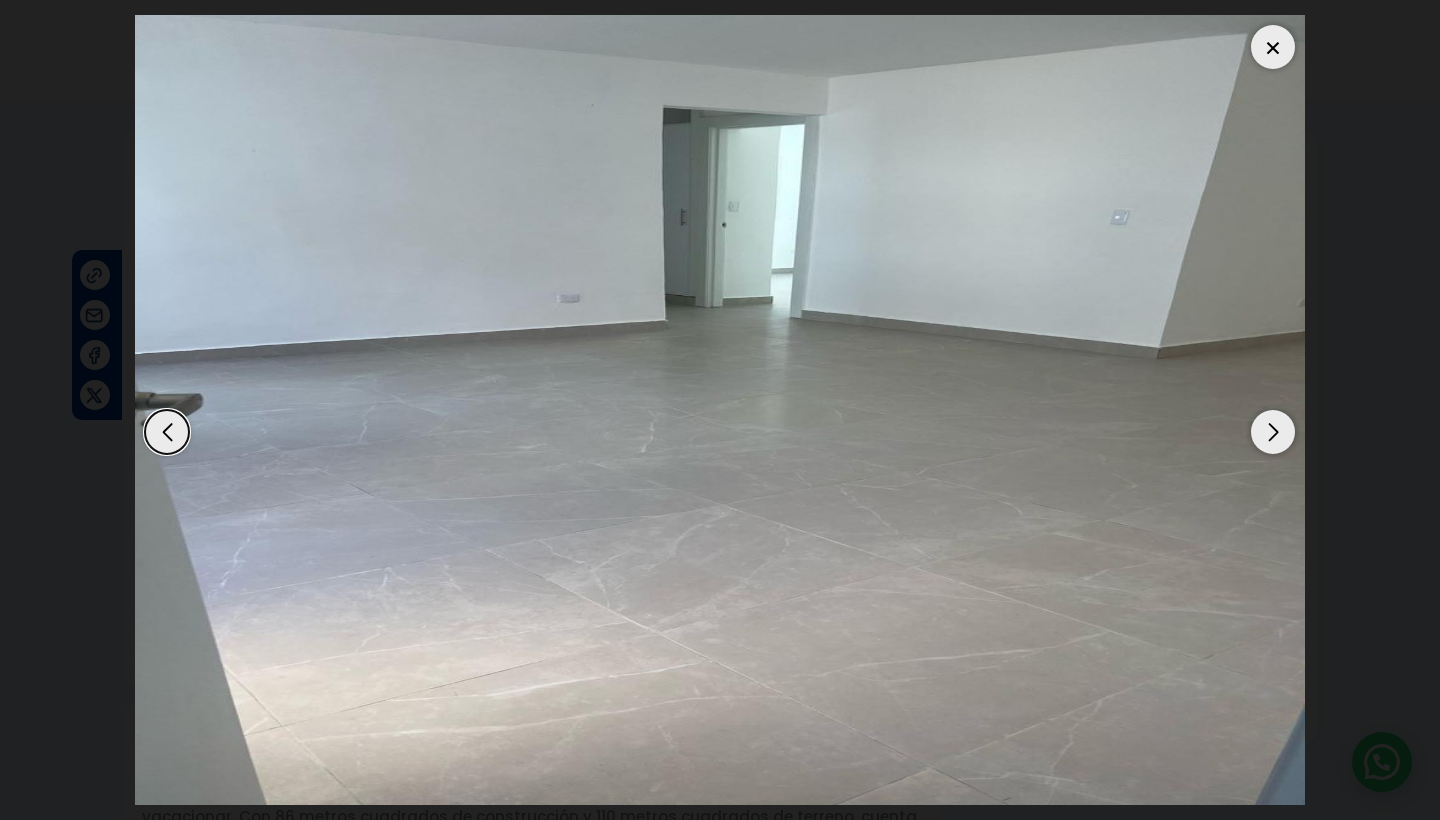 click at bounding box center [167, 432] 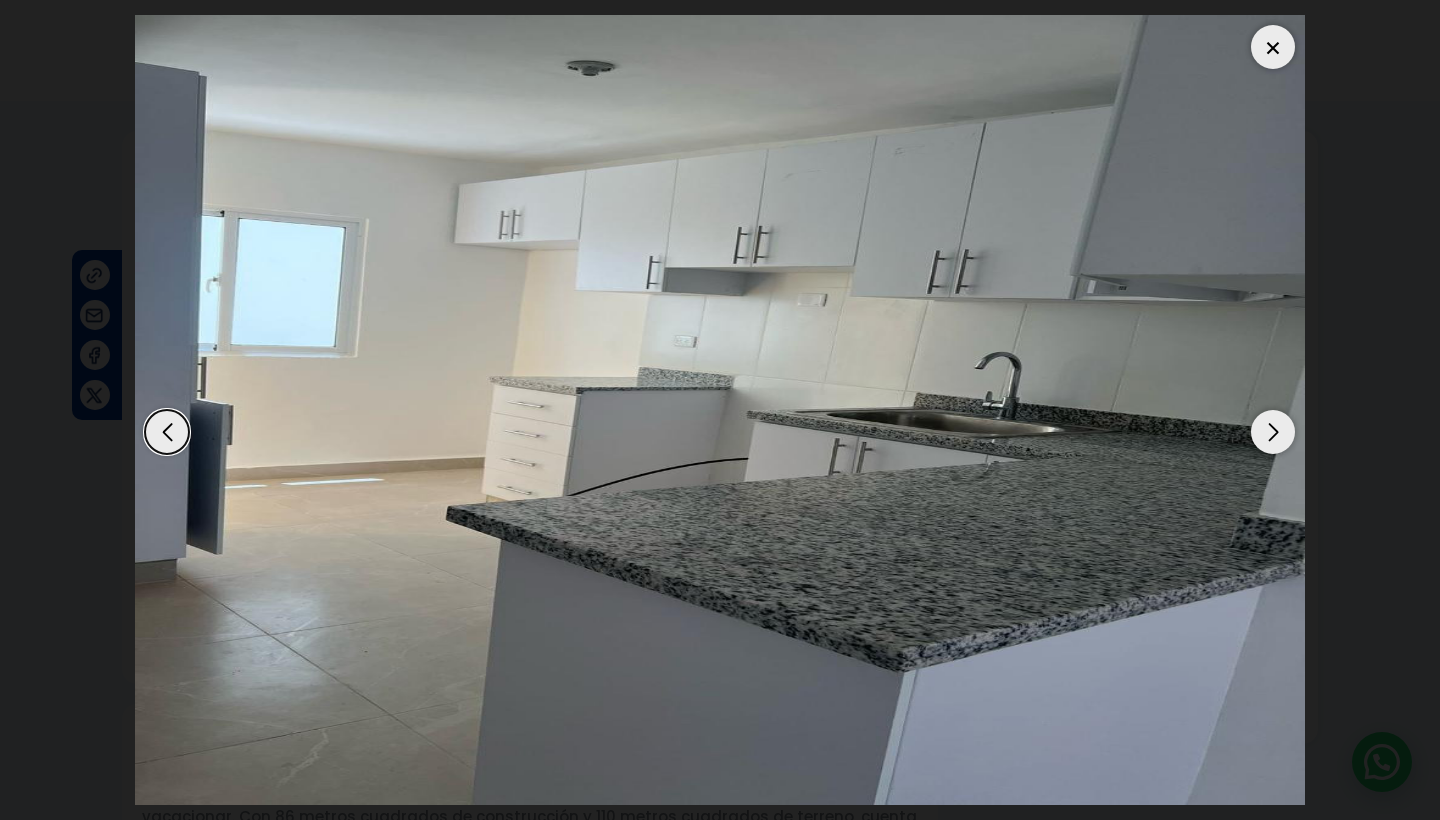 click at bounding box center (167, 432) 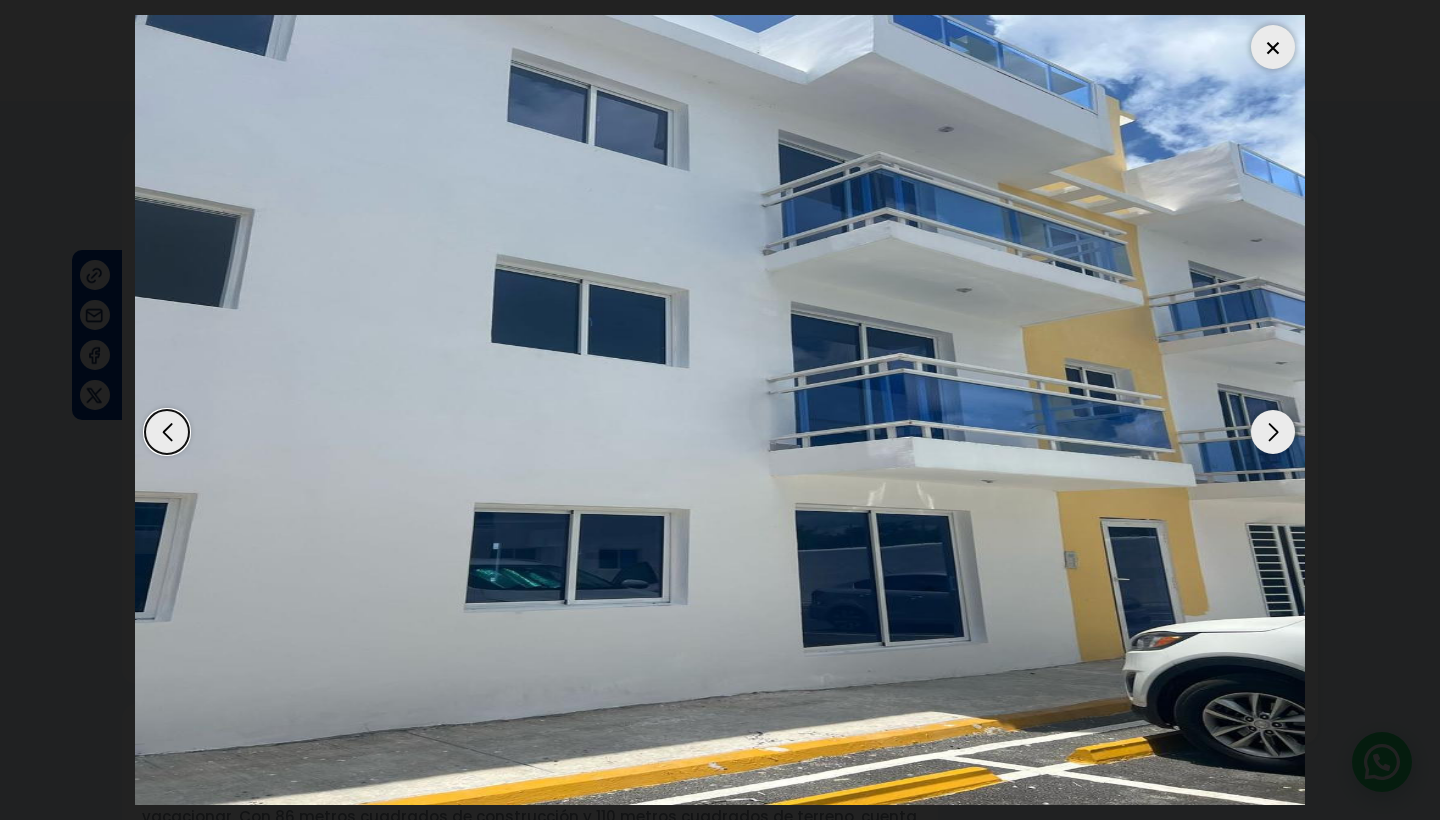 click at bounding box center [167, 432] 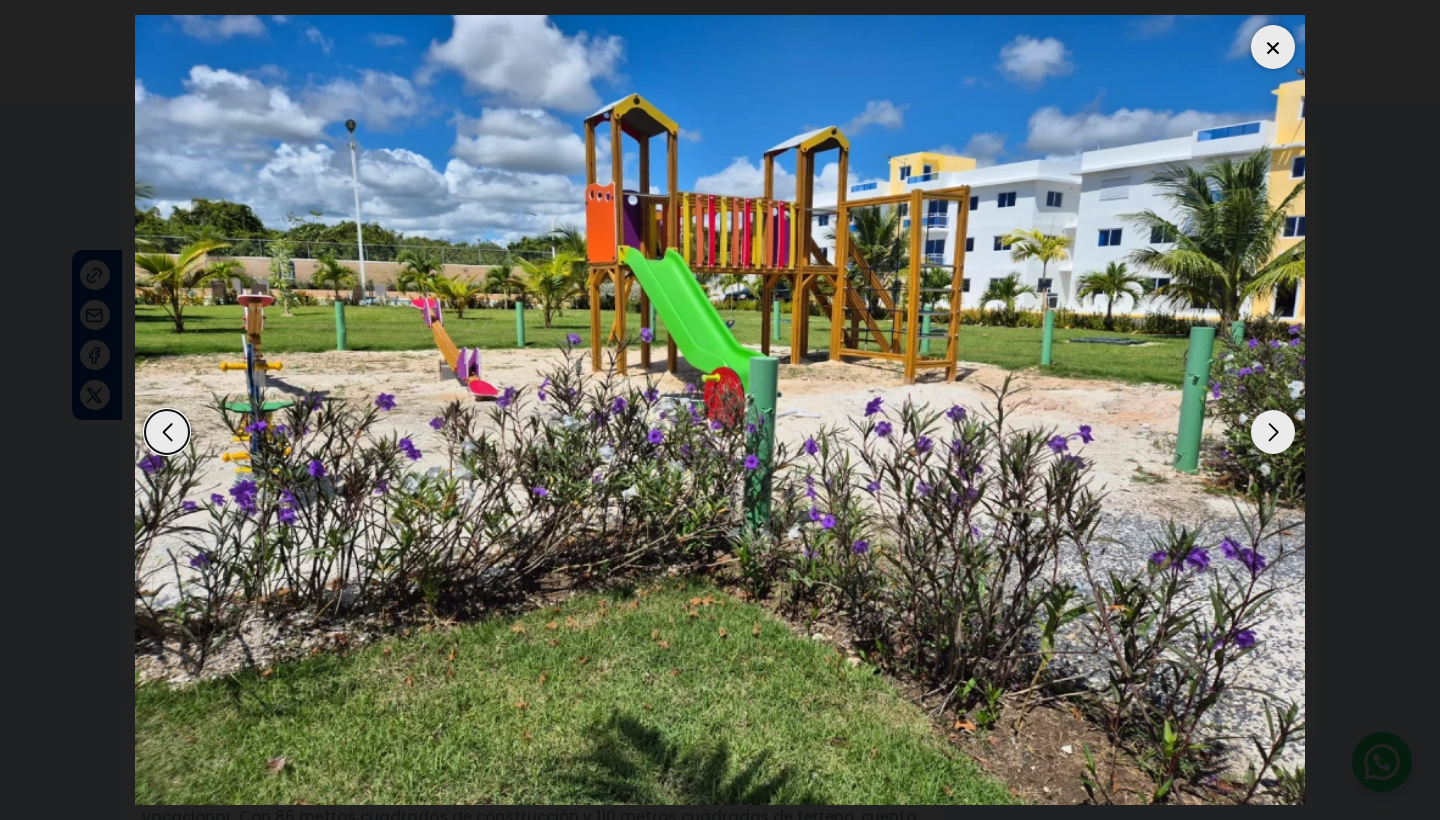 click at bounding box center (1273, 47) 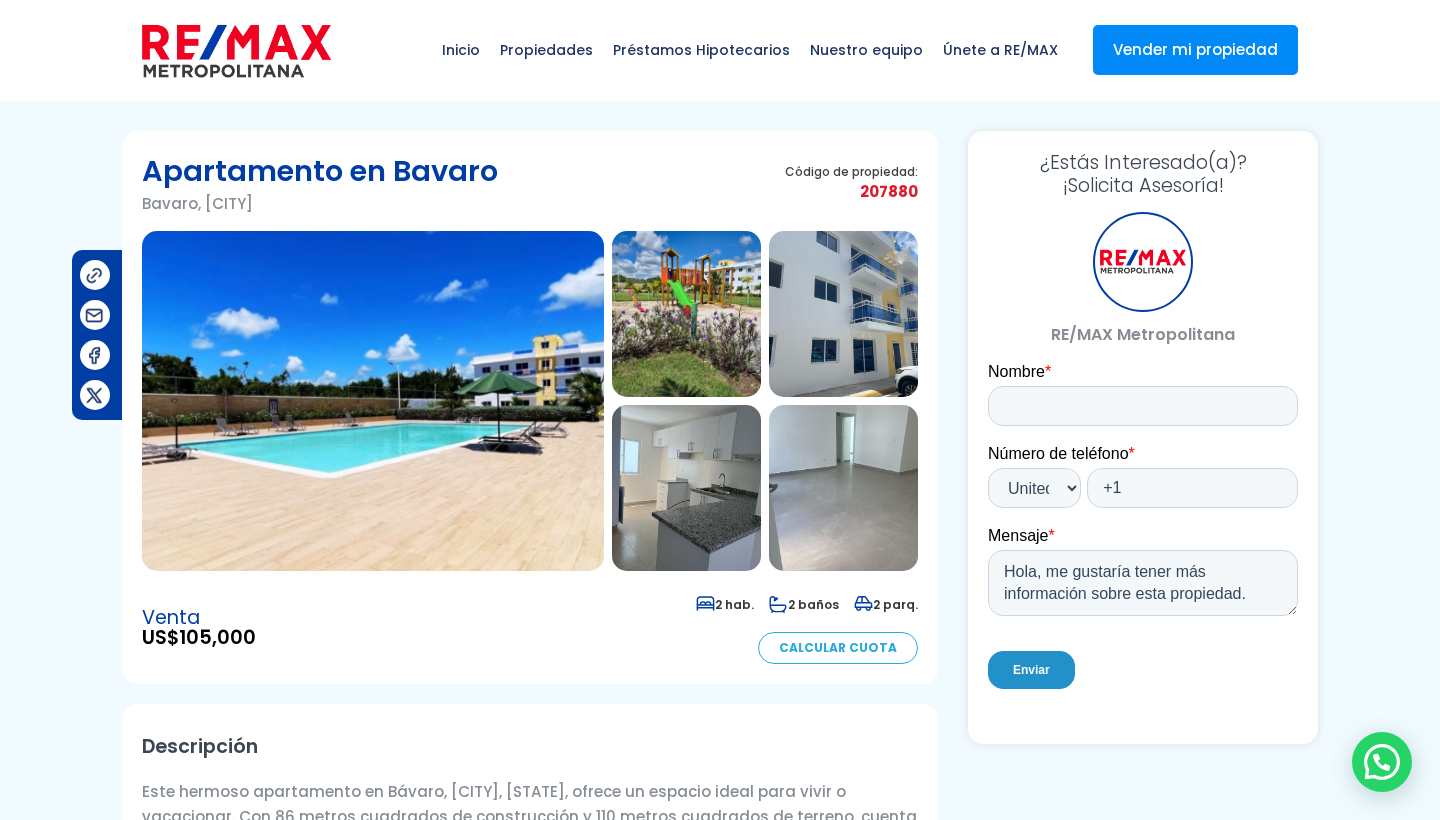 click on "Apartamento en Bavaro
Bavaro, [CITY]
Código de propiedad:
207880" at bounding box center (530, 979) 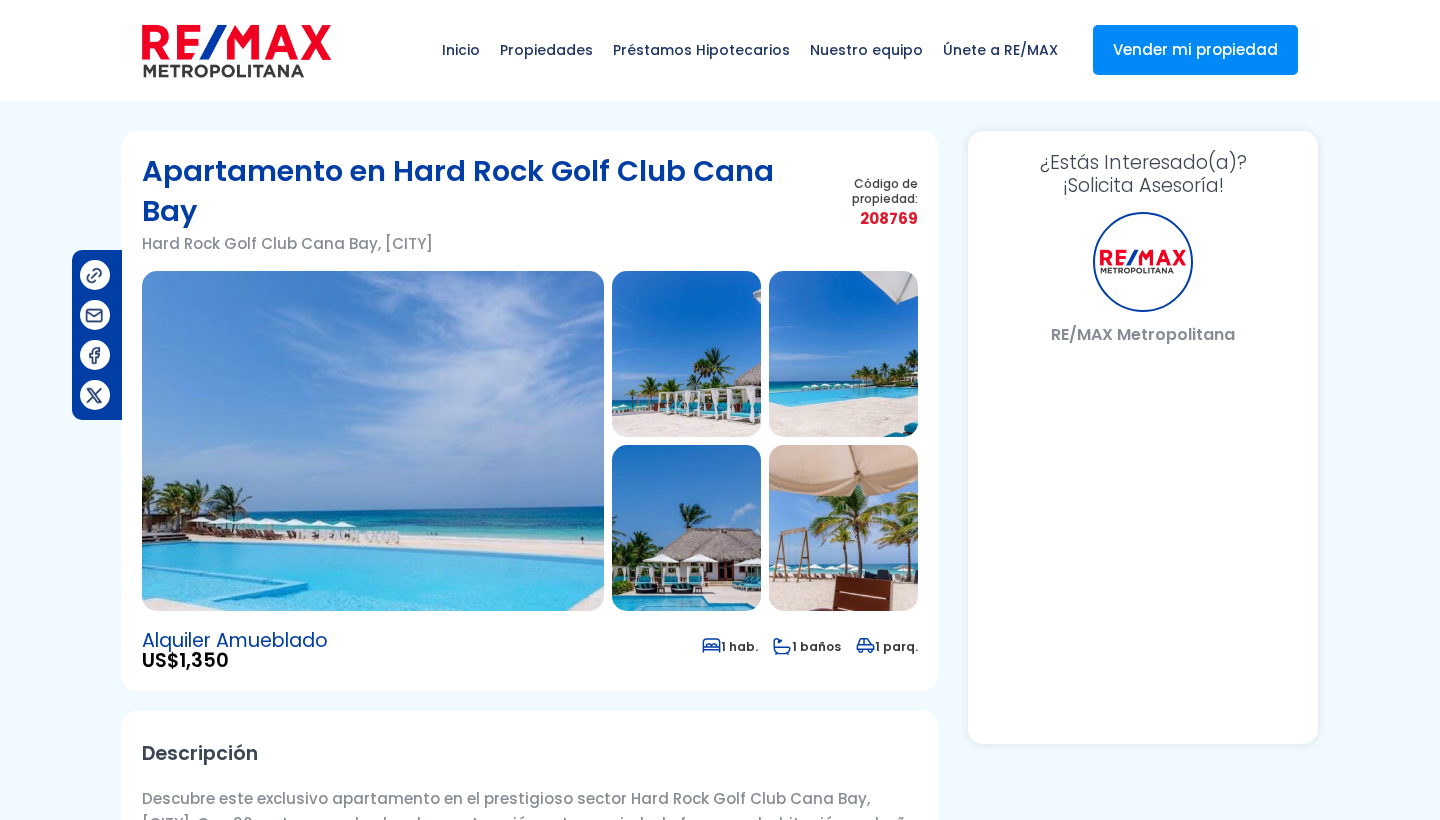 scroll, scrollTop: 0, scrollLeft: 0, axis: both 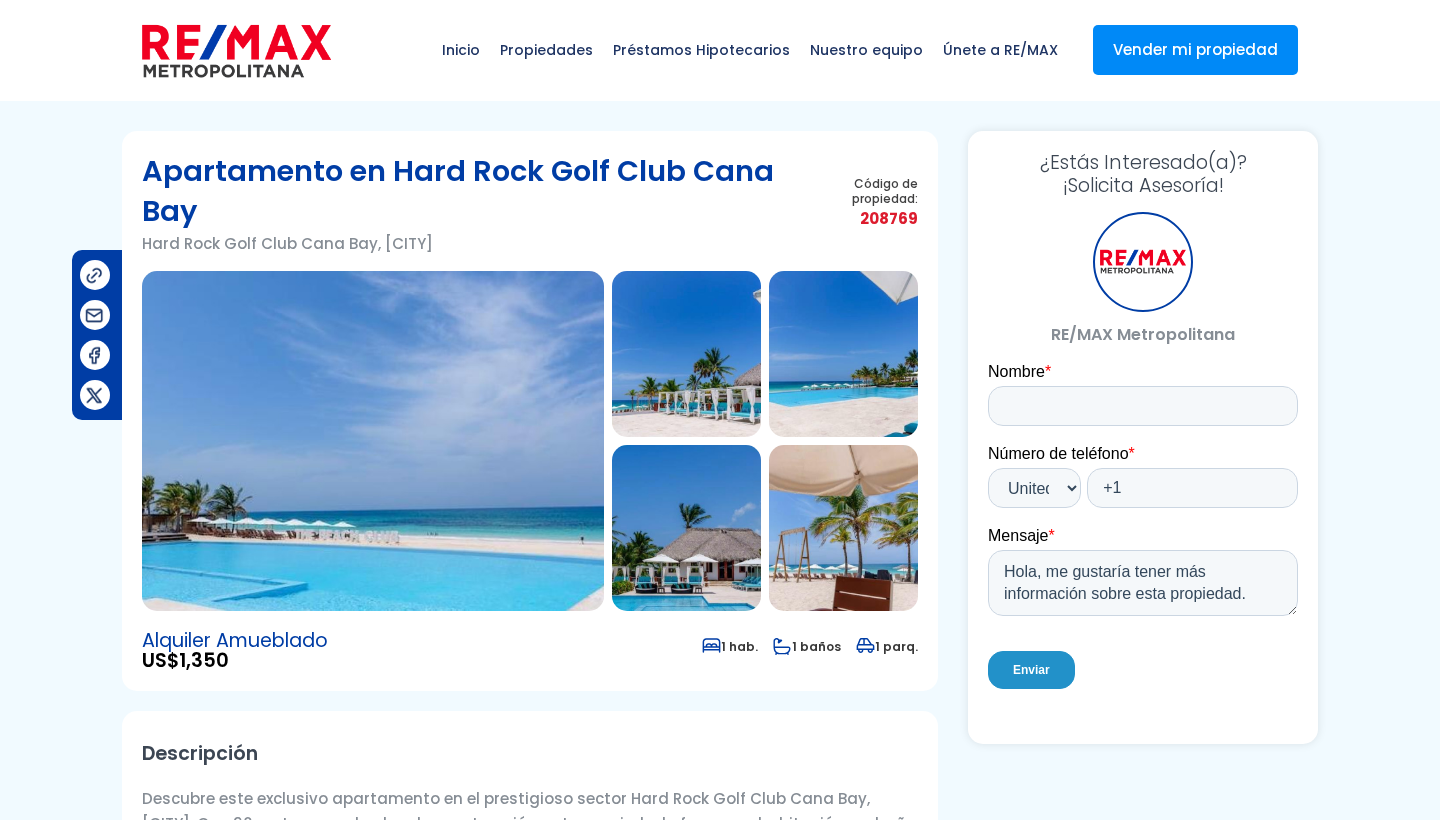 click at bounding box center [686, 528] 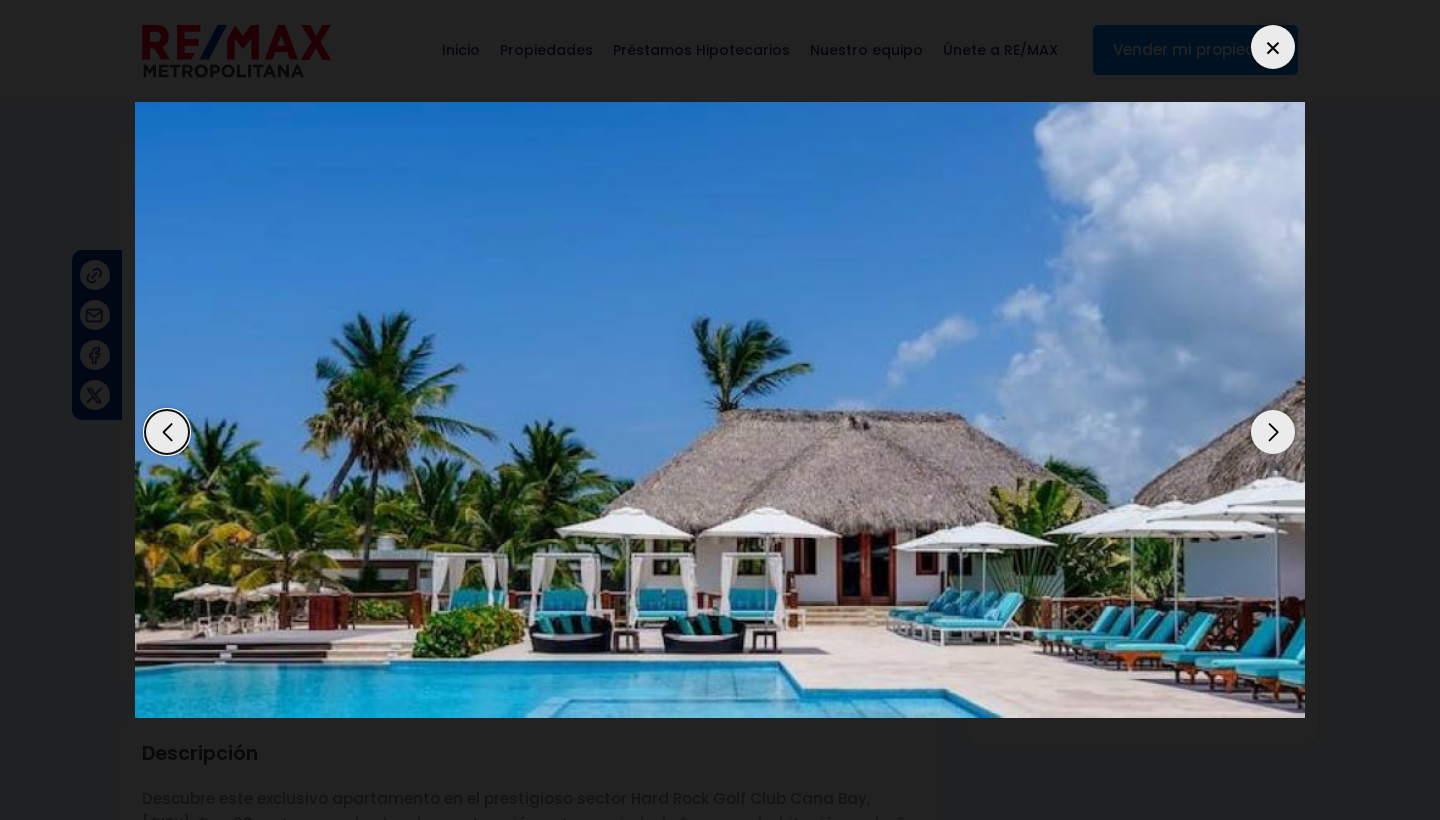 click at bounding box center (1273, 432) 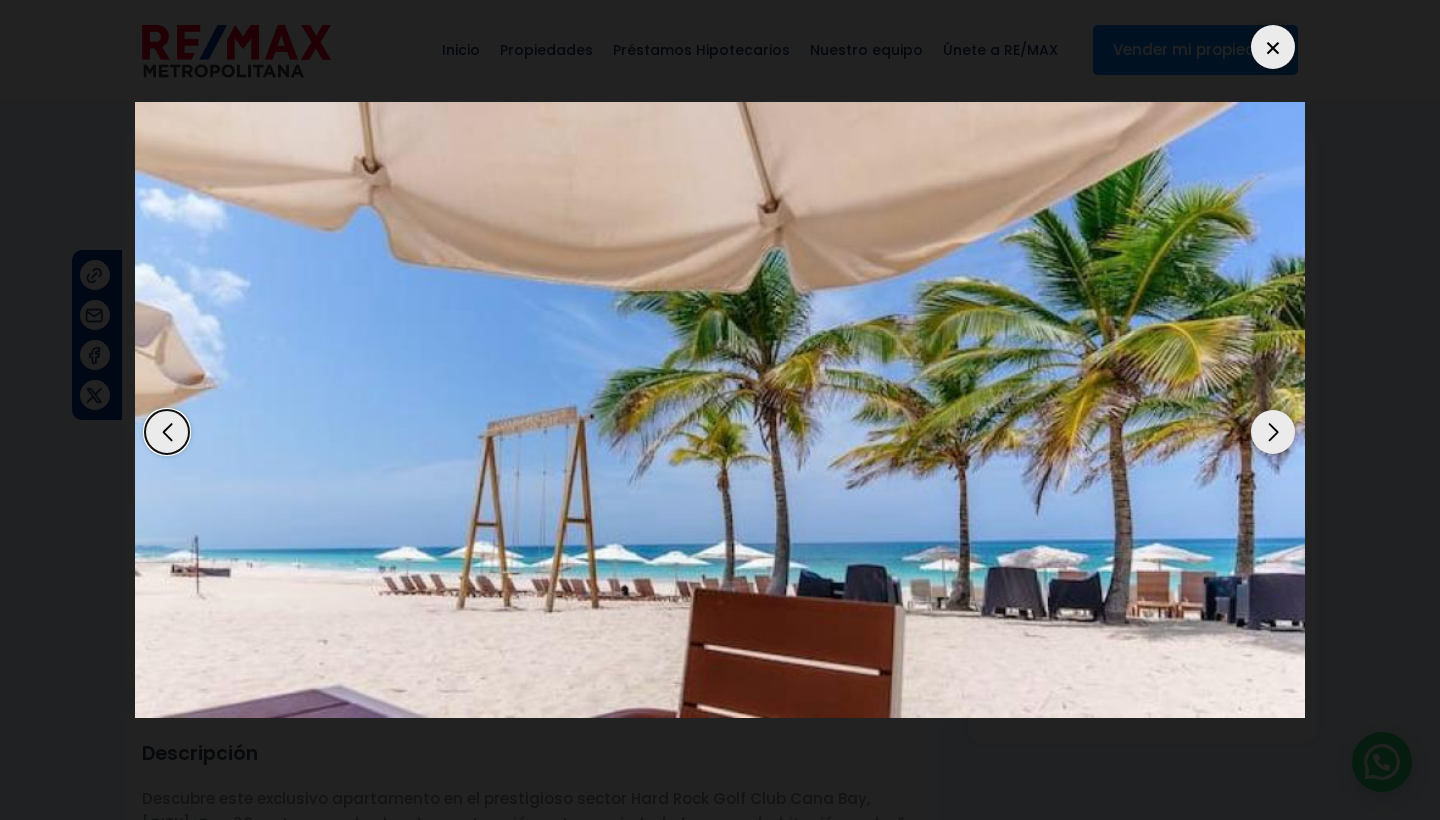 click at bounding box center (1273, 432) 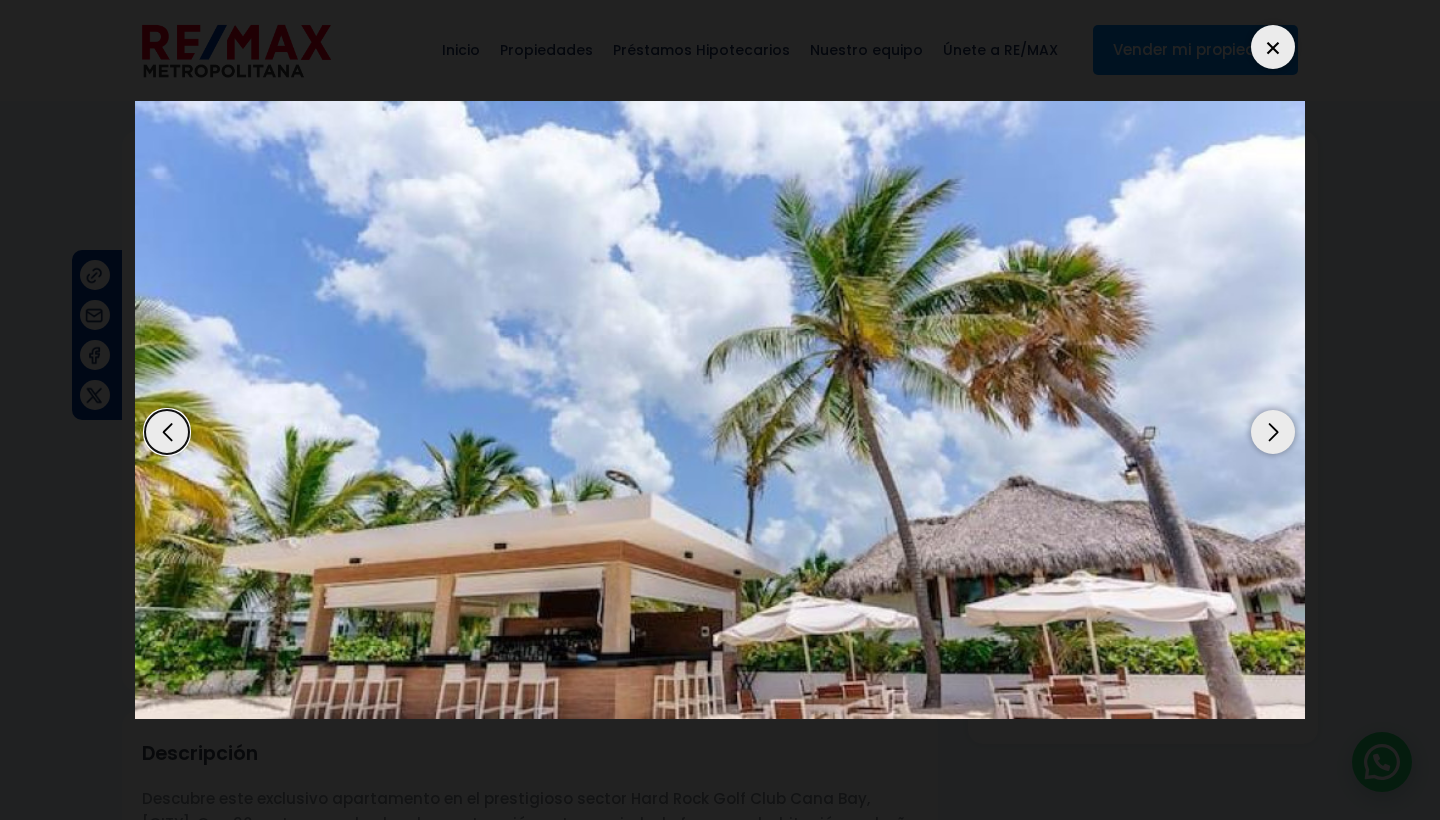 click at bounding box center [1273, 432] 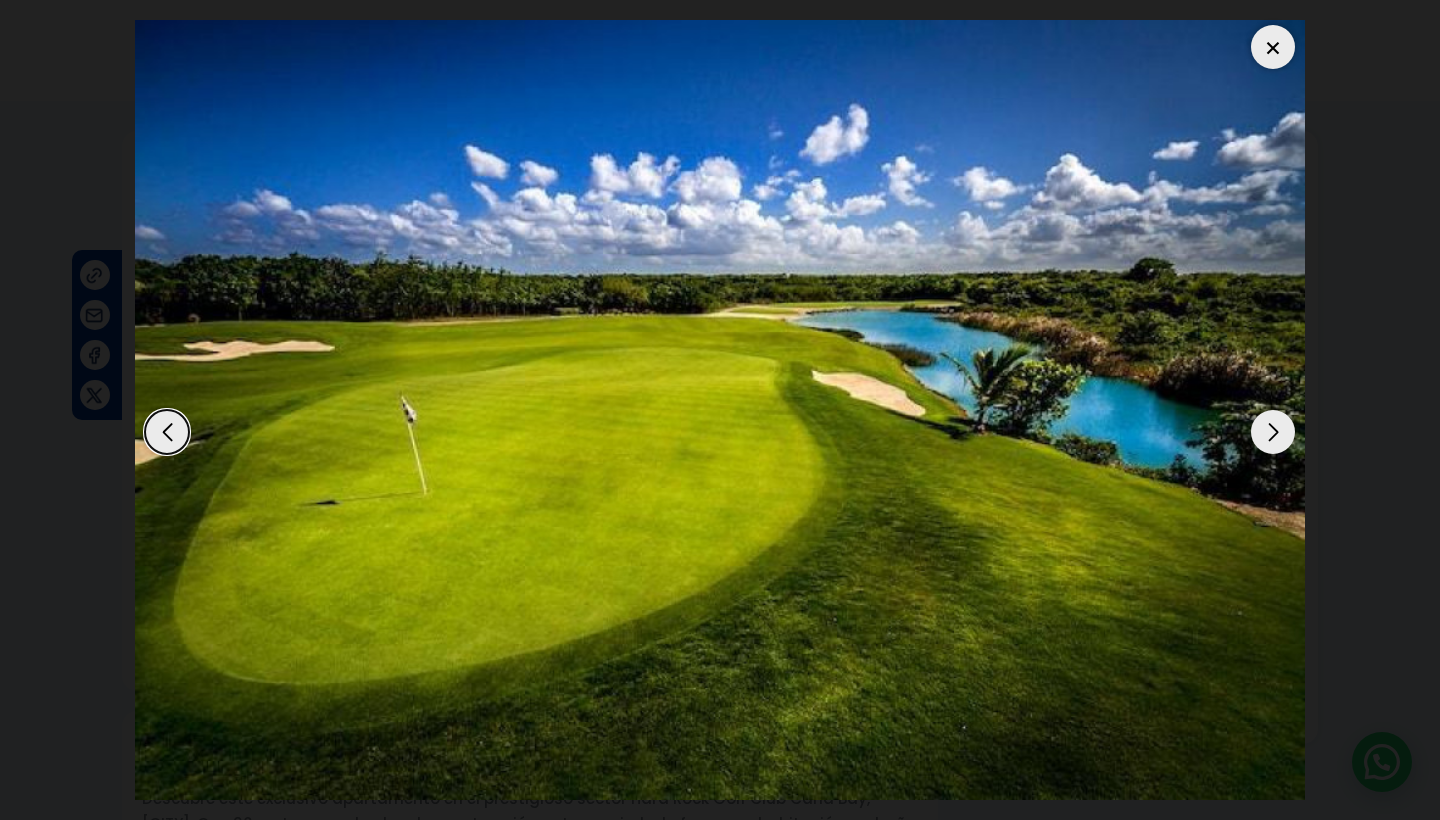 click at bounding box center (1273, 432) 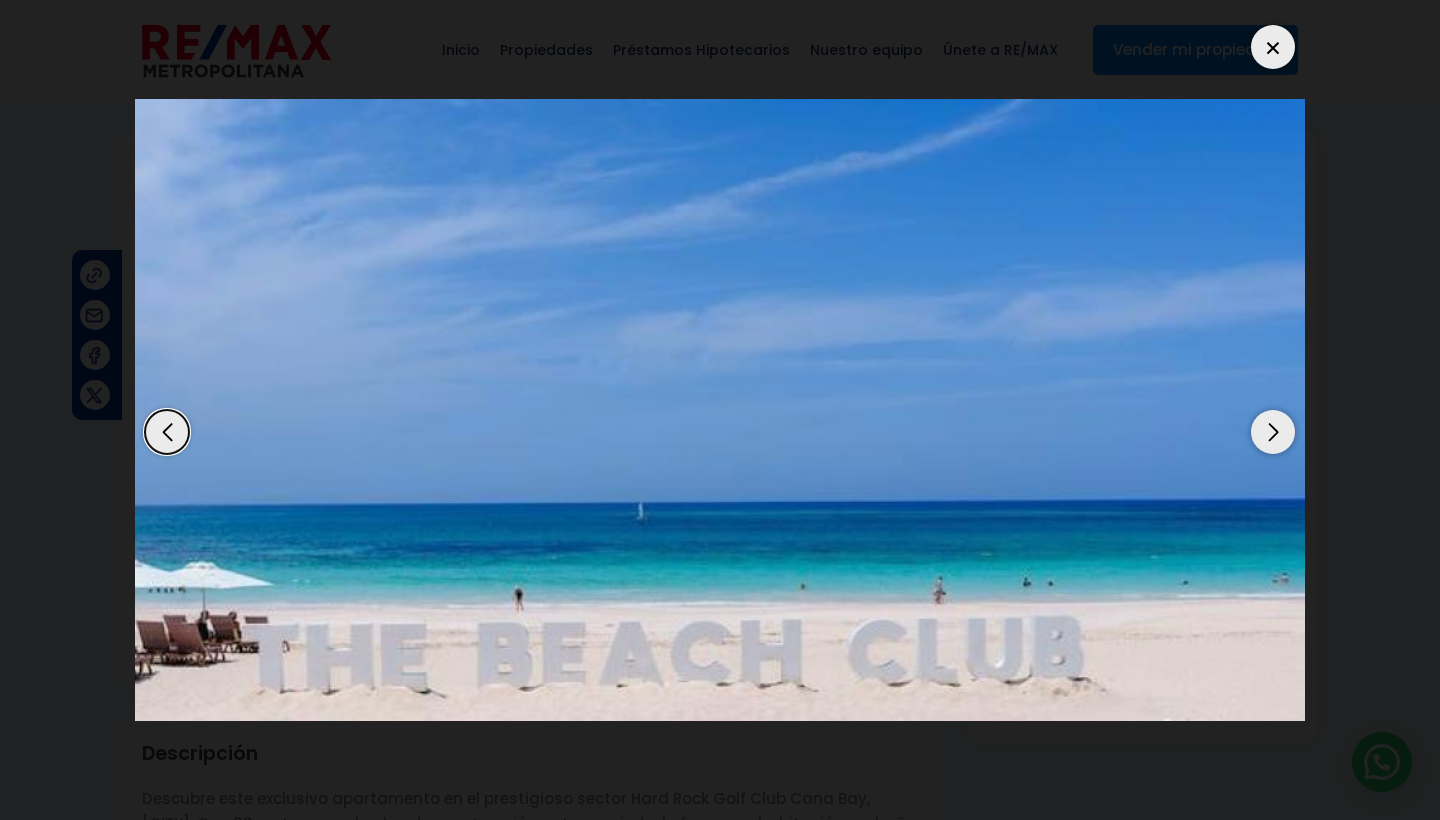 click at bounding box center [1273, 432] 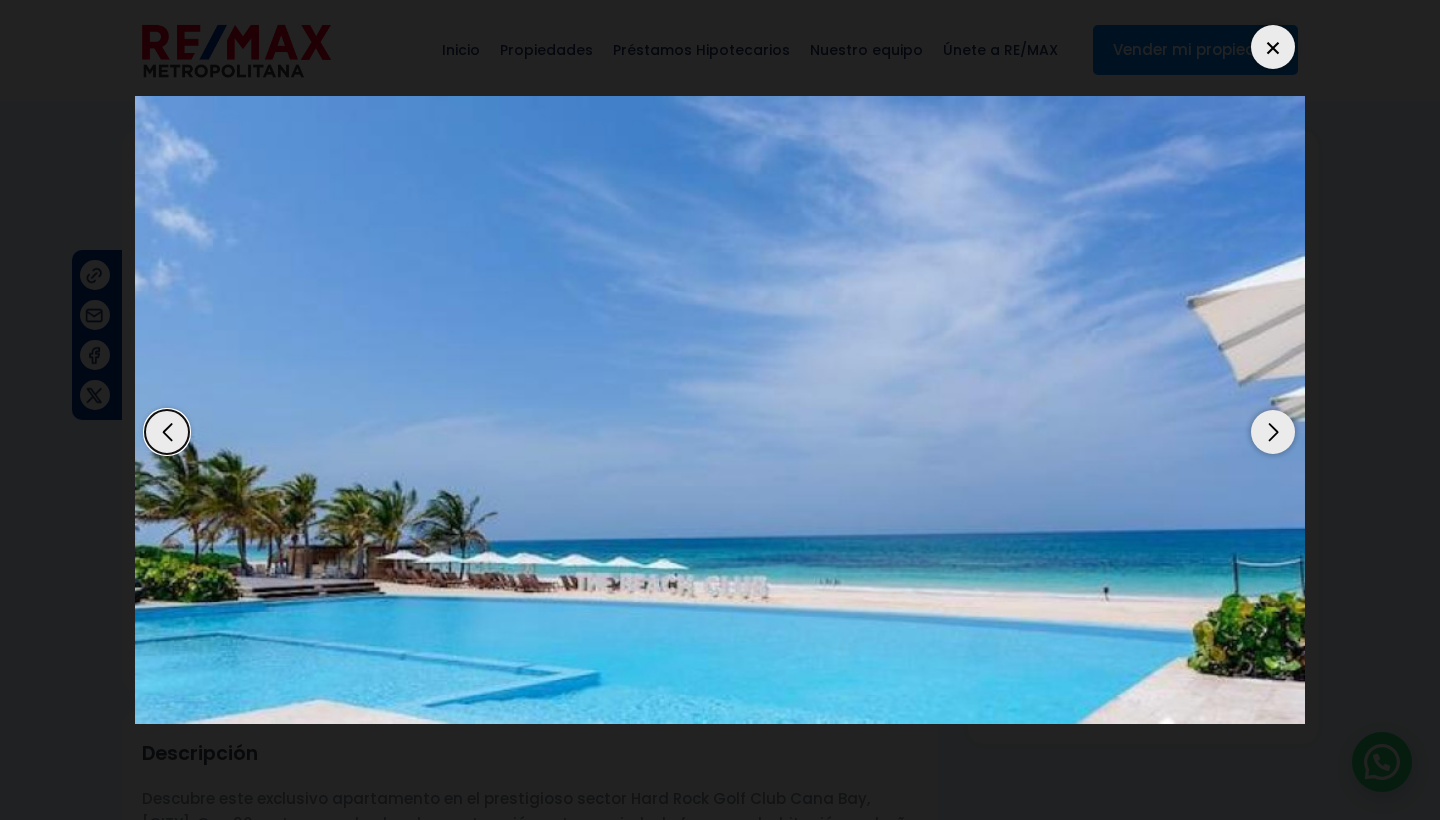 click at bounding box center [1273, 432] 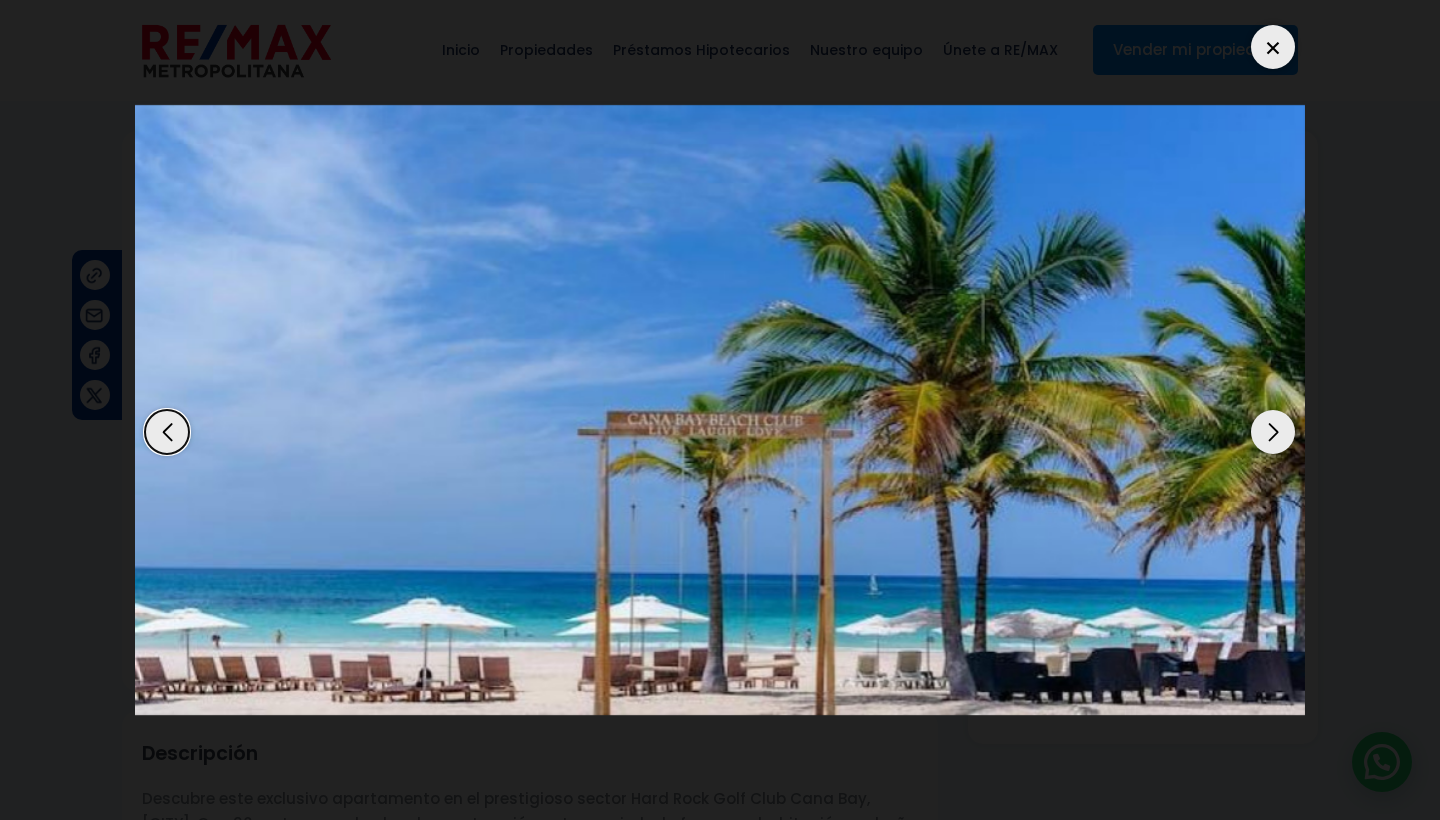 click at bounding box center [1273, 432] 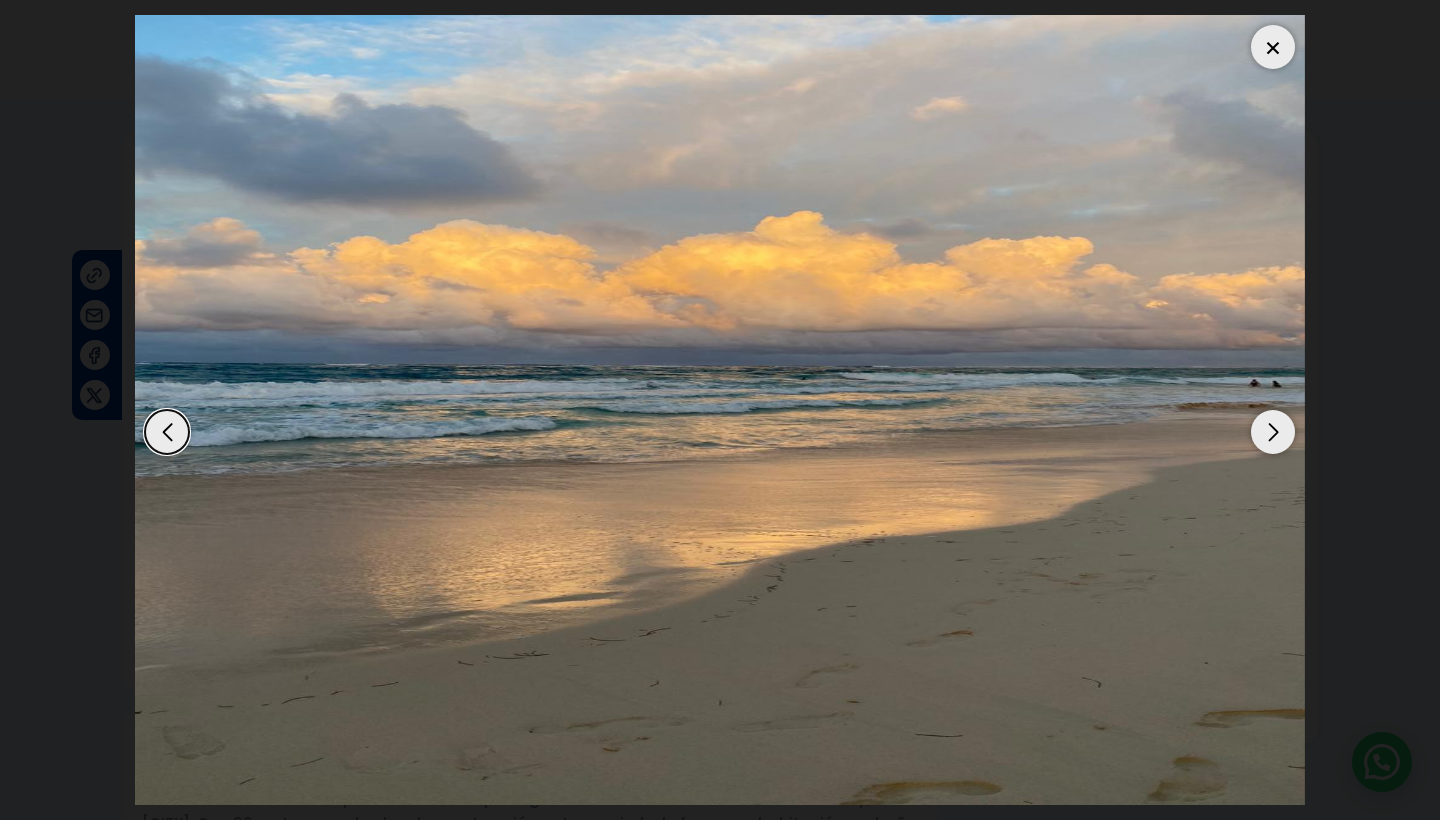 click at bounding box center [1273, 432] 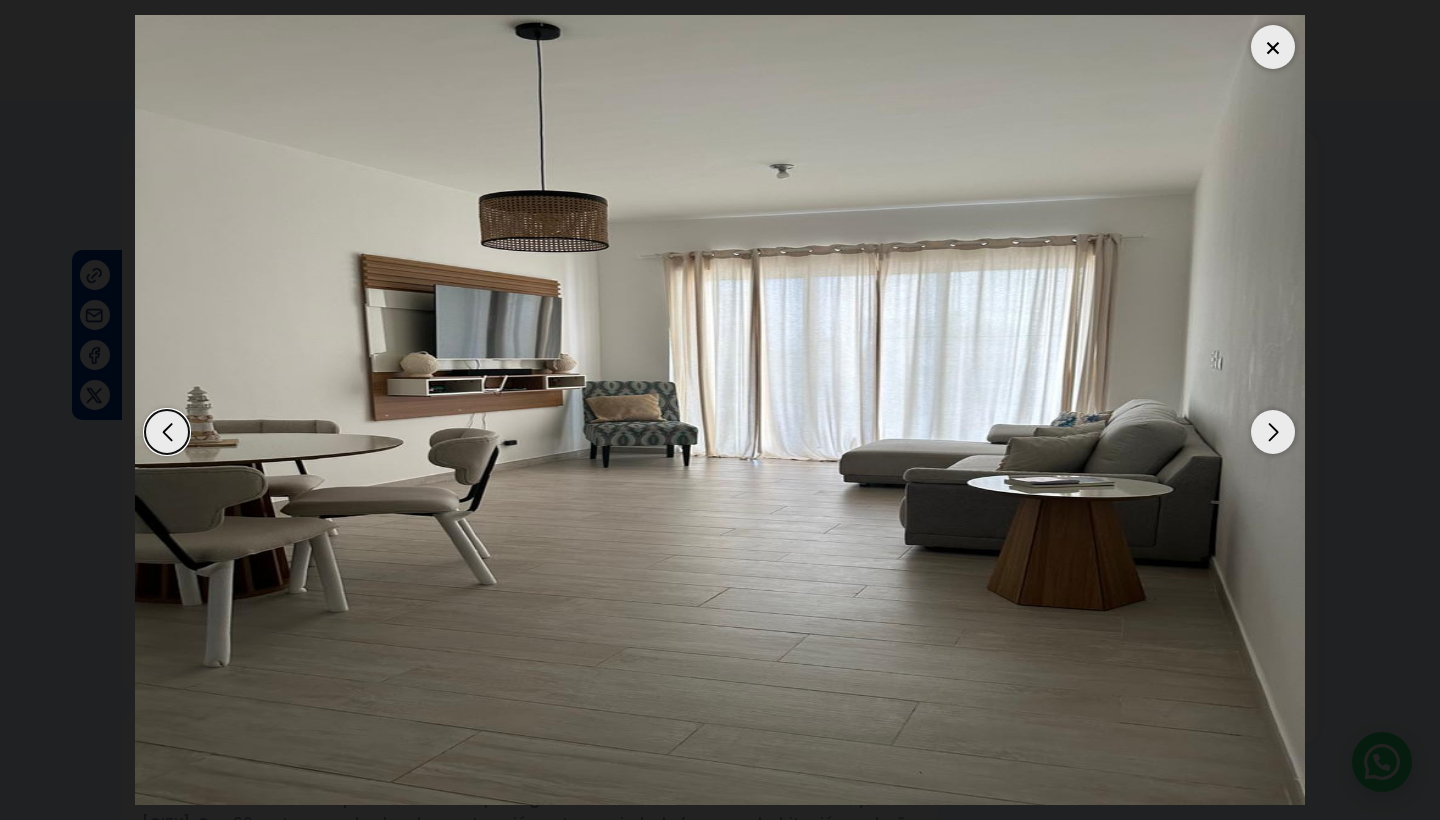 click at bounding box center (1273, 432) 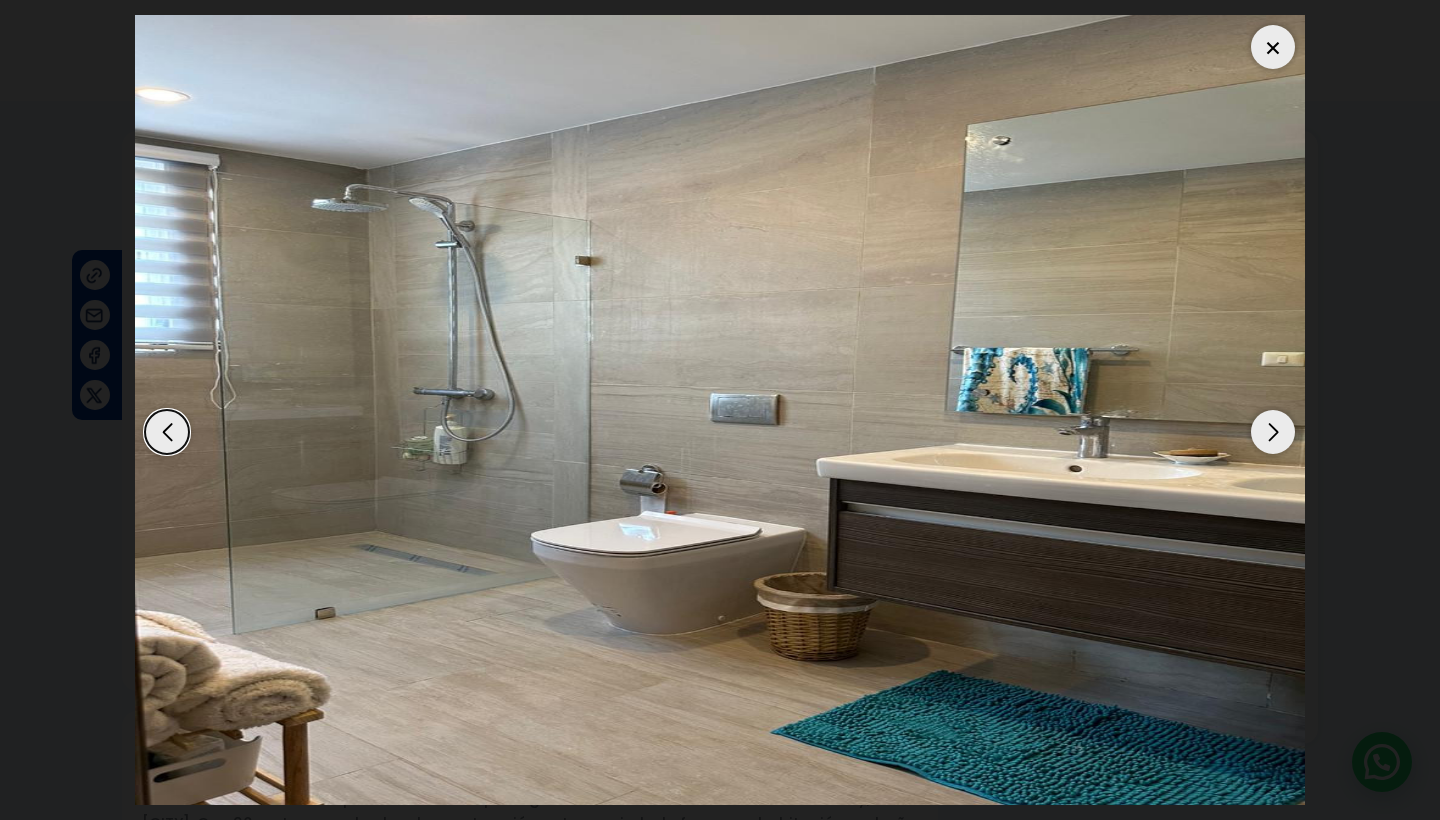 click at bounding box center (1273, 432) 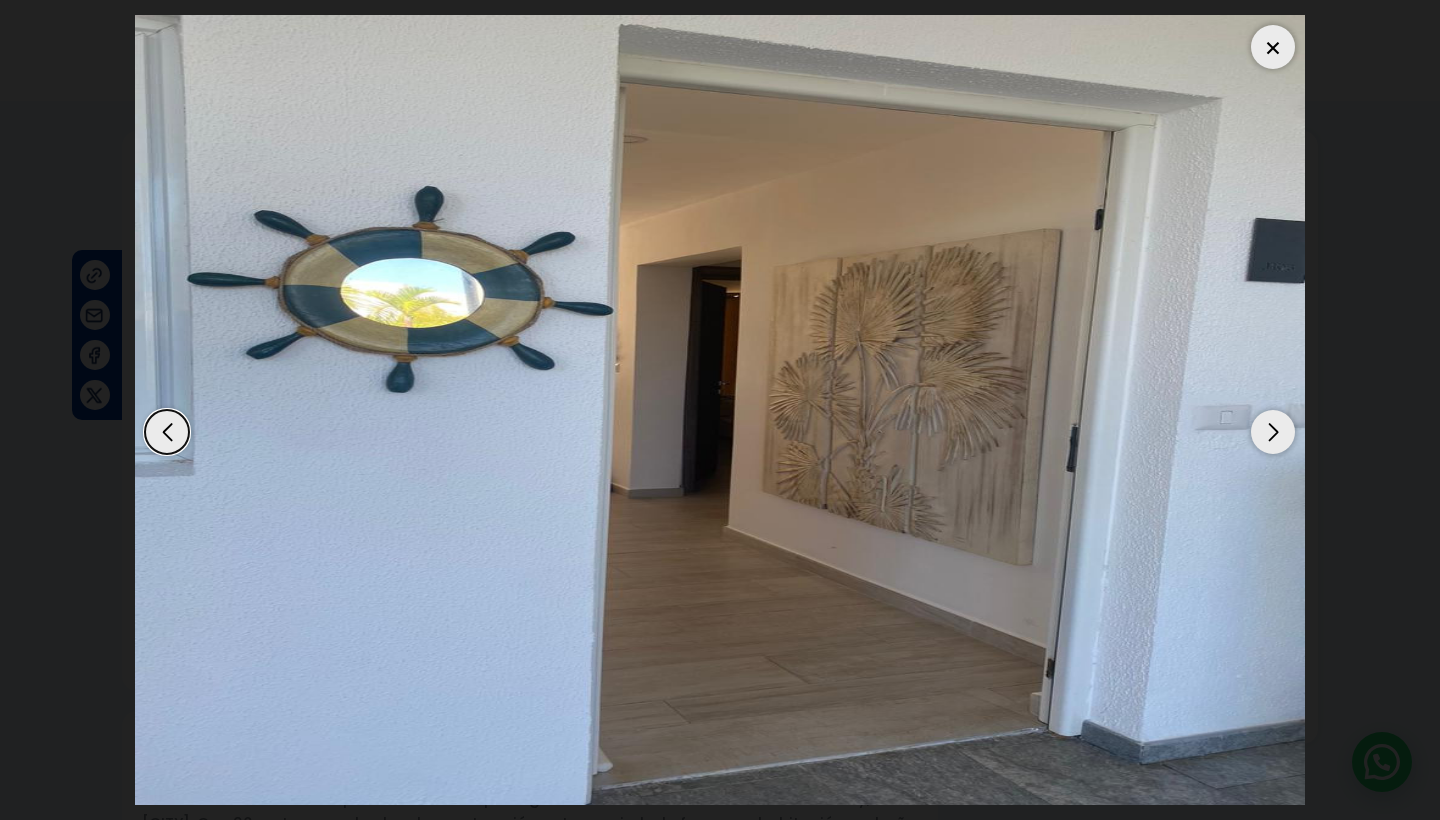 click at bounding box center [1273, 432] 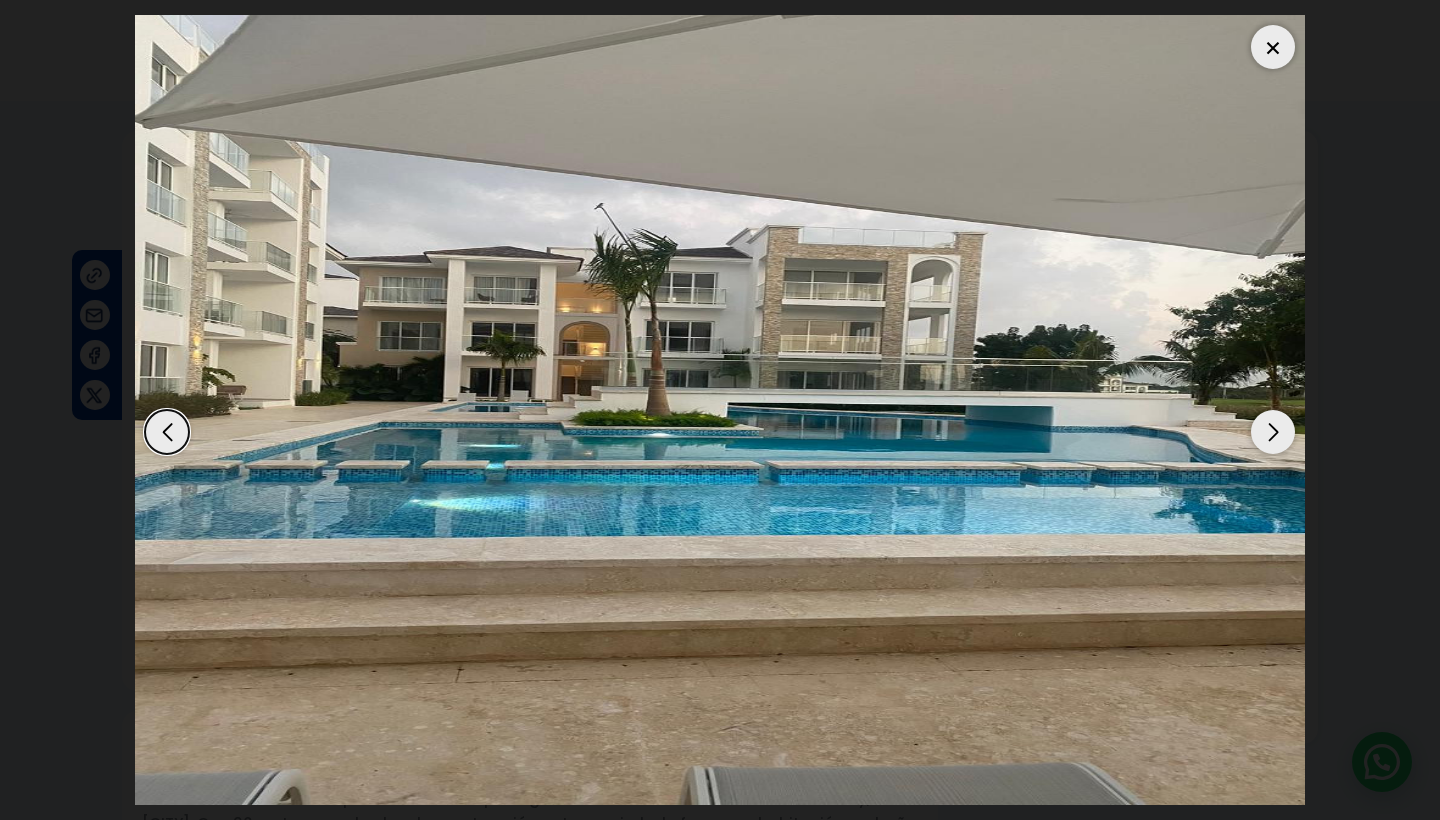 click at bounding box center (1273, 432) 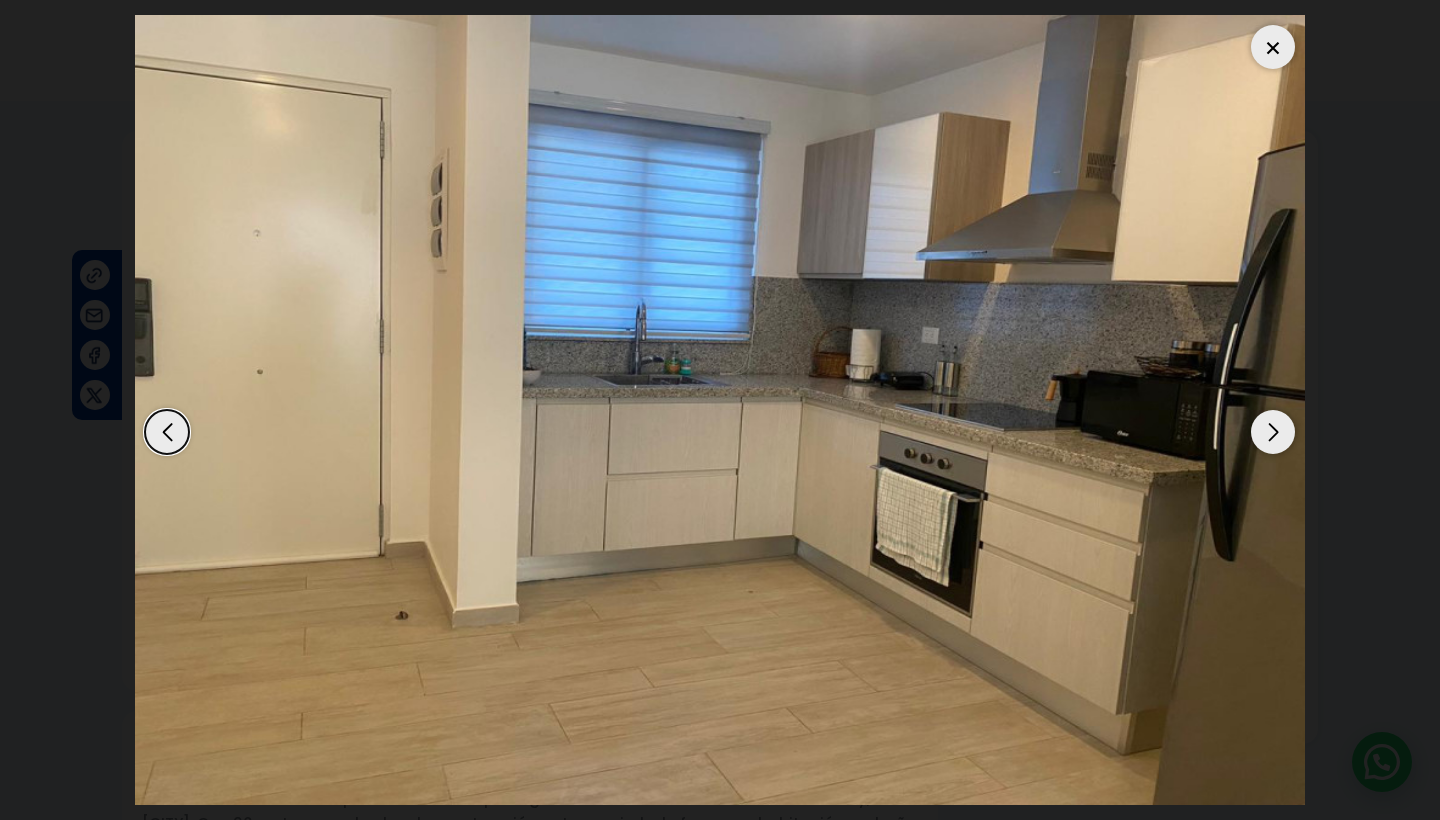 click at bounding box center (1273, 432) 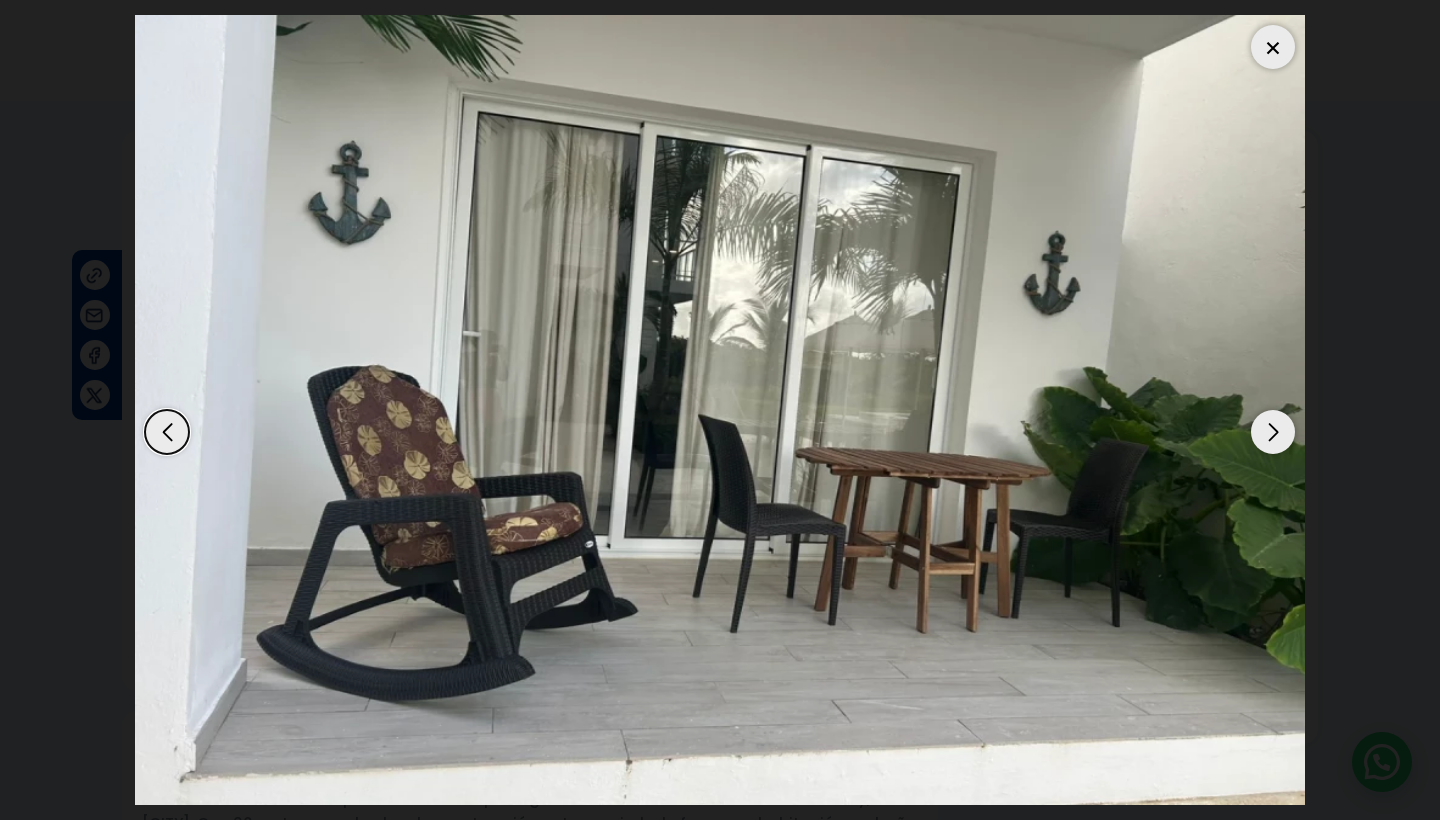 click at bounding box center [1273, 432] 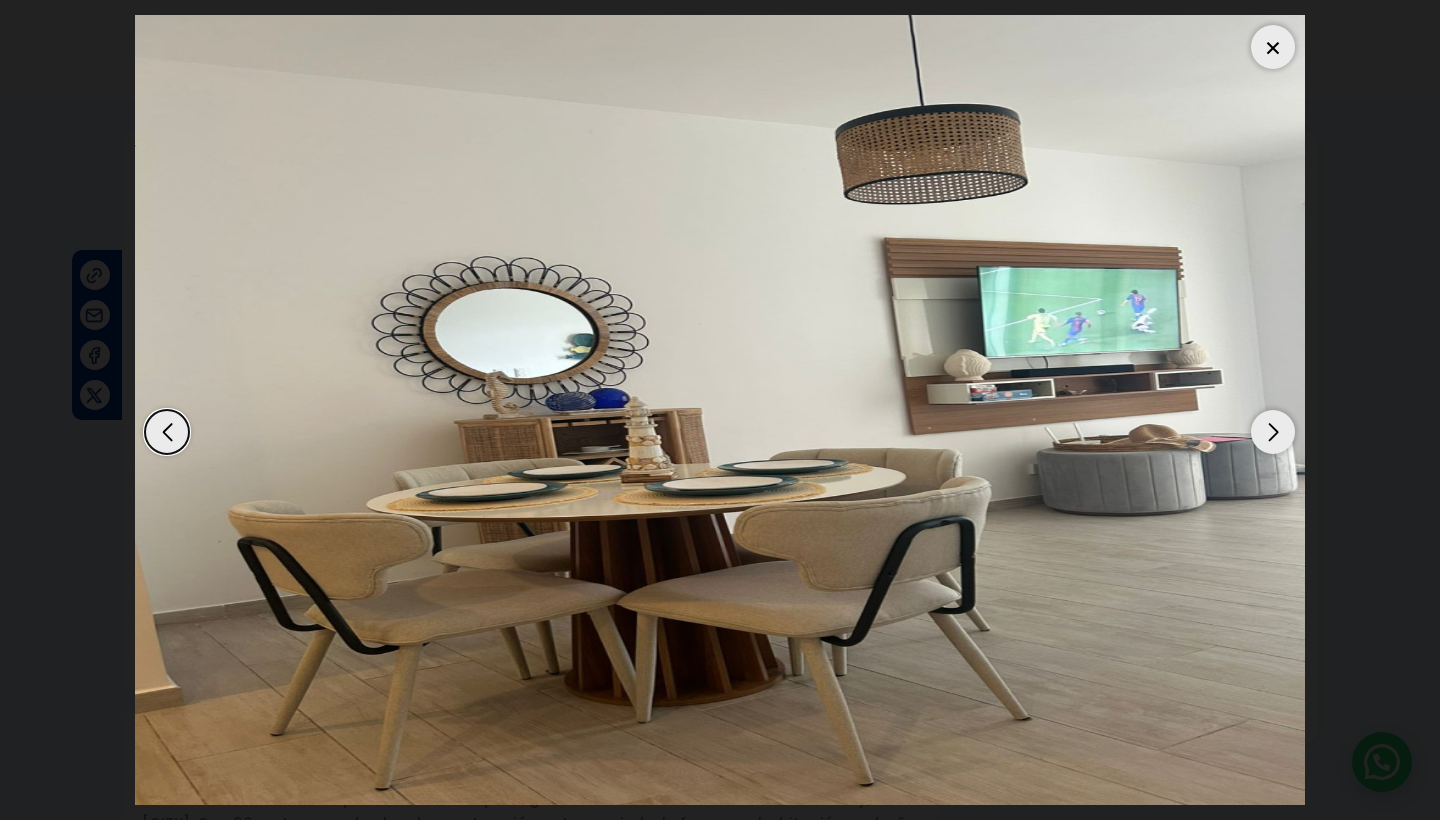 click at bounding box center [1273, 432] 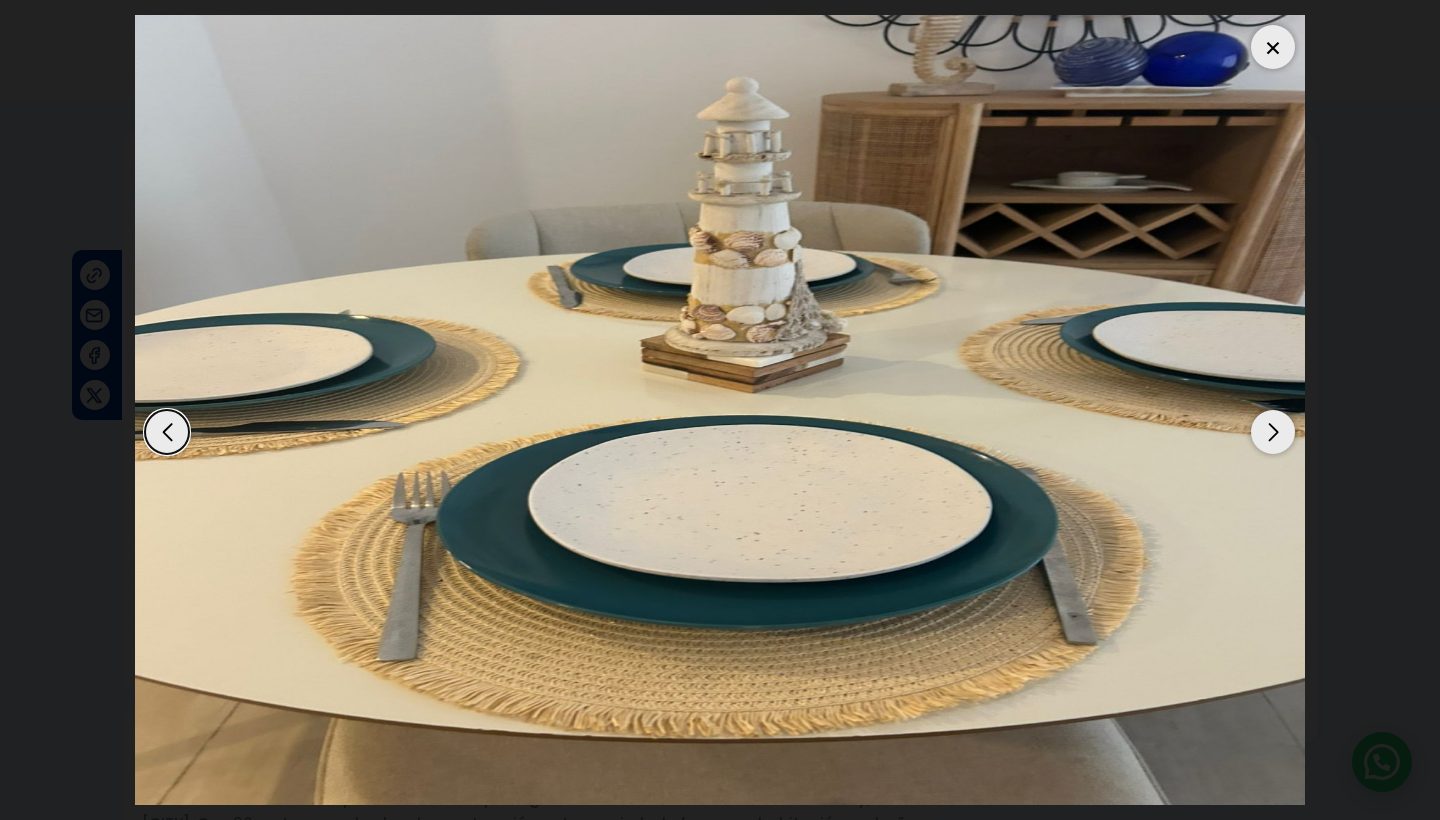 click at bounding box center (1273, 432) 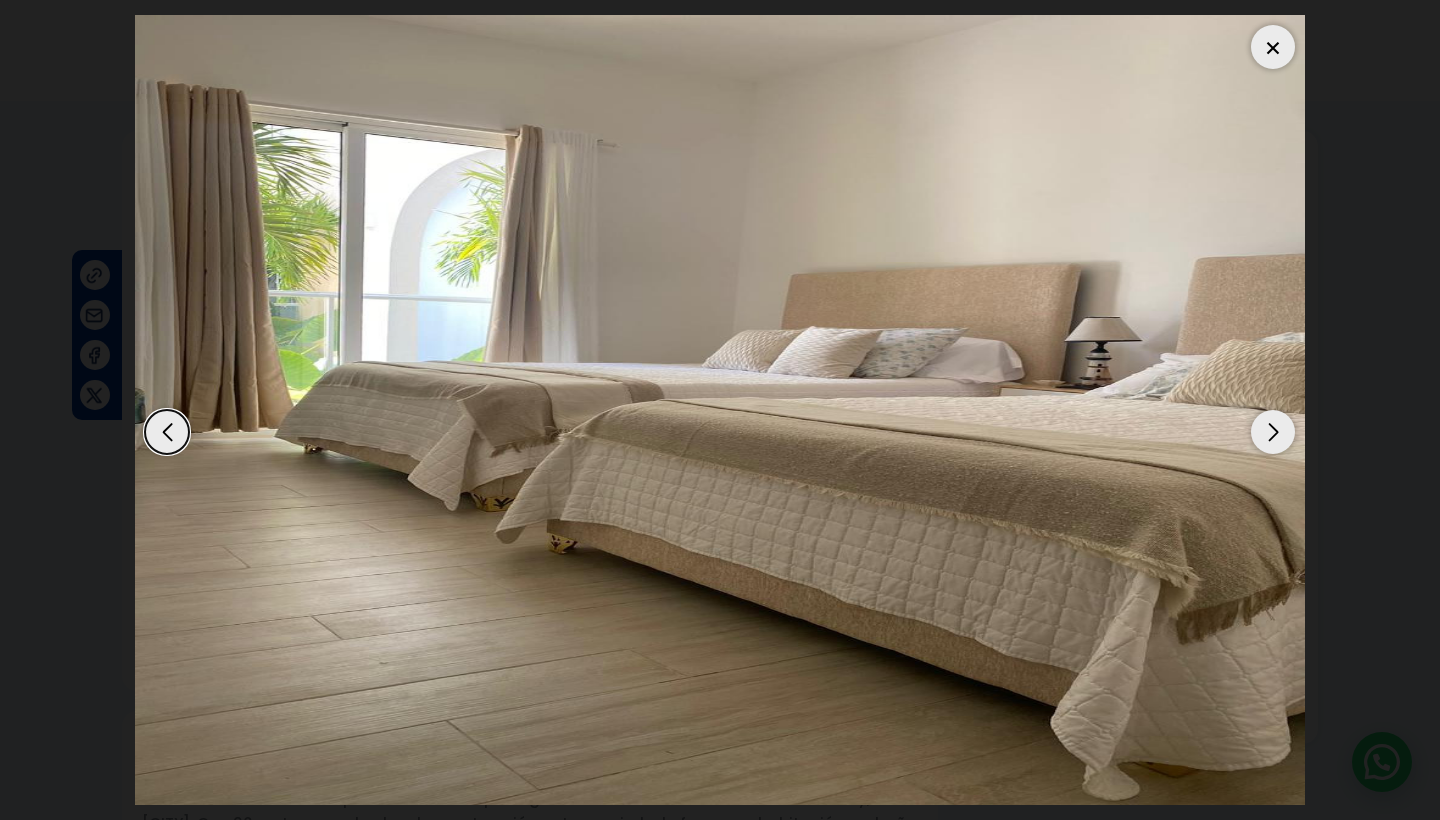 click at bounding box center (1273, 432) 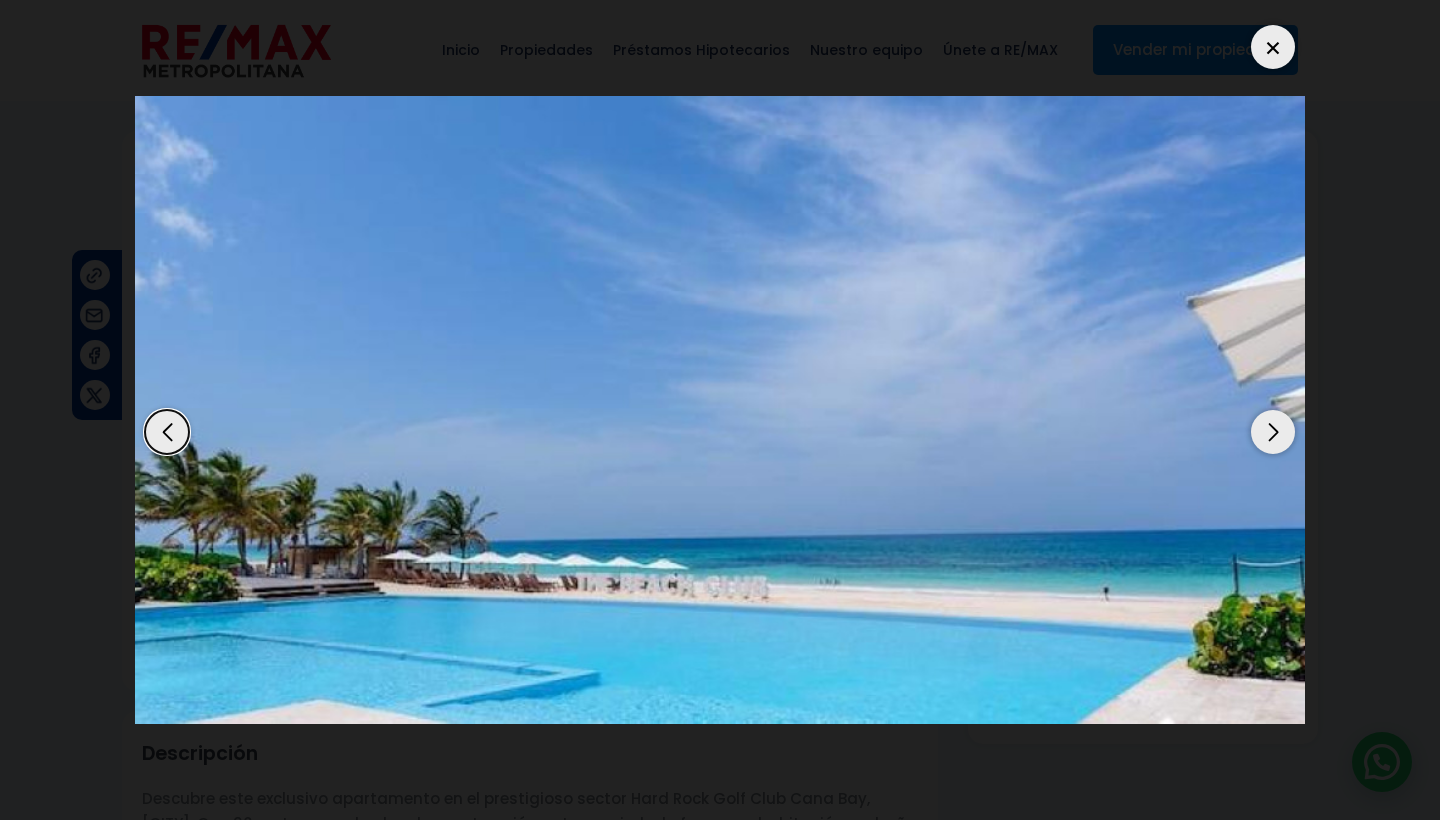 click at bounding box center (1273, 432) 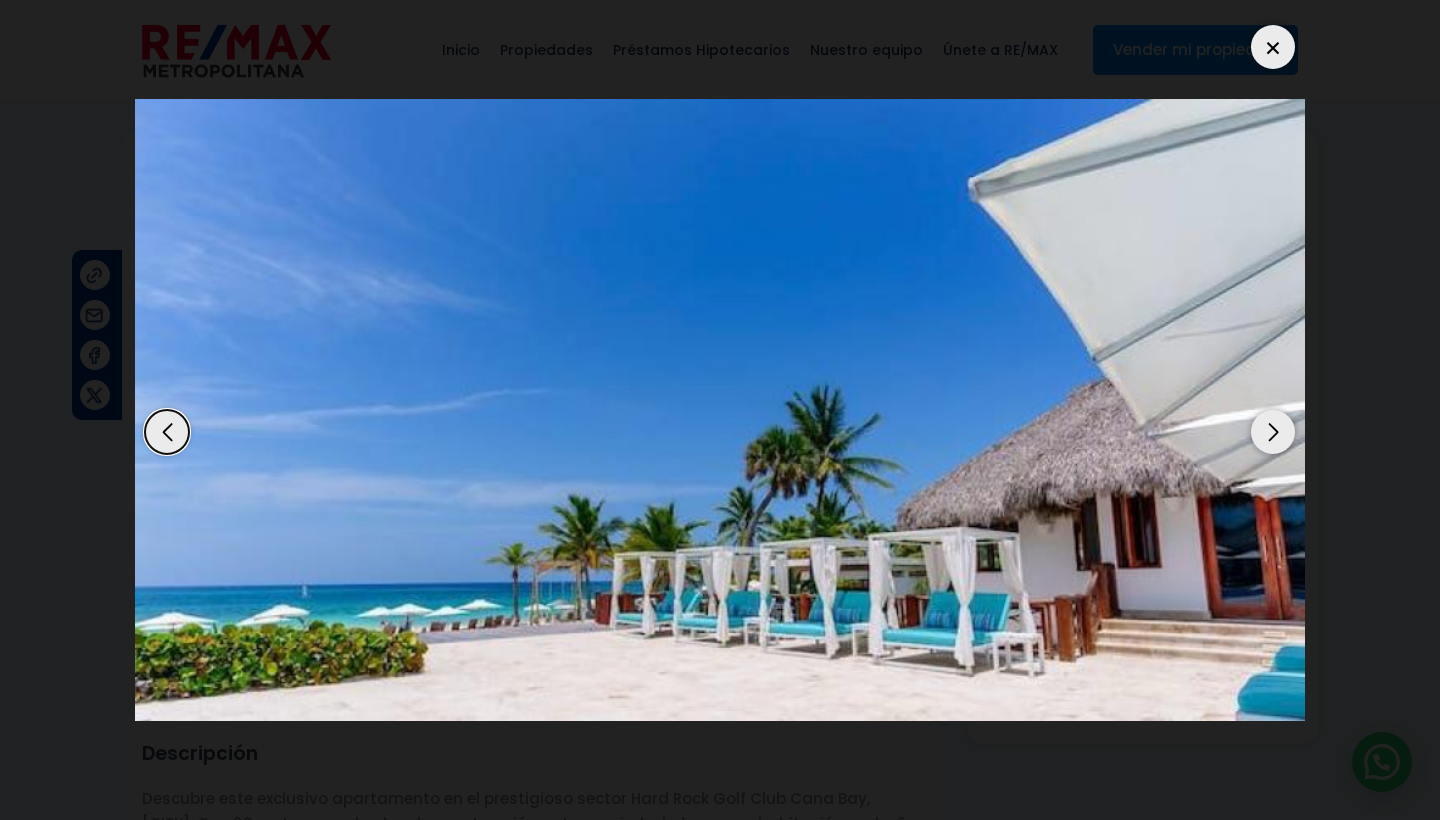 click at bounding box center (1273, 432) 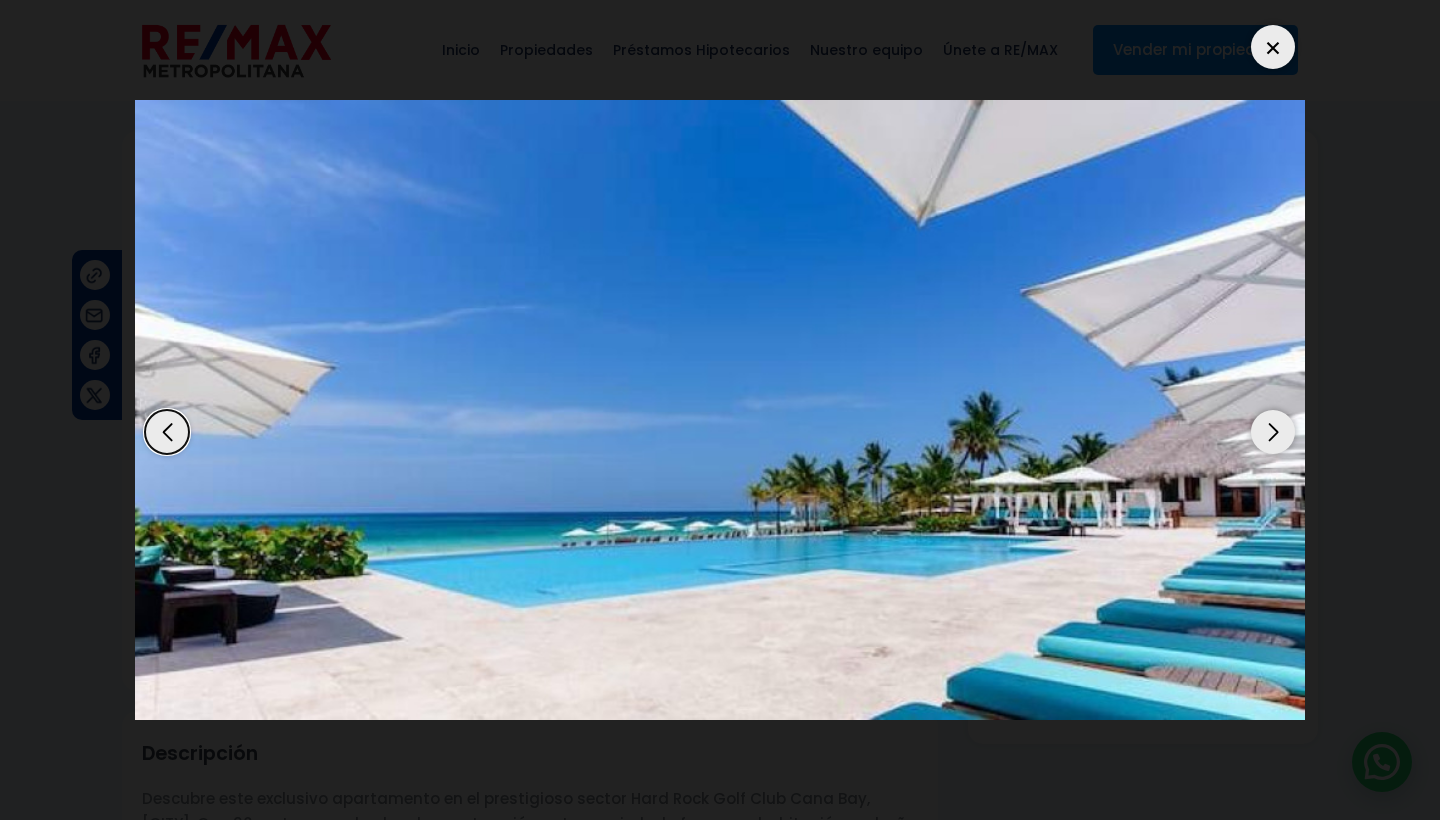 click at bounding box center (1273, 432) 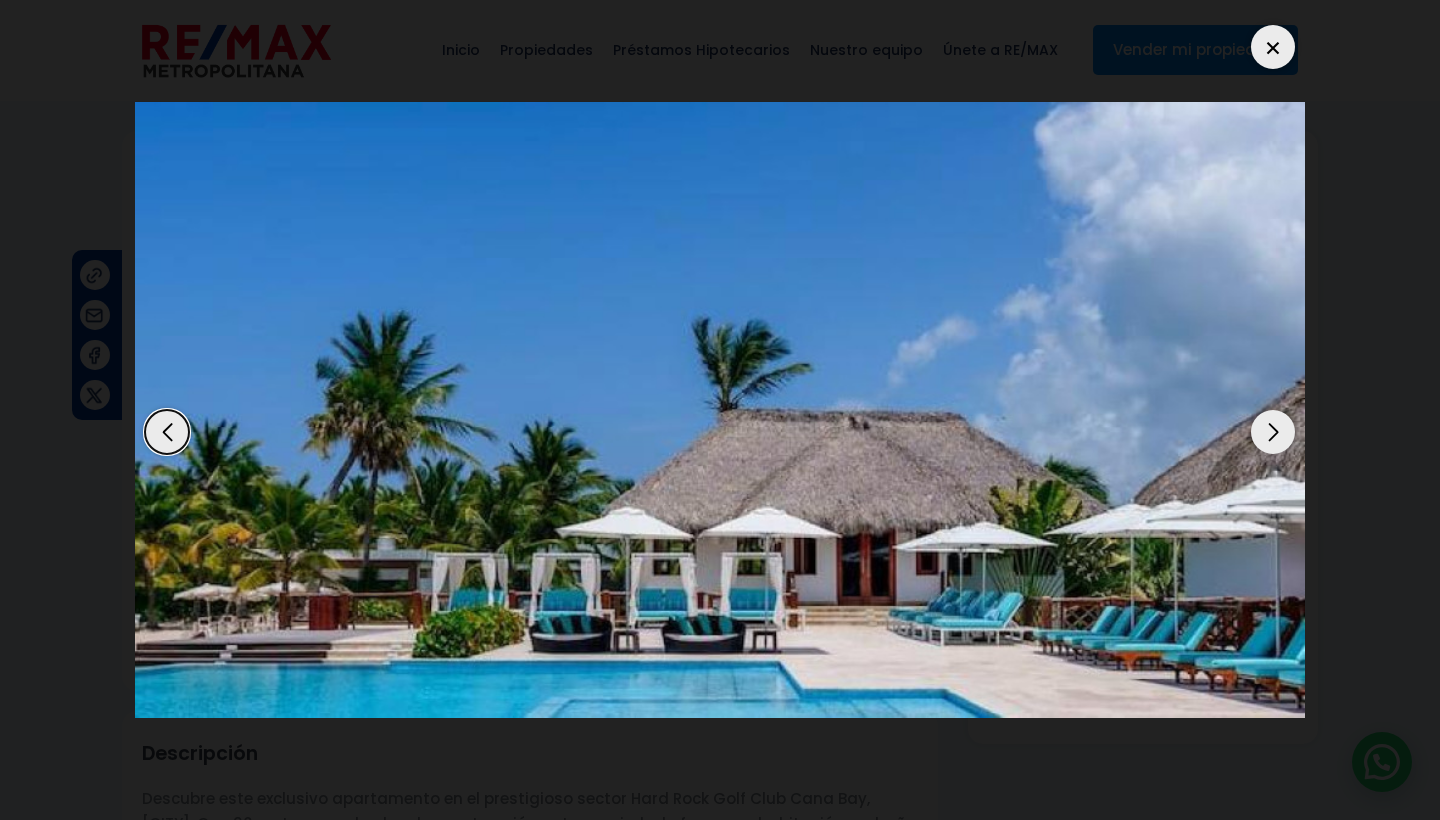 click at bounding box center (1273, 432) 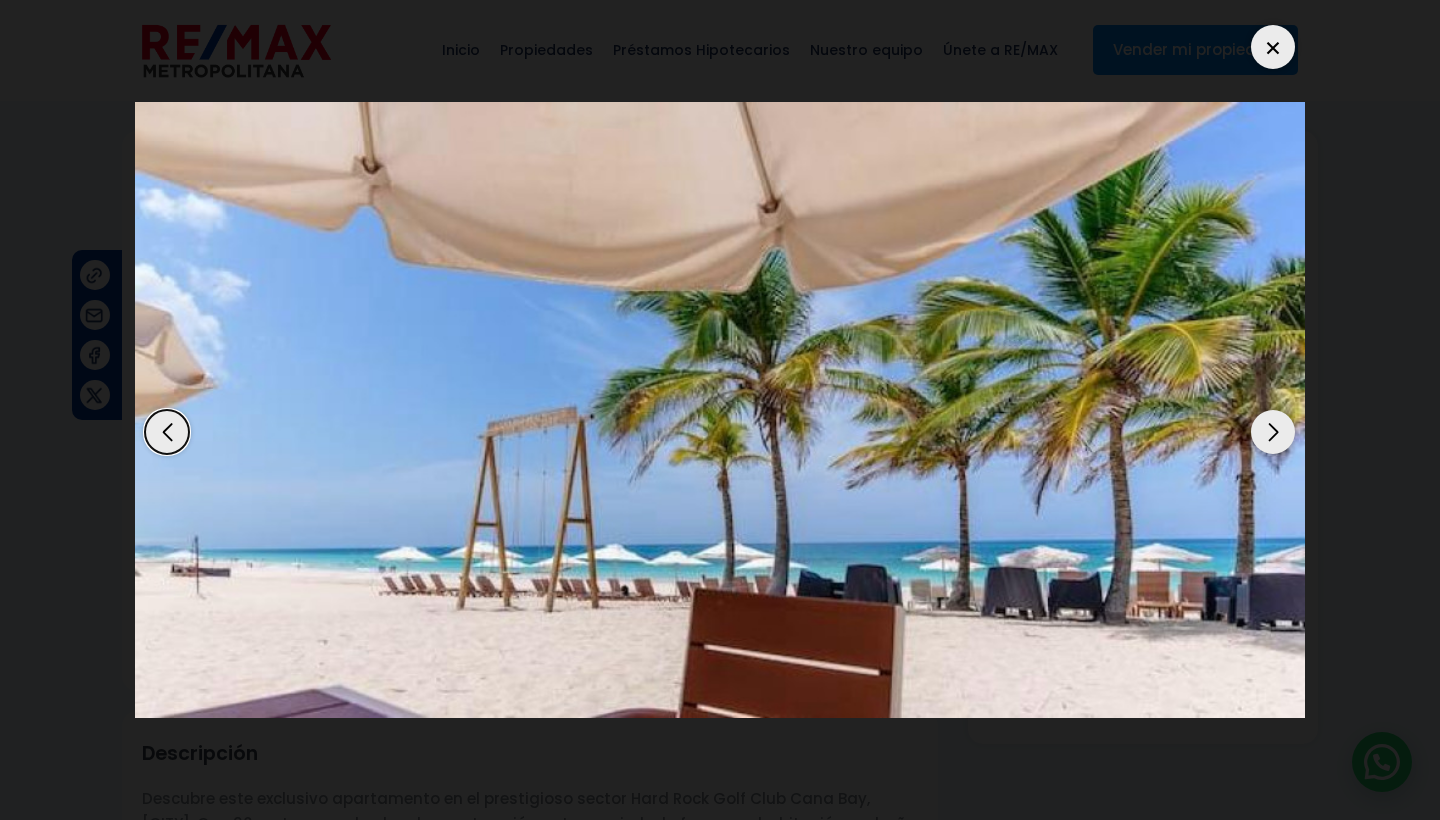 click at bounding box center [1273, 47] 